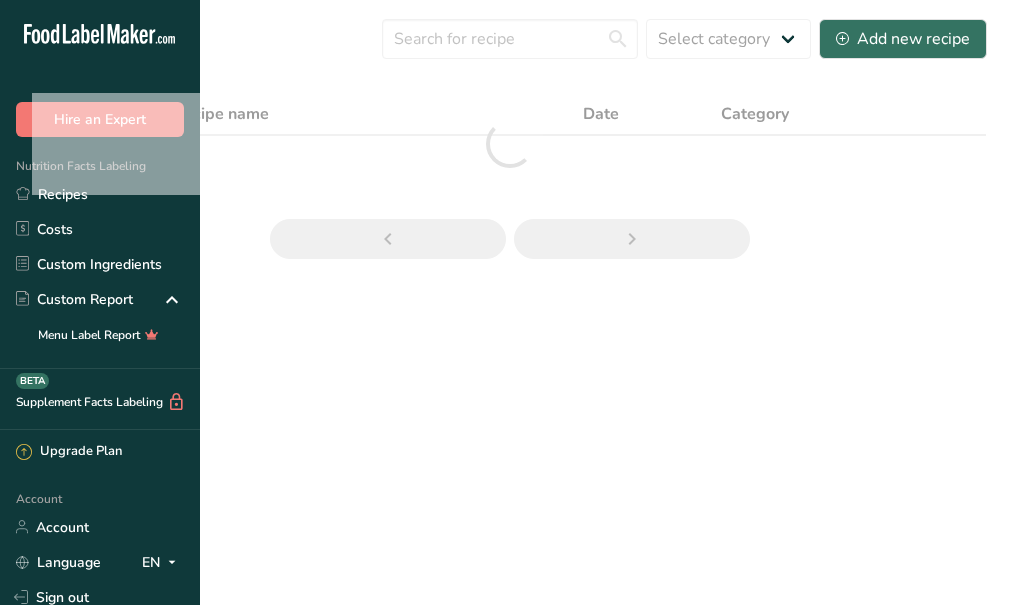 scroll, scrollTop: 0, scrollLeft: 0, axis: both 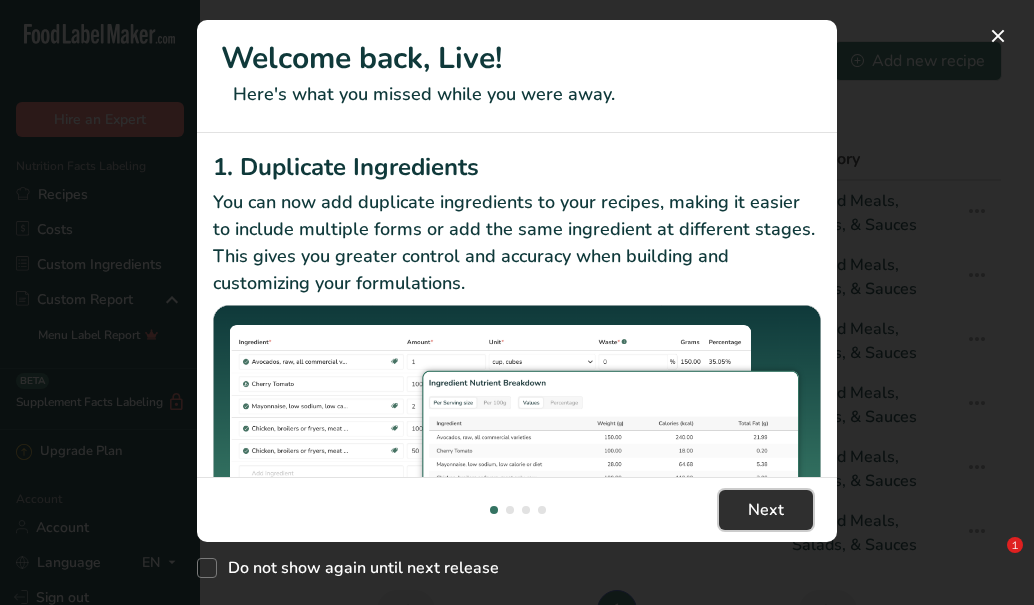 click on "Next" at bounding box center (766, 510) 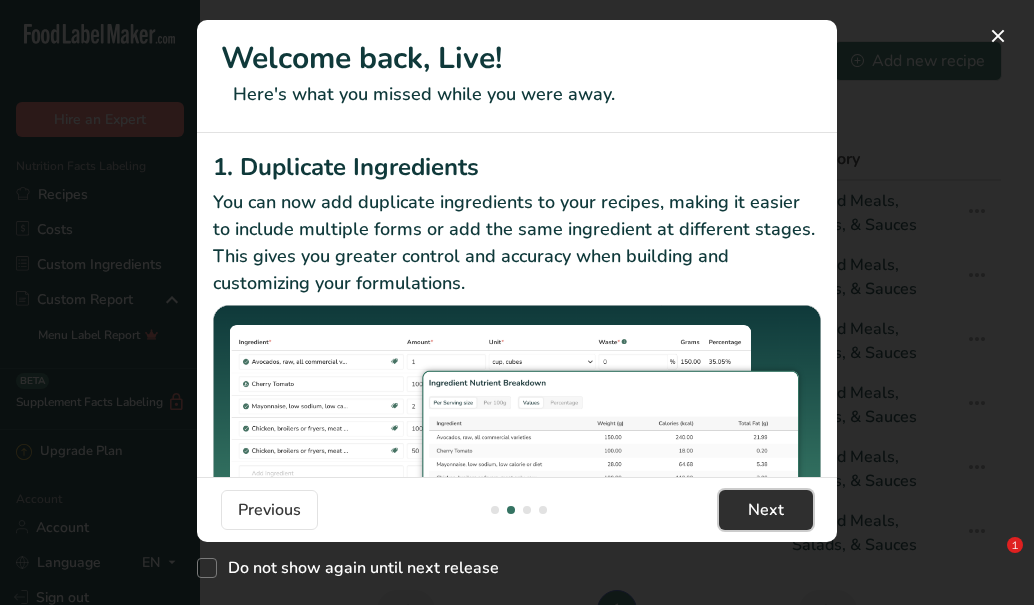 scroll, scrollTop: 0, scrollLeft: 625, axis: horizontal 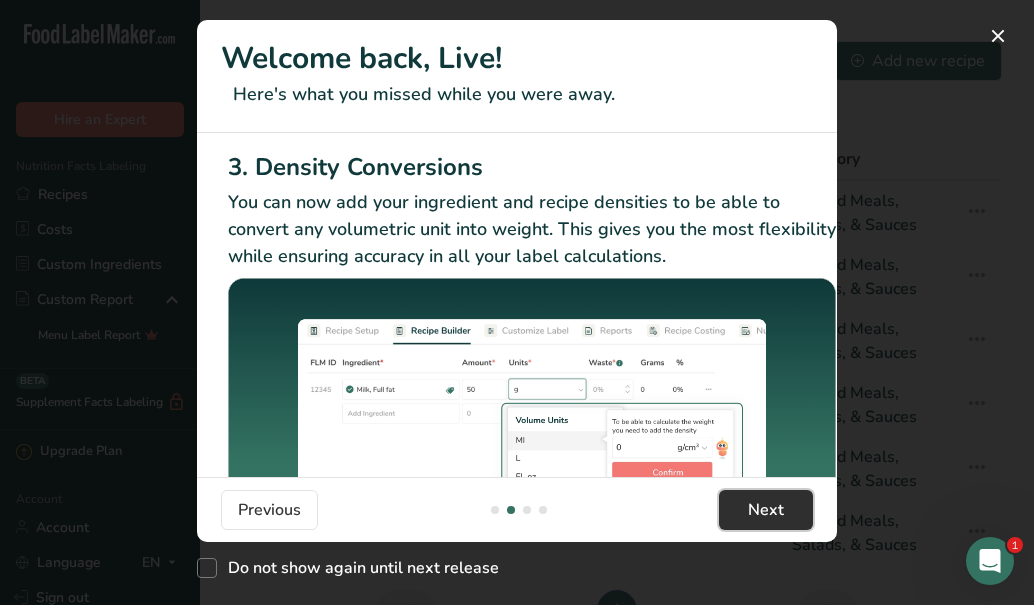 click on "Next" at bounding box center [766, 510] 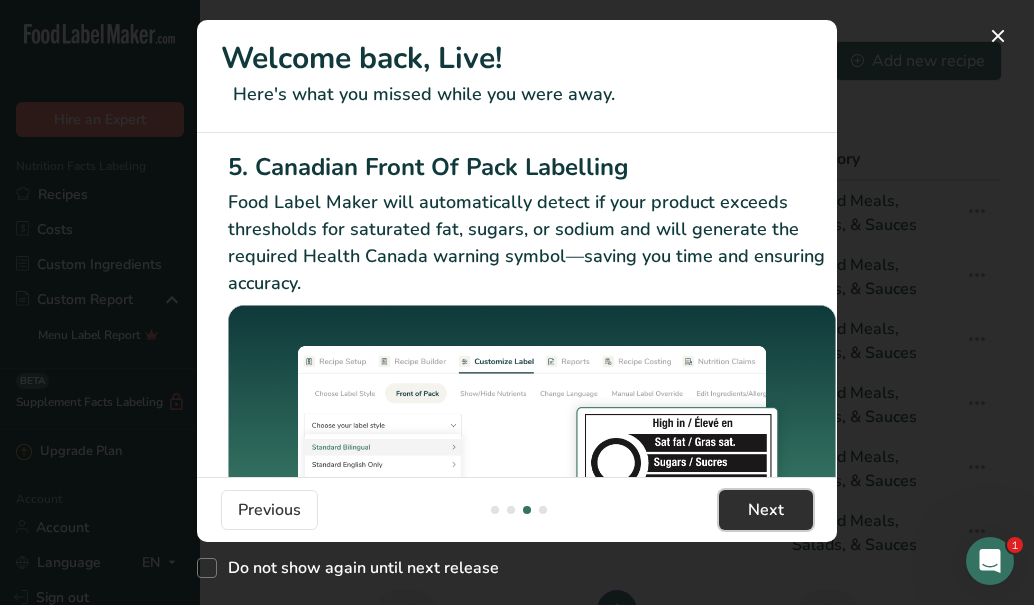 click on "Next" at bounding box center (766, 510) 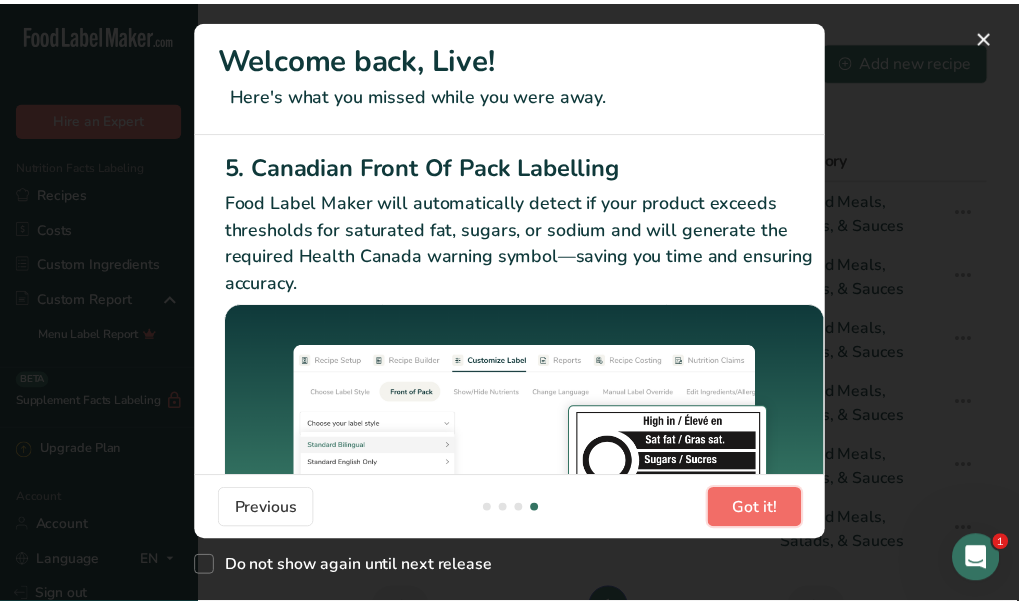 scroll, scrollTop: 0, scrollLeft: 1905, axis: horizontal 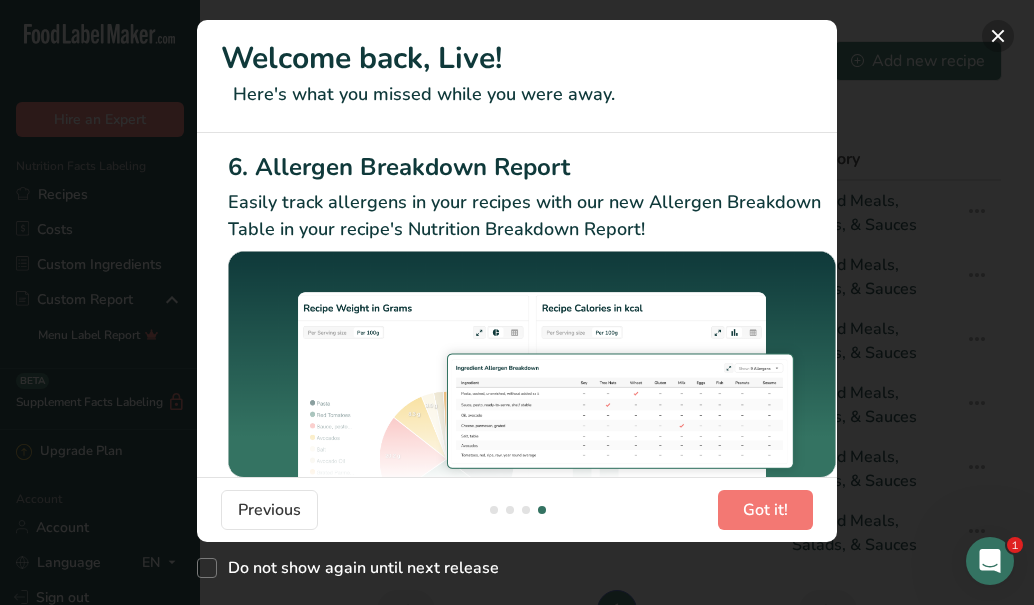 click at bounding box center (998, 36) 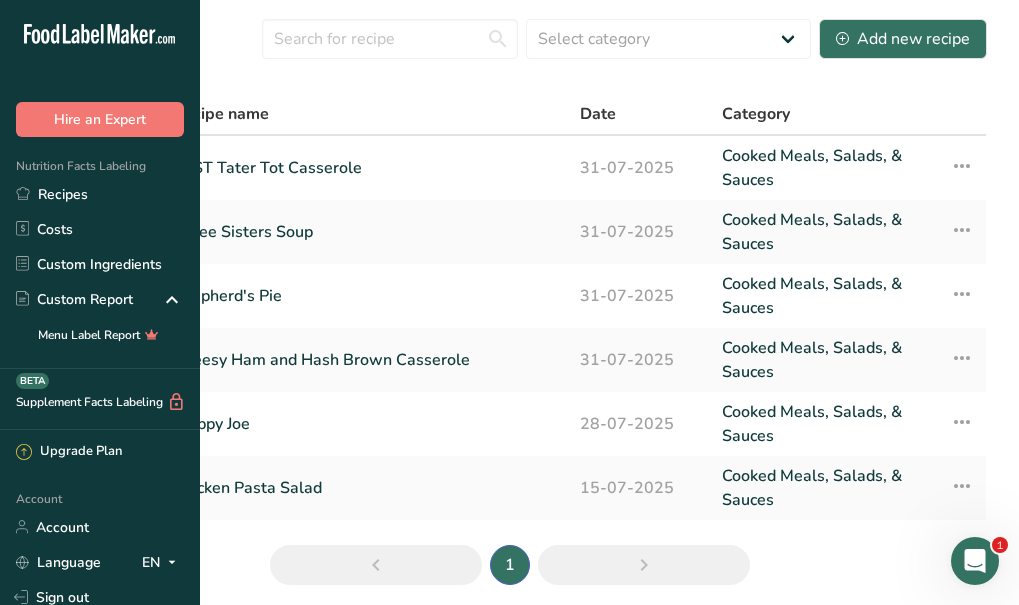 click on "Recipes (6)
Select category
All
Baked Goods
Beverages
Confectionery
Cooked Meals, Salads, & Sauces
Dairy
Snacks
Add new recipe
Recipe code
.a-a{fill:#347362;}.b-a{fill:#fff;}          Recipe name   Date   Category
BEST Tater Tot Casserole
31-07-2025
Cooked Meals, Salads, & Sauces
Recipe Setup       Delete Recipe           Duplicate Recipe             Scale Recipe             Save as Sub-Recipe   .a-a{fill:#347362;}.b-a{fill:#fff;}                               Nutrition Breakdown                 Recipe Card
NEW
Amino Acids Pattern Report             Activity History" at bounding box center (509, 308) 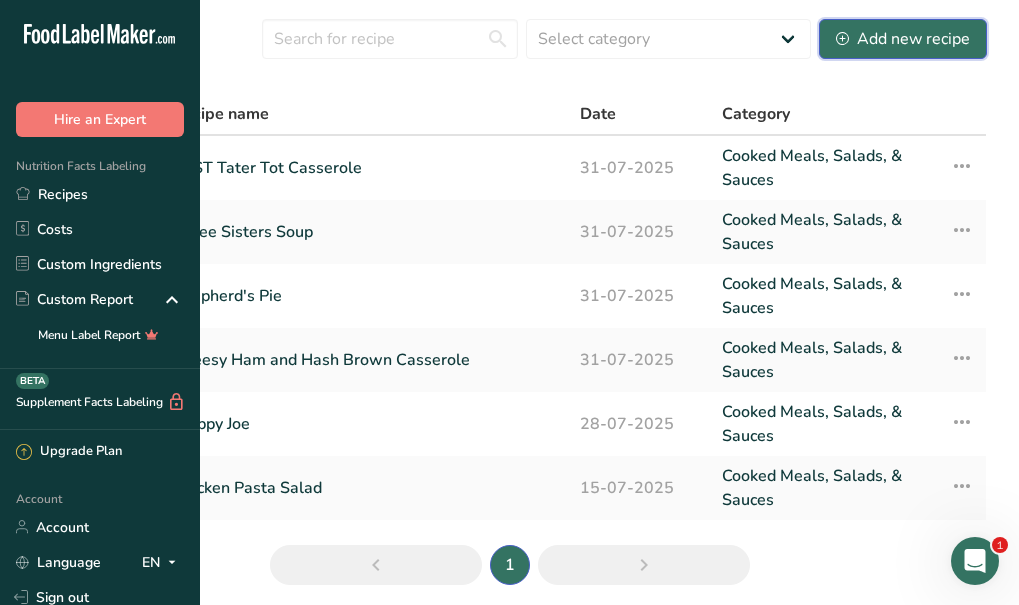 click on "Add new recipe" at bounding box center (903, 39) 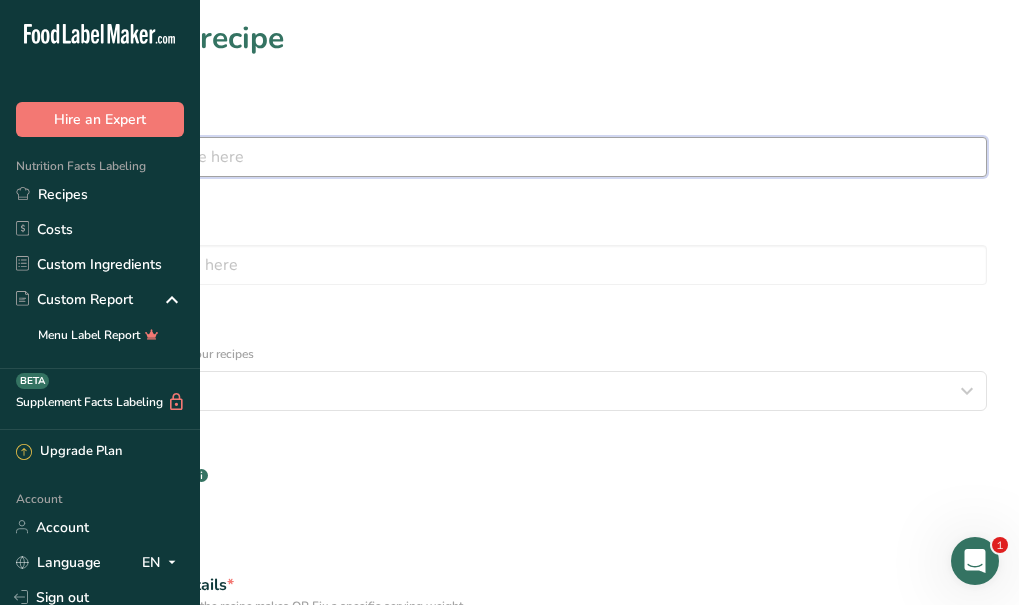 click at bounding box center [509, 157] 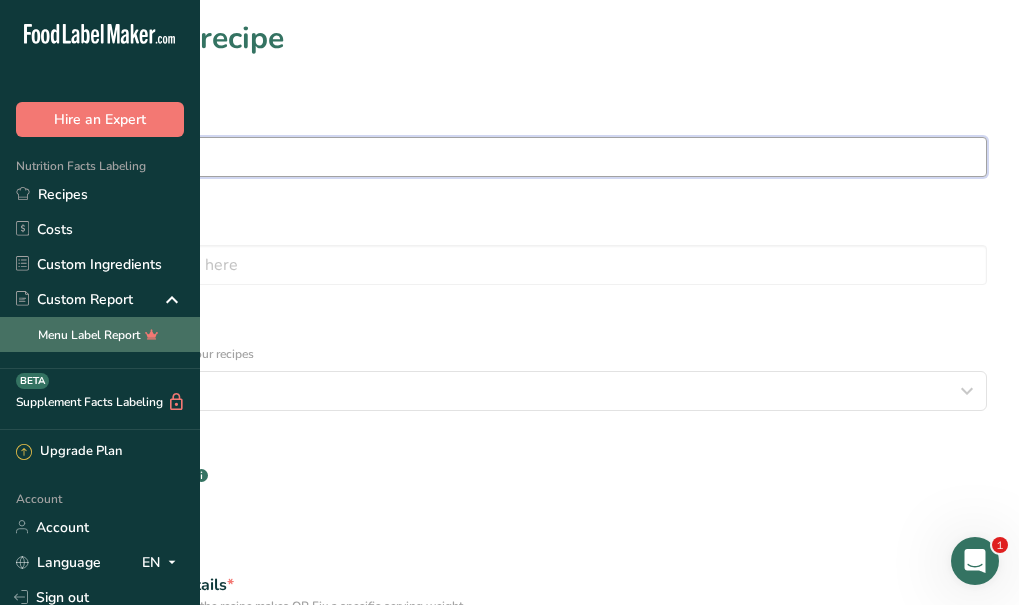 type on "Chicken and Stuffing" 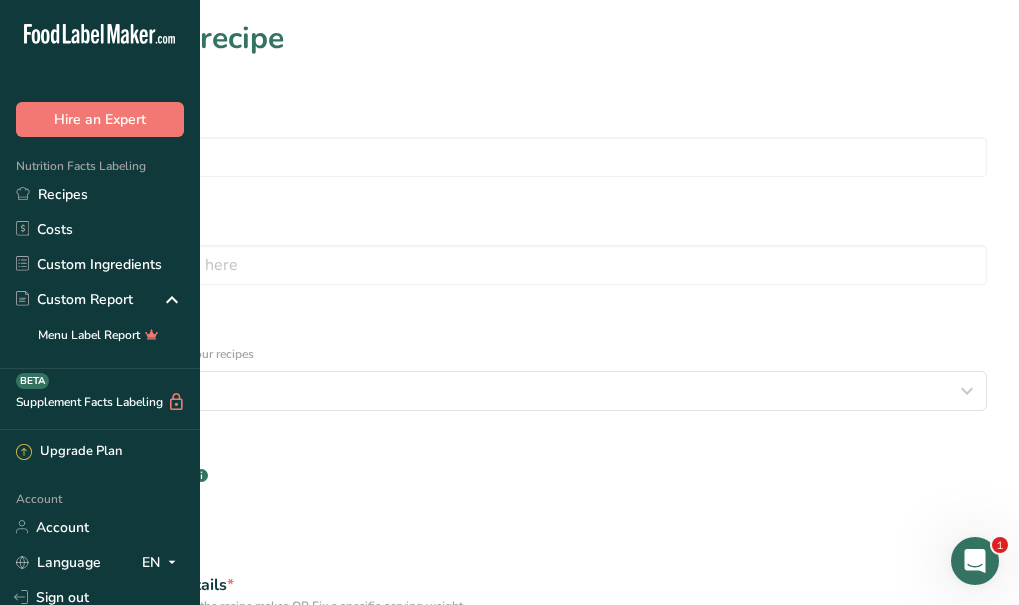 click on "Recipe Category? *
Select a category to organize your recipes
Select category
Standard Categories
Custom Categories
.a-a{fill:#347362;}.b-a{fill:#fff;}
Baked Goods
Beverages
Confectionery
Cooked Meals, Salads, & Sauces
Dairy
Snacks
Add New Category" at bounding box center (509, 366) 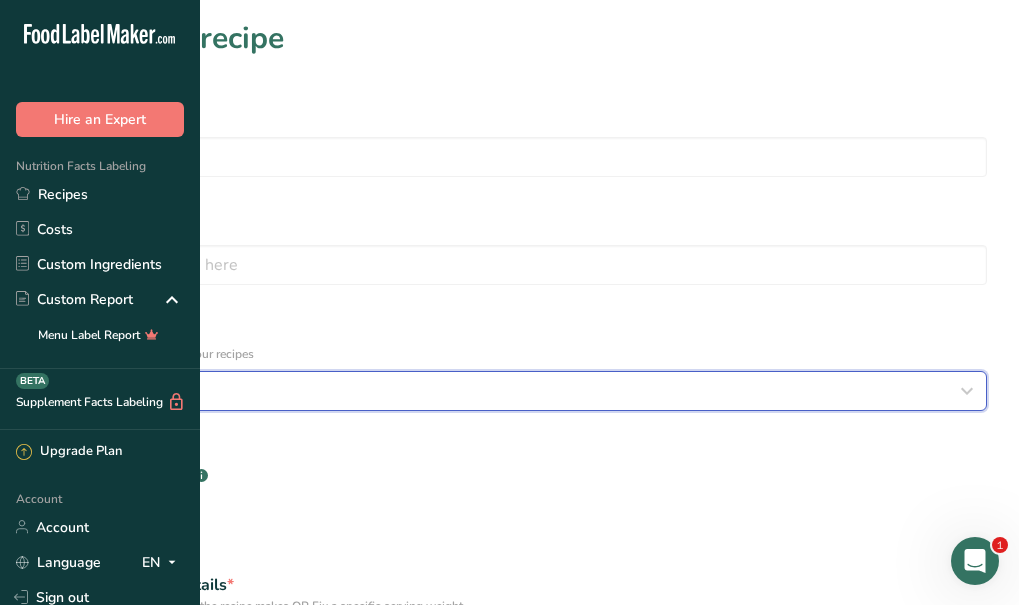click on "Select category" at bounding box center [509, 391] 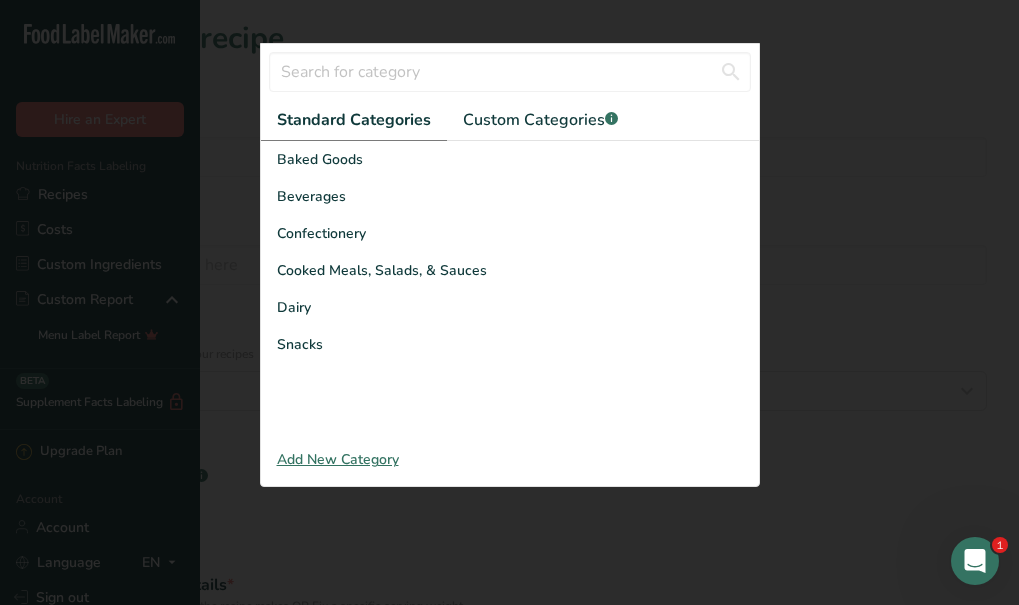 click on "Recipe Category? *
Select a category to organize your recipes
Select category
Standard Categories
Custom Categories
.a-a{fill:#347362;}.b-a{fill:#fff;}
Baked Goods
Beverages
Confectionery
Cooked Meals, Salads, & Sauces
Dairy
Snacks
Add New Category" at bounding box center (509, 366) 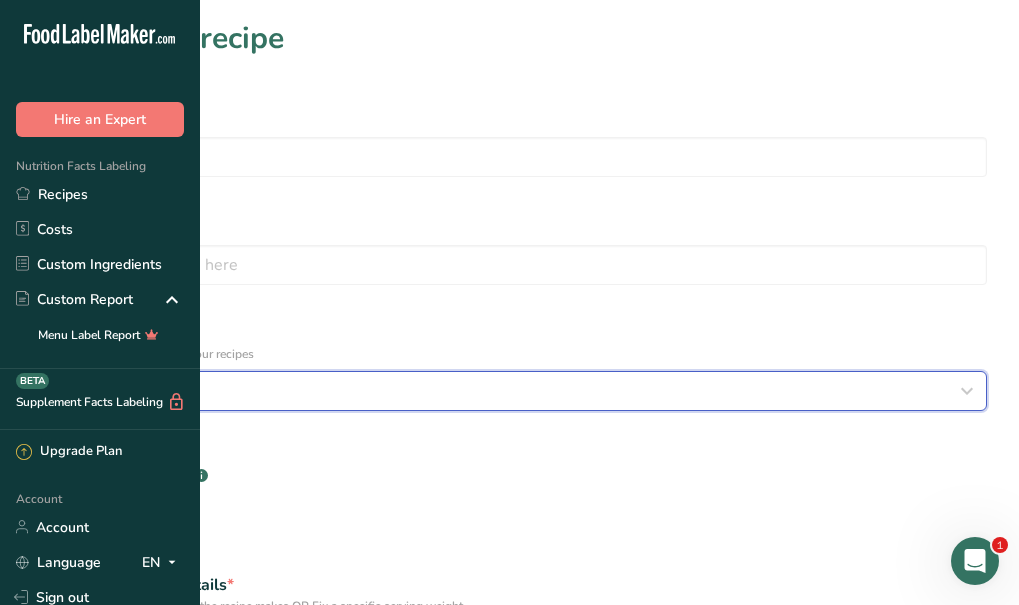click on "Select category" at bounding box center [509, 391] 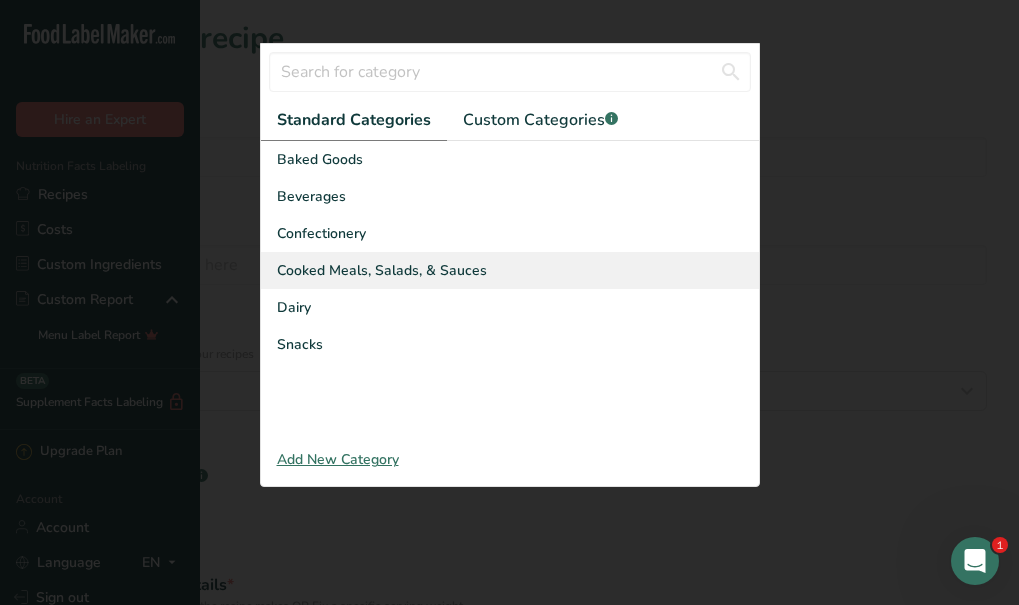 click on "Cooked Meals, Salads, & Sauces" at bounding box center (382, 270) 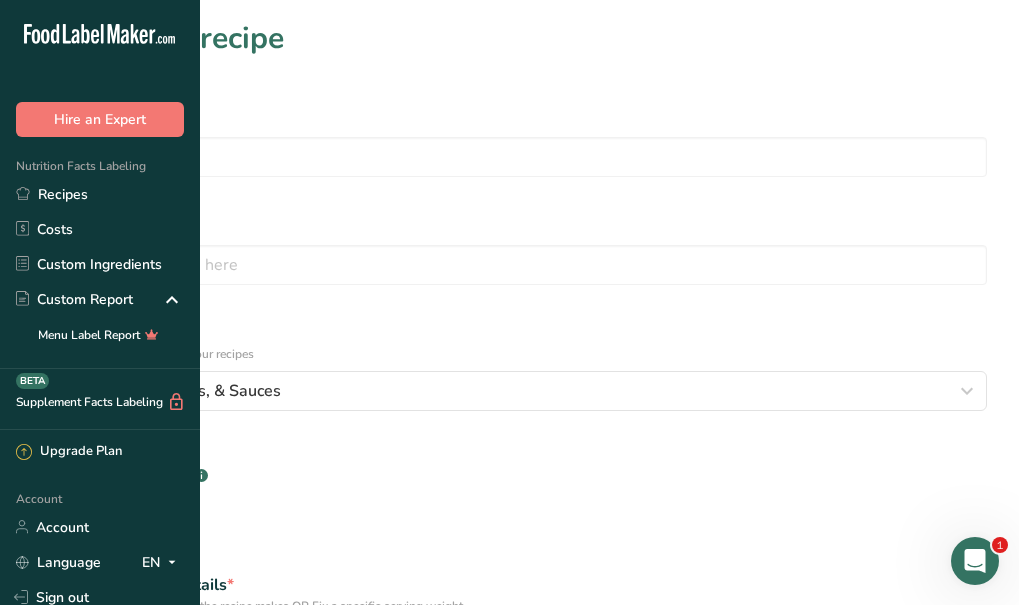 click on "1" at bounding box center (778, 701) 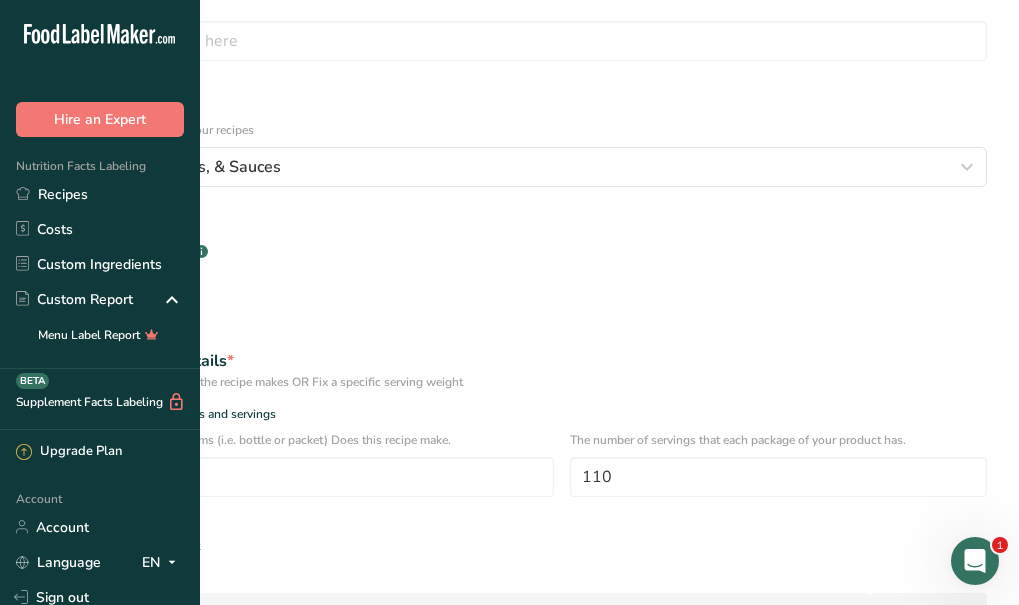 scroll, scrollTop: 272, scrollLeft: 0, axis: vertical 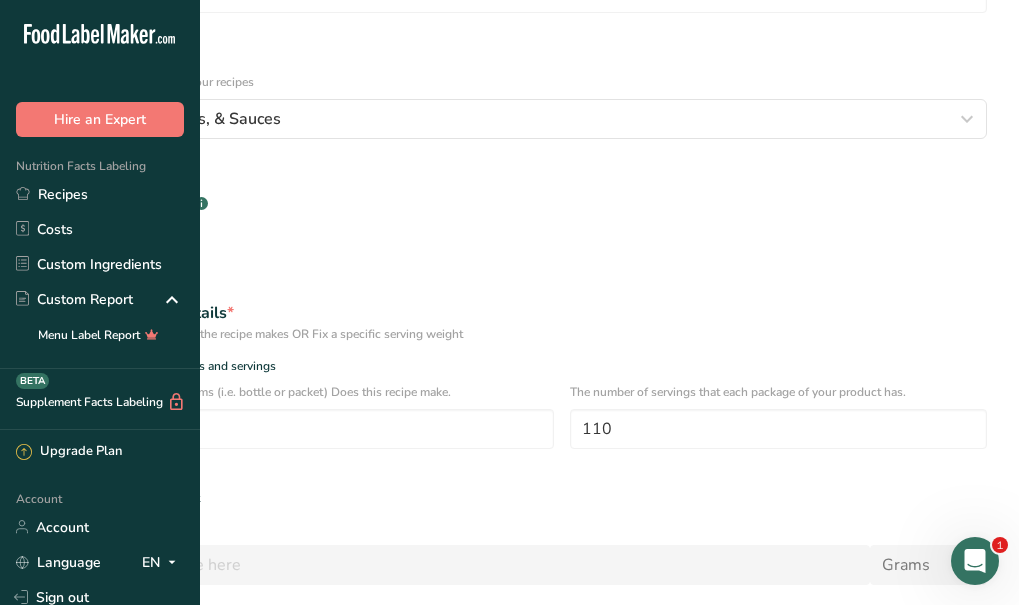 click on "Continue" at bounding box center (509, 661) 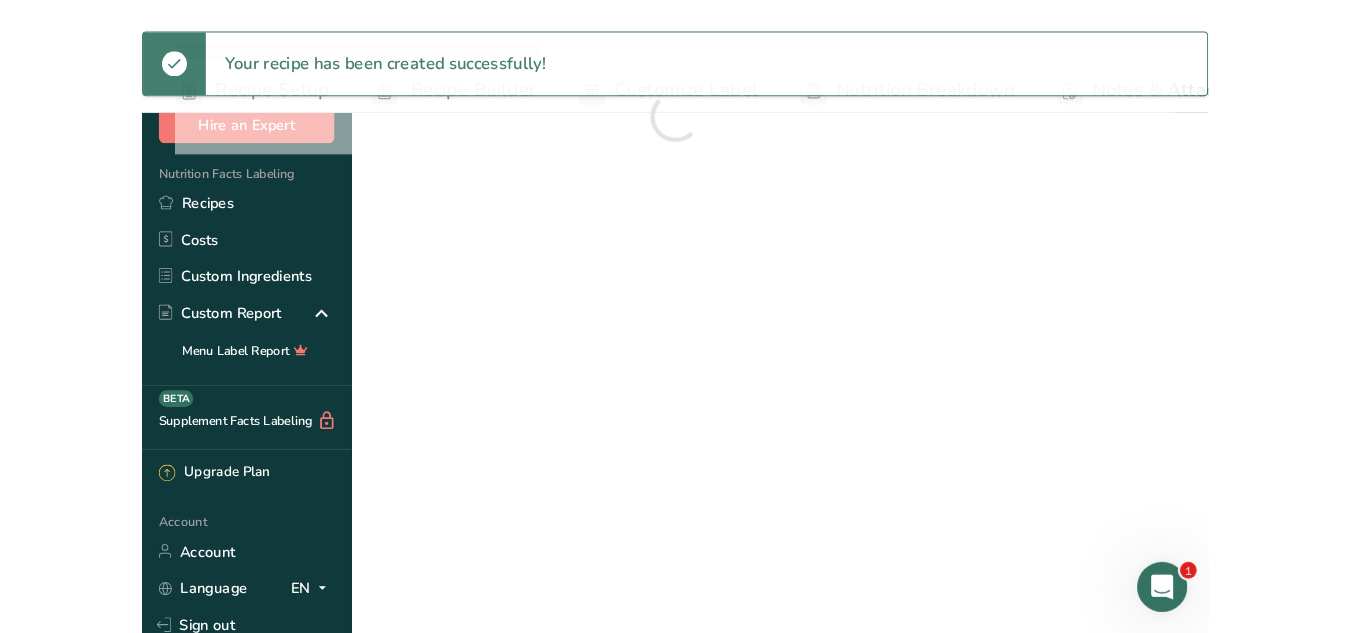 scroll, scrollTop: 0, scrollLeft: 0, axis: both 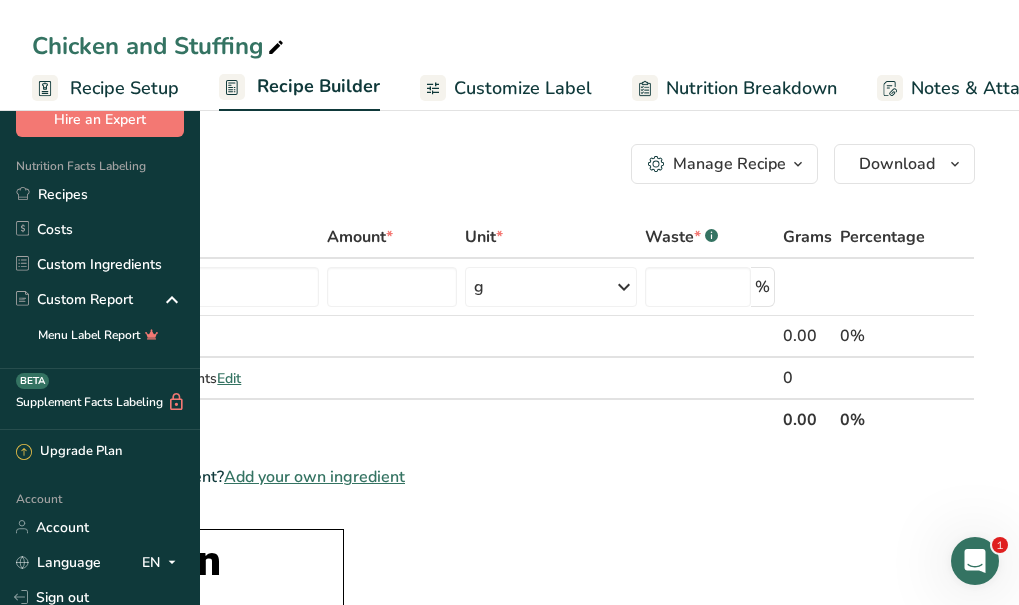 click on "Net Totals" at bounding box center (414, 419) 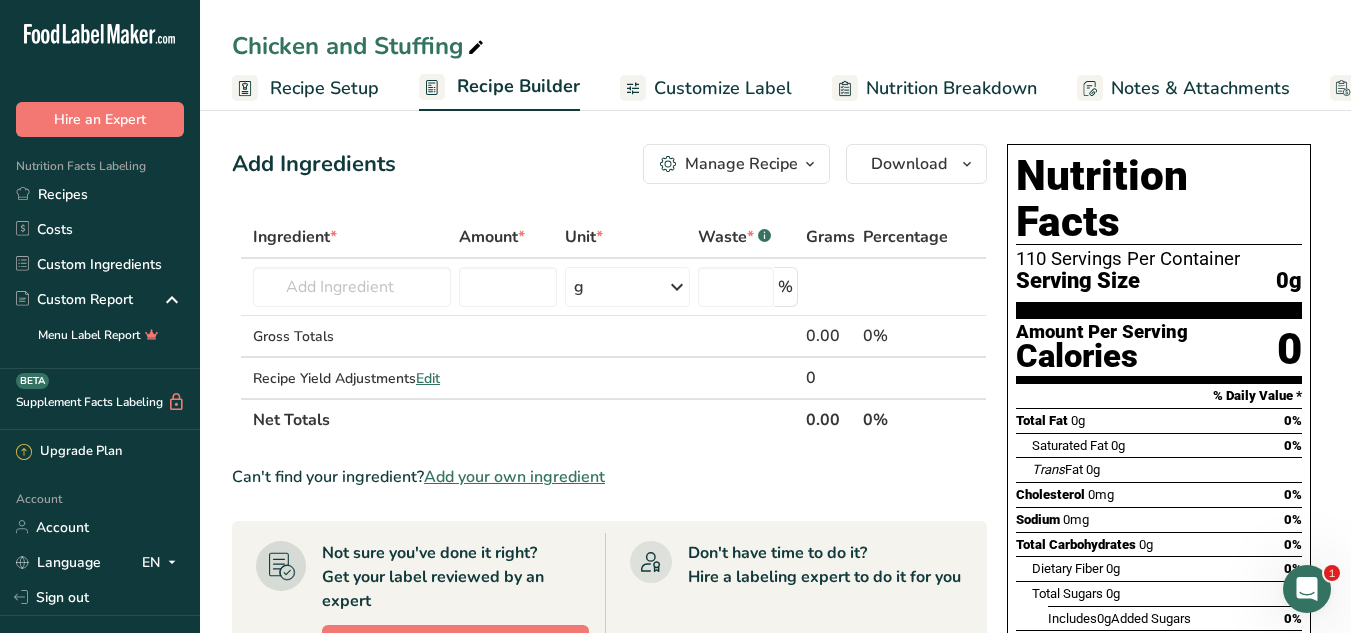 click on "Chicken and Stuffing
Recipe Setup                       Recipe Builder   Customize Label               Nutrition Breakdown               Notes & Attachments                 Recipe Costing" at bounding box center [775, 55] 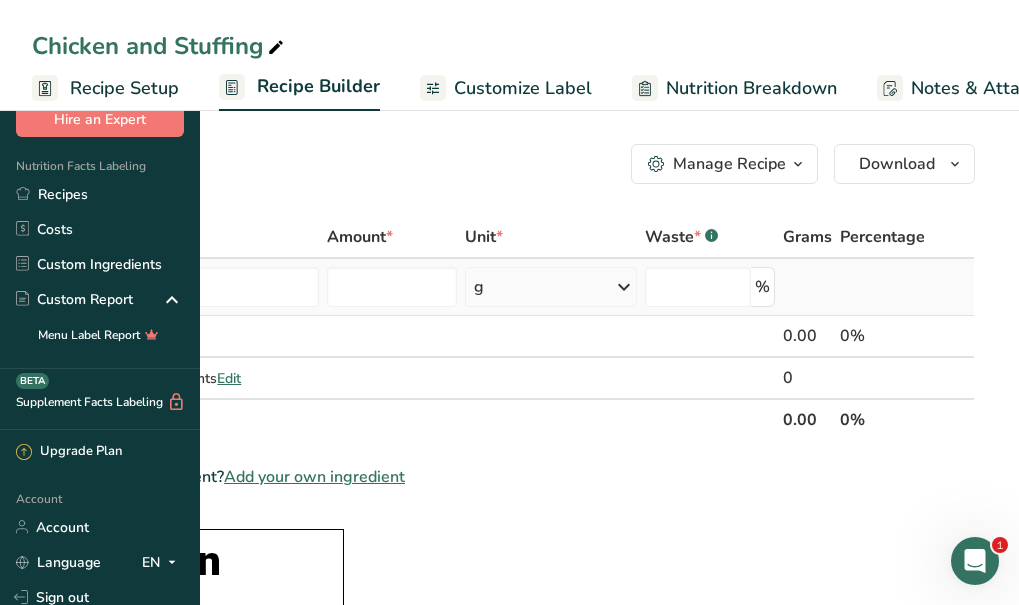 click on "Almond flour
1211
Milk, whole, 3.25% milkfat, without added vitamin A and vitamin D
23601
Beef, tenderloin, steak, separable lean only, trimmed to 1/8" fat, all grades, raw
13000
Beef, grass-fed, strip steaks, lean only, raw
13498
Beef, ground, 70% lean meat / 30% fat, raw
See full Results" at bounding box center [186, 287] 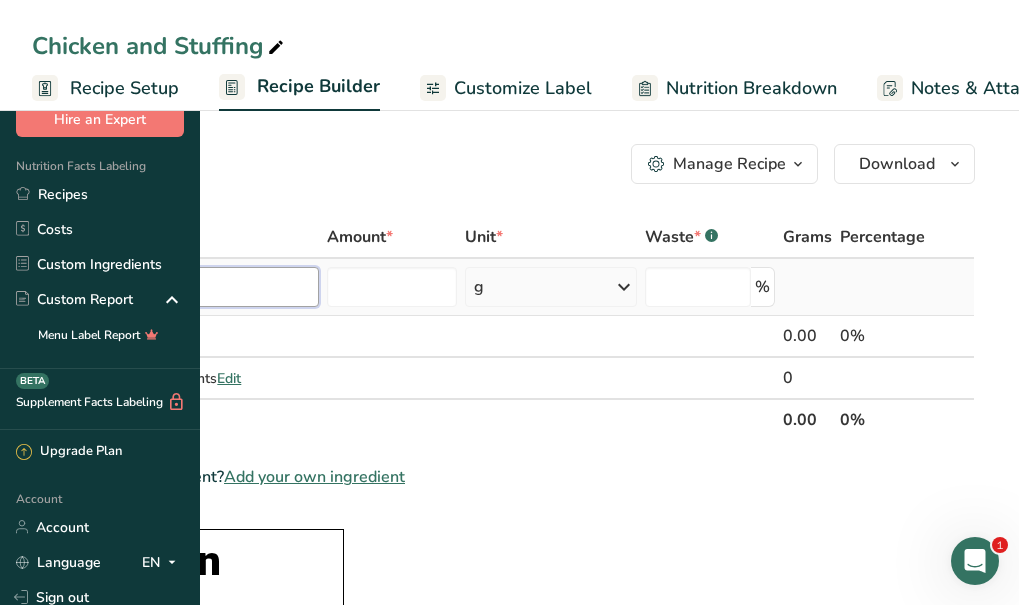 click at bounding box center [186, 287] 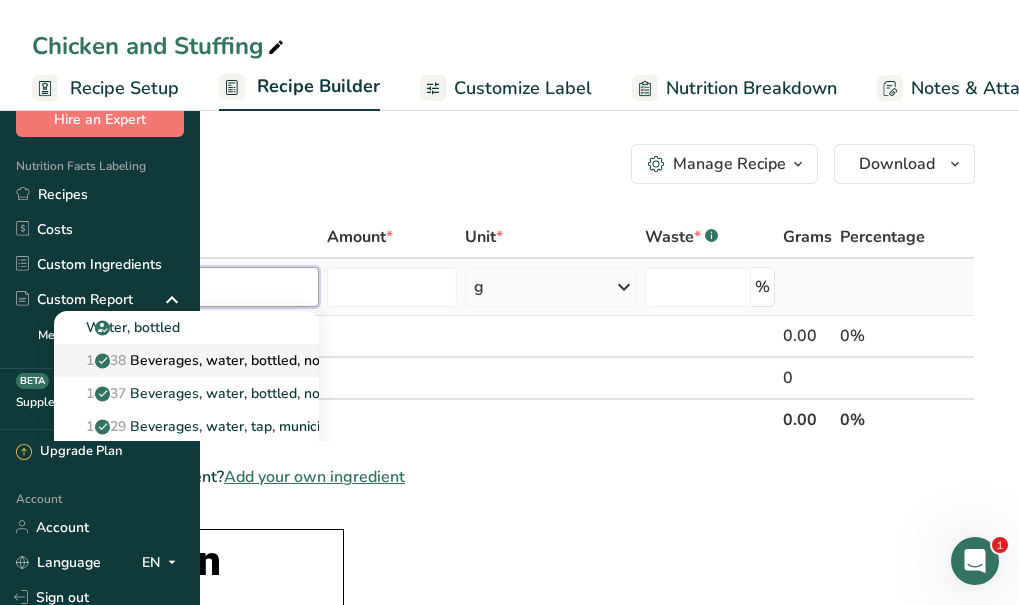 type on "water" 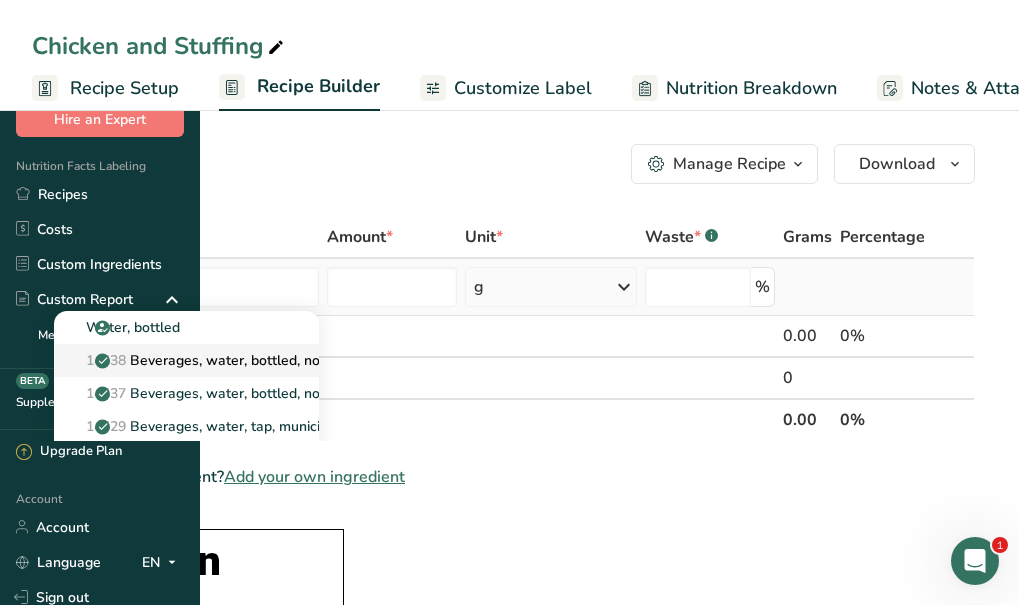 click on "14438" at bounding box center (106, 360) 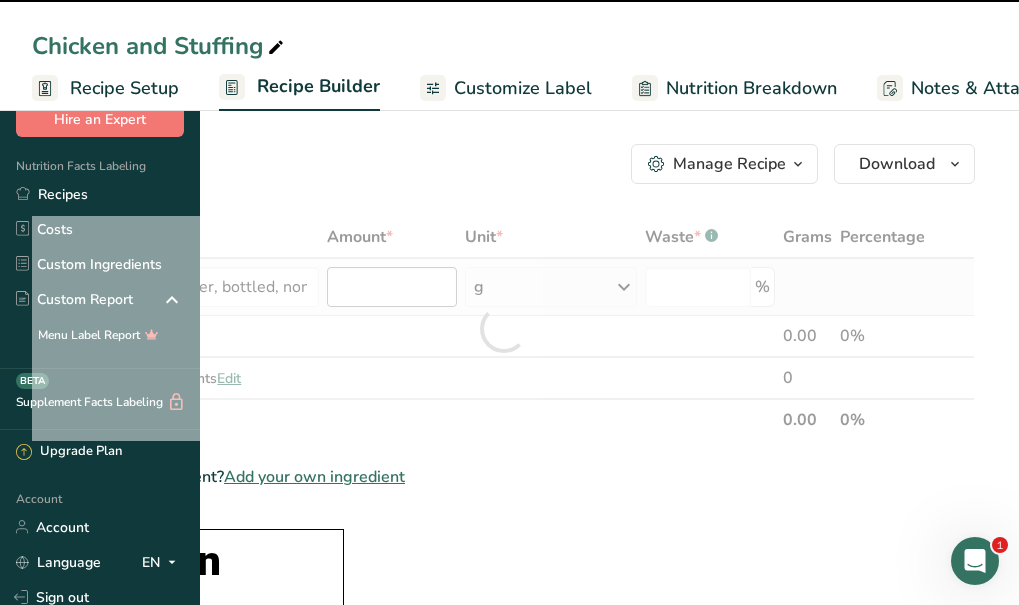 type on "0" 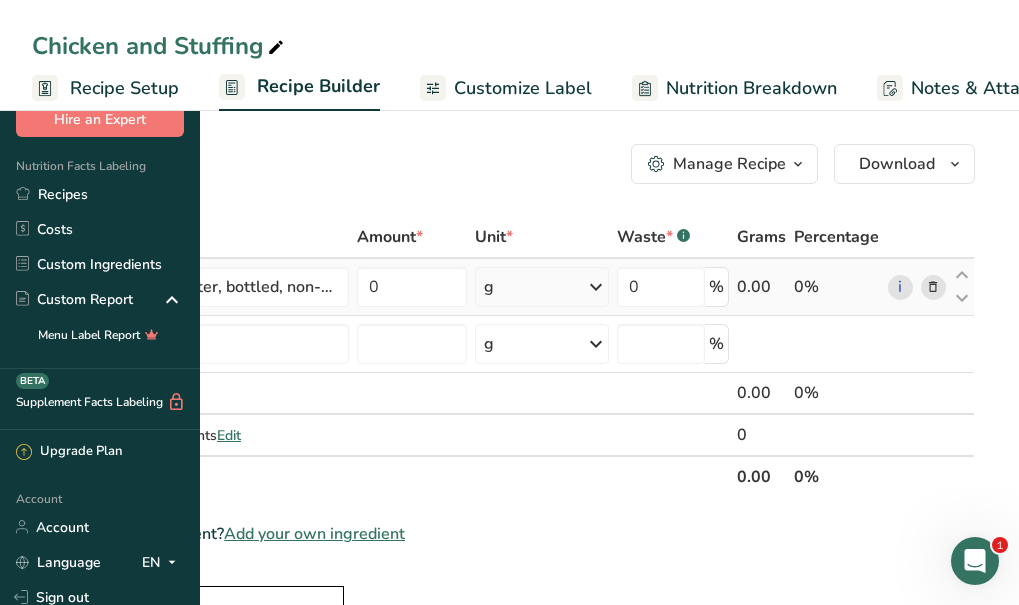 click at bounding box center [596, 287] 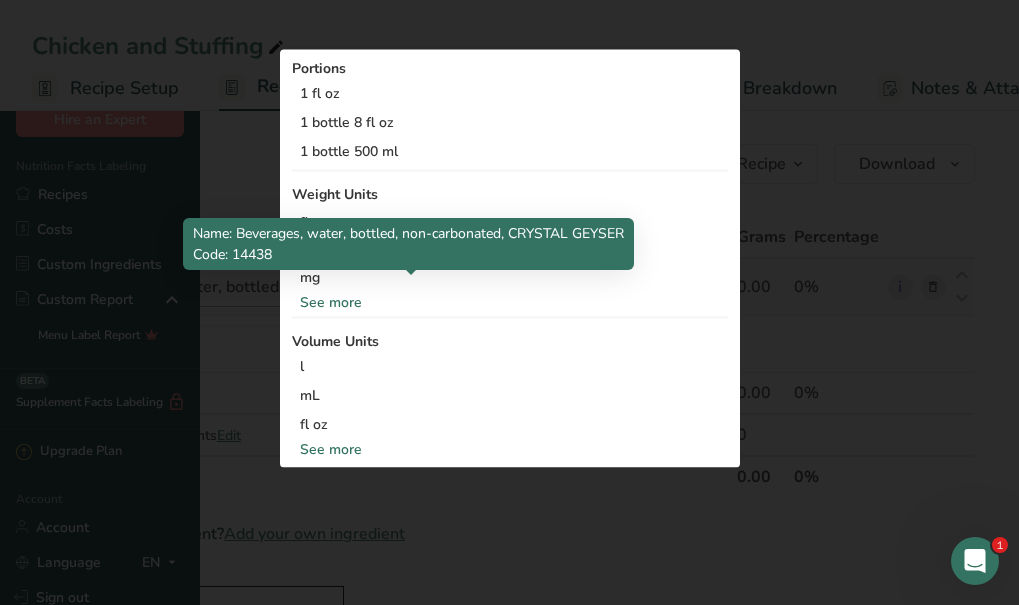 click on "Beverages, water, bottled, non-carbonated, CRYSTAL GEYSER" at bounding box center [212, 287] 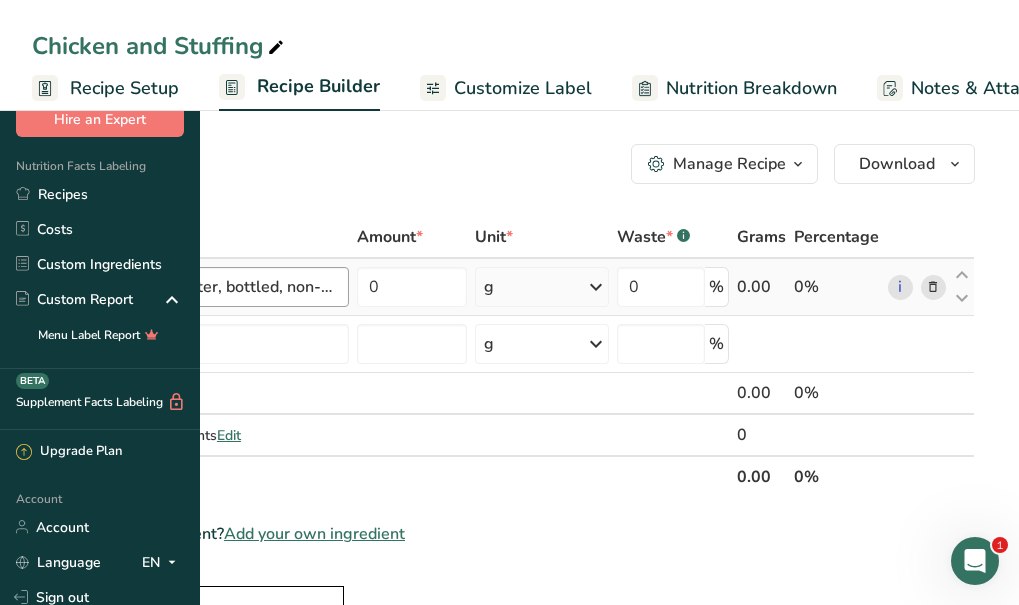 click on "Beverages, water, bottled, non-carbonated, CRYSTAL GEYSER" at bounding box center [212, 287] 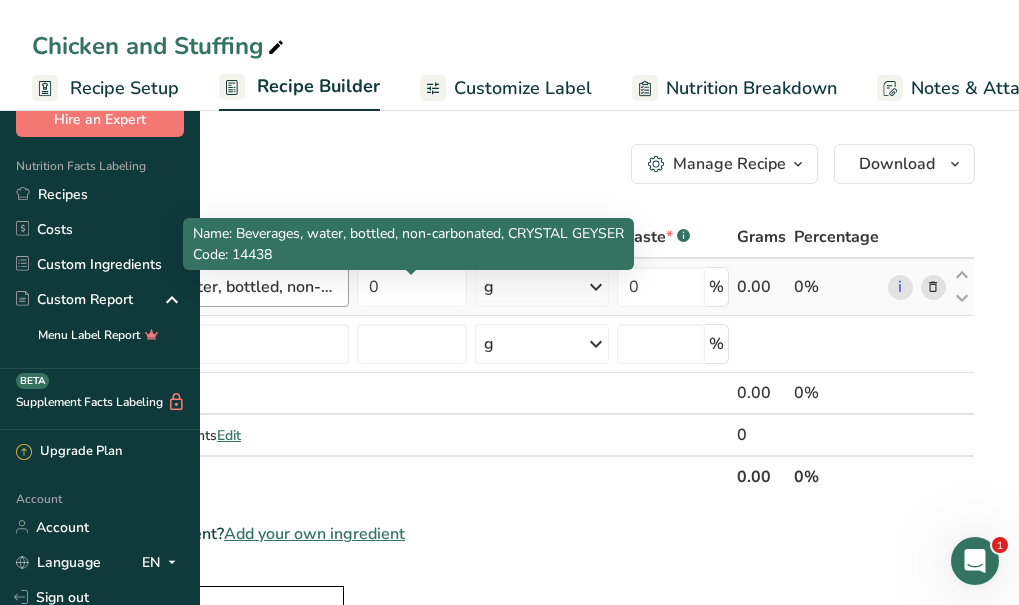 click on "Beverages, water, bottled, non-carbonated, CRYSTAL GEYSER" at bounding box center [212, 287] 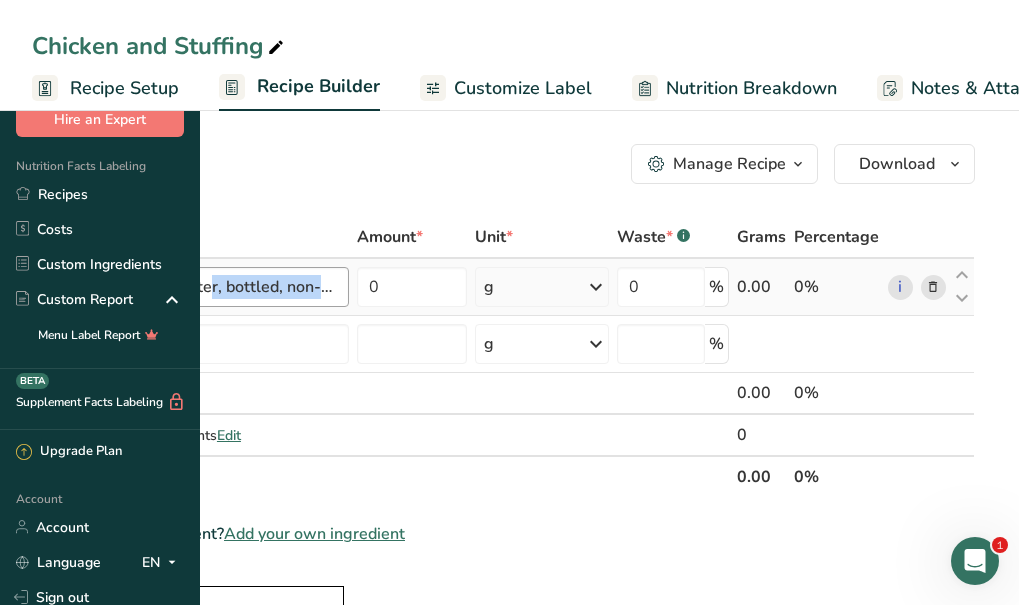 click on "Beverages, water, bottled, non-carbonated, CRYSTAL GEYSER" at bounding box center (212, 287) 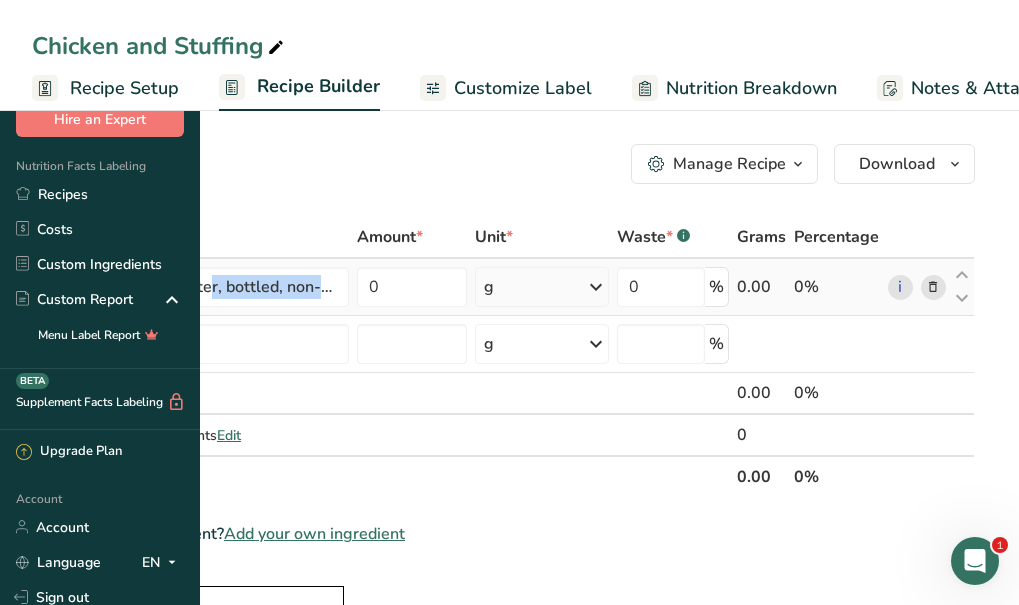 click at bounding box center [933, 287] 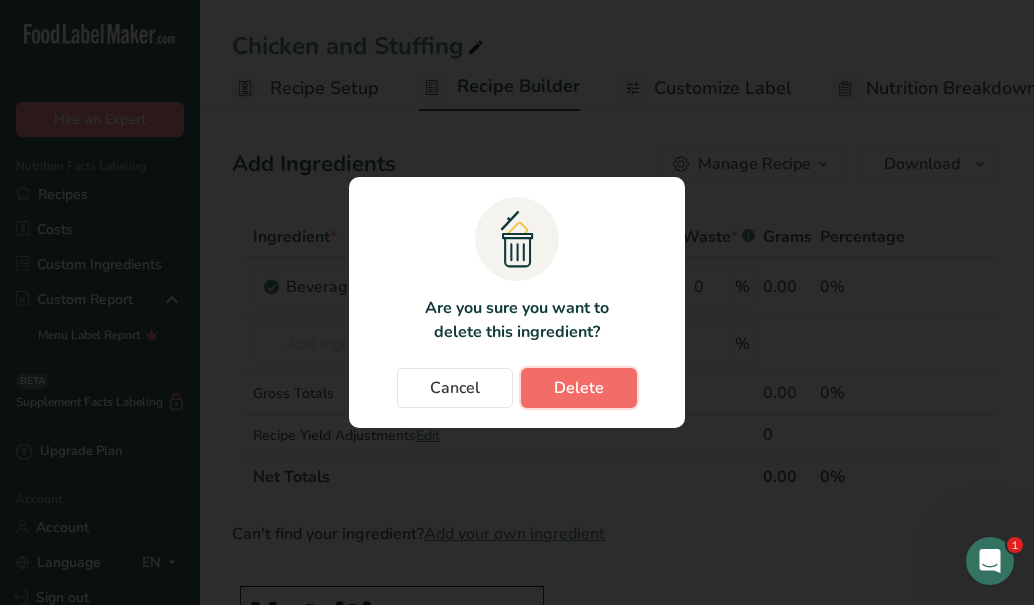 click on "Delete" at bounding box center [579, 388] 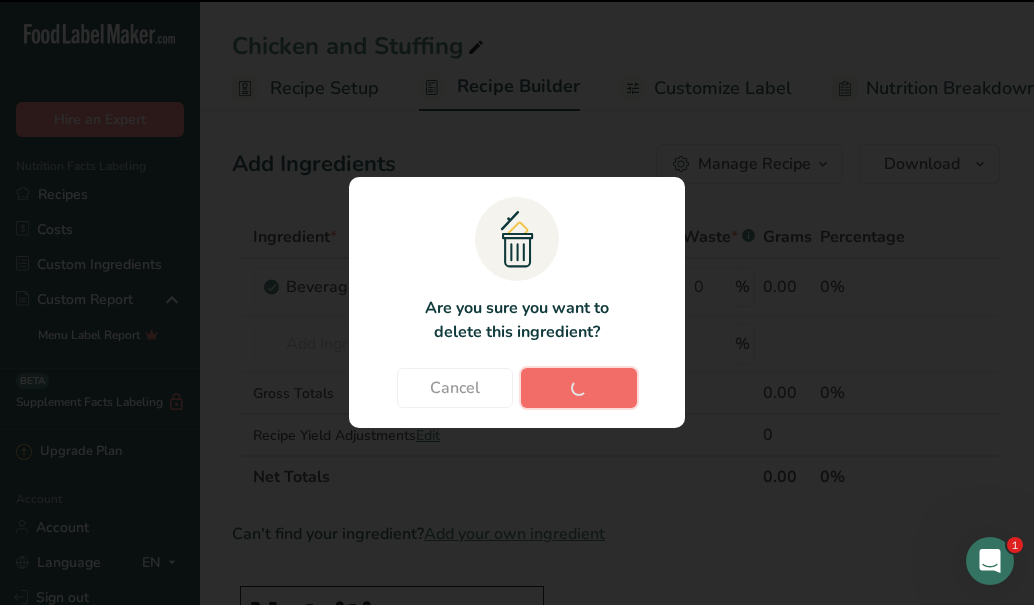 type 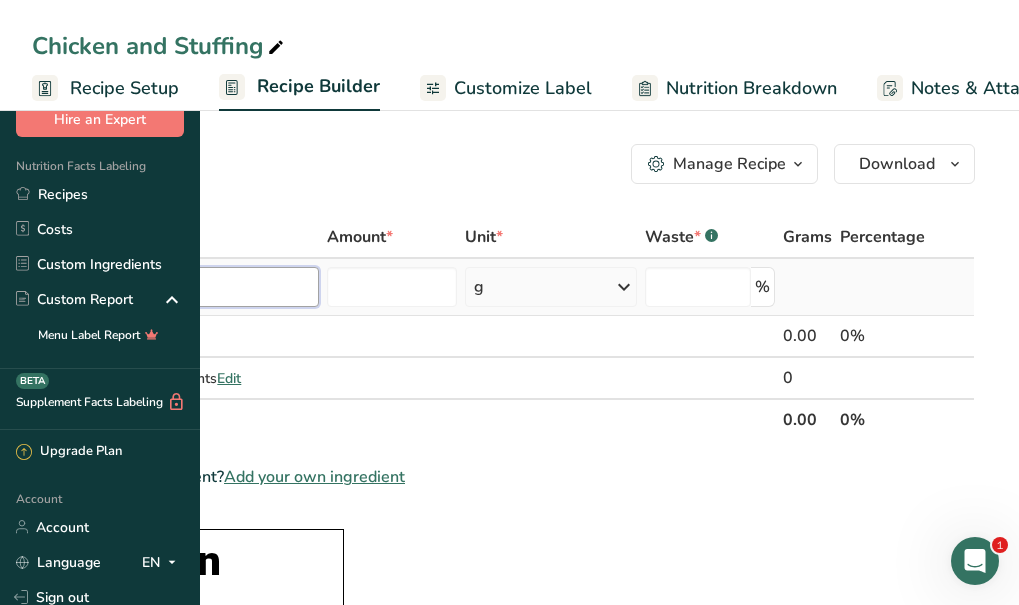 click at bounding box center [186, 287] 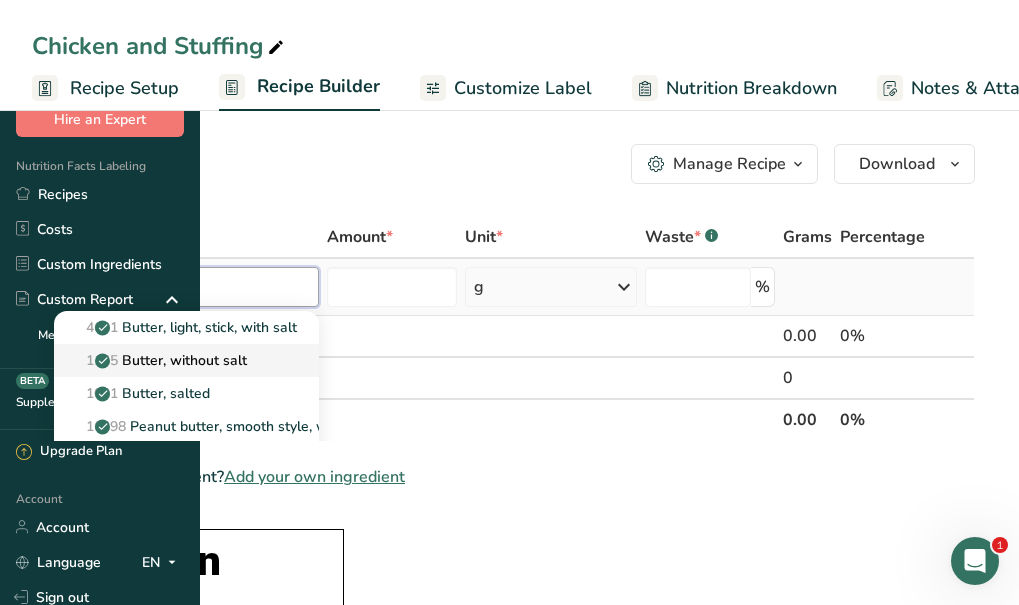 type on "butter" 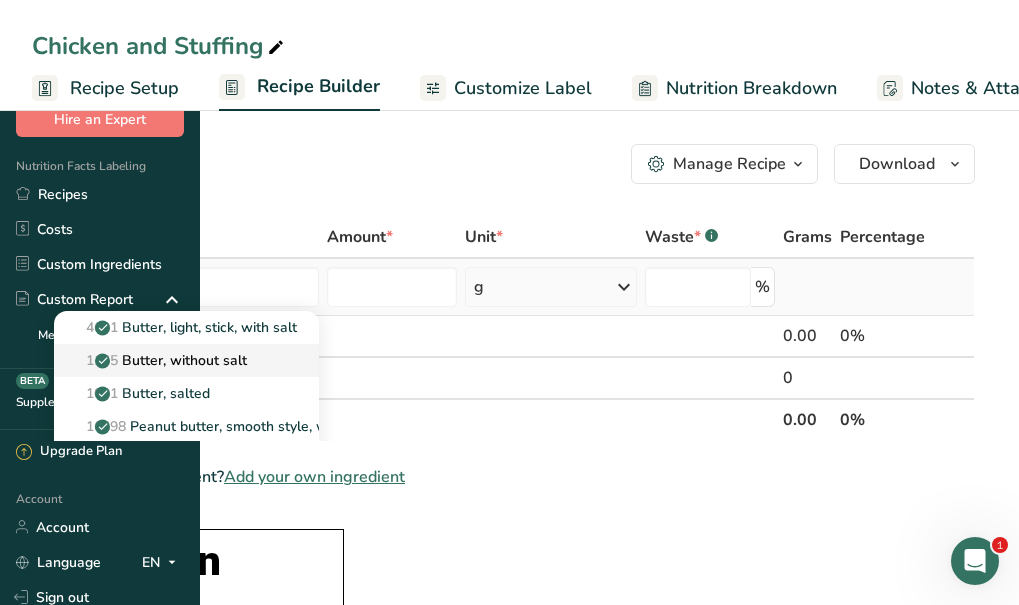 click on "1145
Butter, without salt" at bounding box center (158, 360) 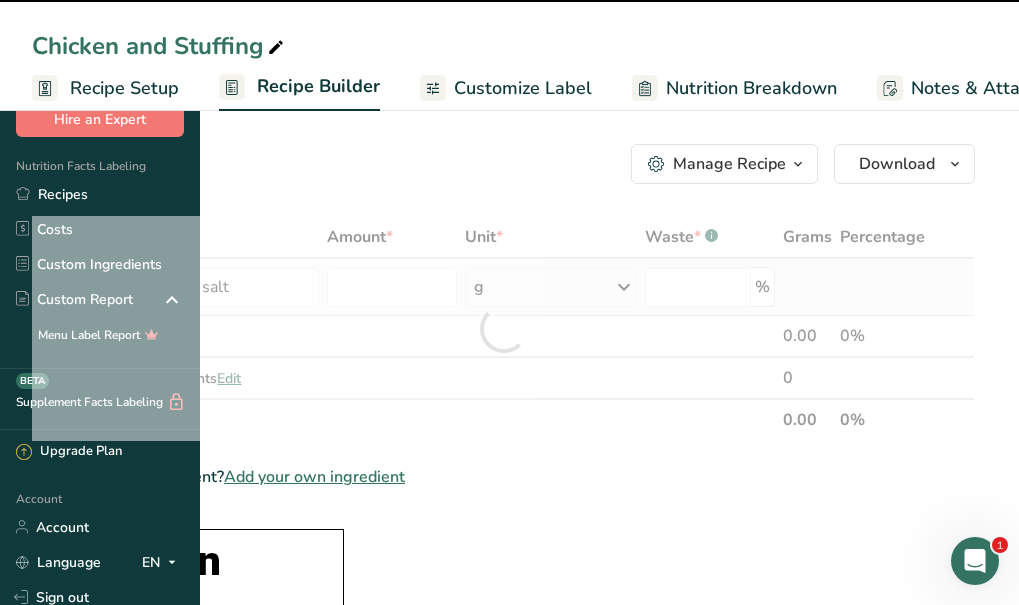 type on "0" 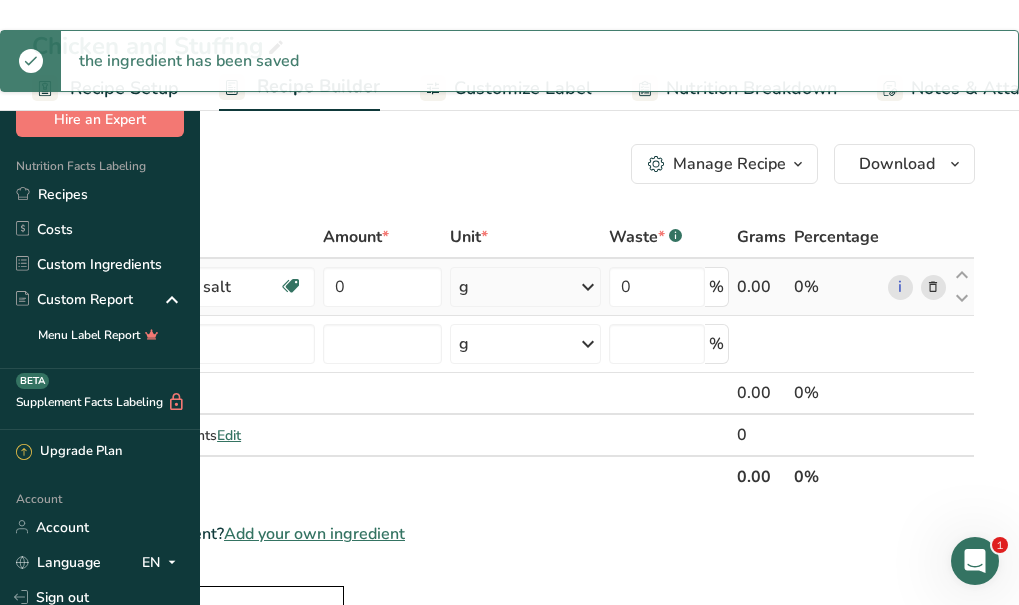 click on "g" at bounding box center (525, 287) 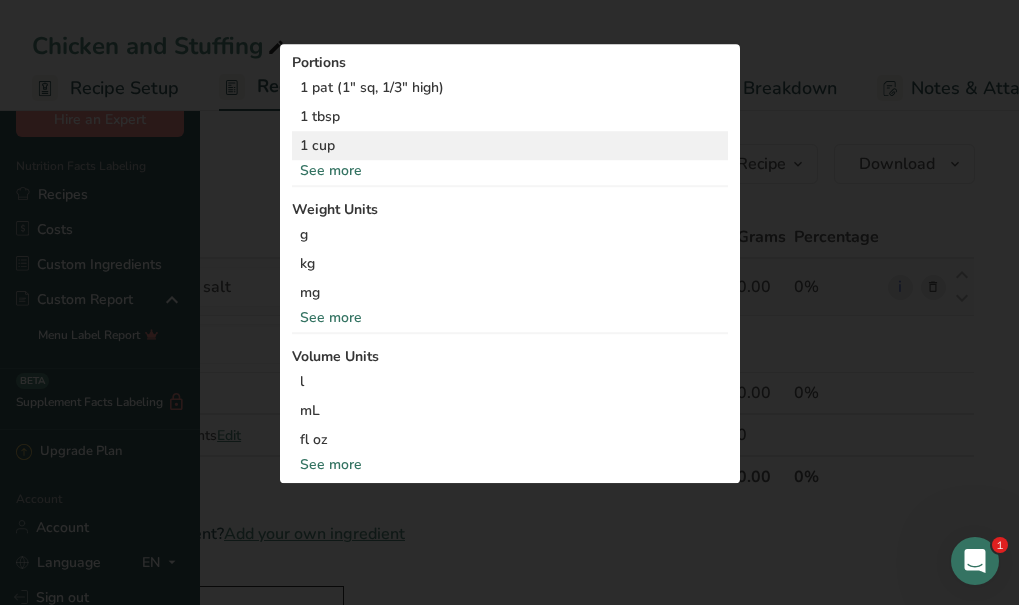 click on "1 cup" at bounding box center [510, 146] 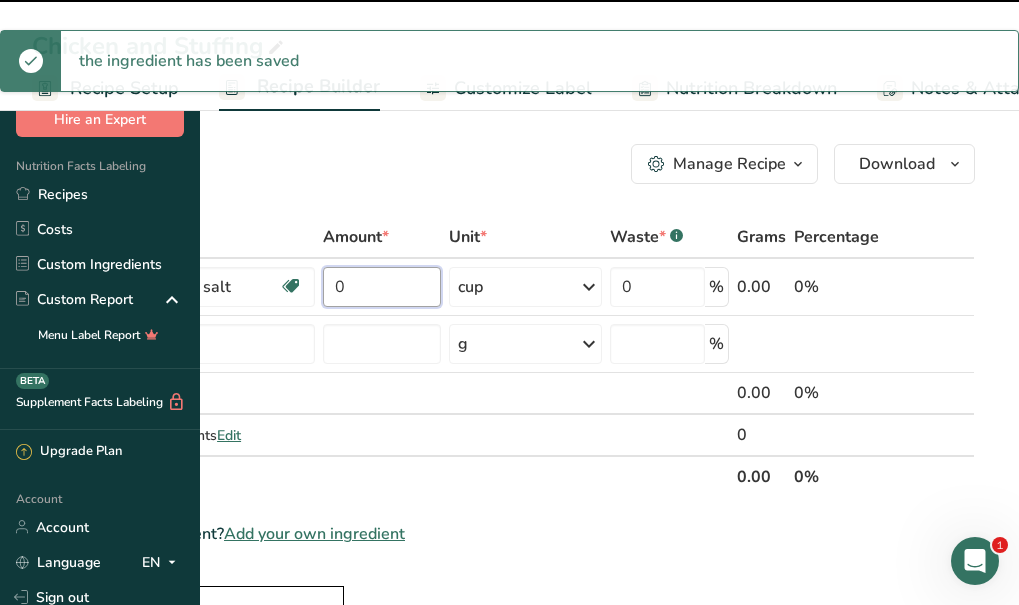 click on "0" at bounding box center [382, 287] 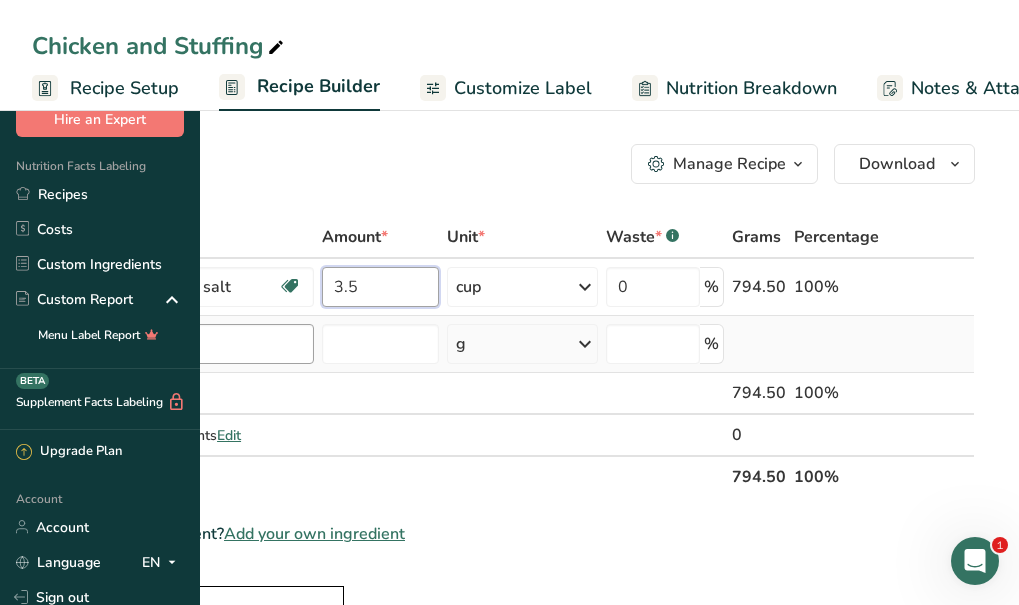type on "3.5" 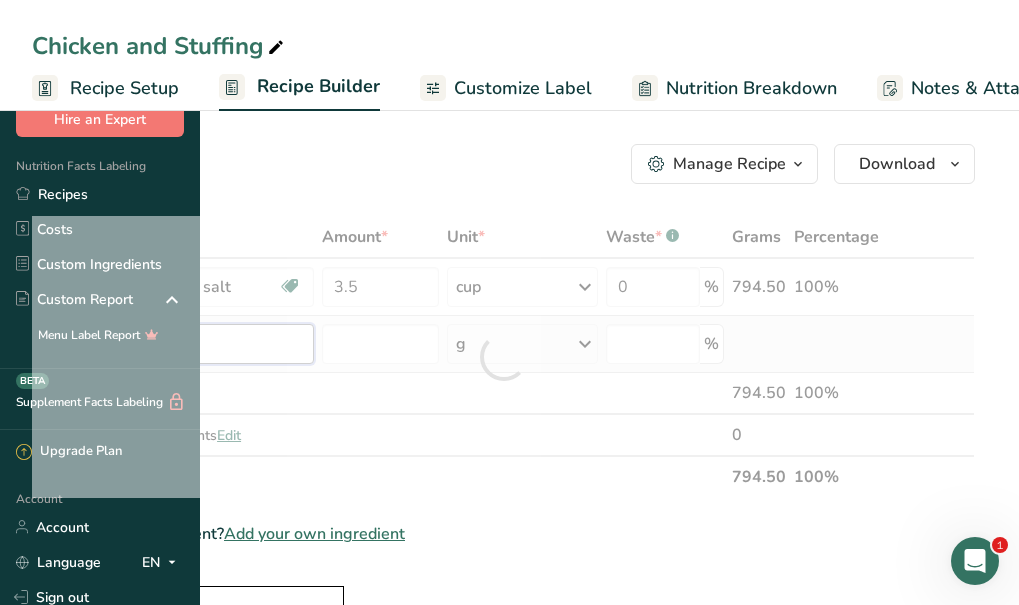 click on "Ingredient *
Amount *
Unit *
Waste *   .a-a{fill:#347362;}.b-a{fill:#fff;}          Grams
Percentage
Butter, without salt
Gluten free
Vegetarian
Soy free
3.5
cup
Portions
1 pat (1" sq, 1/3" high)
1 tbsp
1 cup
See more
Weight Units
g
kg
mg
See more
Volume Units
l
Volume units require a density conversion. If you know your ingredient's density enter it below. Otherwise, click on "RIA" our AI Regulatory bot - she will be able to help you
lb/ft3
g/cm3
Confirm
mL
lb/ft3" at bounding box center [503, 357] 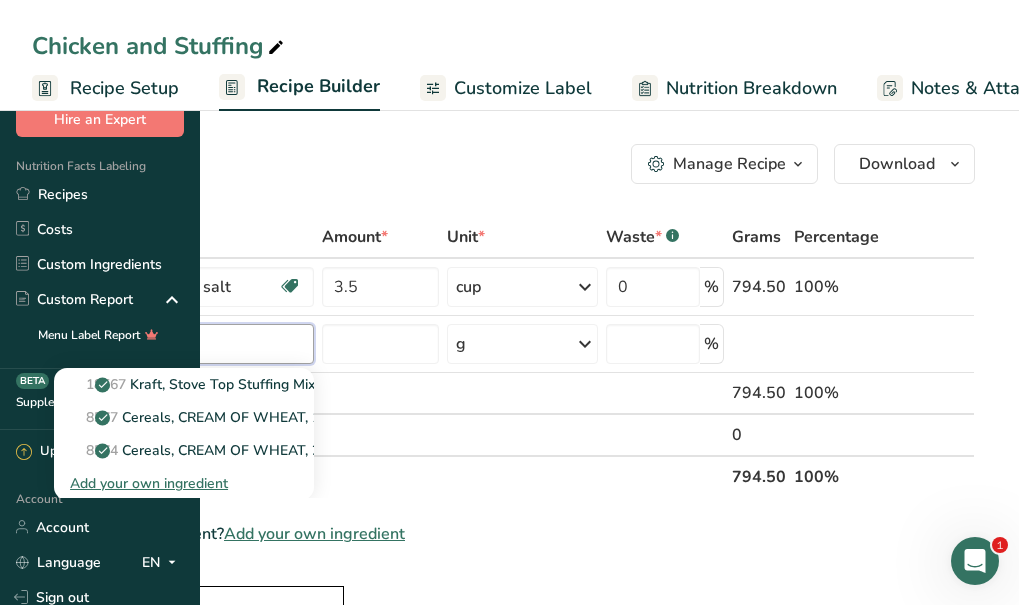 drag, startPoint x: 350, startPoint y: 346, endPoint x: 224, endPoint y: 343, distance: 126.035706 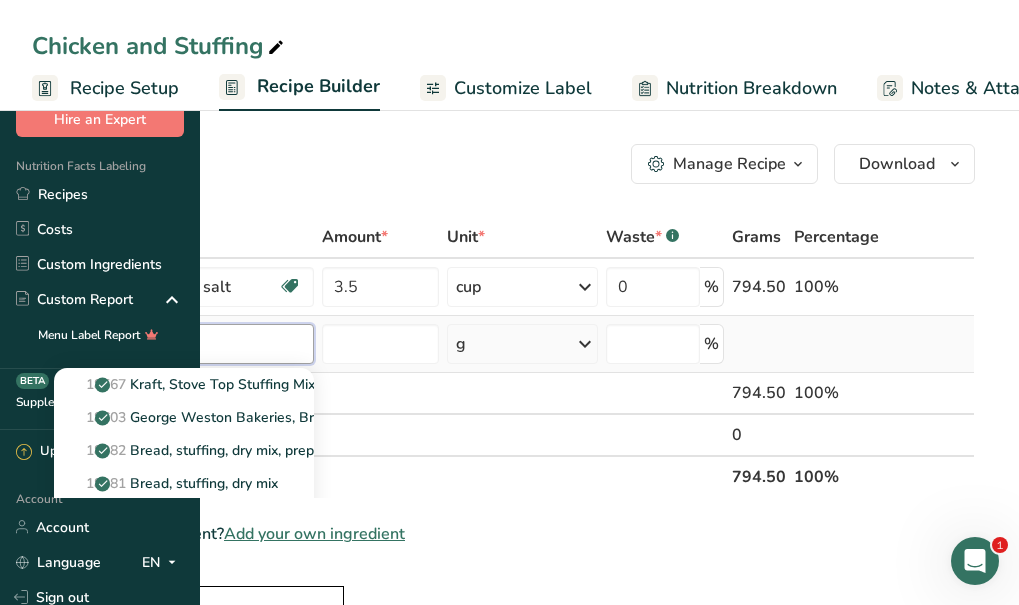 type on "stuffing mix" 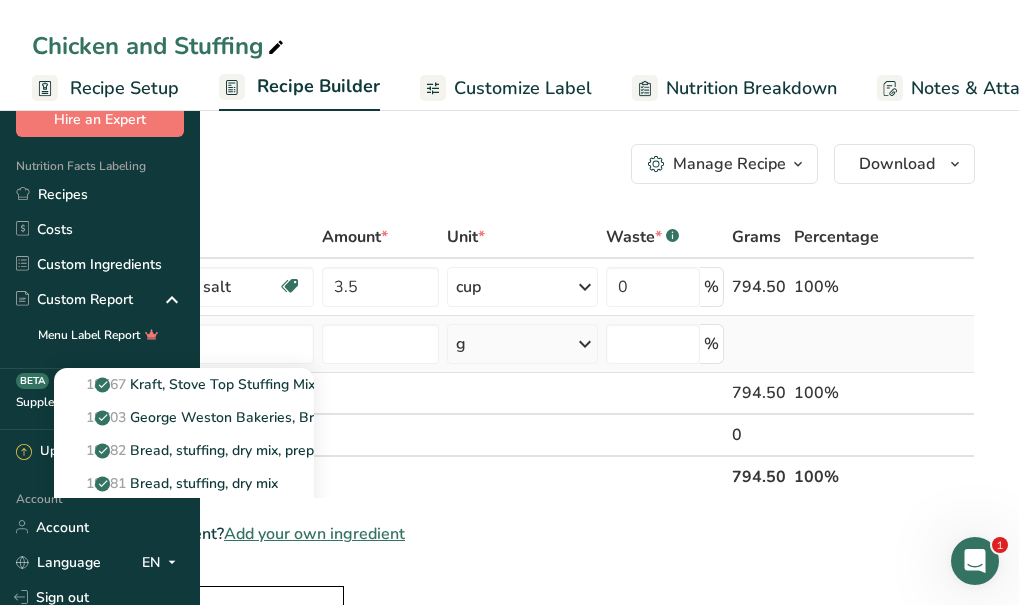 type 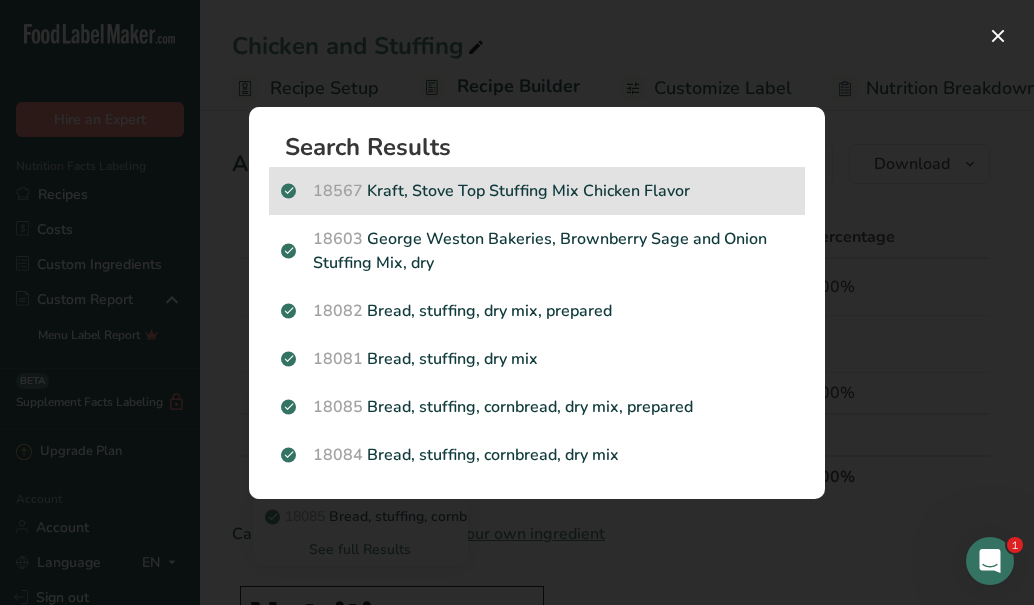 click on "[NUMBER]
Kraft, Stove Top Stuffing Mix Chicken Flavor" at bounding box center (537, 191) 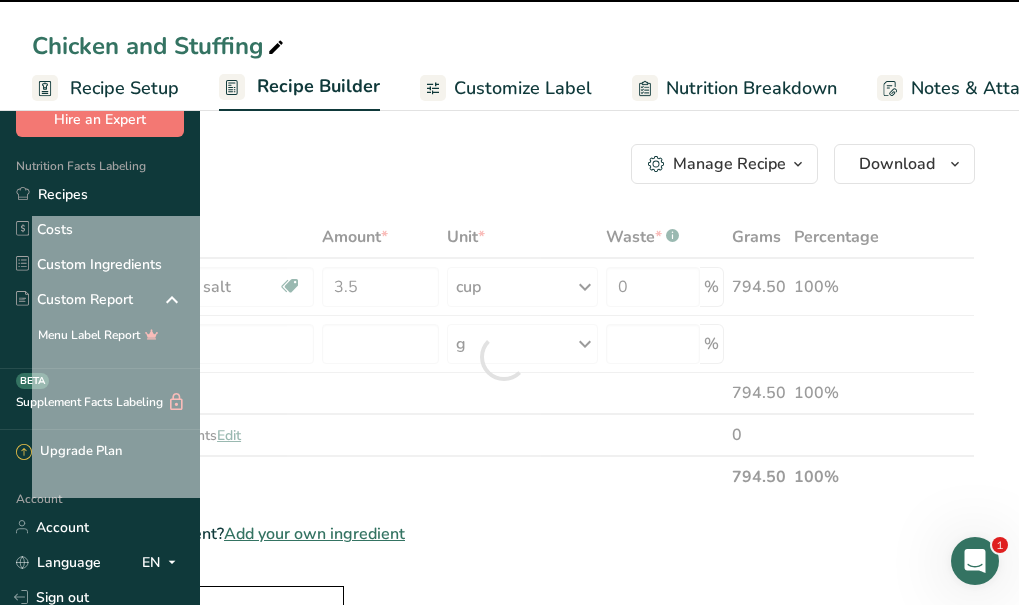 type on "0" 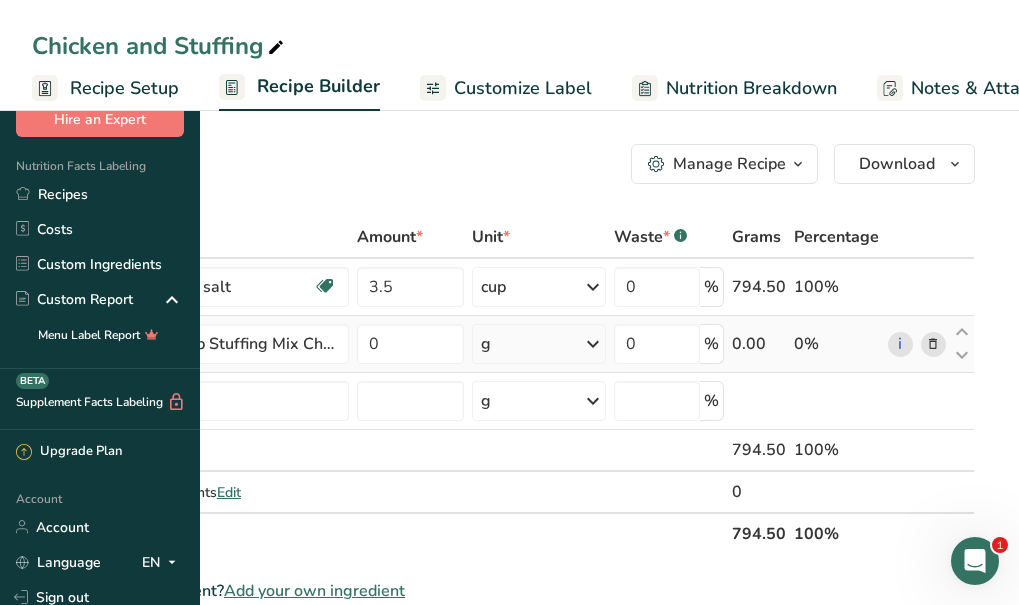 click on "g" at bounding box center (539, 344) 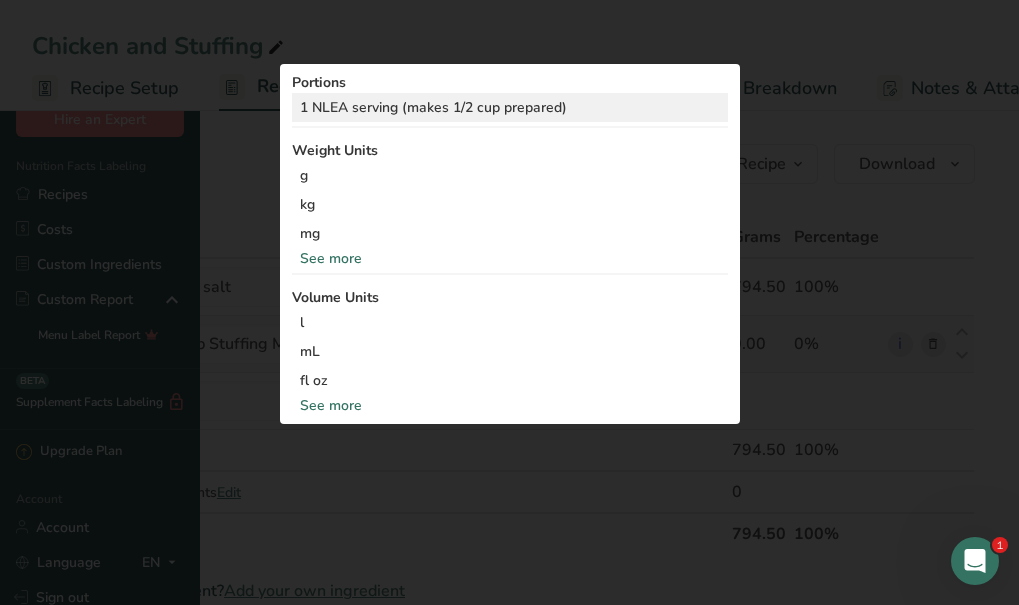 click on "1 NLEA serving (makes 1/2 cup prepared)" at bounding box center (510, 107) 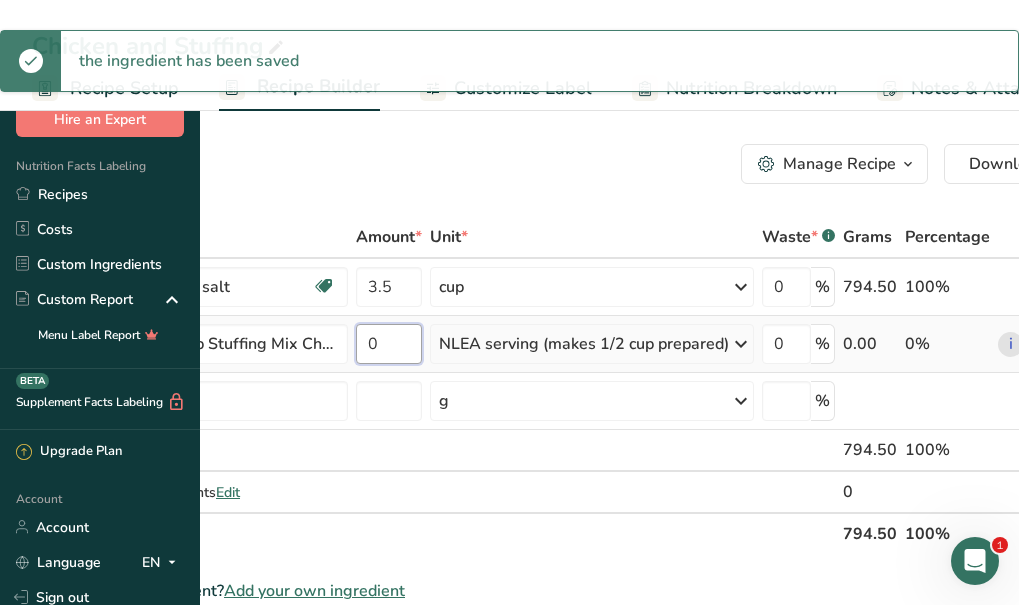 click on "0" at bounding box center (389, 344) 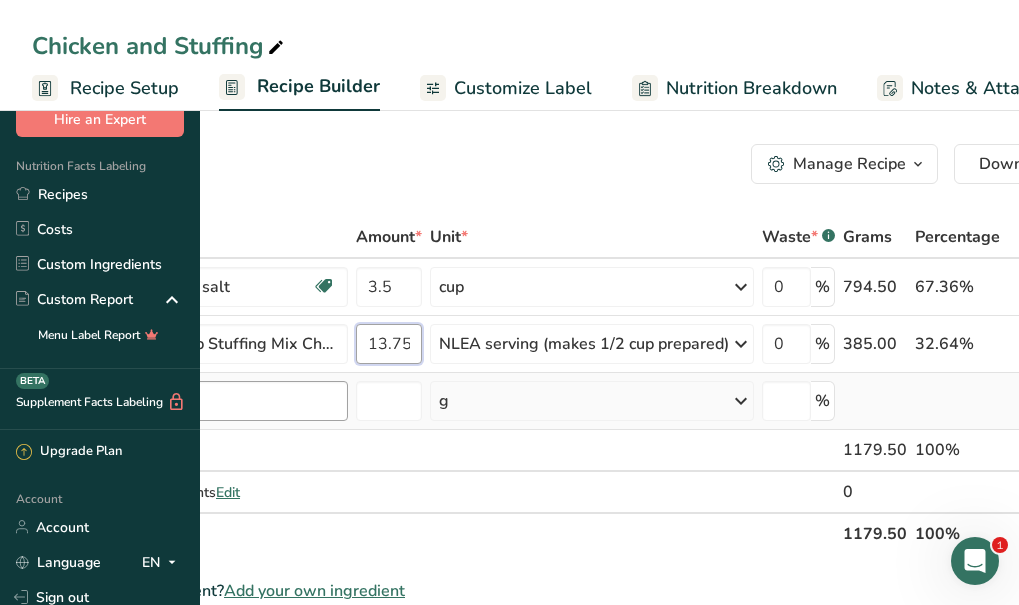 type on "13.75" 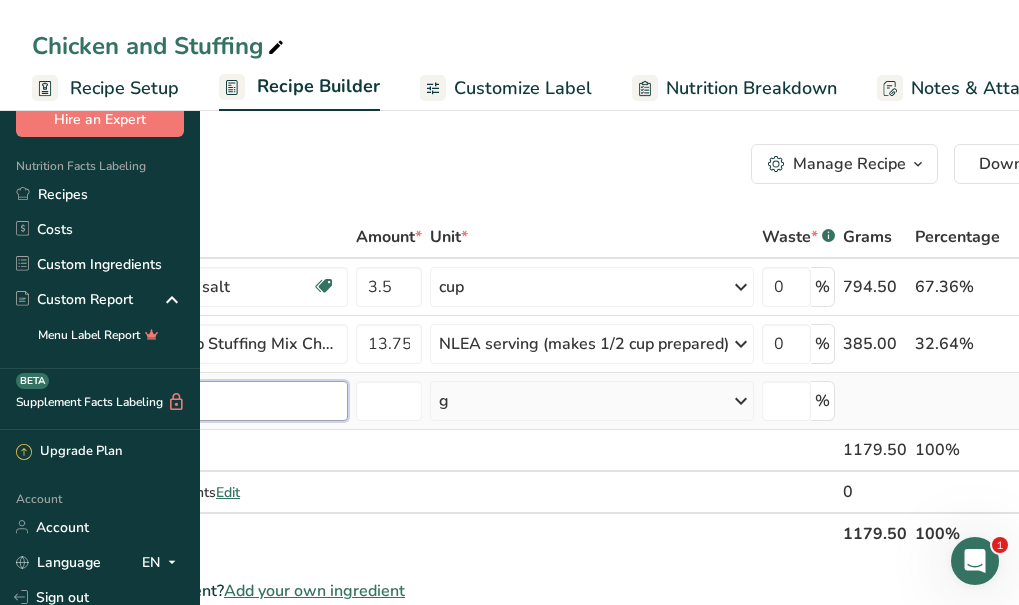 click on "Ingredient *
Amount *
Unit *
Waste *   .a-a{fill:#347362;}.b-a{fill:#fff;}          Grams
Percentage
Butter, without salt
Gluten free
Vegetarian
Soy free
3.5
cup
Portions
1 pat (1" sq, 1/3" high)
1 tbsp
1 cup
See more
Weight Units
g
kg
mg
See more
Volume Units
l
Volume units require a density conversion. If you know your ingredient's density enter it below. Otherwise, click on "RIA" our AI Regulatory bot - she will be able to help you
lb/ft3
g/cm3
Confirm
mL
lb/ft3" at bounding box center (563, 385) 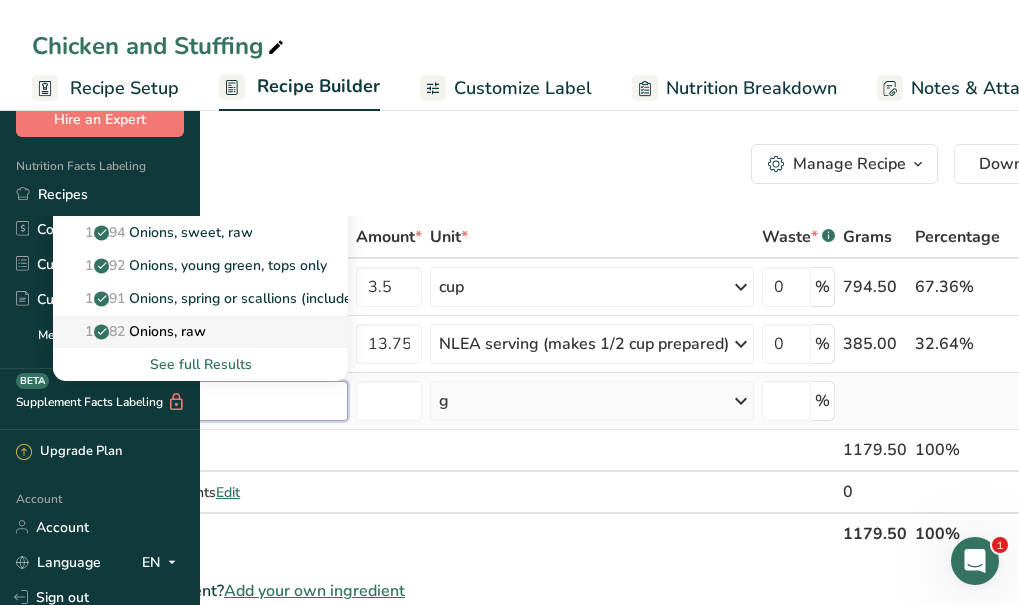type on "onion" 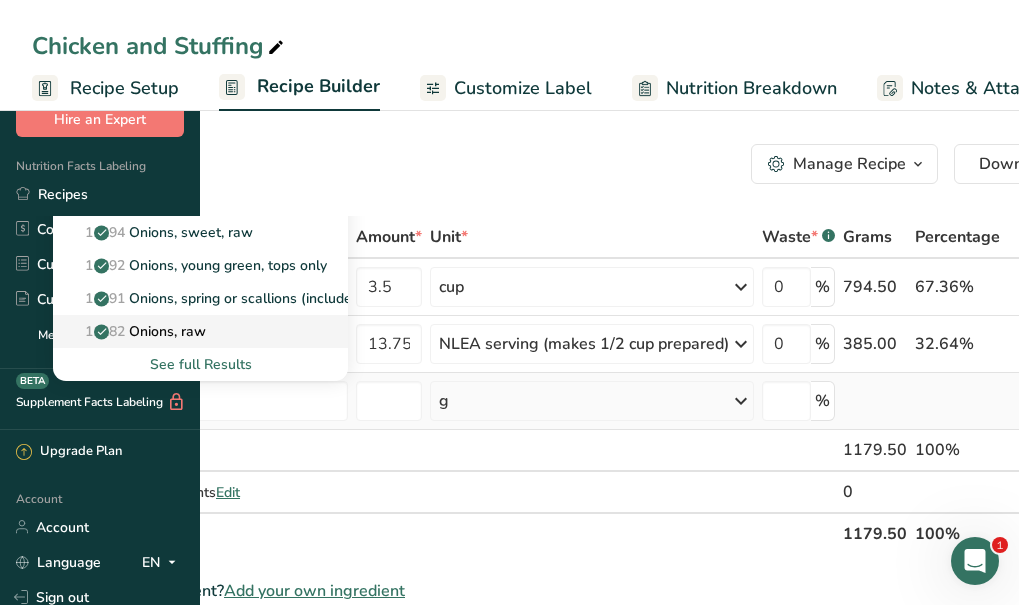 click on "11282
Onions, raw" at bounding box center (137, 331) 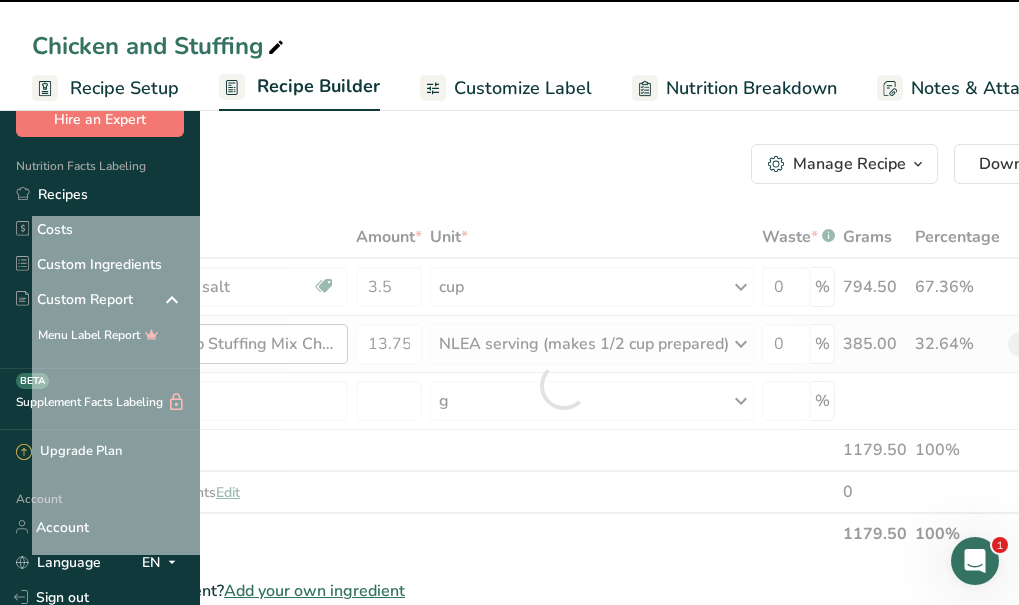 type on "0" 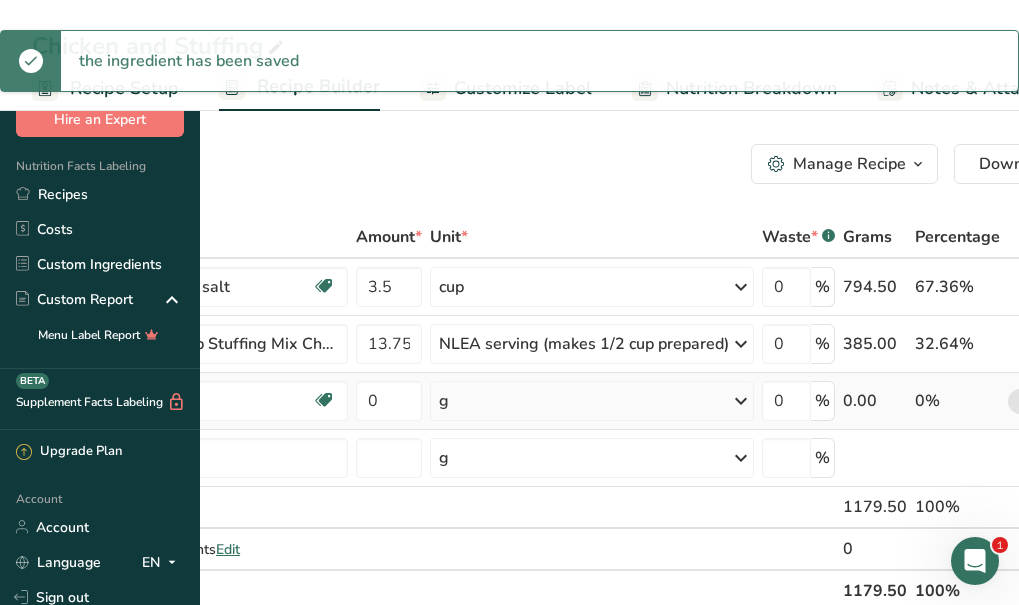 click on "g" at bounding box center (592, 401) 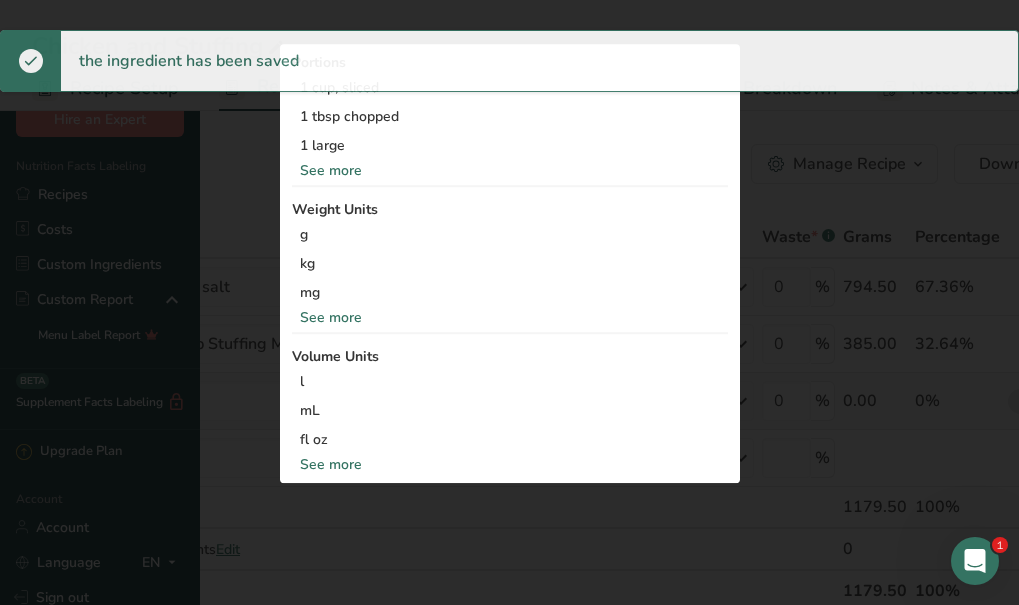 click on "See more" at bounding box center [510, 171] 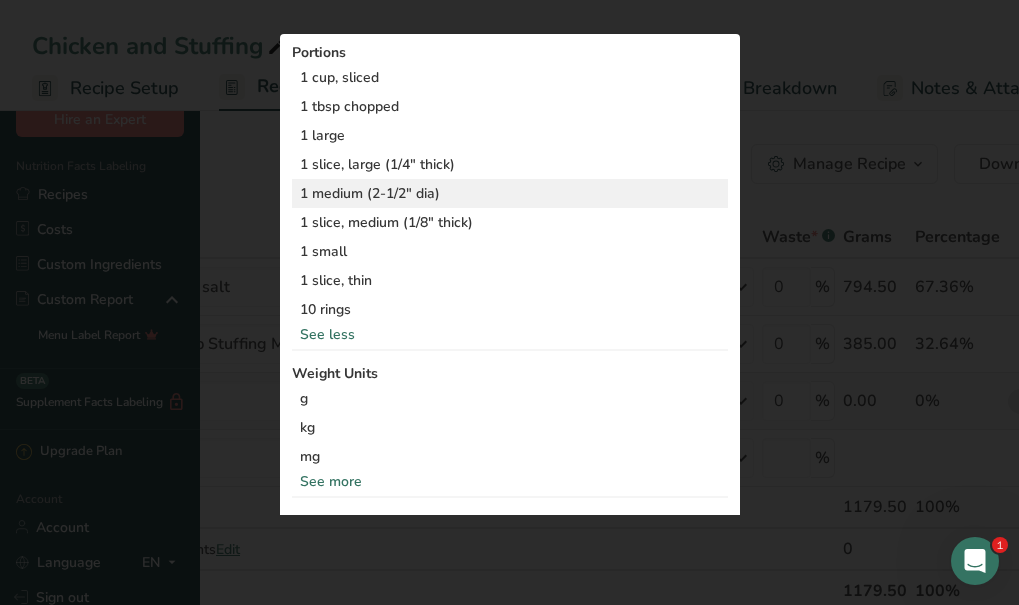 click on "1 medium (2-1/2" dia)" at bounding box center (510, 193) 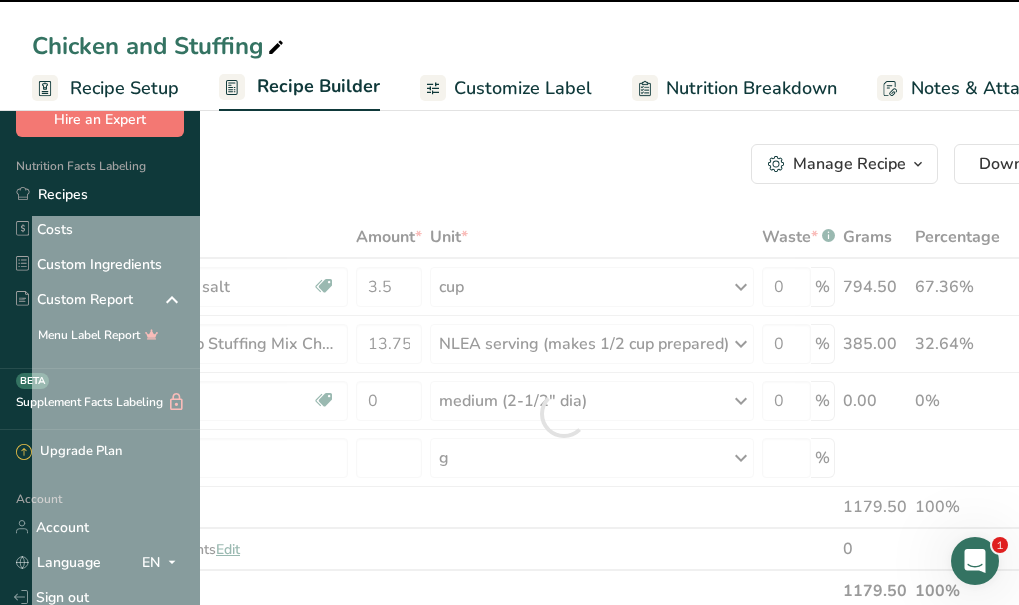 click at bounding box center [563, 414] 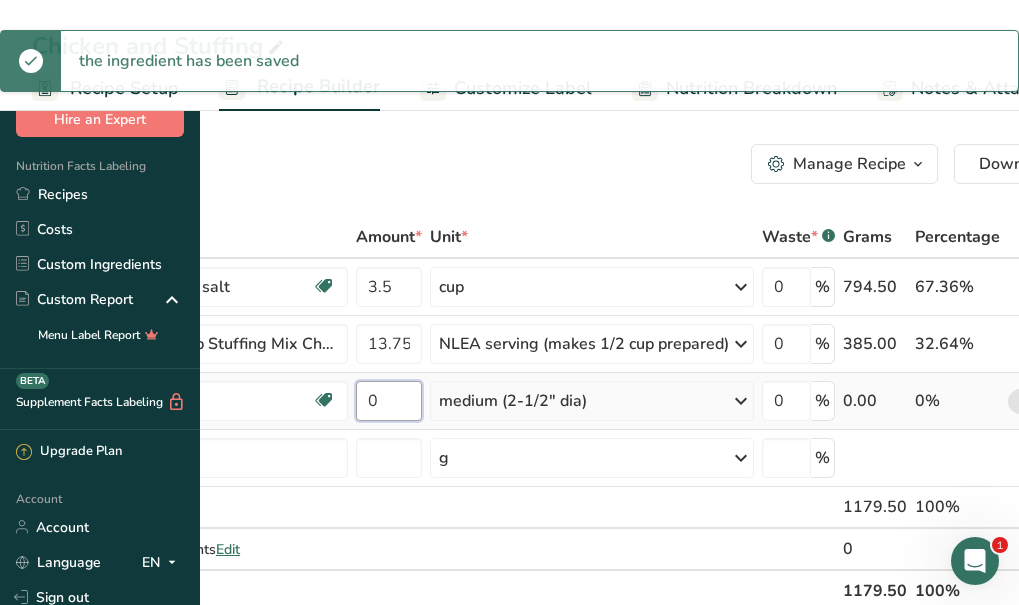 click on "0" at bounding box center (389, 401) 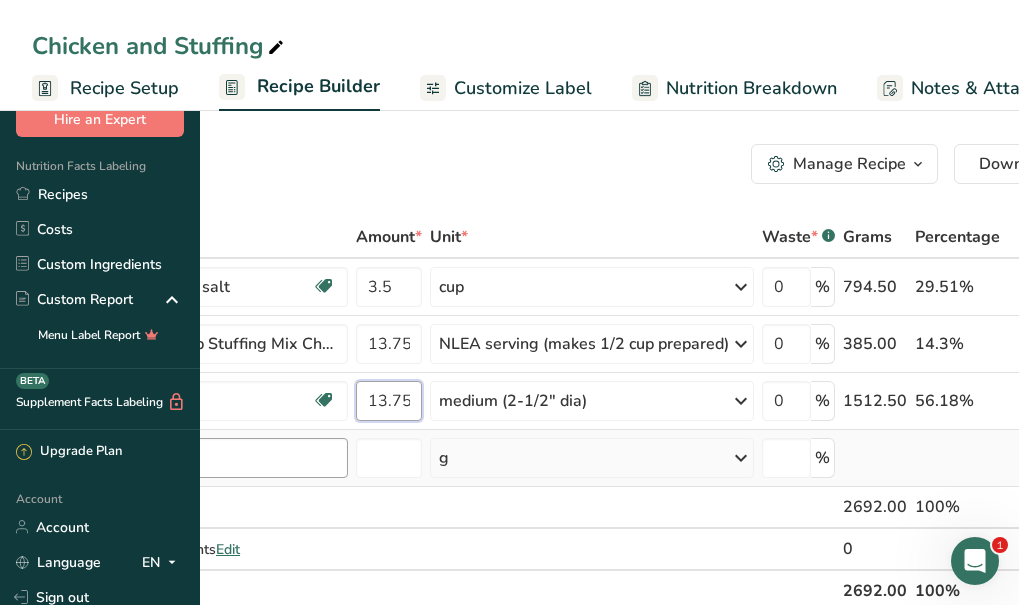 type on "13.75" 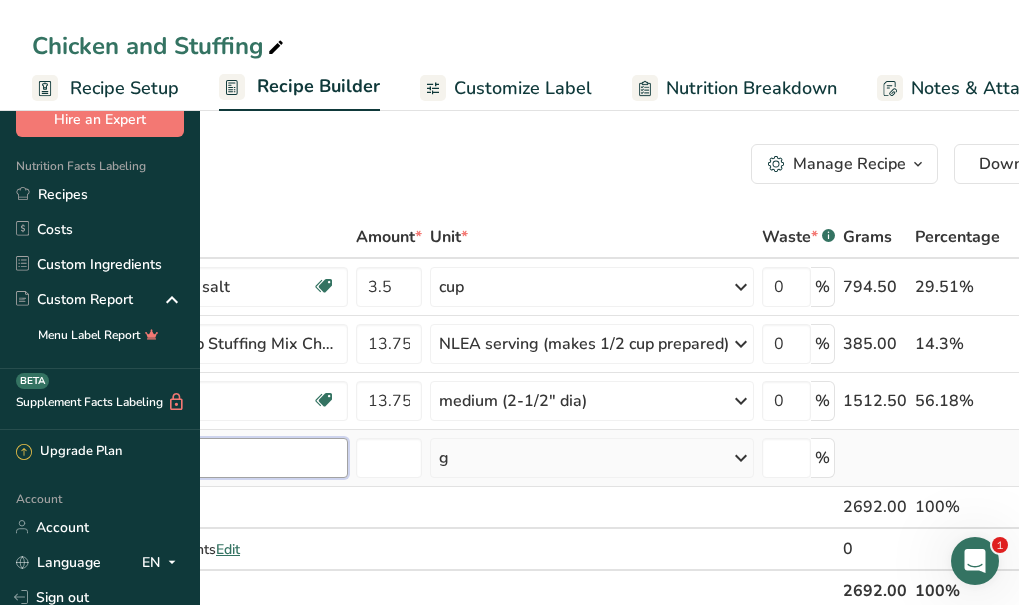 click on "Ingredient *
Amount *
Unit *
Waste *   .a-a{fill:#347362;}.b-a{fill:#fff;}          Grams
Percentage
Butter, without salt
Gluten free
Vegetarian
Soy free
3.5
cup
Portions
1 pat (1" sq, 1/3" high)
1 tbsp
1 cup
See more
Weight Units
g
kg
mg
See more
Volume Units
l
Volume units require a density conversion. If you know your ingredient's density enter it below. Otherwise, click on "RIA" our AI Regulatory bot - she will be able to help you
lb/ft3
g/cm3
Confirm
mL
lb/ft3" at bounding box center [563, 414] 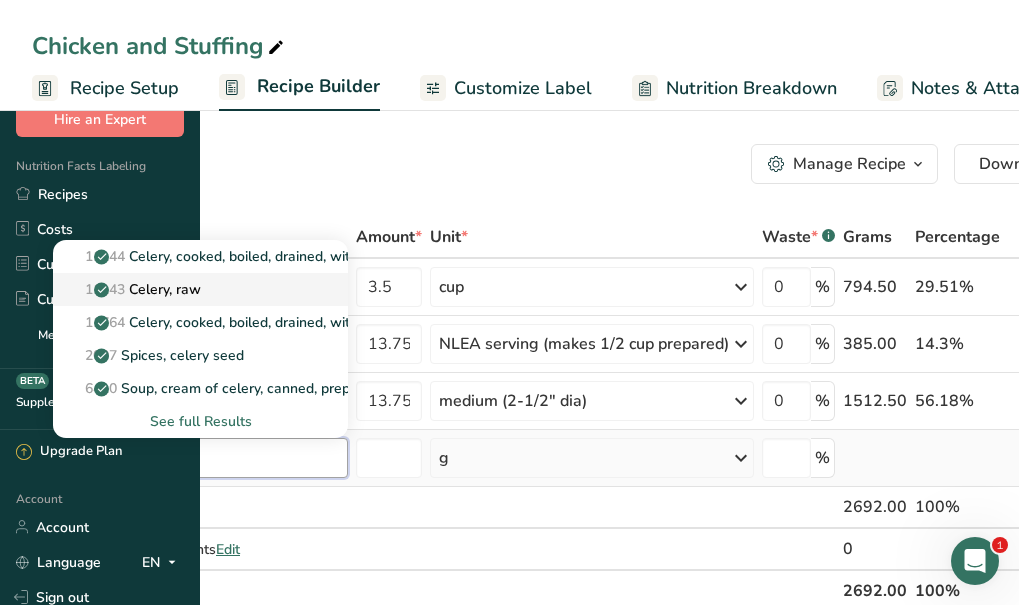 type on "celery" 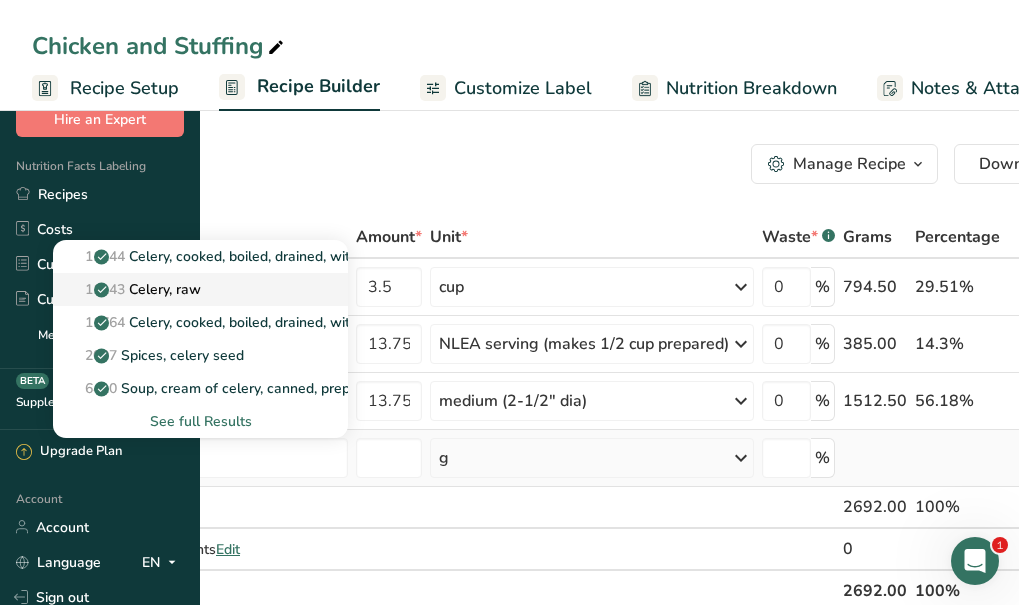 click on "11143
Celery, raw" at bounding box center [135, 289] 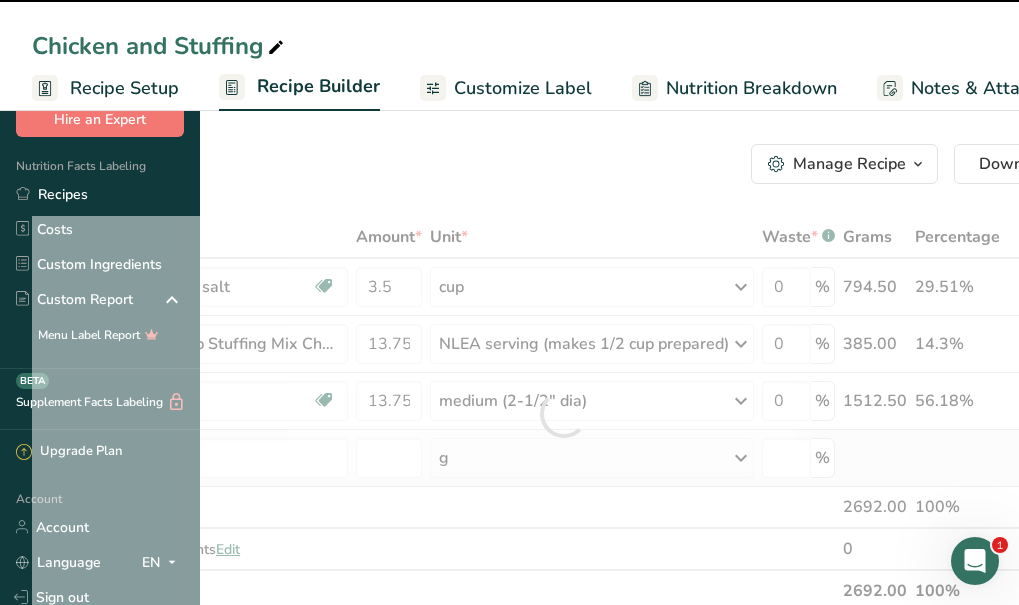 type on "0" 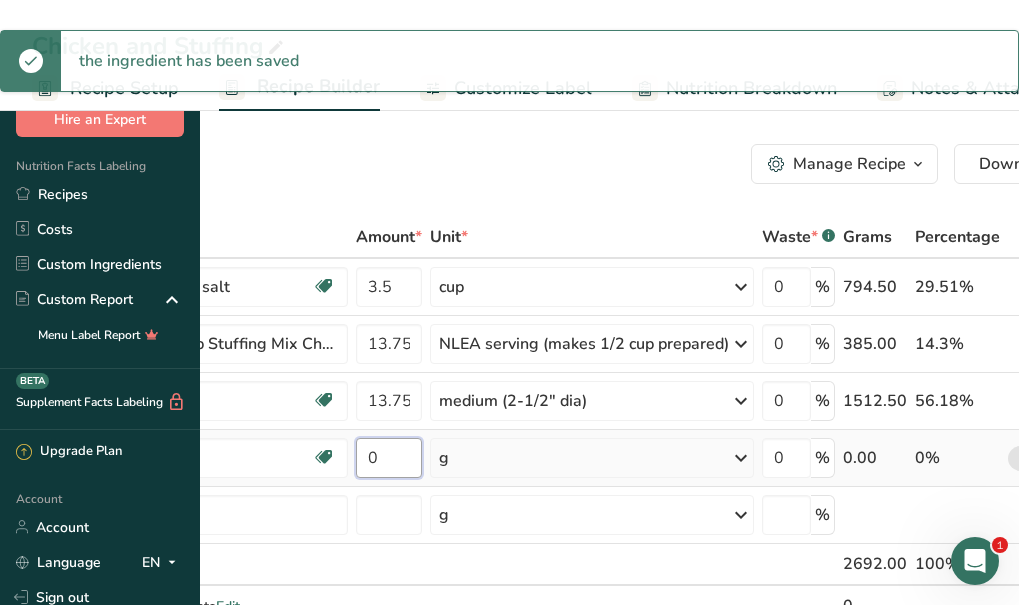 click on "0" at bounding box center [389, 458] 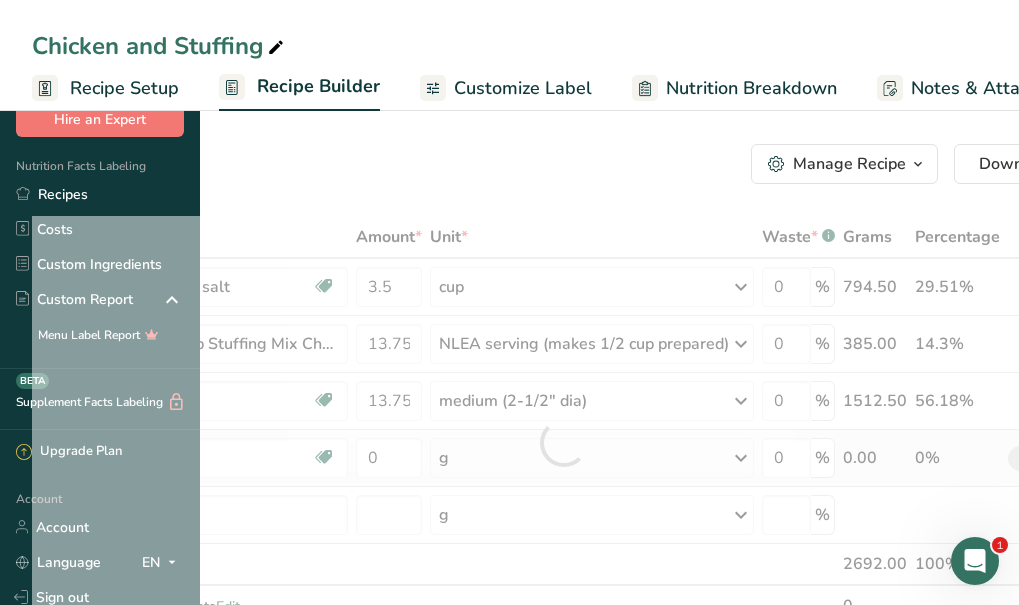 click on "Ingredient *
Amount *
Unit *
Waste *   .a-a{fill:#347362;}.b-a{fill:#fff;}          Grams
Percentage
Butter, without salt
Gluten free
Vegetarian
Soy free
3.5
cup
Portions
1 pat (1" sq, 1/3" high)
1 tbsp
1 cup
See more
Weight Units
g
kg
mg
See more
Volume Units
l
Volume units require a density conversion. If you know your ingredient's density enter it below. Otherwise, click on "RIA" our AI Regulatory bot - she will be able to help you
lb/ft3
g/cm3
Confirm
mL
lb/ft3" at bounding box center (563, 442) 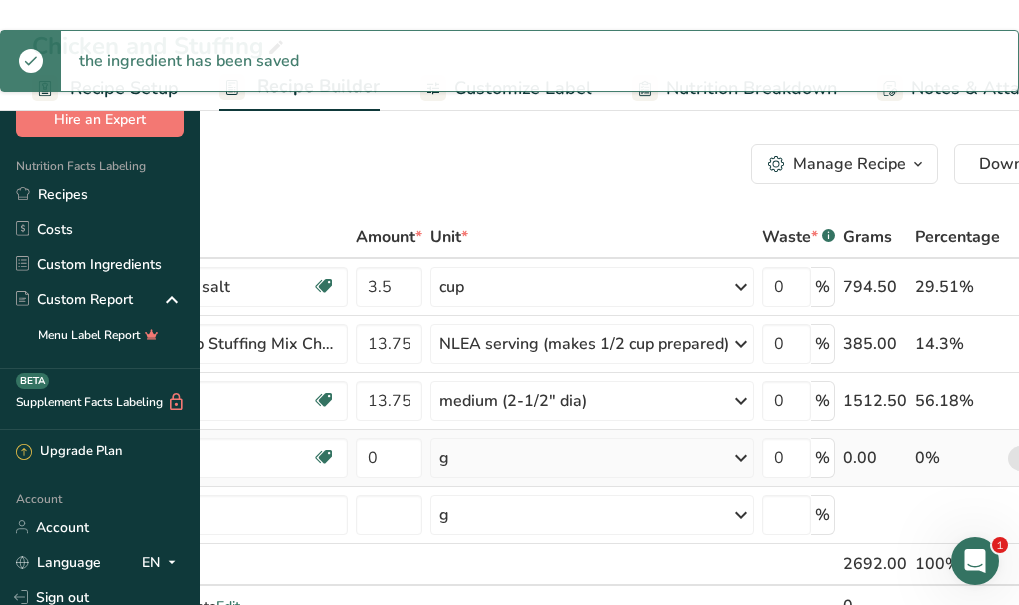 click on "g" at bounding box center [592, 458] 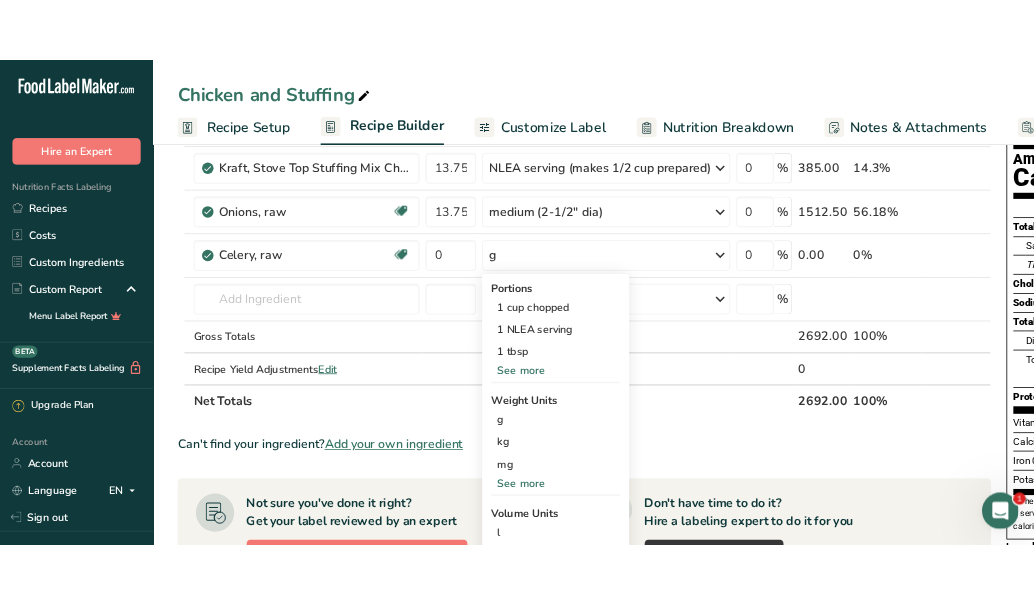 scroll, scrollTop: 204, scrollLeft: 0, axis: vertical 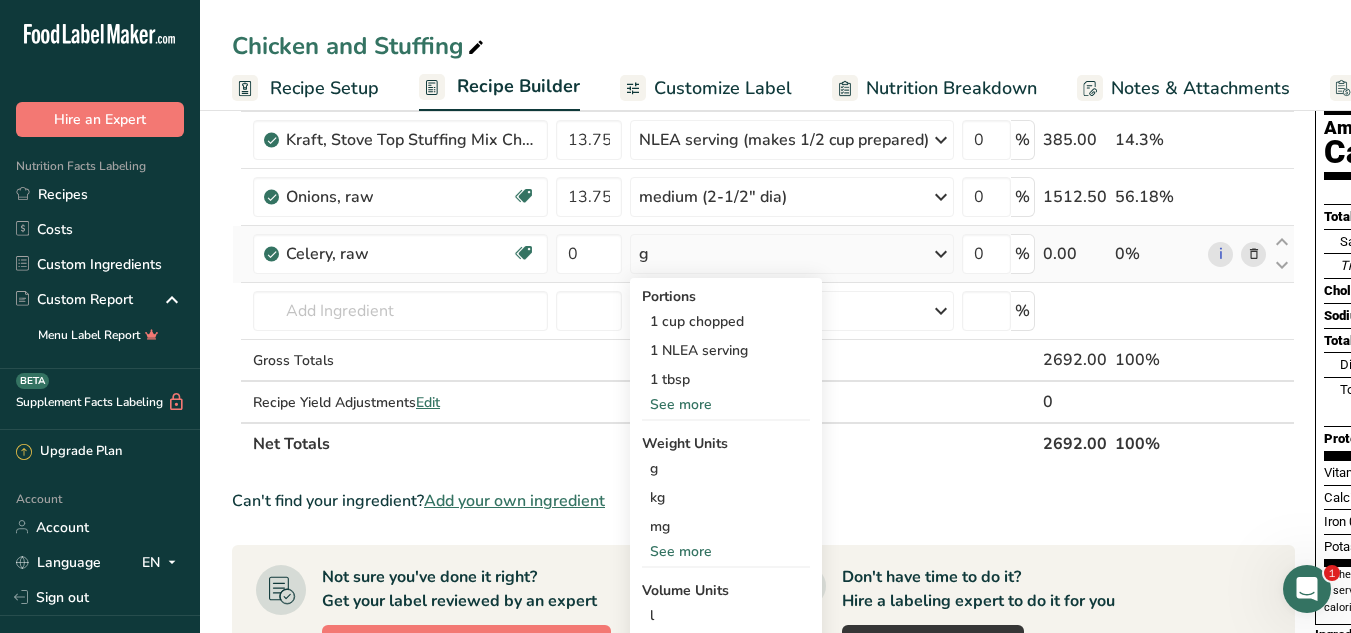click on "See more" at bounding box center [726, 404] 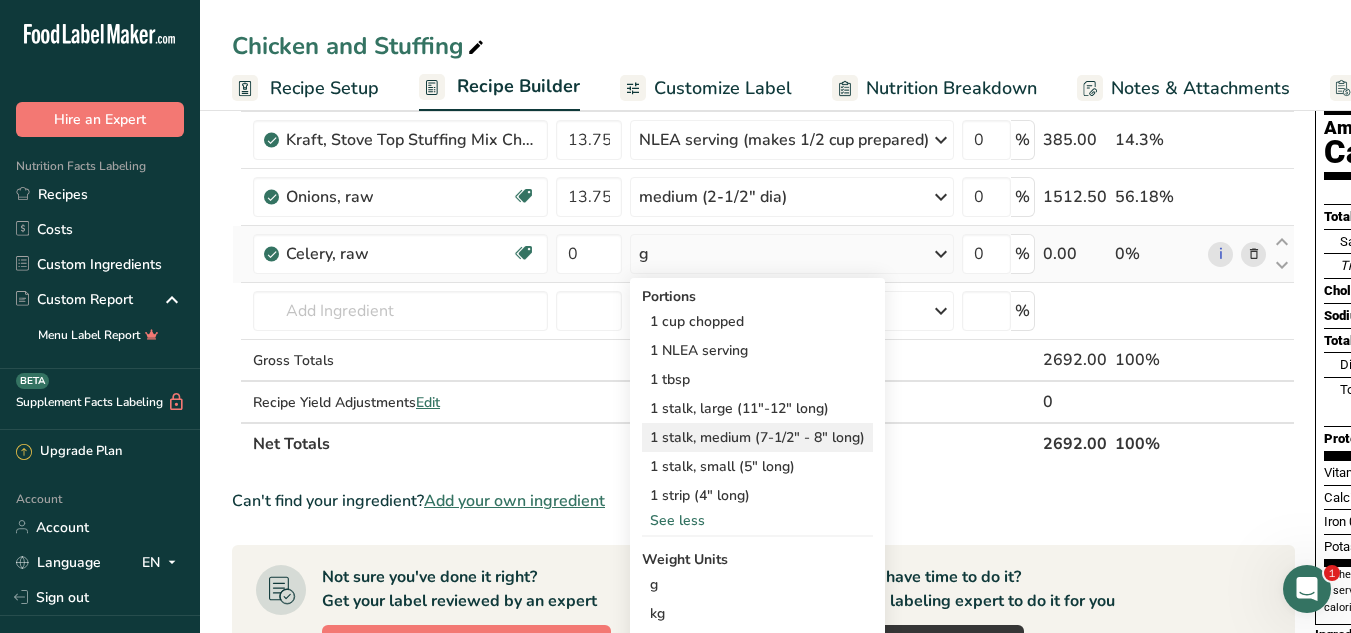 click on "1 stalk, medium (7-1/2" - 8" long)" at bounding box center [757, 437] 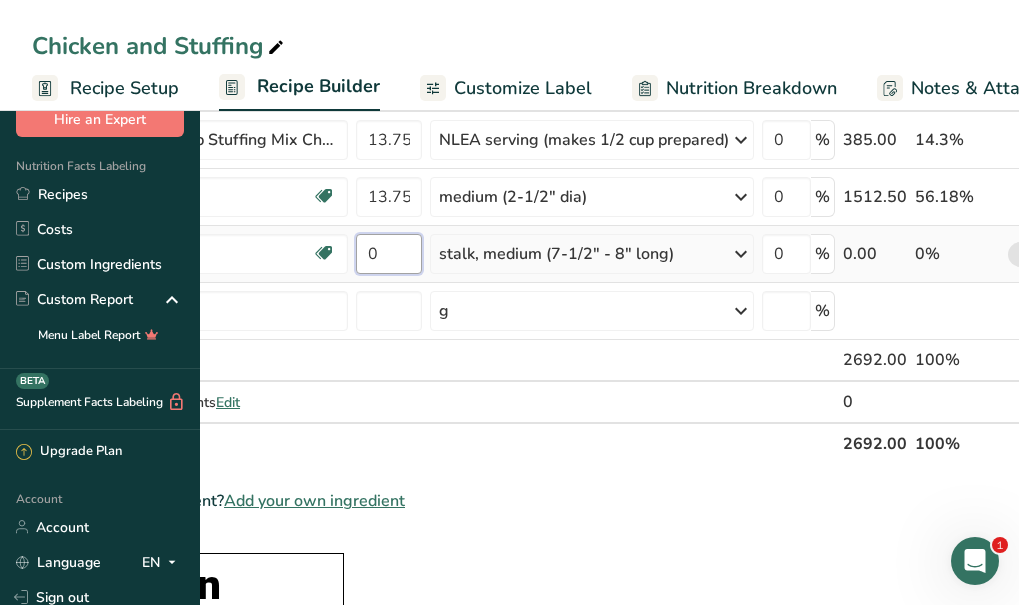 click on "0" at bounding box center (389, 254) 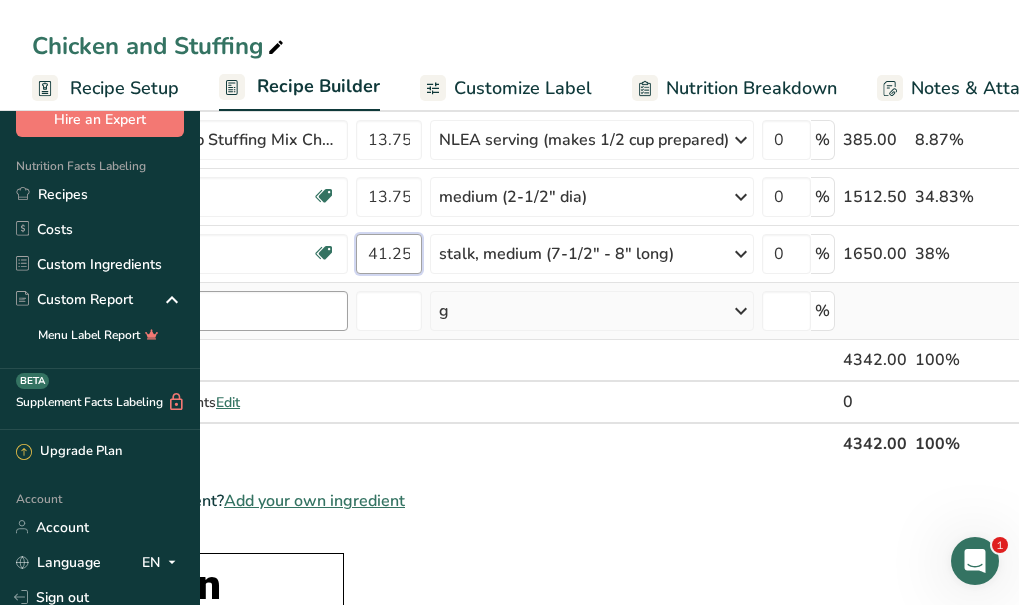 type on "41.25" 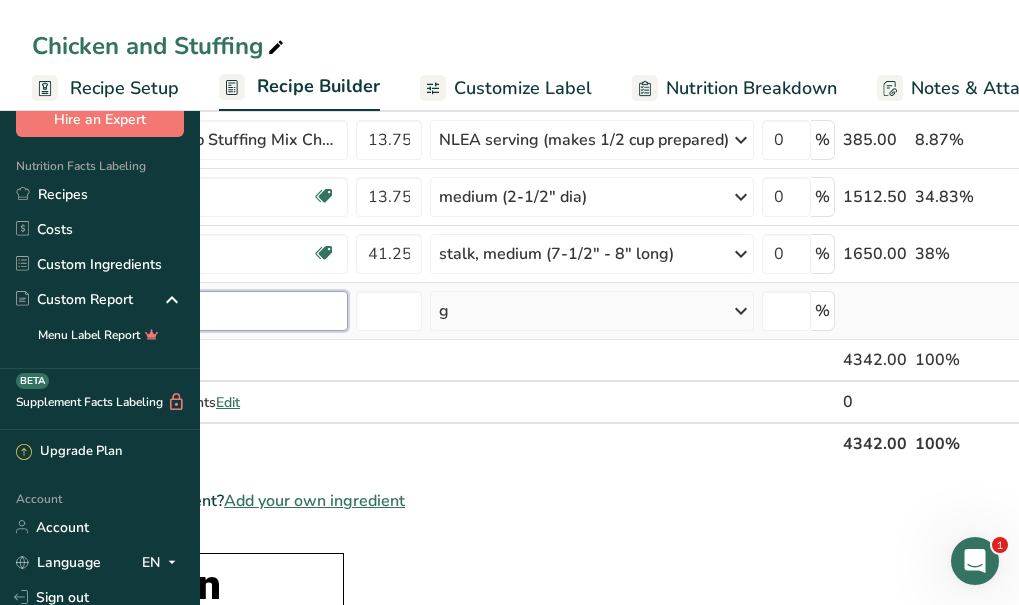 click on "Ingredient *
Amount *
Unit *
Waste *   .a-a{fill:#347362;}.b-a{fill:#fff;}          Grams
Percentage
Butter, without salt
Gluten free
Vegetarian
Soy free
3.5
cup
Portions
1 pat (1" sq, 1/3" high)
1 tbsp
1 cup
See more
Weight Units
g
kg
mg
See more
Volume Units
l
Volume units require a density conversion. If you know your ingredient's density enter it below. Otherwise, click on "RIA" our AI Regulatory bot - she will be able to help you
lb/ft3
g/cm3
Confirm
mL
lb/ft3" at bounding box center (563, 238) 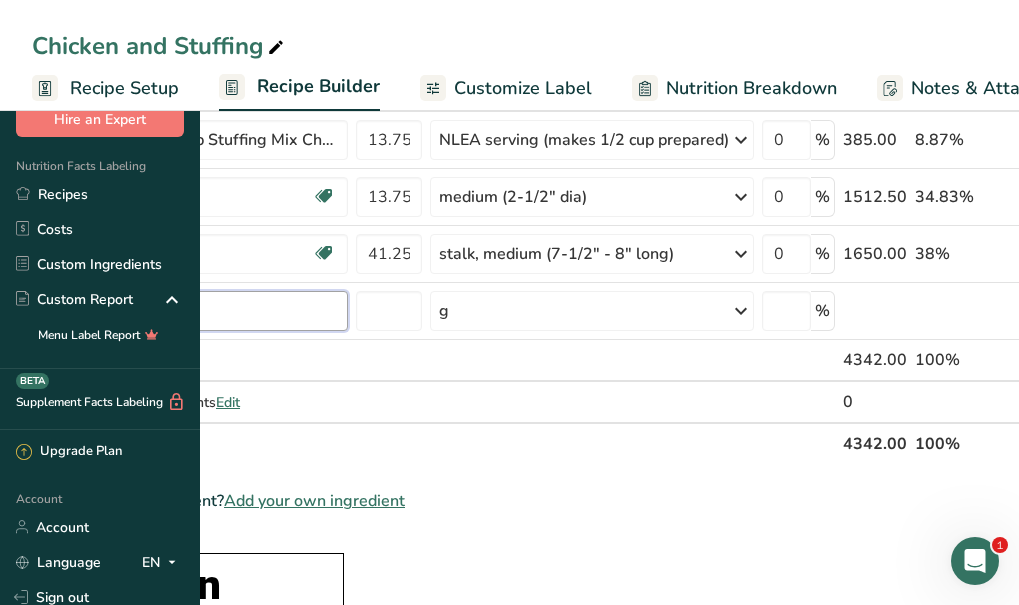 type on "c" 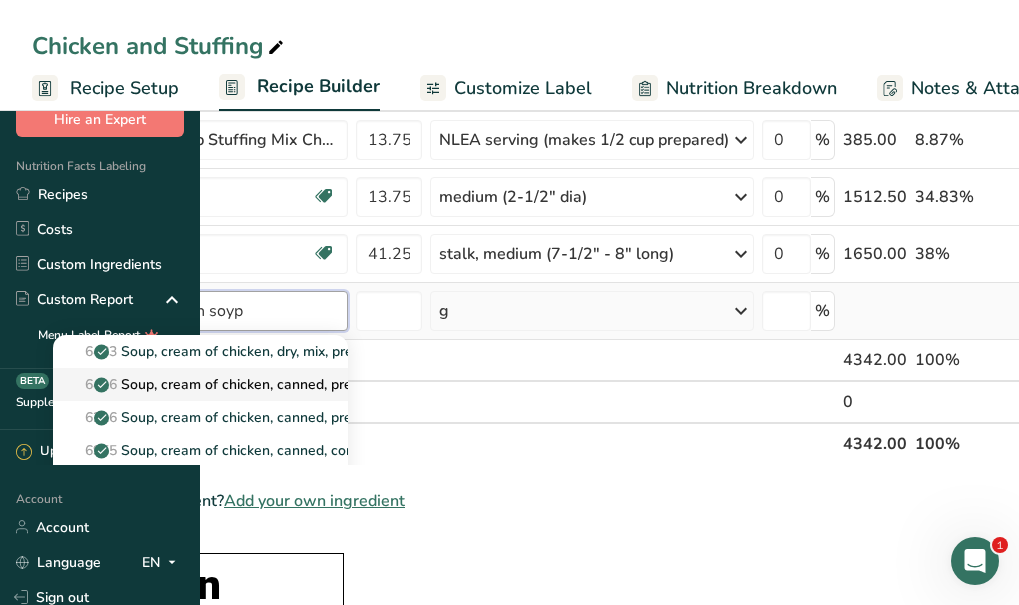 type on "cream of chicken soyp" 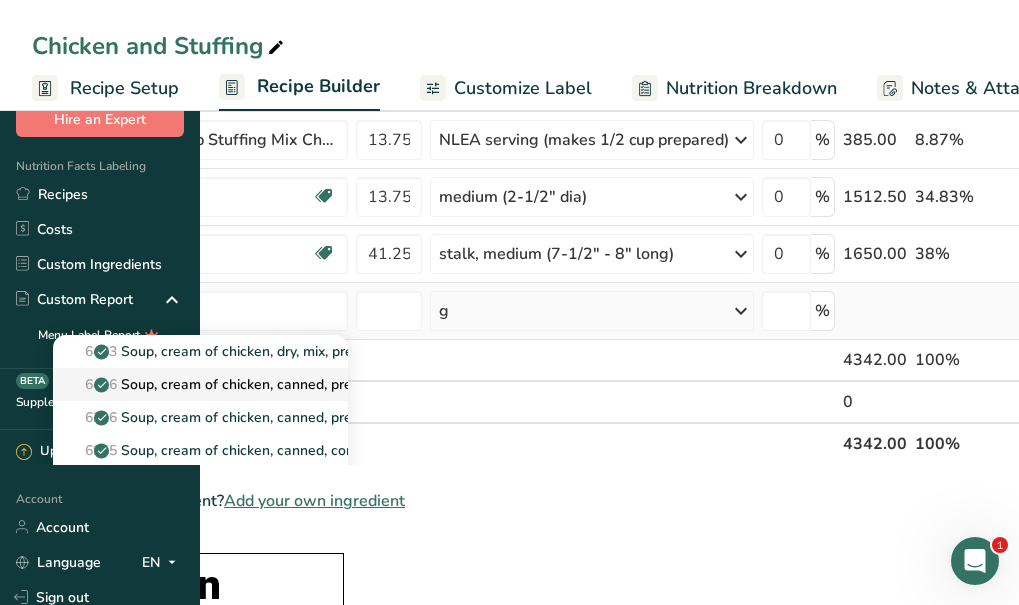 click on "6416
Soup, cream of chicken, canned, prepared with equal volume water" at bounding box center [311, 384] 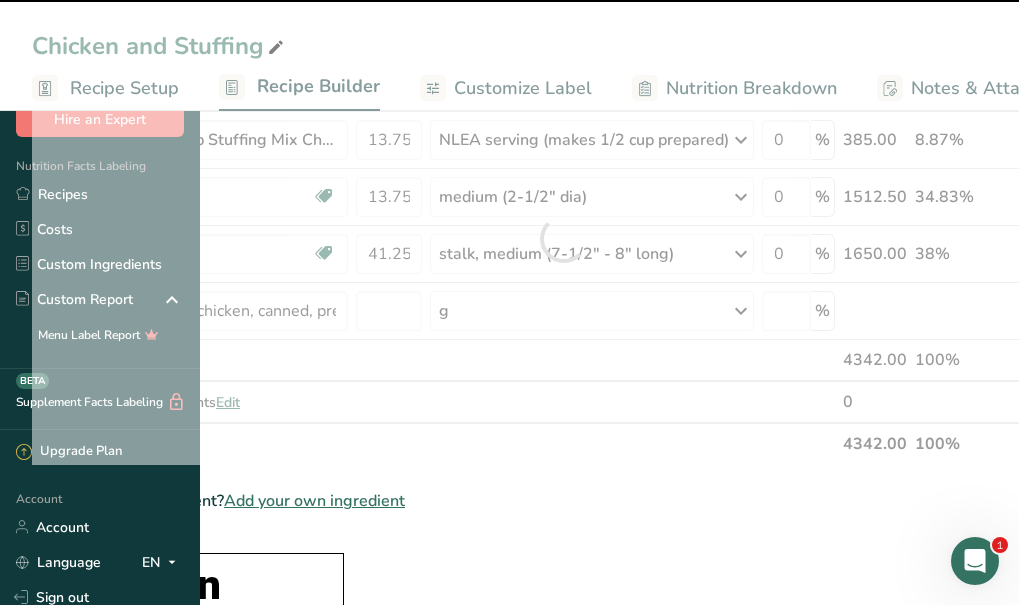 type on "0" 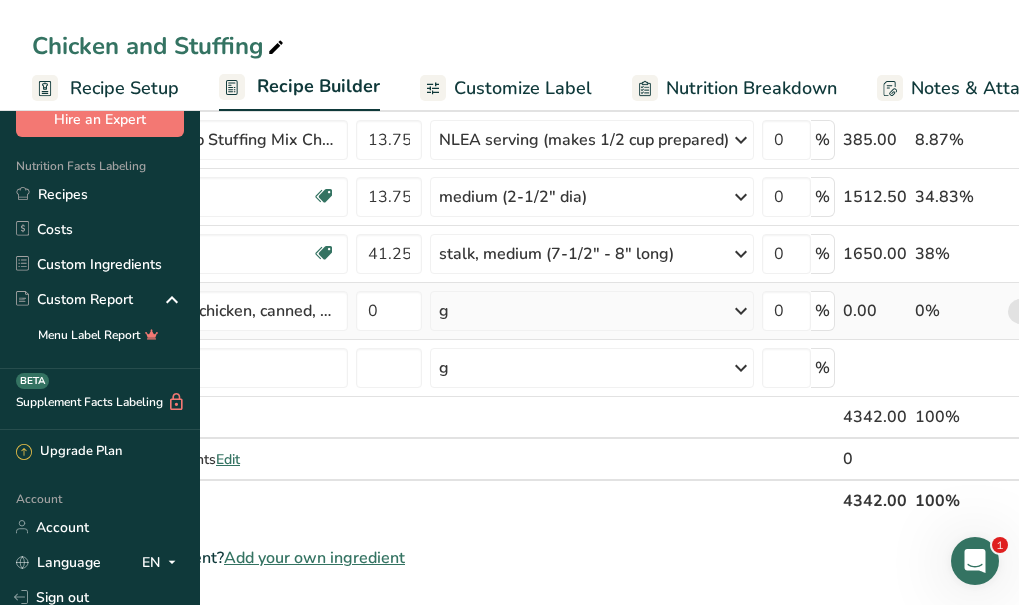 click on "g" at bounding box center (592, 311) 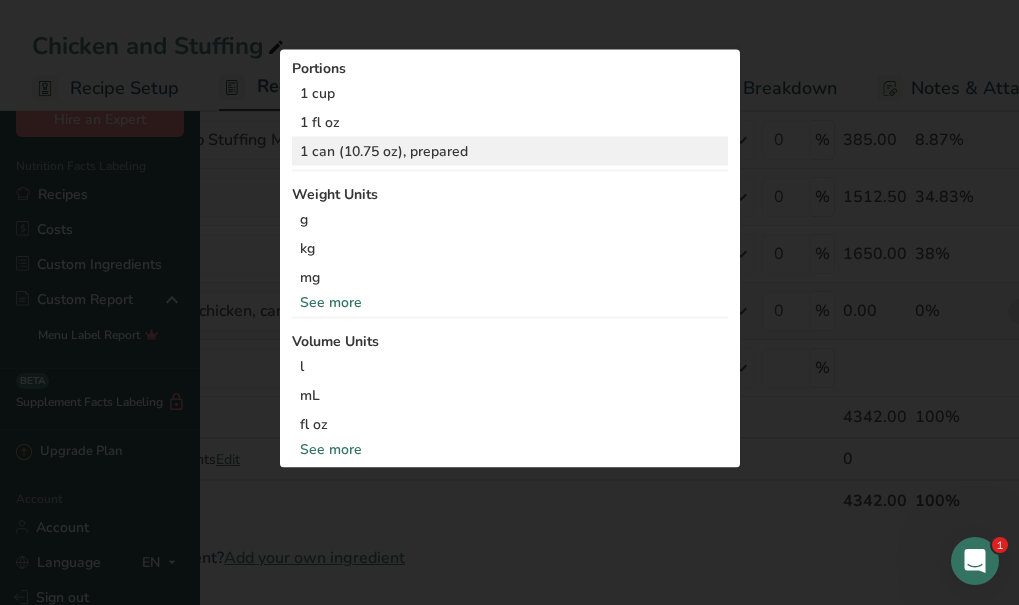 click on "1 can (10.75 oz), prepared" at bounding box center [510, 151] 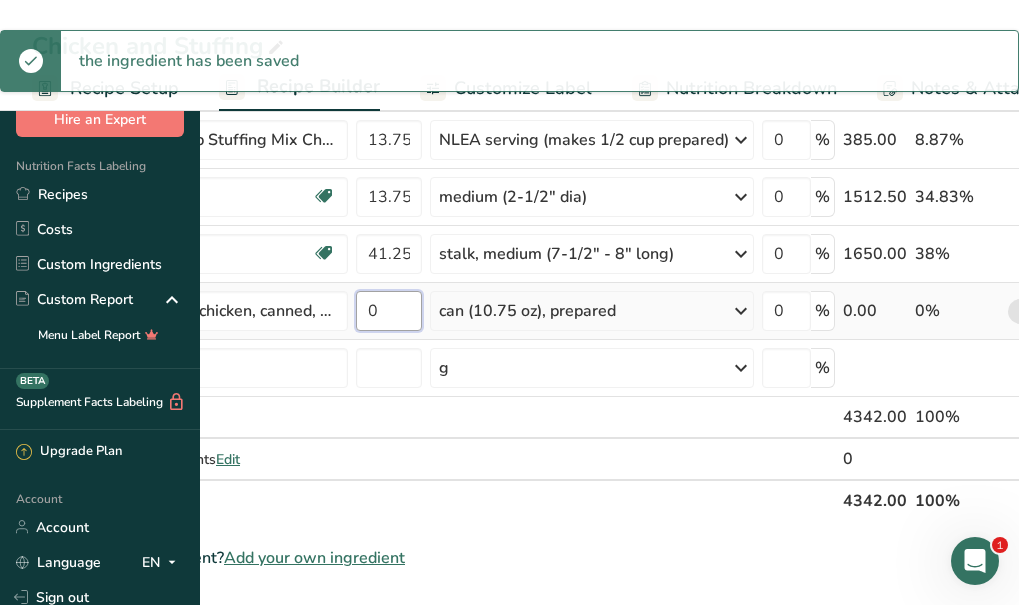 click on "0" at bounding box center (389, 311) 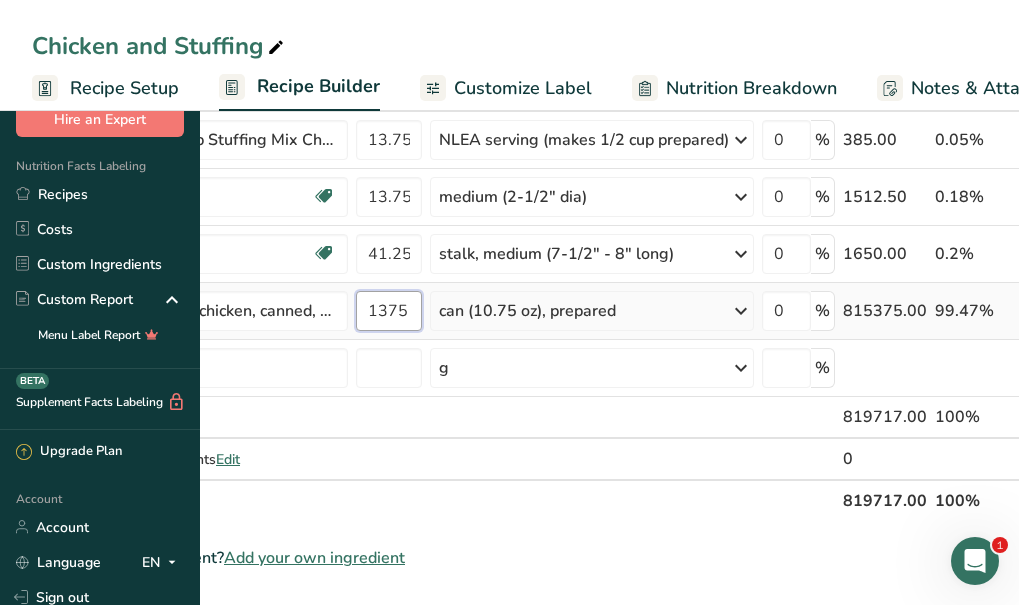 click on "1375" at bounding box center [389, 311] 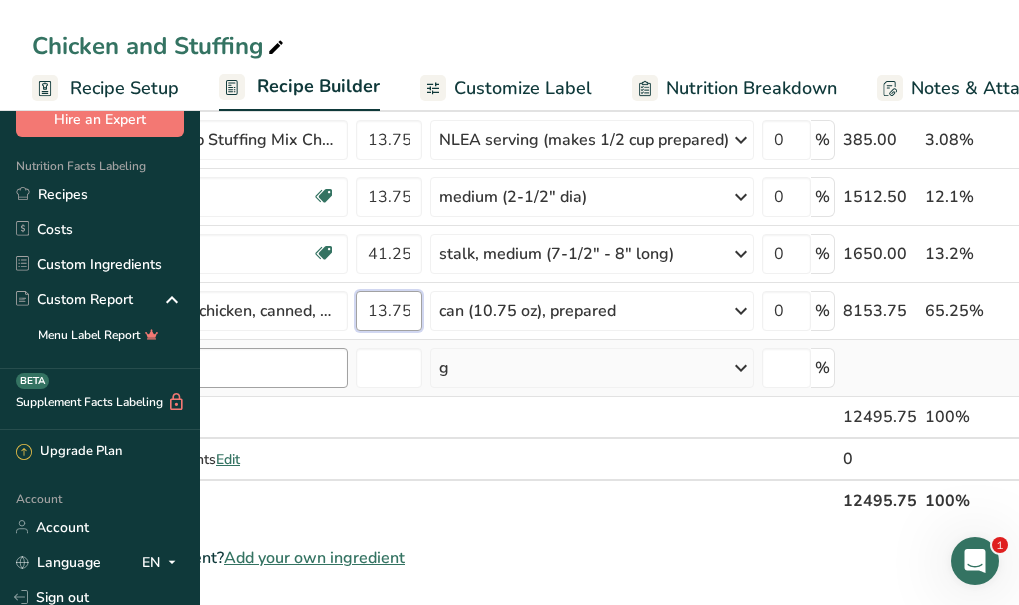 type on "13.75" 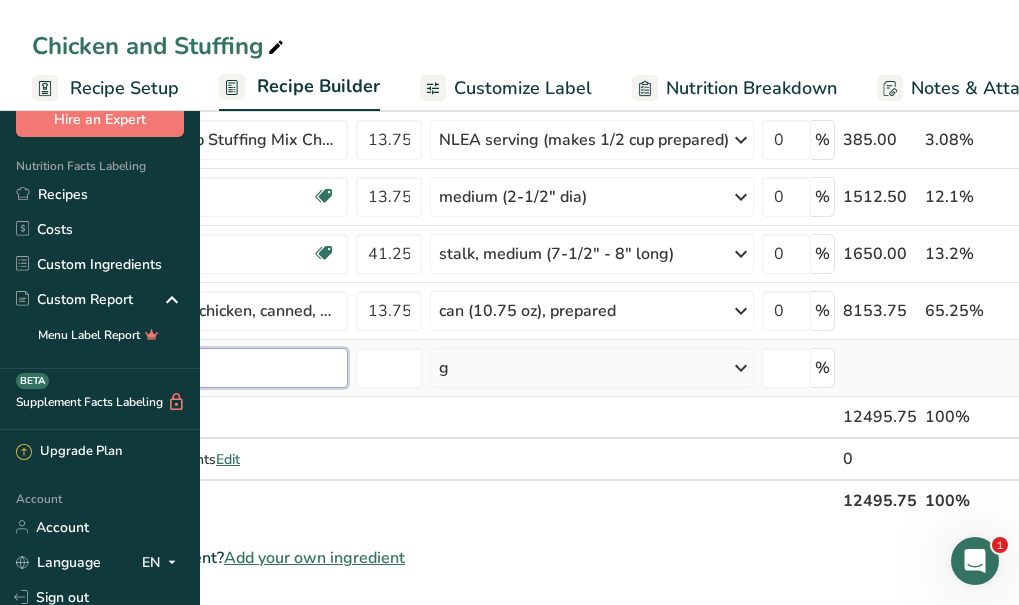 click on "Ingredient *
Amount *
Unit *
Waste *   .a-a{fill:#347362;}.b-a{fill:#fff;}          Grams
Percentage
Butter, without salt
Gluten free
Vegetarian
Soy free
3.5
cup
Portions
1 pat (1" sq, 1/3" high)
1 tbsp
1 cup
See more
Weight Units
g
kg
mg
See more
Volume Units
l
Volume units require a density conversion. If you know your ingredient's density enter it below. Otherwise, click on "RIA" our AI Regulatory bot - she will be able to help you
lb/ft3
g/cm3
Confirm
mL
lb/ft3" at bounding box center [568, 267] 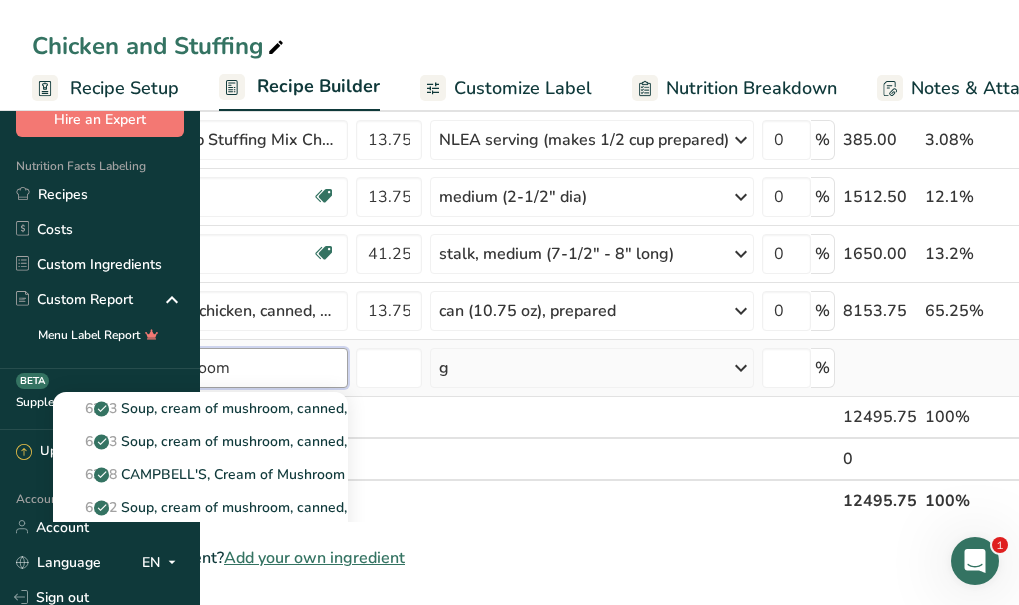 type on "cream of mushroom" 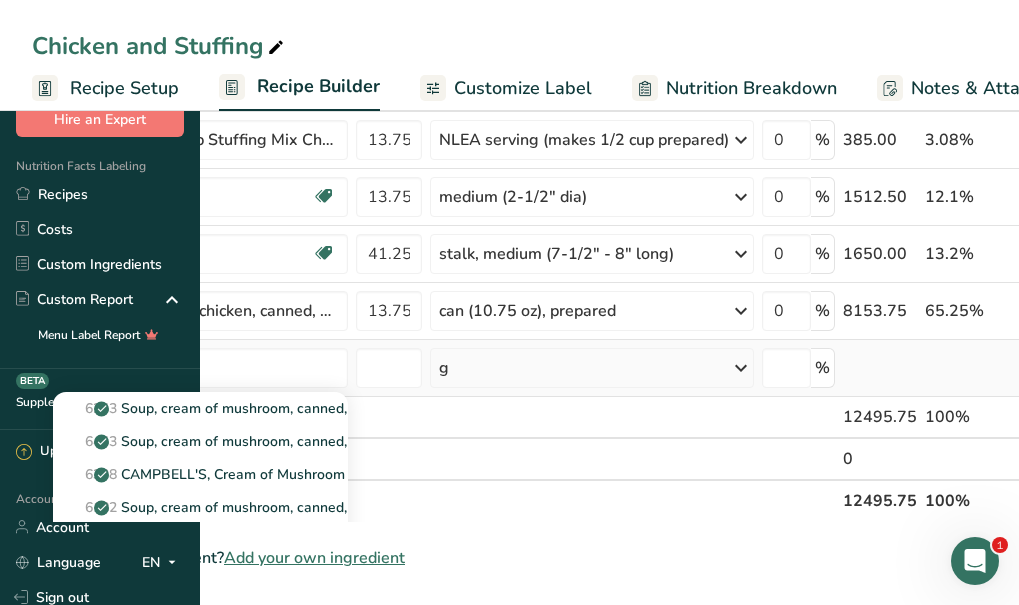 click on "6968
Soup, cream of mushroom, low sodium, ready-to-serve, canned" at bounding box center (298, 540) 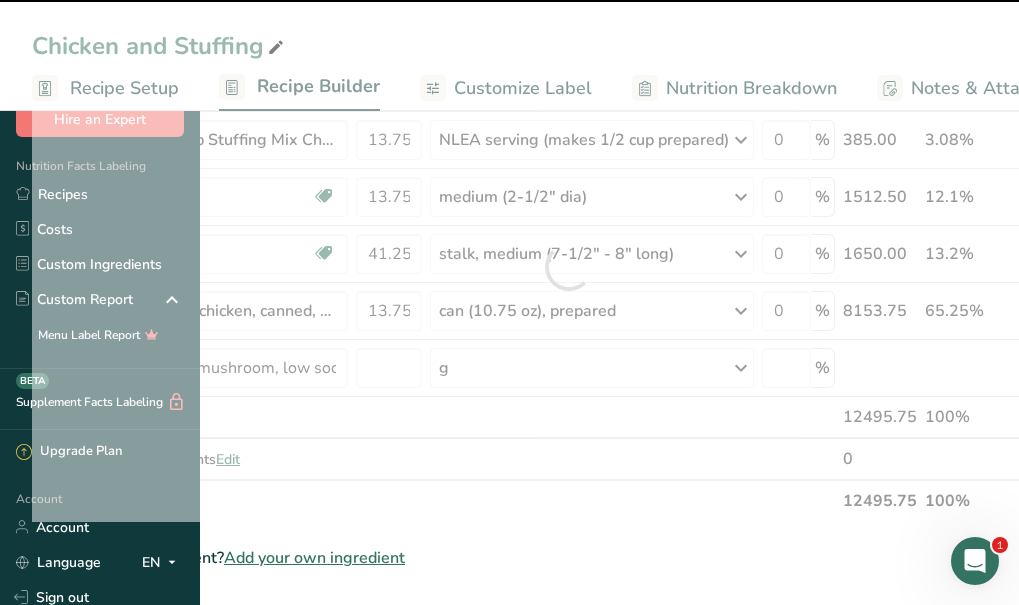 type on "0" 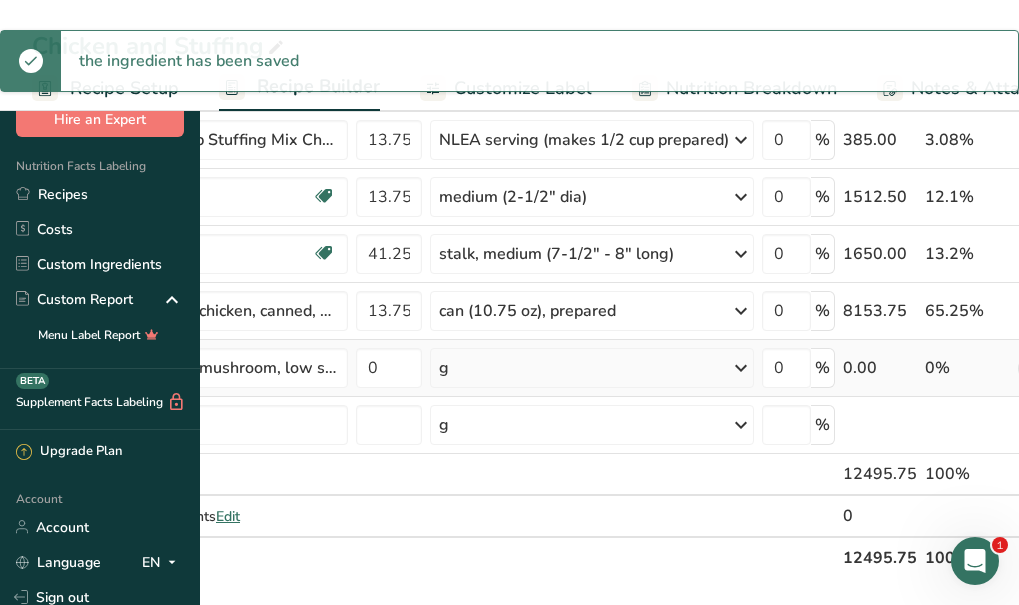 click on "g" at bounding box center [592, 368] 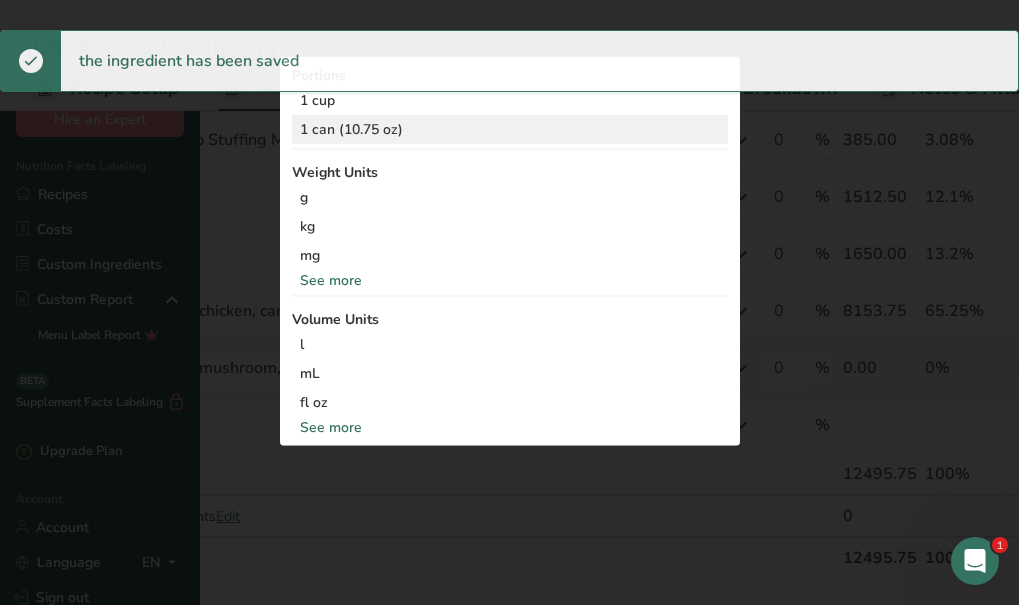 click on "1 can (10.75 oz)" at bounding box center (510, 129) 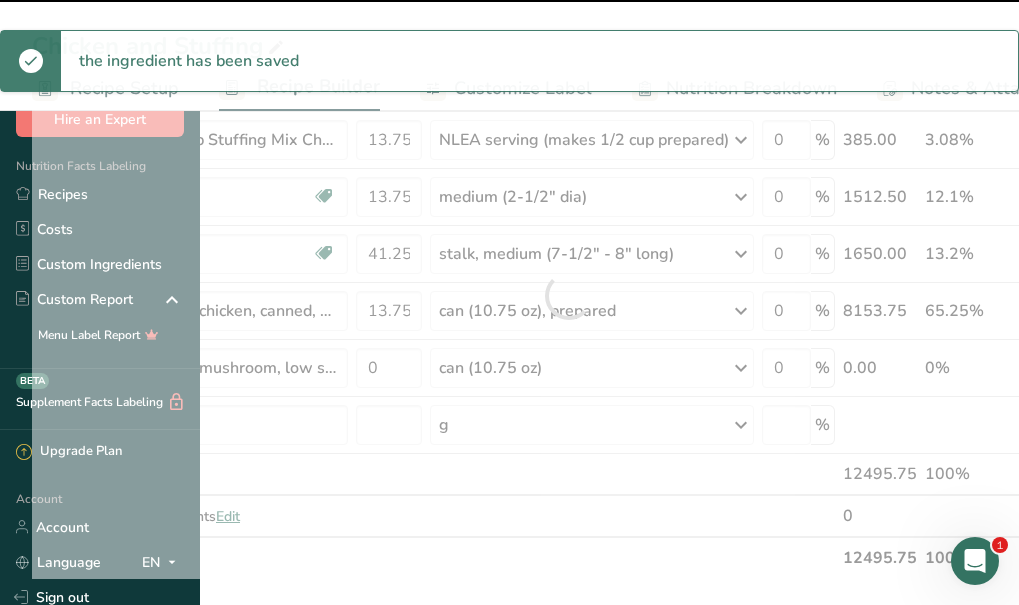 click at bounding box center [568, 295] 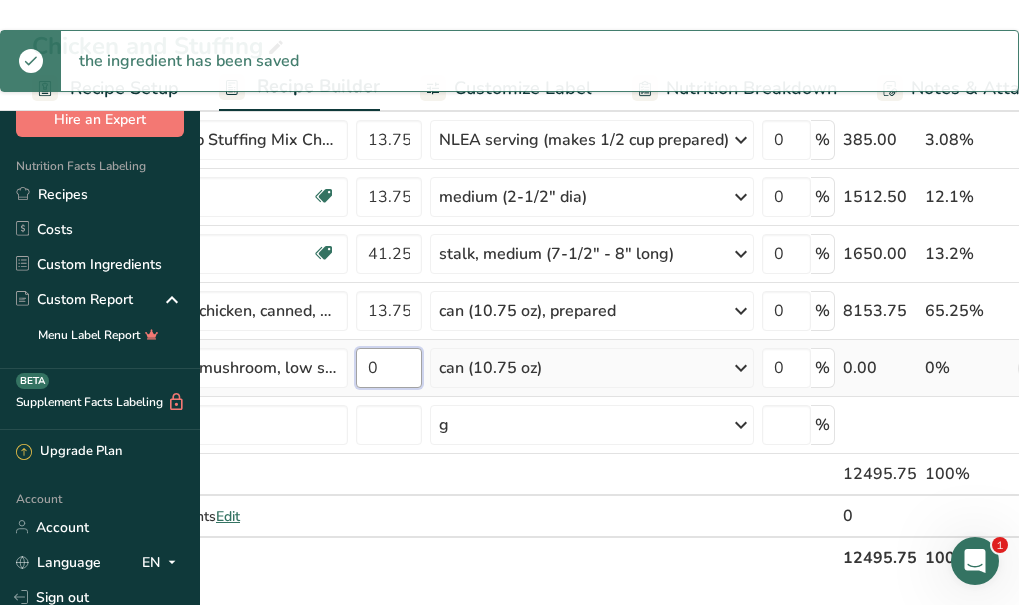 click on "0" at bounding box center (389, 368) 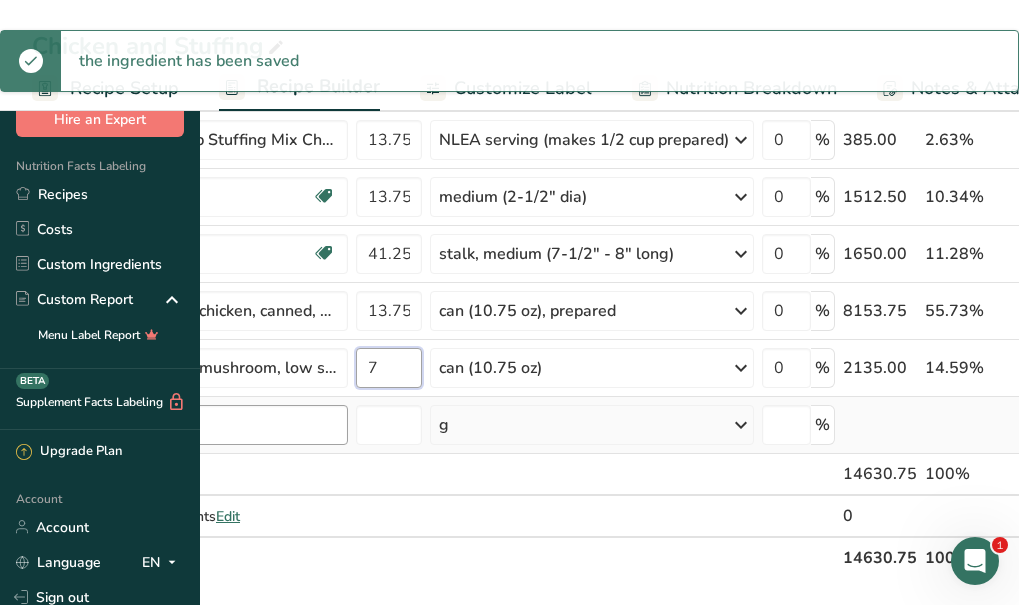 type on "7" 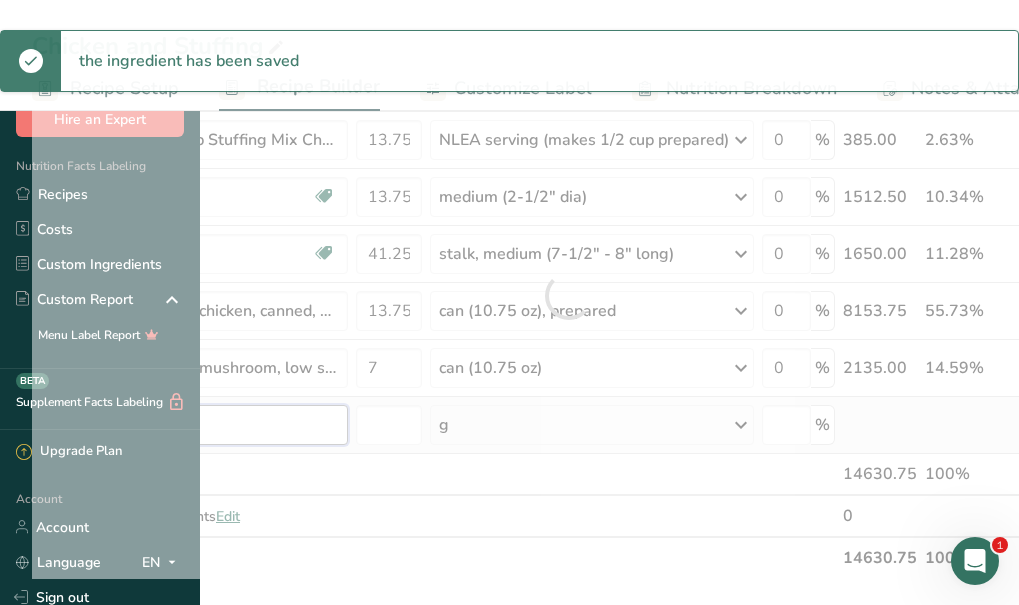 click on "Ingredient *
Amount *
Unit *
Waste *   .a-a{fill:#347362;}.b-a{fill:#fff;}          Grams
Percentage
Butter, without salt
Gluten free
Vegetarian
Soy free
3.5
cup
Portions
1 pat (1" sq, 1/3" high)
1 tbsp
1 cup
See more
Weight Units
g
kg
mg
See more
Volume Units
l
Volume units require a density conversion. If you know your ingredient's density enter it below. Otherwise, click on "RIA" our AI Regulatory bot - she will be able to help you
lb/ft3
g/cm3
Confirm
mL
lb/ft3" at bounding box center [568, 295] 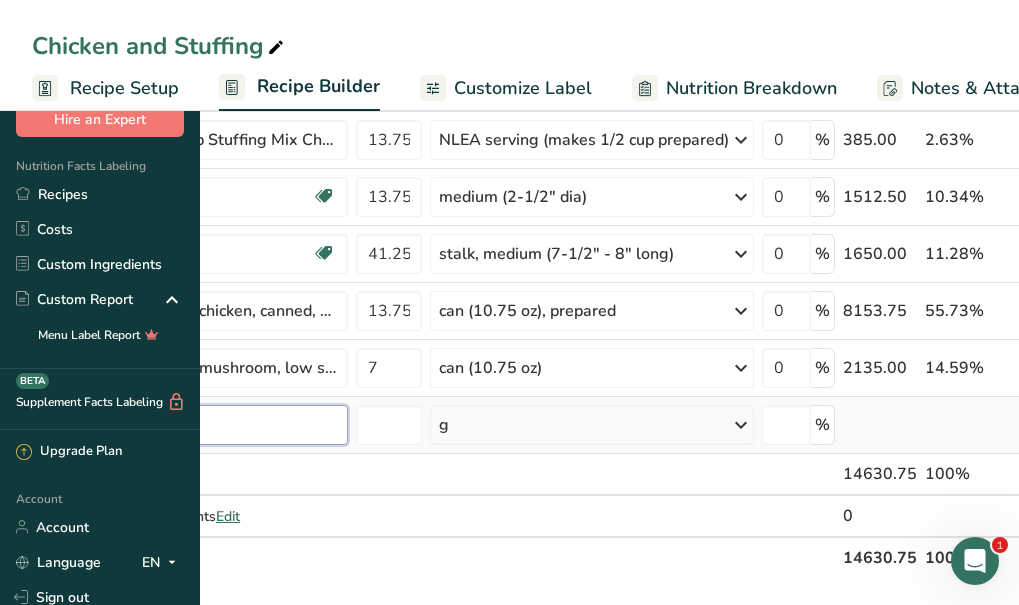 click at bounding box center (200, 425) 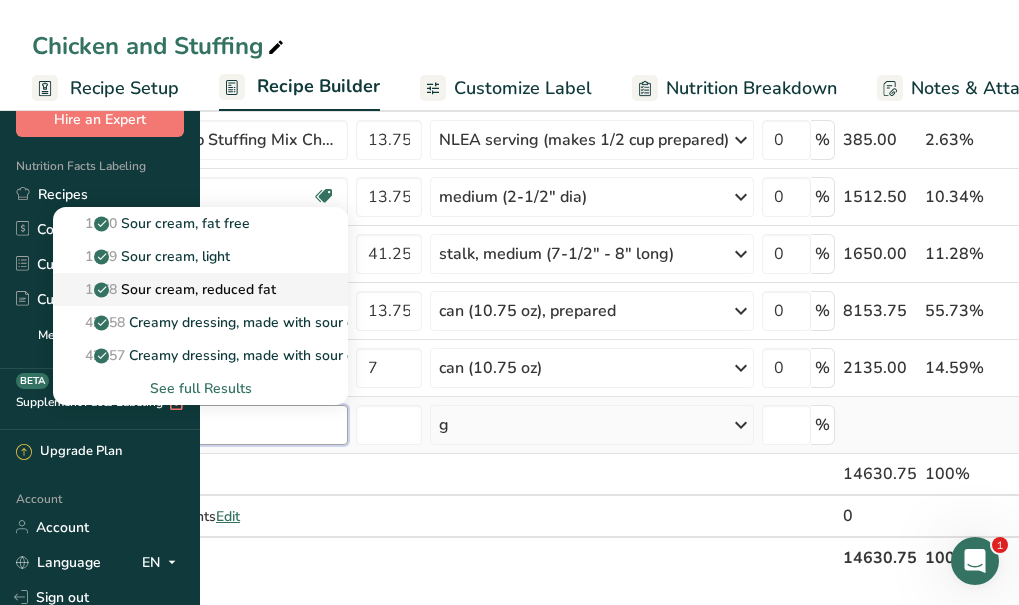 type on "sour cream" 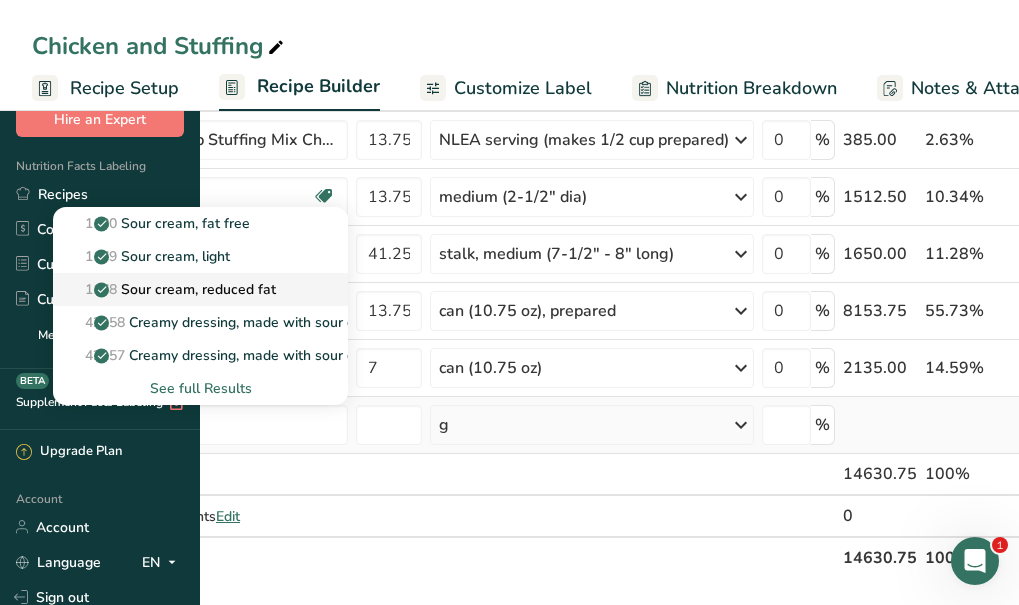 click on "1178
Sour cream, reduced fat" at bounding box center [172, 289] 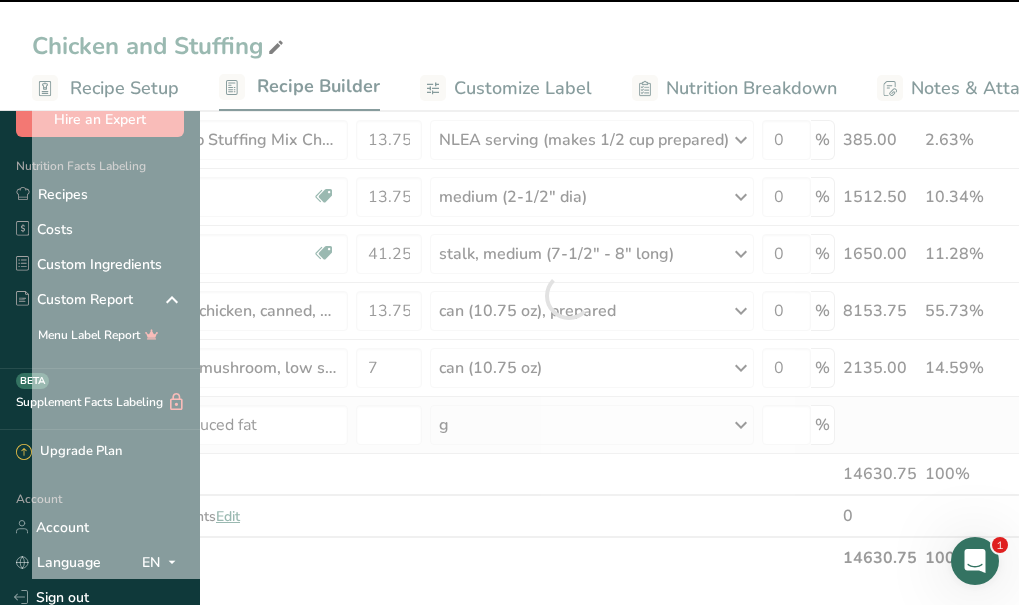 type on "0" 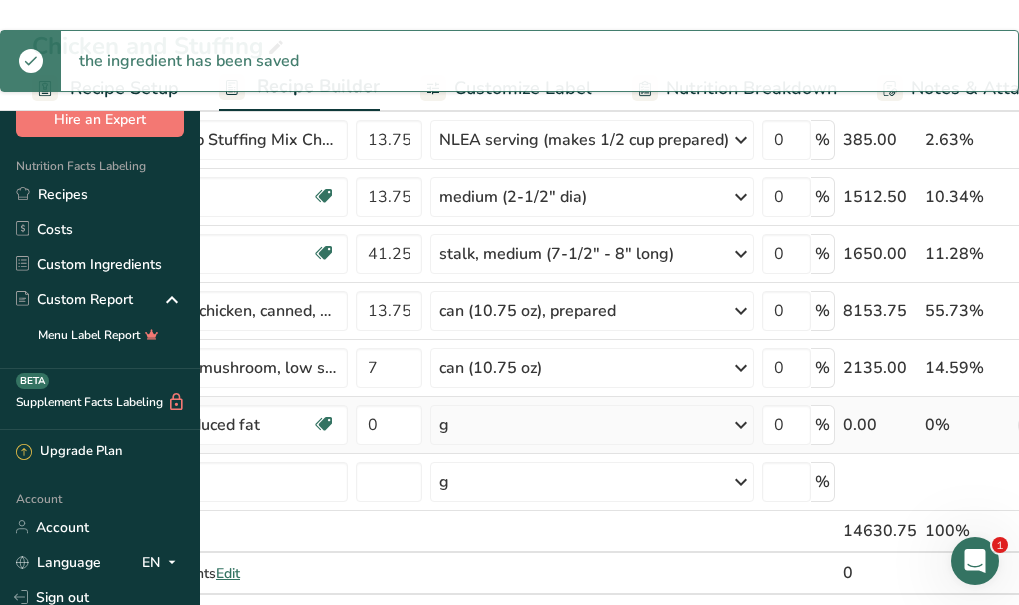 click on "g" at bounding box center (592, 425) 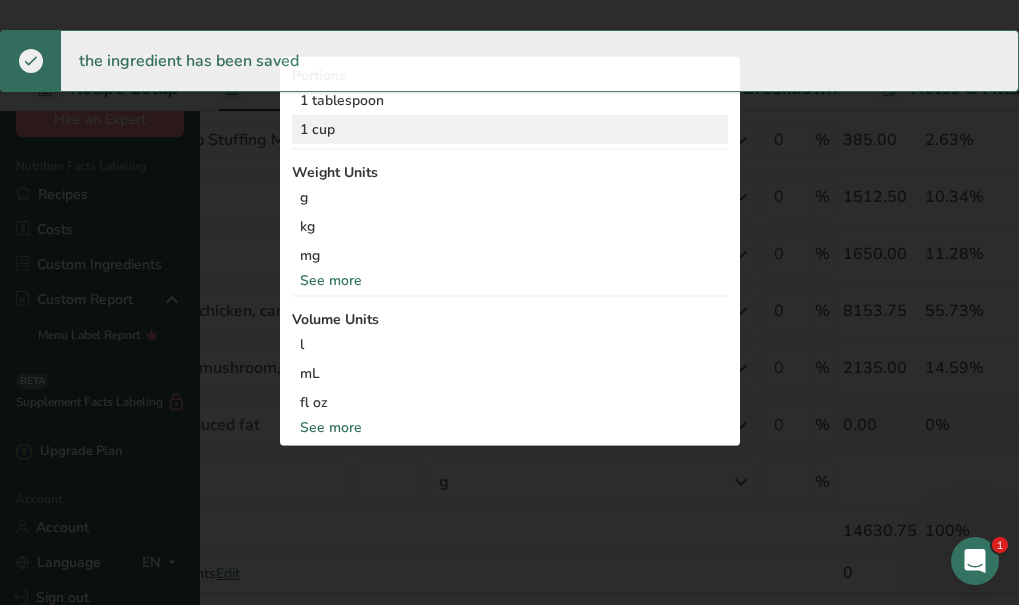click on "1 cup" at bounding box center (510, 129) 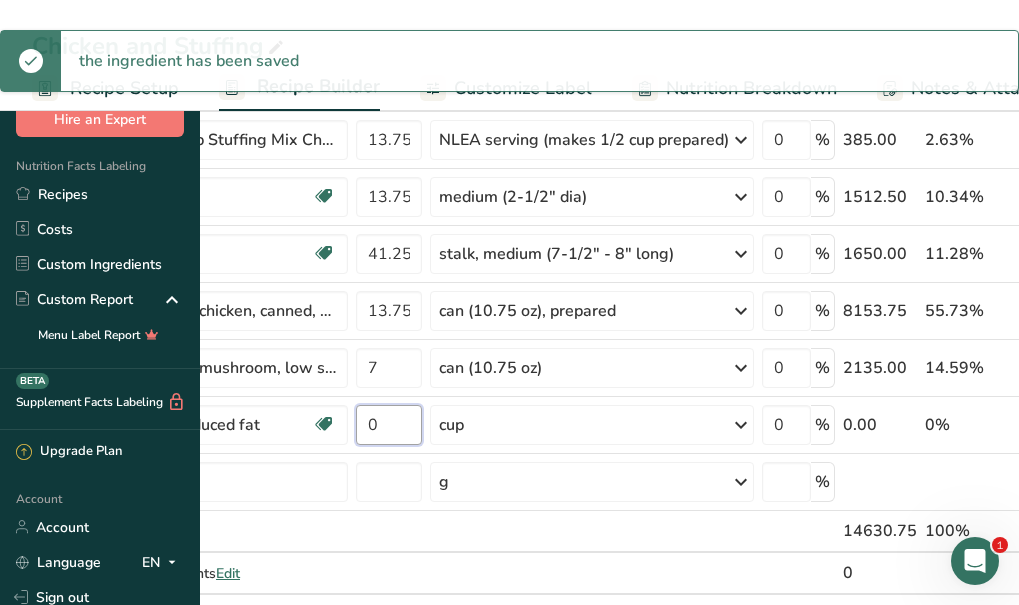 click on "0" at bounding box center [389, 425] 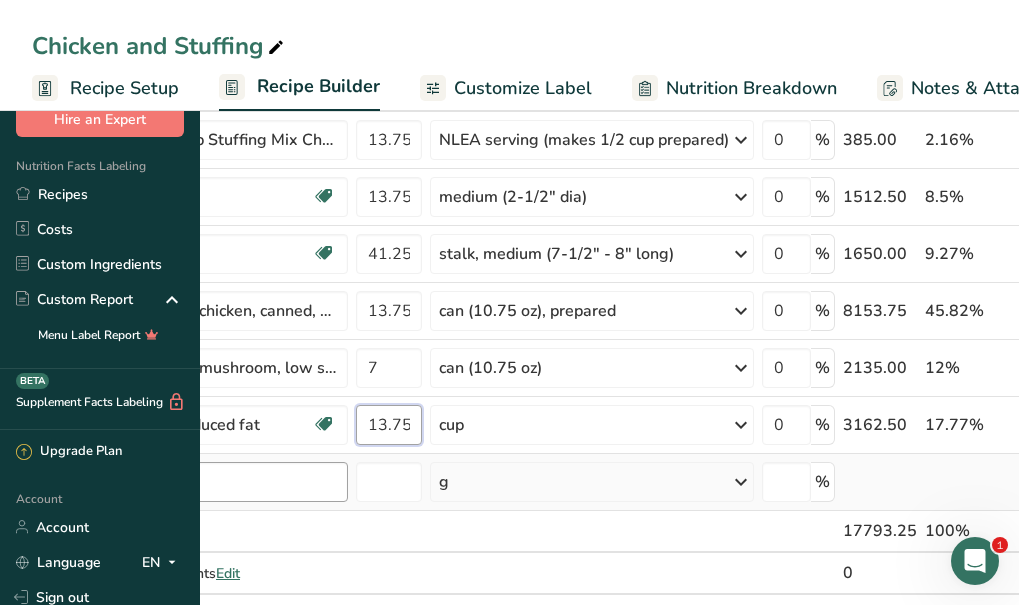 type on "13.75" 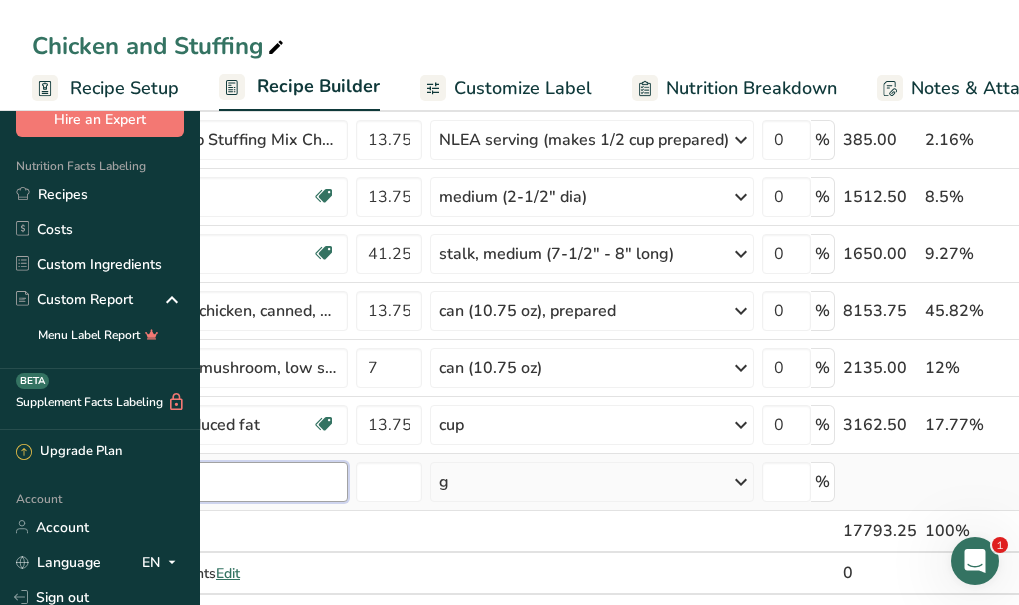 click on "Ingredient *
Amount *
Unit *
Waste *   .a-a{fill:#347362;}.b-a{fill:#fff;}          Grams
Percentage
Butter, without salt
Gluten free
Vegetarian
Soy free
3.5
cup
Portions
1 pat (1" sq, 1/3" high)
1 tbsp
1 cup
See more
Weight Units
g
kg
mg
See more
Volume Units
l
Volume units require a density conversion. If you know your ingredient's density enter it below. Otherwise, click on "RIA" our AI Regulatory bot - she will be able to help you
lb/ft3
g/cm3
Confirm
mL
lb/ft3" at bounding box center (568, 324) 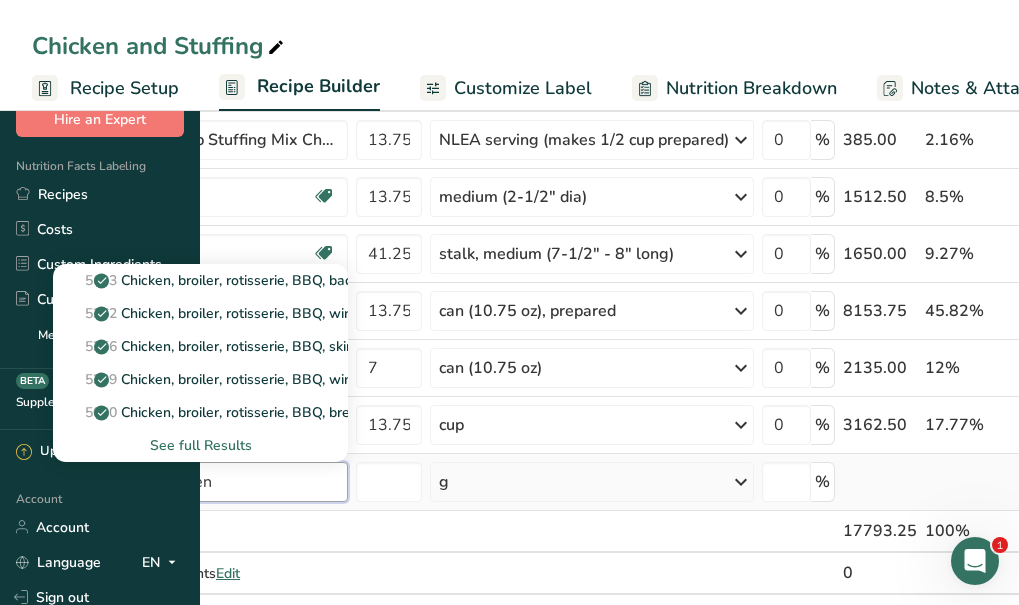 type on "rotisserie chicken" 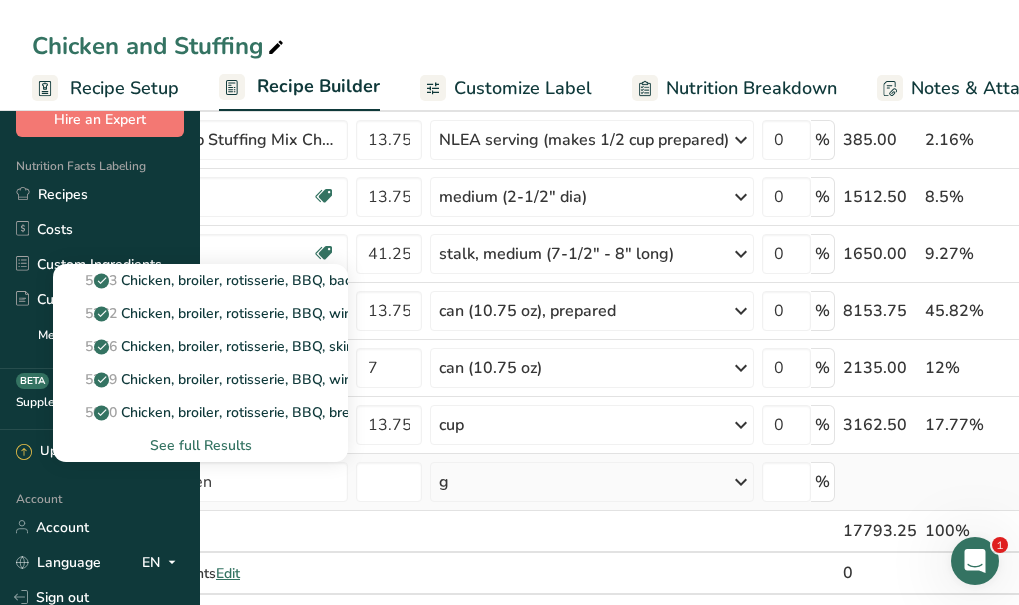 type 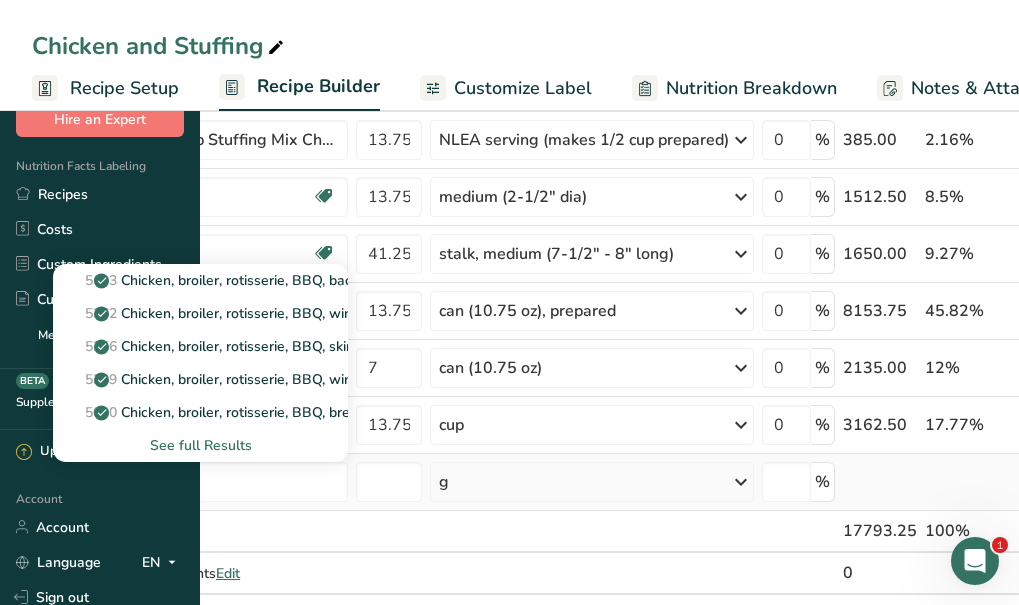 click on "See full Results" at bounding box center (200, 445) 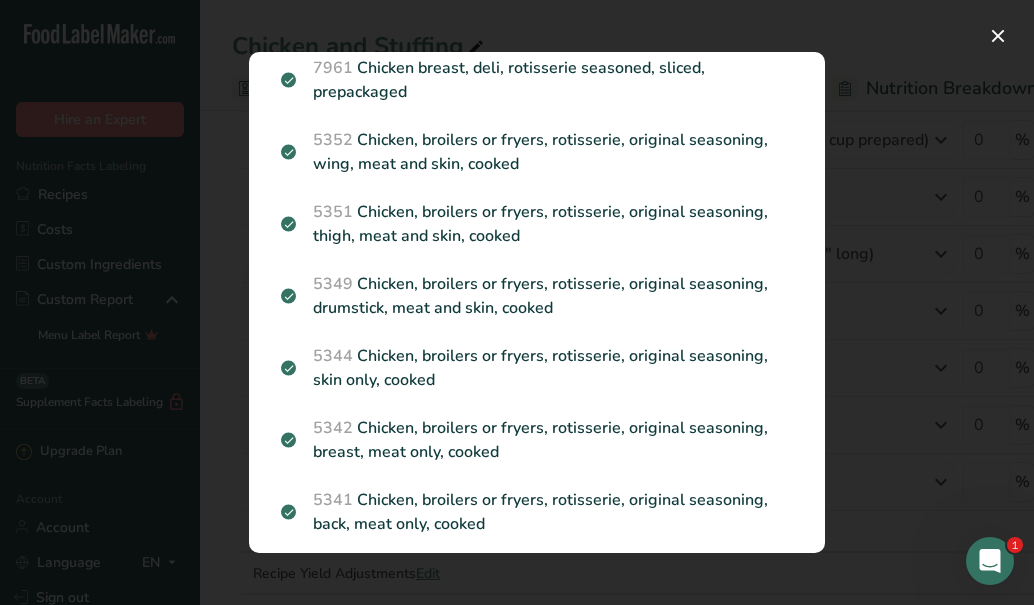 scroll, scrollTop: 592, scrollLeft: 0, axis: vertical 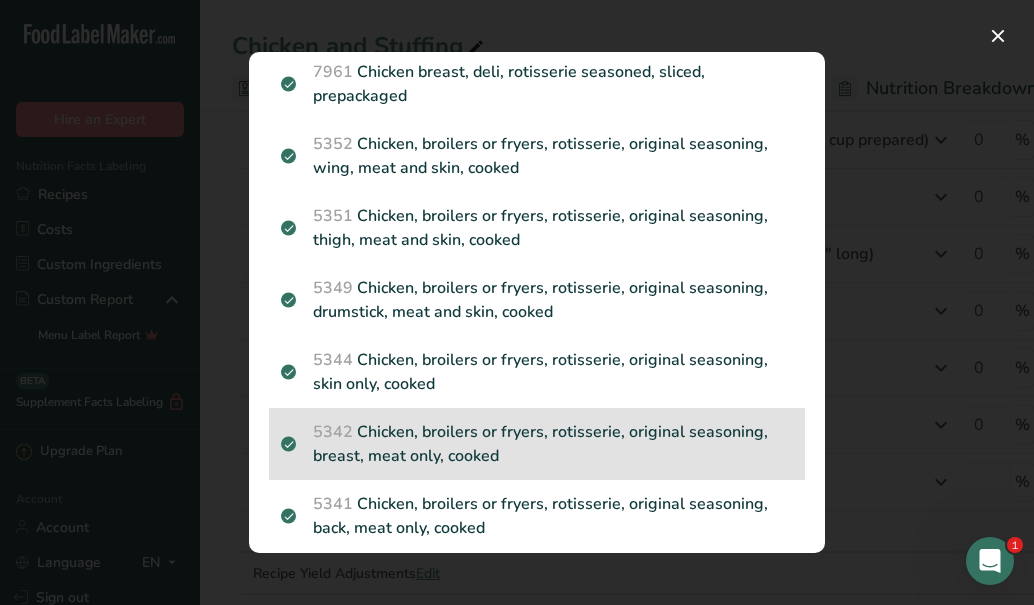 click on "Chicken, broilers or fryers, rotisserie, original seasoning, breast, meat only, cooked" at bounding box center [537, 444] 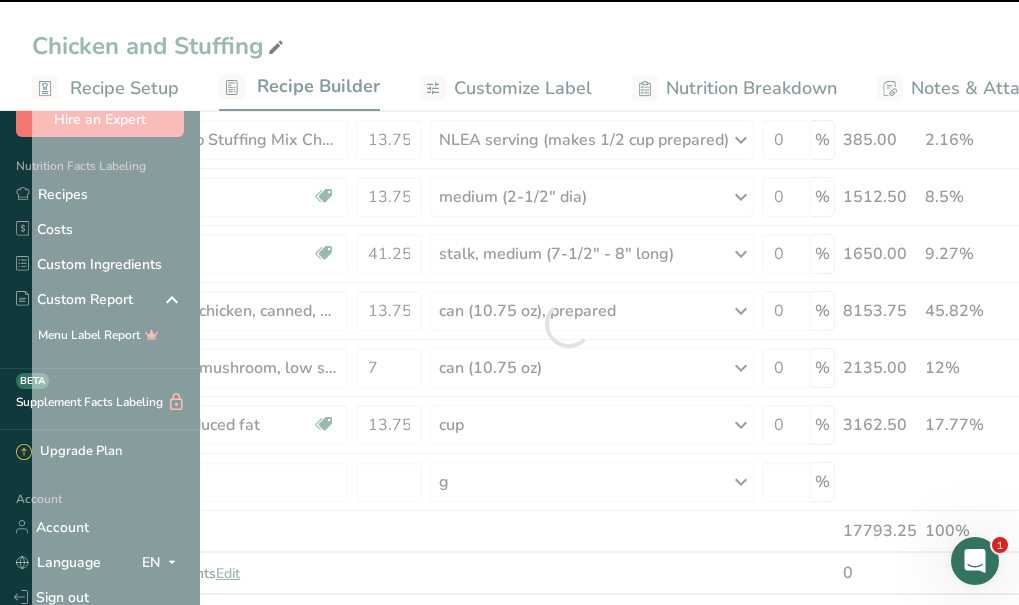 type on "0" 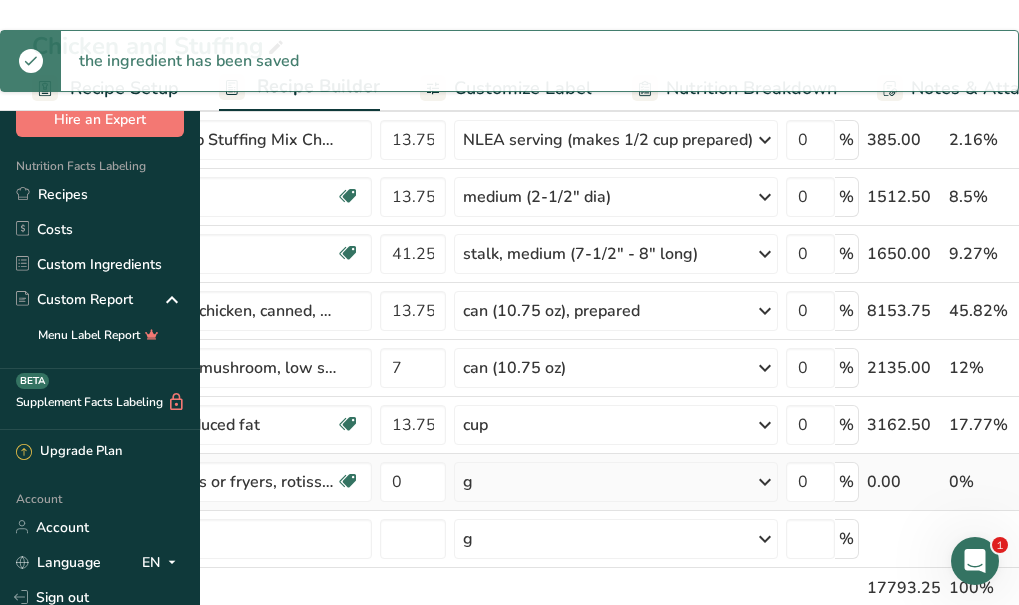 click on "g" at bounding box center (616, 482) 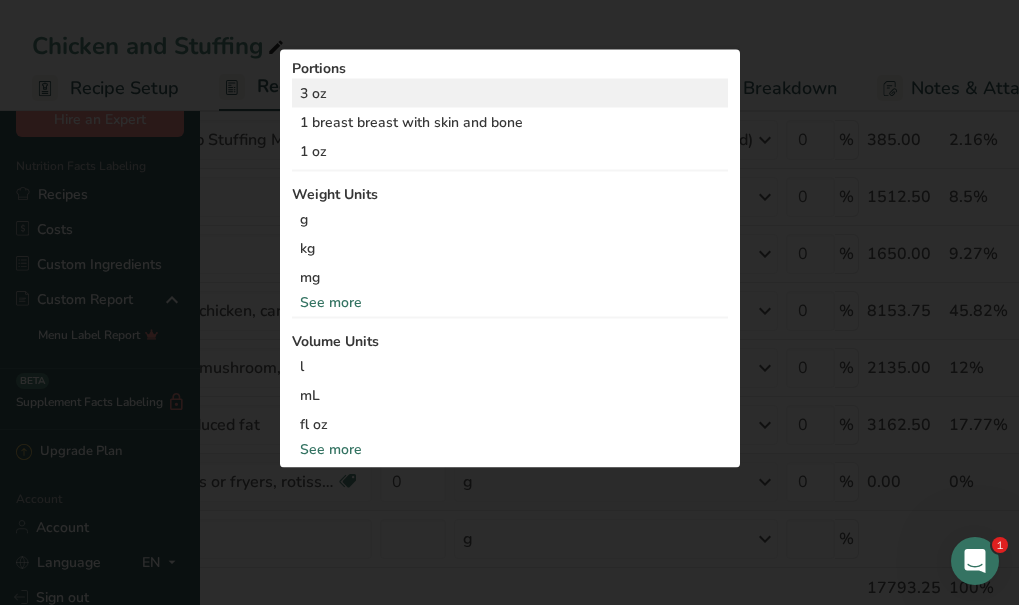 click on "3 oz" at bounding box center (510, 93) 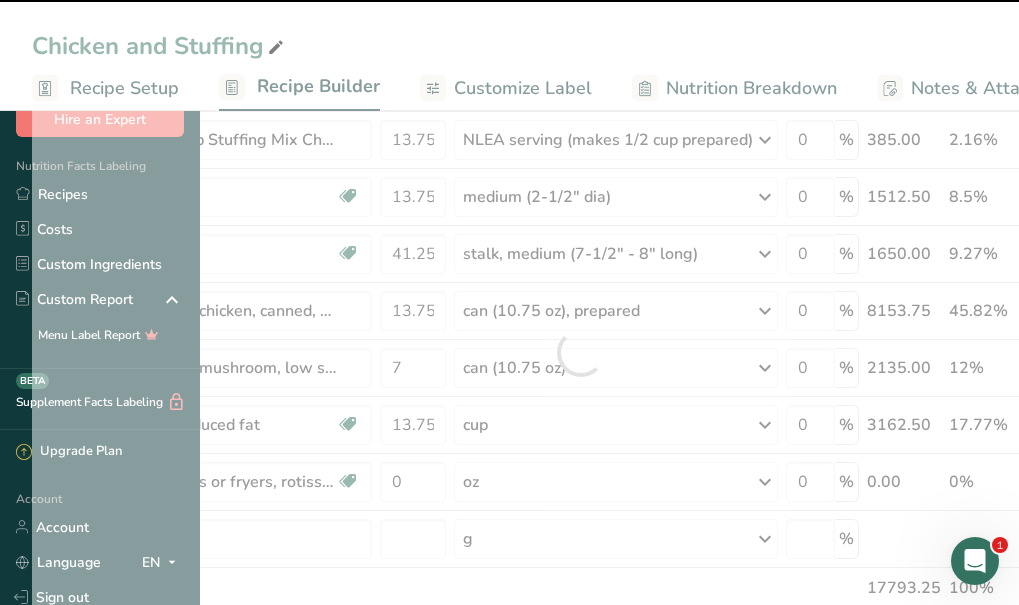click at bounding box center [580, 352] 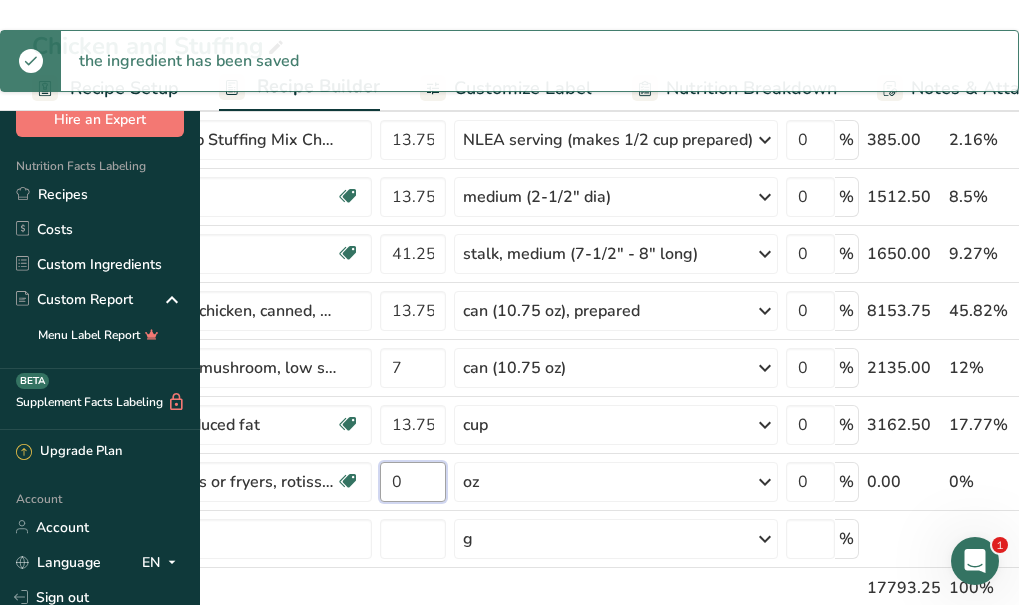 click on "0" at bounding box center [413, 482] 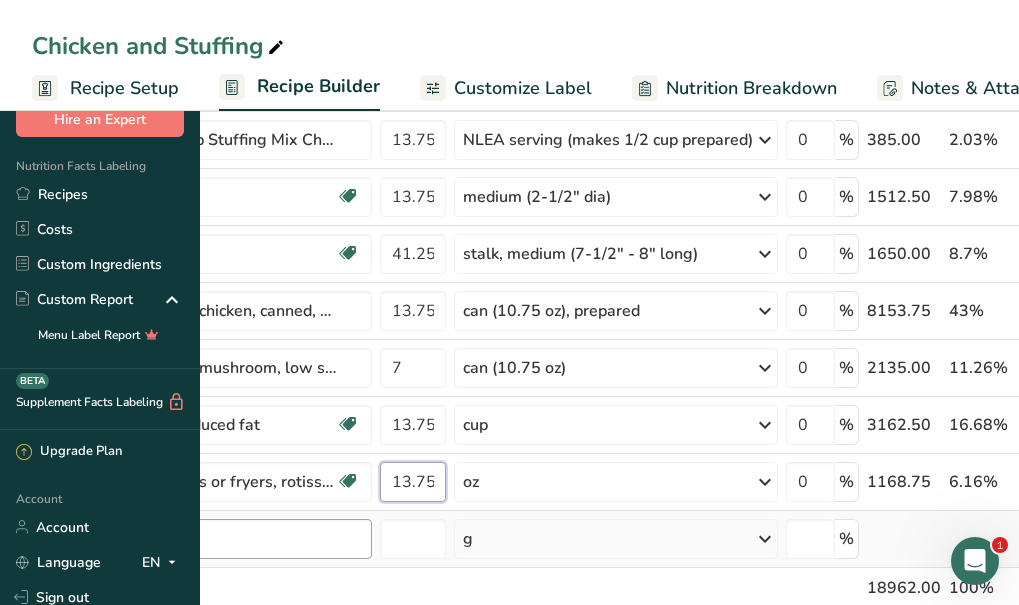 type on "13.75" 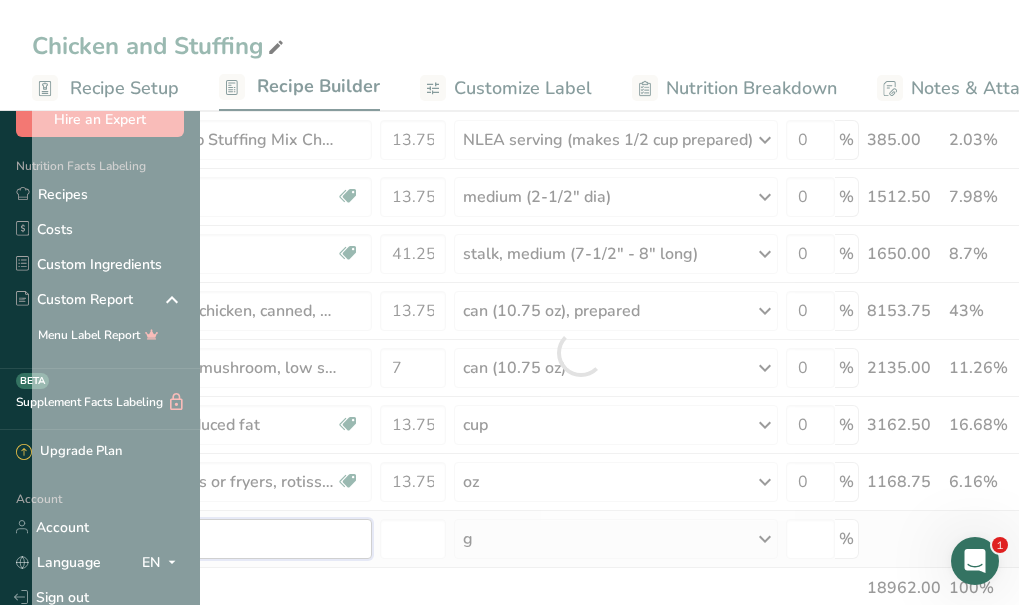 click on "Ingredient *
Amount *
Unit *
Waste *   .a-a{fill:#347362;}.b-a{fill:#fff;}          Grams
Percentage
Butter, without salt
Gluten free
Vegetarian
Soy free
3.5
cup
Portions
1 pat (1" sq, 1/3" high)
1 tbsp
1 cup
See more
Weight Units
g
kg
mg
See more
Volume Units
l
Volume units require a density conversion. If you know your ingredient's density enter it below. Otherwise, click on "RIA" our AI Regulatory bot - she will be able to help you
lb/ft3
g/cm3
Confirm
mL
lb/ft3" at bounding box center (580, 352) 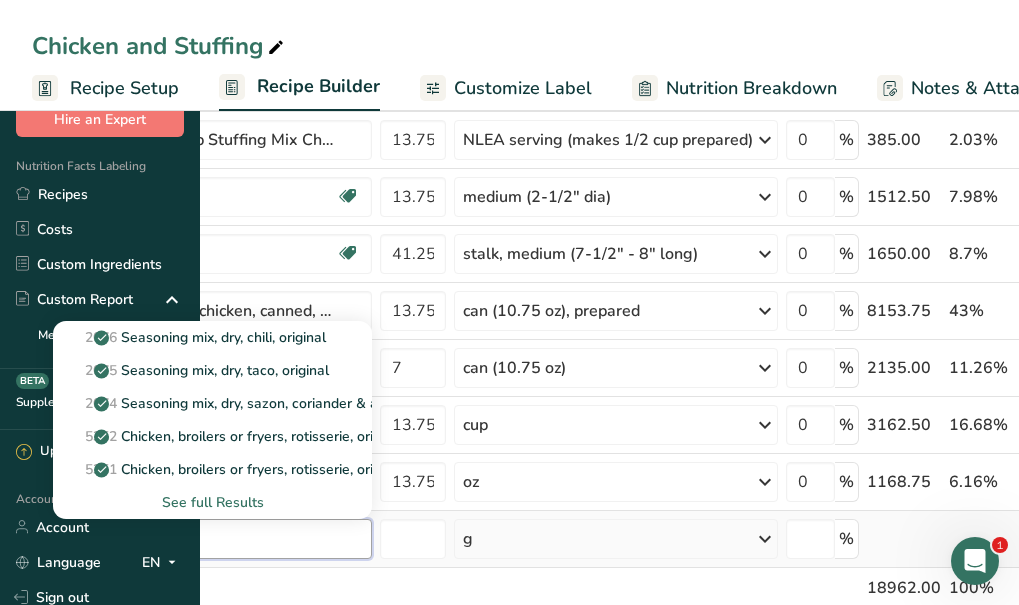 type on "seasoning" 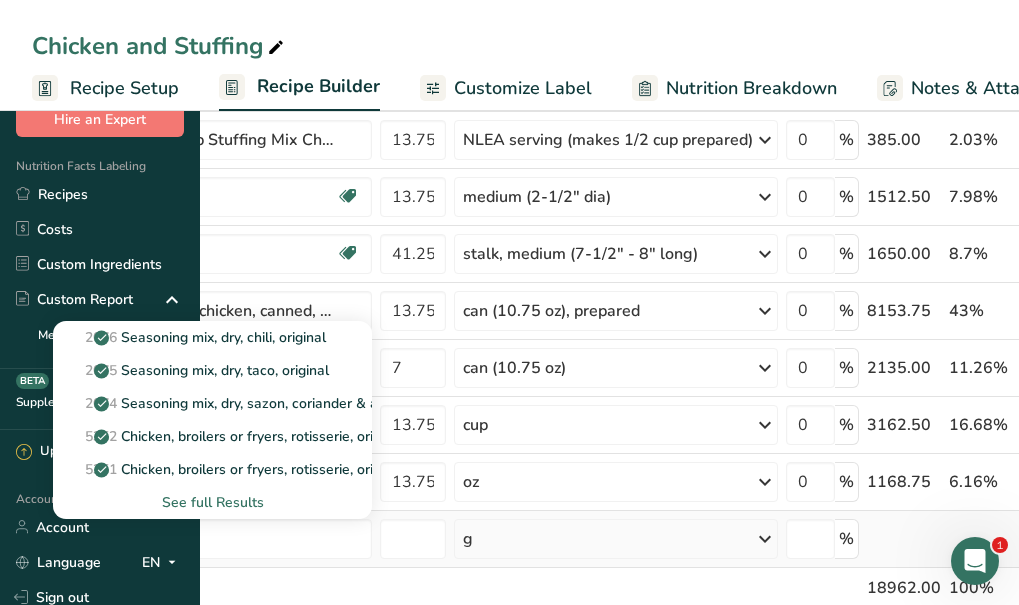 click on "See full Results" at bounding box center [212, 502] 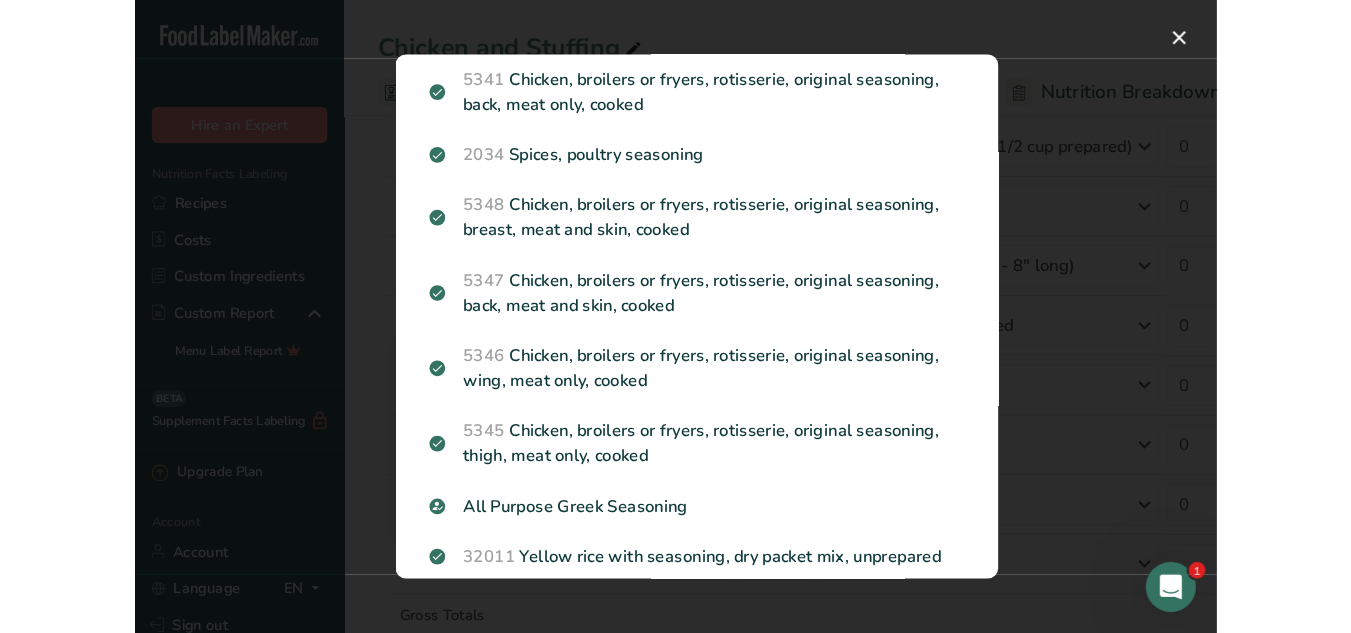 scroll, scrollTop: 755, scrollLeft: 0, axis: vertical 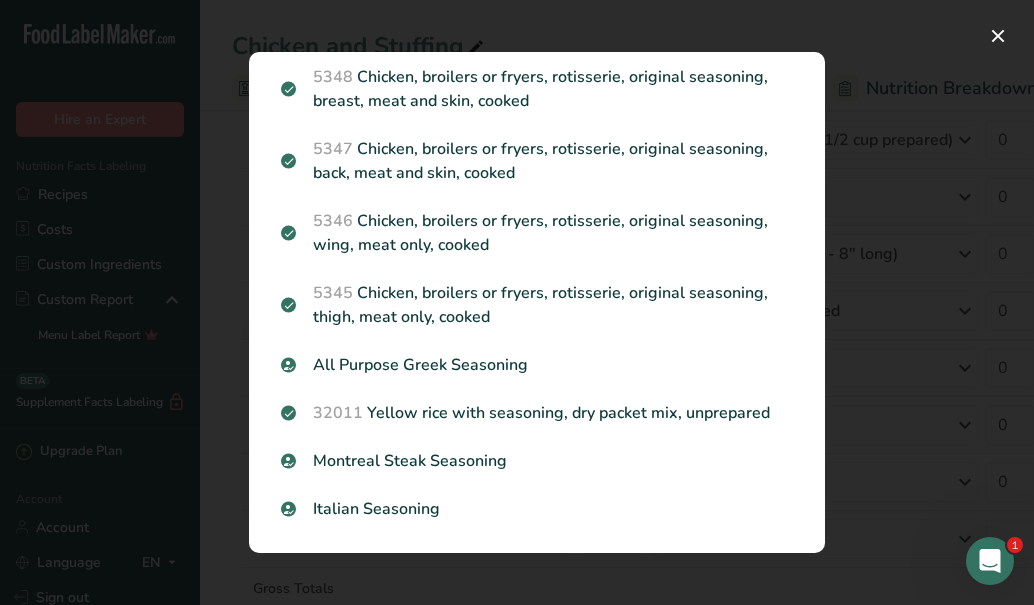 click on "Search Results
2076
Seasoning mix, dry, chili, original
2075
Seasoning mix, dry, taco, original
2074
Seasoning mix, dry, sazon, coriander & annatto
5352
Chicken, broilers or fryers, rotisserie, original seasoning, wing, meat and skin, cooked
5351
Chicken, broilers or fryers, rotisserie, original seasoning, thigh, meat and skin, cooked
5349
Chicken, broilers or fryers,  rotisserie, original seasoning, drumstick, meat and skin, cooked
5344
Chicken, broilers or fryers, rotisserie, original seasoning, skin only, cooked
5343" at bounding box center (537, 302) 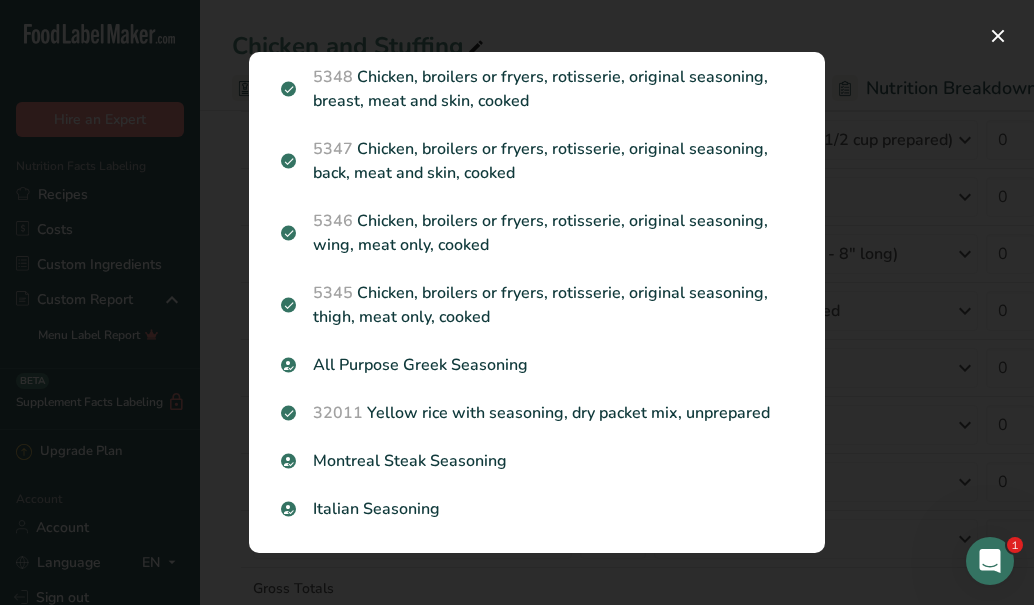 click on "Search Results
2076
Seasoning mix, dry, chili, original
2075
Seasoning mix, dry, taco, original
2074
Seasoning mix, dry, sazon, coriander & annatto
5352
Chicken, broilers or fryers, rotisserie, original seasoning, wing, meat and skin, cooked
5351
Chicken, broilers or fryers, rotisserie, original seasoning, thigh, meat and skin, cooked
5349
Chicken, broilers or fryers,  rotisserie, original seasoning, drumstick, meat and skin, cooked
5344
Chicken, broilers or fryers, rotisserie, original seasoning, skin only, cooked
5343" at bounding box center (537, 302) 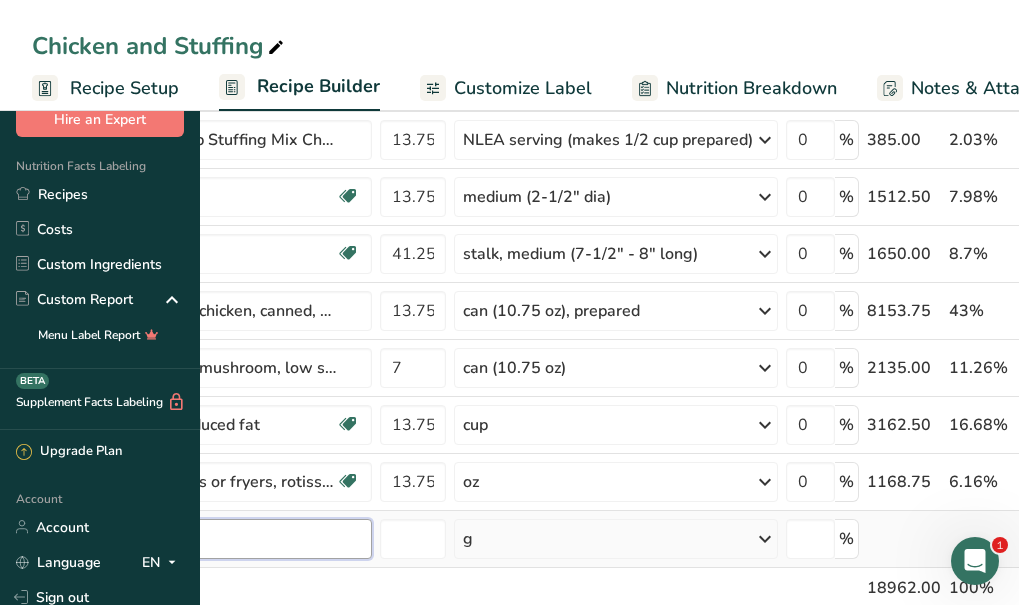 click at bounding box center (212, 539) 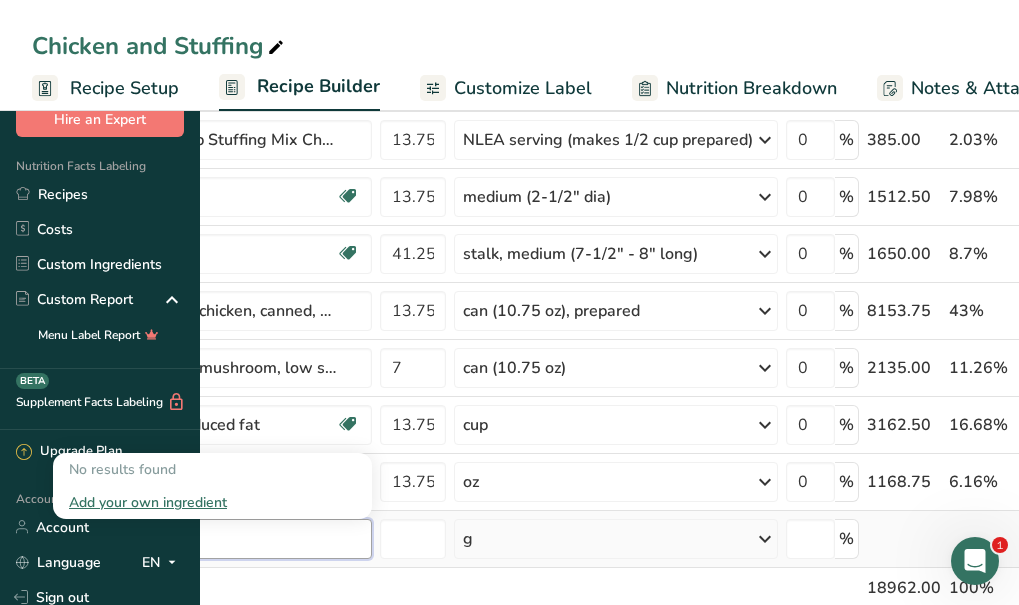 type on "s" 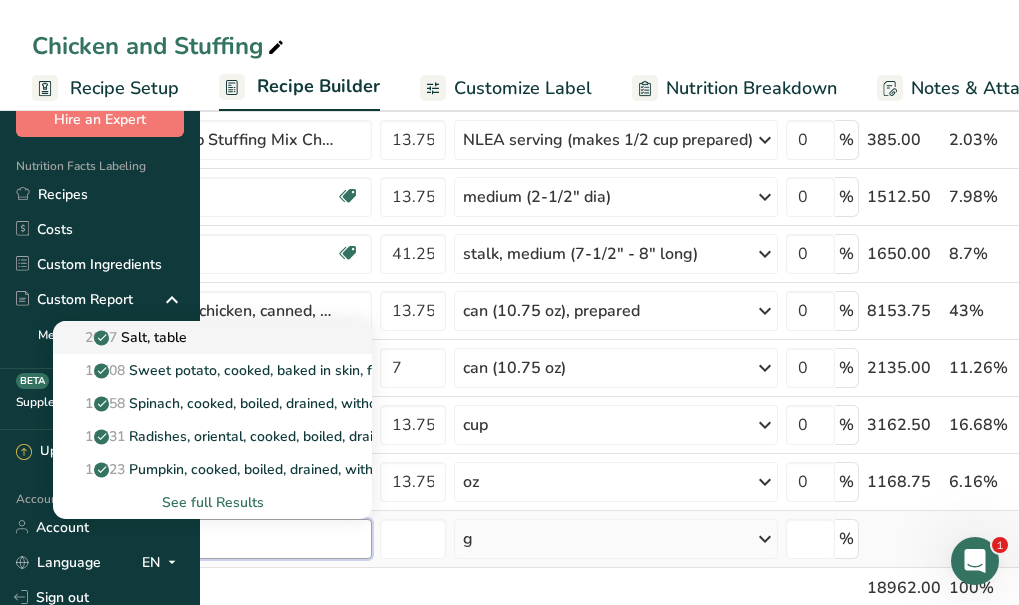 type on "salt" 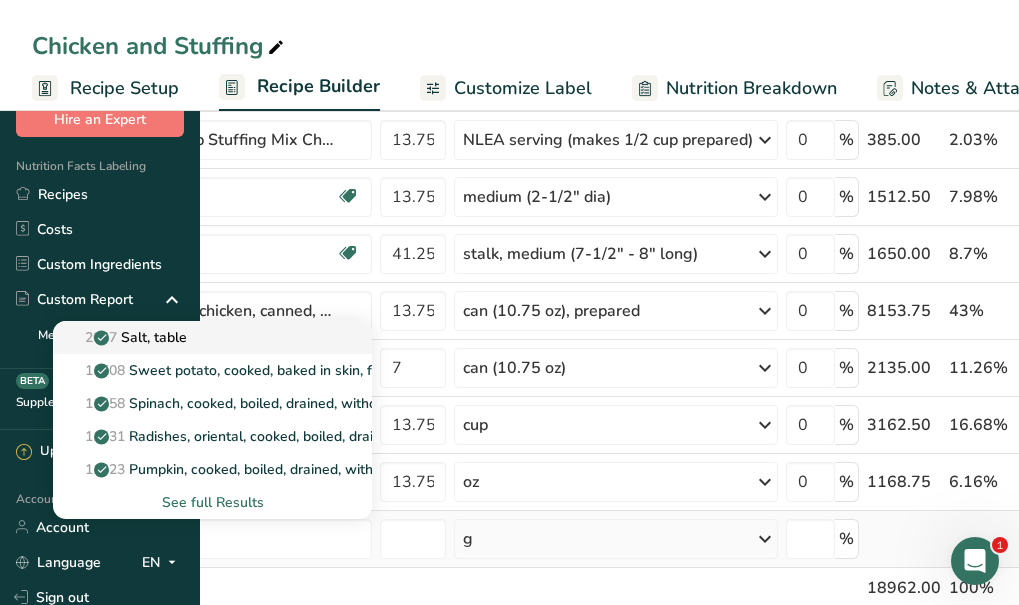 click on "2047
Salt, table" at bounding box center (128, 337) 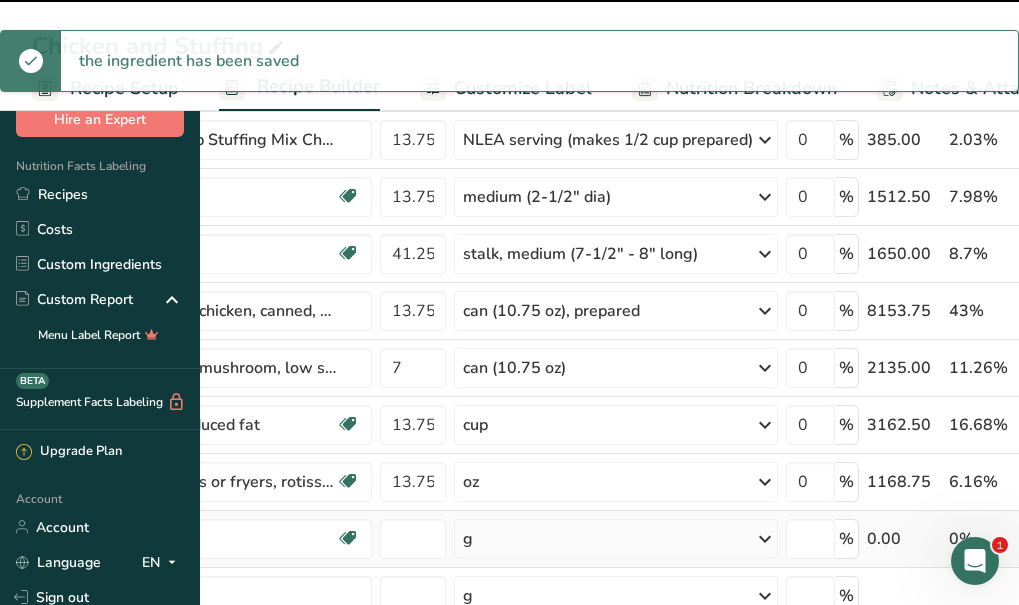 type on "0" 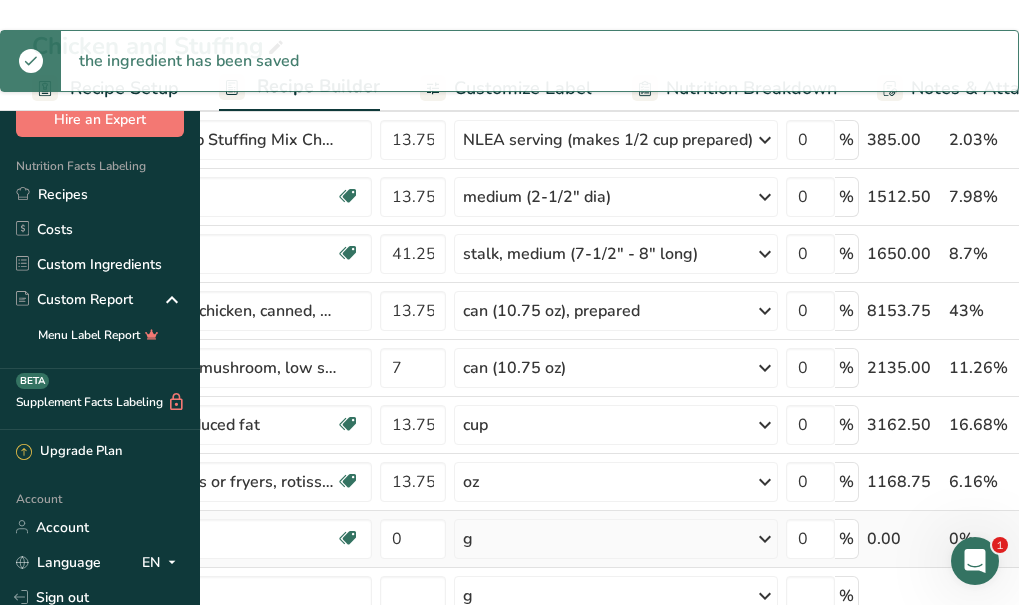 click on "g" at bounding box center [616, 539] 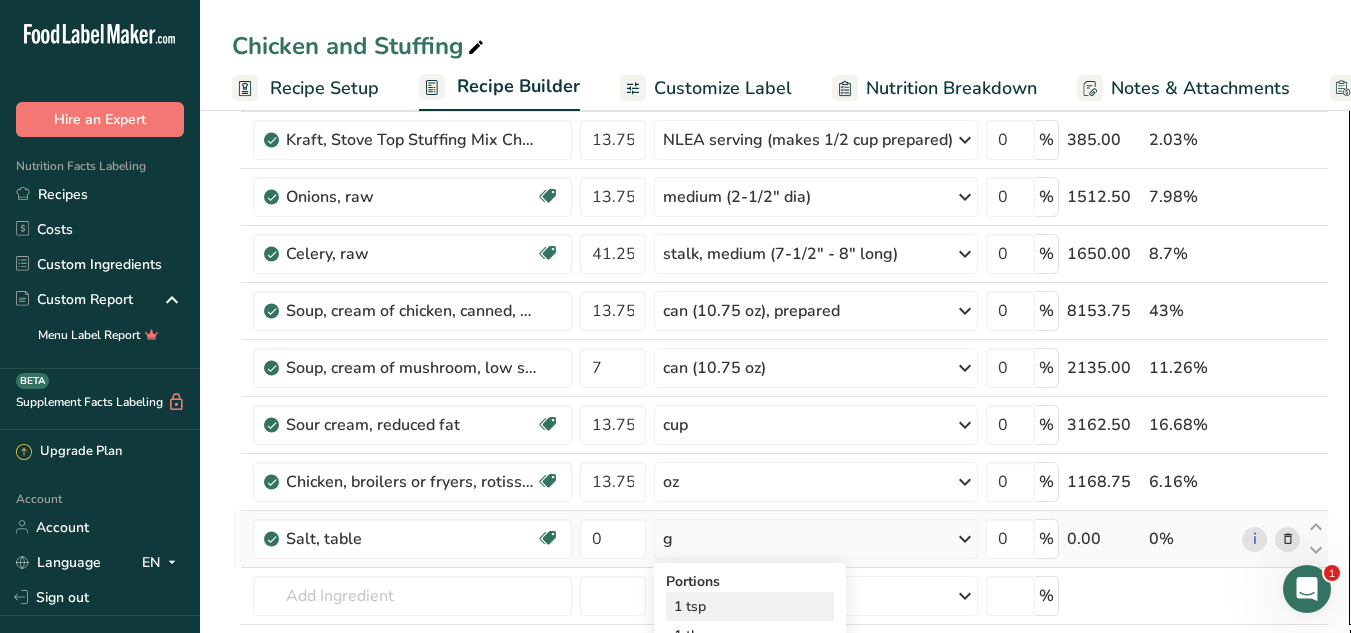 click on "1 tsp" at bounding box center (750, 606) 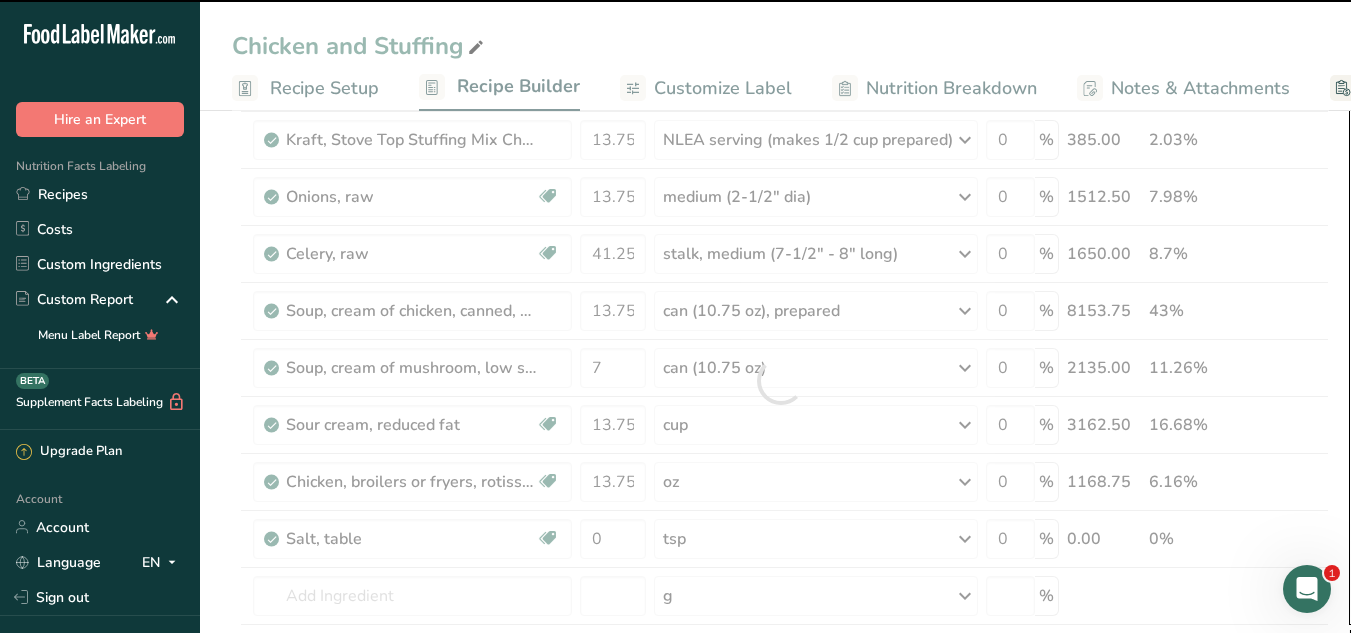 click at bounding box center [780, 381] 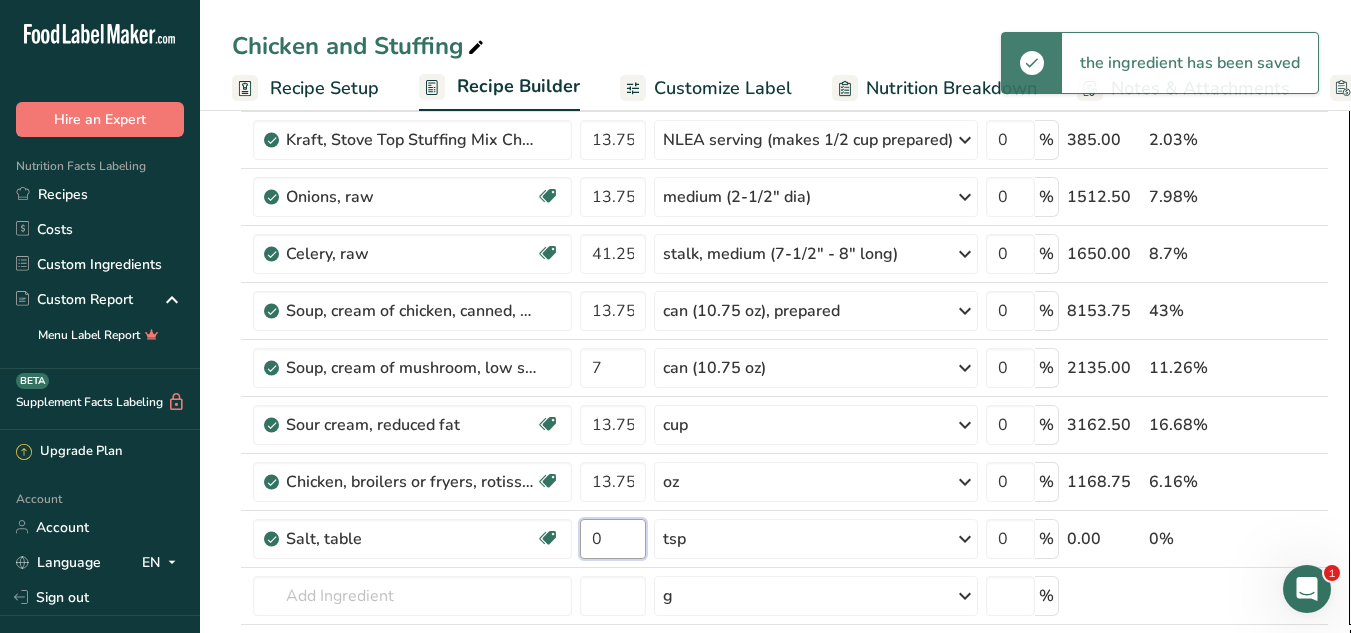 click on "0" at bounding box center (613, 539) 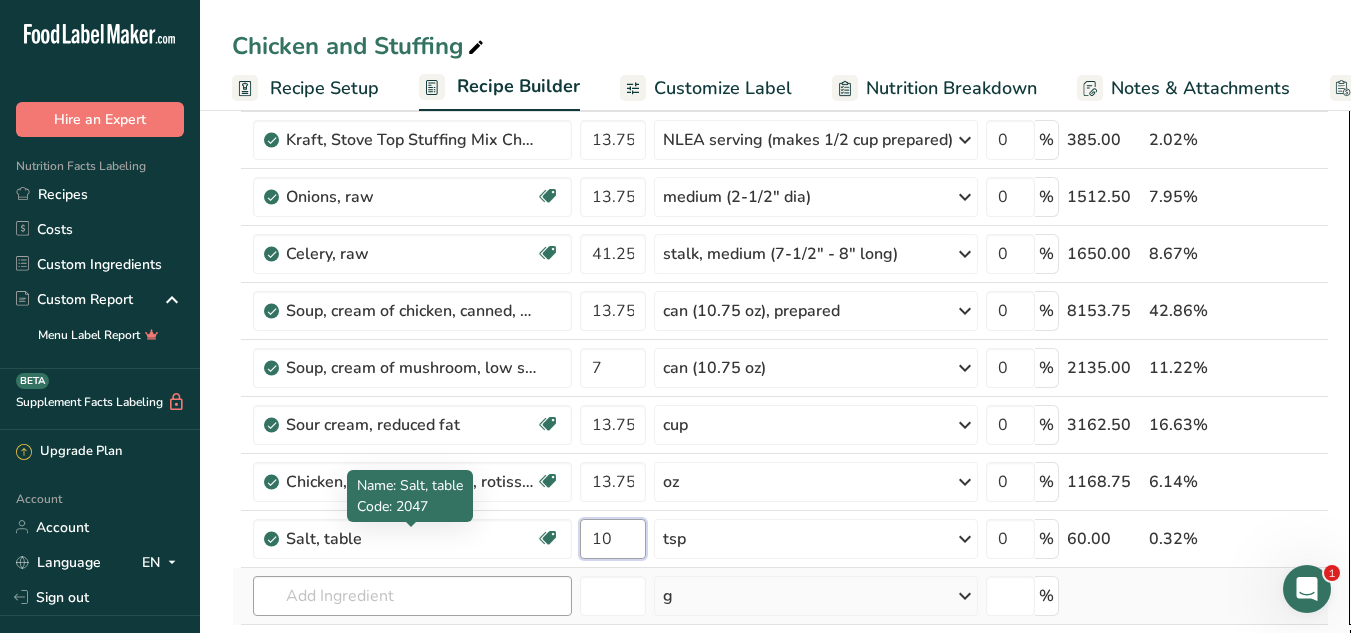 type on "10" 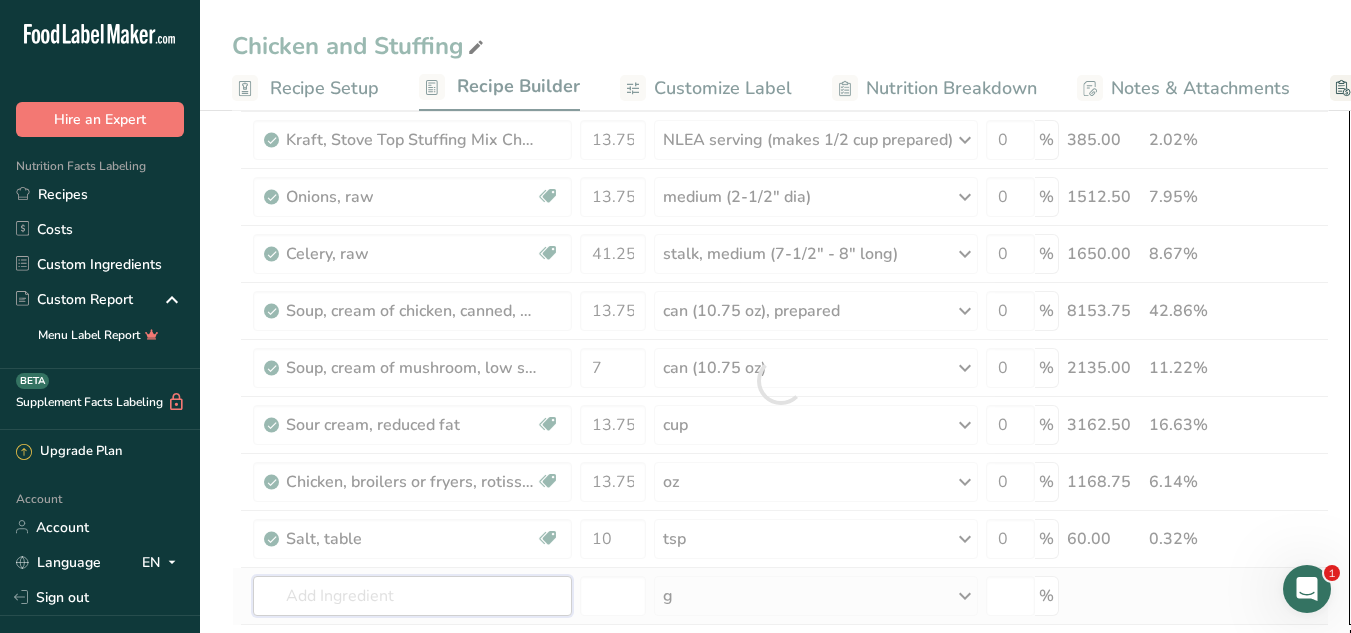 click on "Ingredient *
Amount *
Unit *
Waste *   .a-a{fill:#347362;}.b-a{fill:#fff;}          Grams
Percentage
Butter, without salt
Gluten free
Vegetarian
Soy free
3.5
cup
Portions
1 pat (1" sq, 1/3" high)
1 tbsp
1 cup
See more
Weight Units
g
kg
mg
See more
Volume Units
l
Volume units require a density conversion. If you know your ingredient's density enter it below. Otherwise, click on "RIA" our AI Regulatory bot - she will be able to help you
lb/ft3
g/cm3
Confirm
mL
lb/ft3" at bounding box center [780, 381] 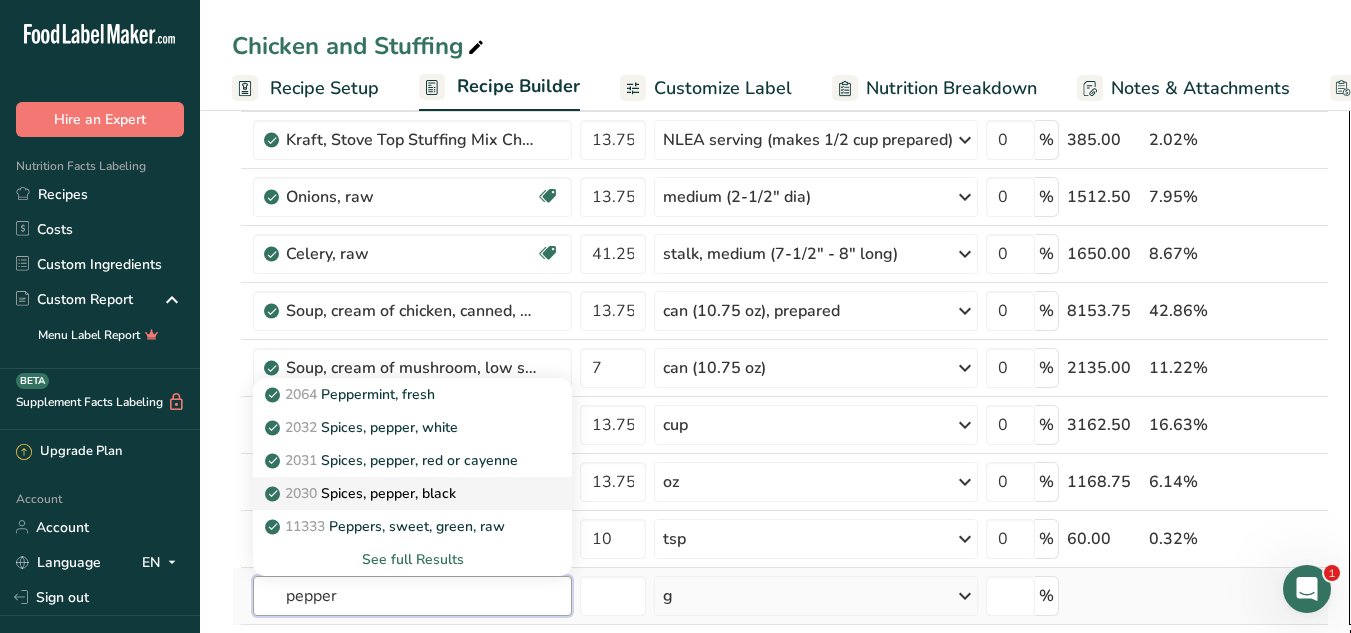 type on "pepper" 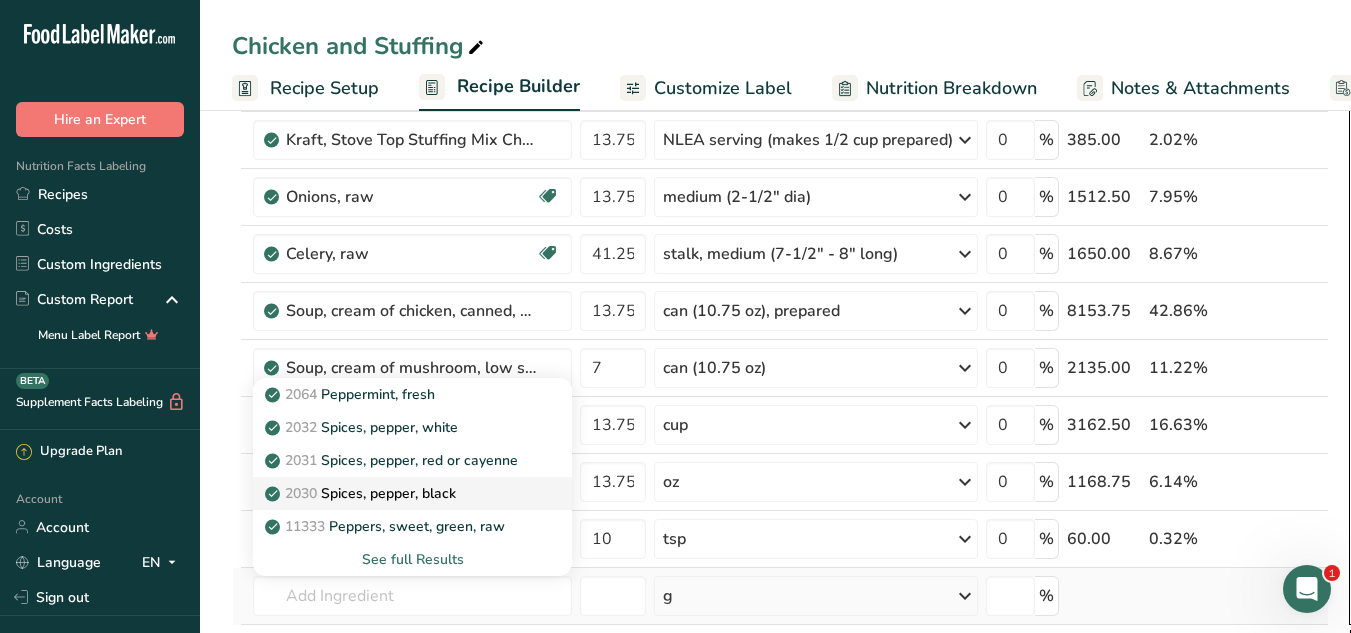 click on "2030
Spices, pepper, black" at bounding box center (362, 493) 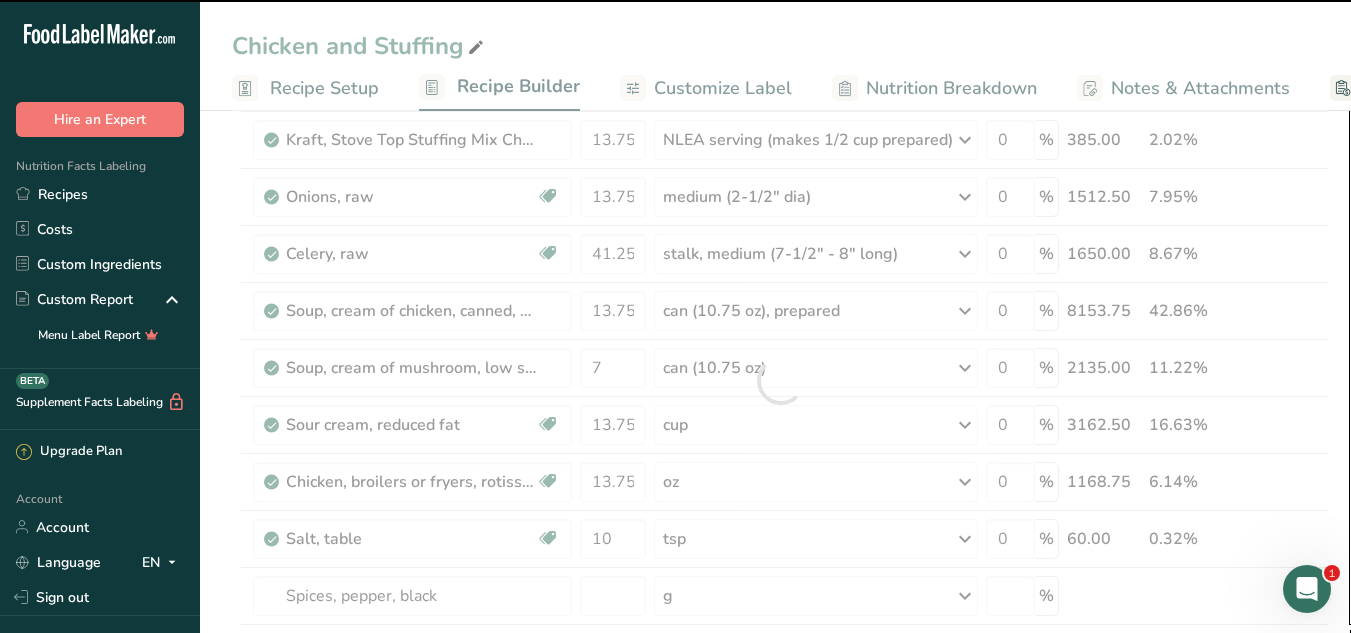 type on "0" 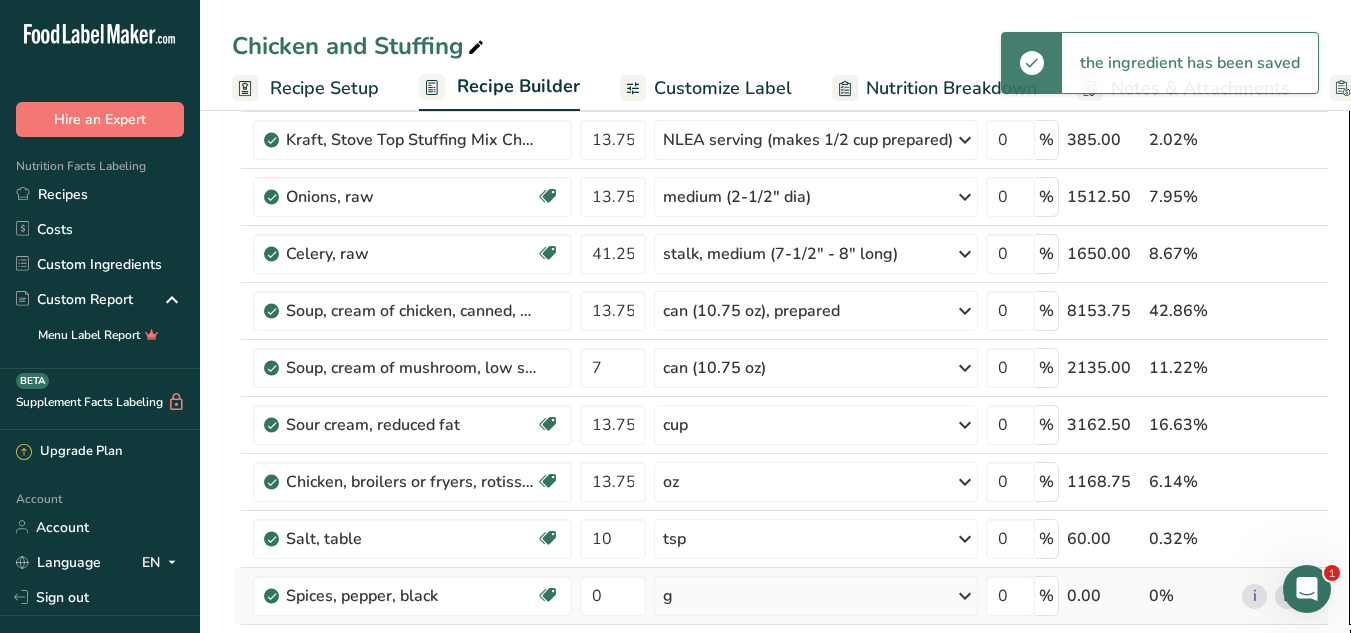 click on "g" at bounding box center (816, 596) 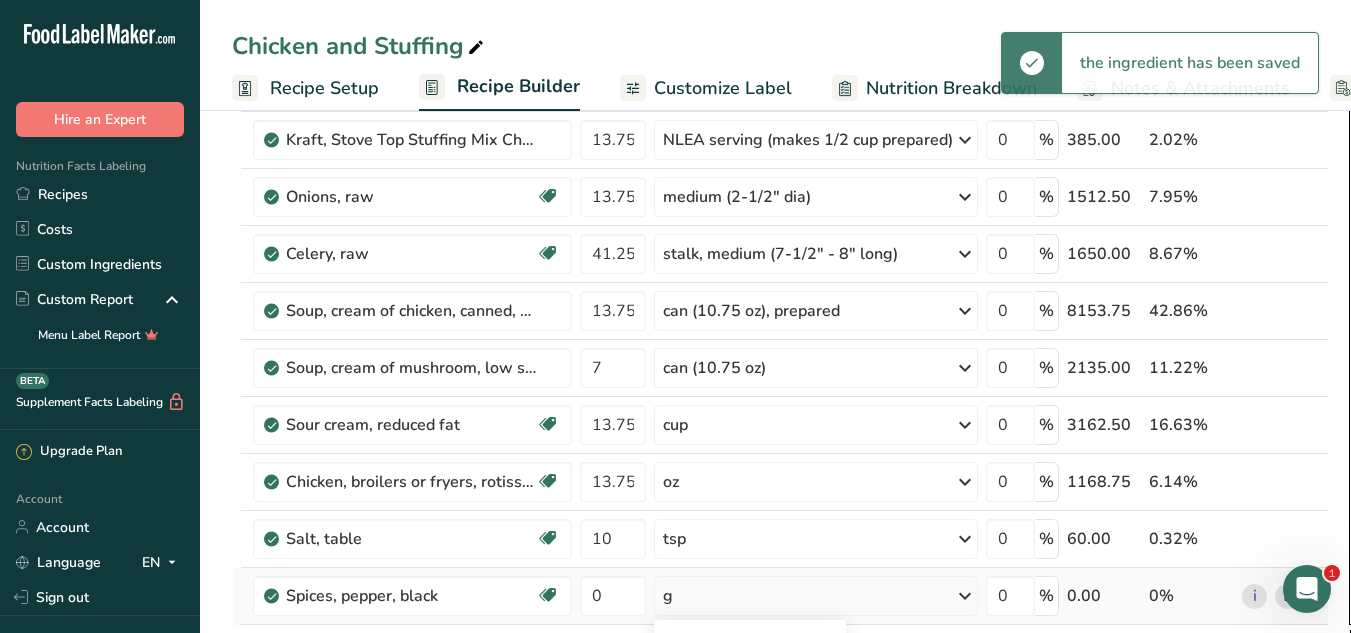 click on "g" at bounding box center (816, 596) 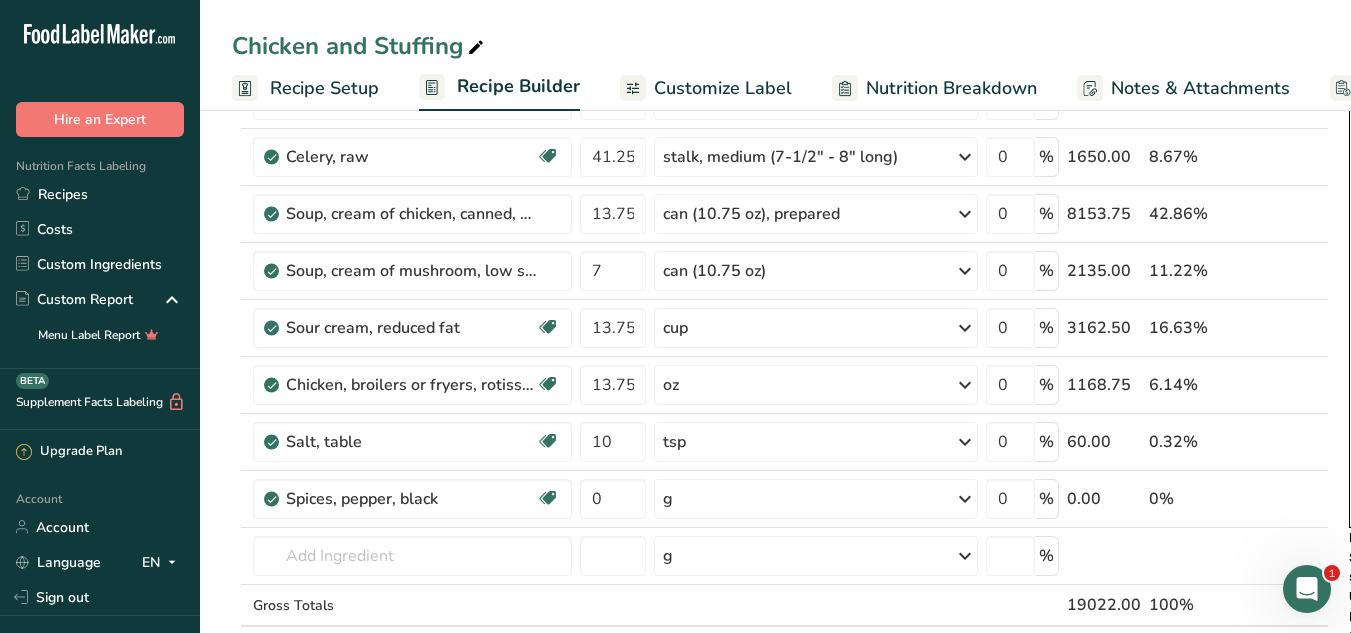 scroll, scrollTop: 332, scrollLeft: 0, axis: vertical 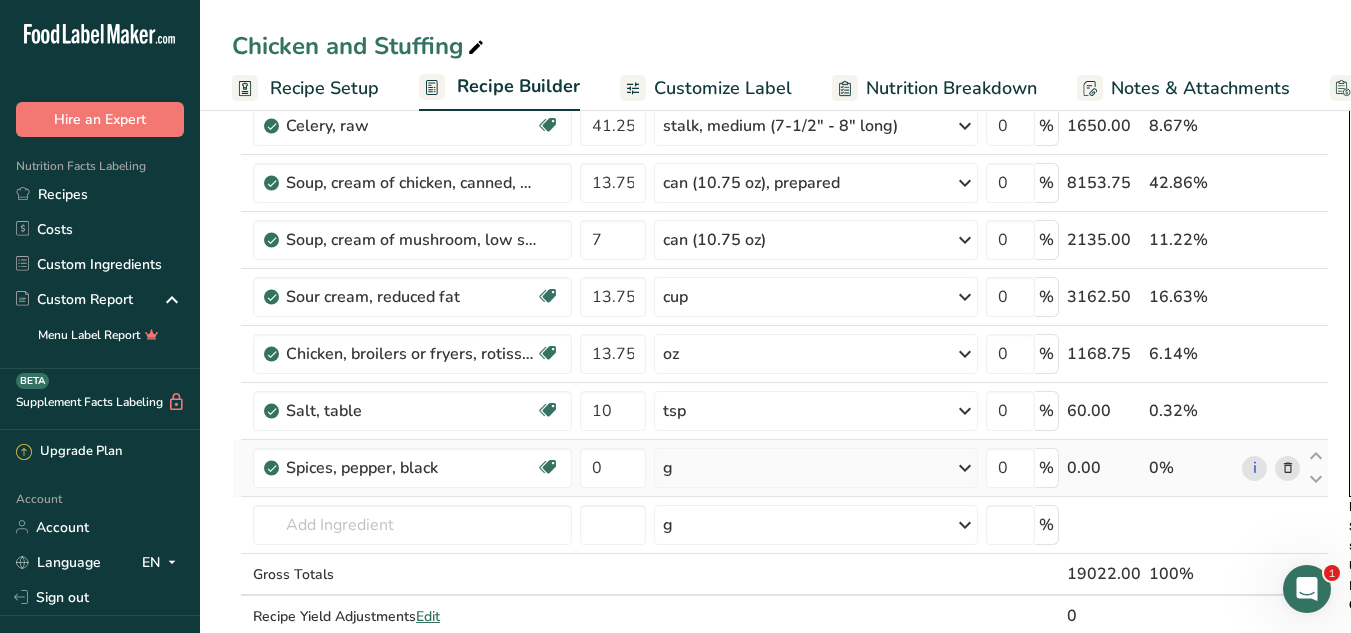 click on "g" at bounding box center (816, 468) 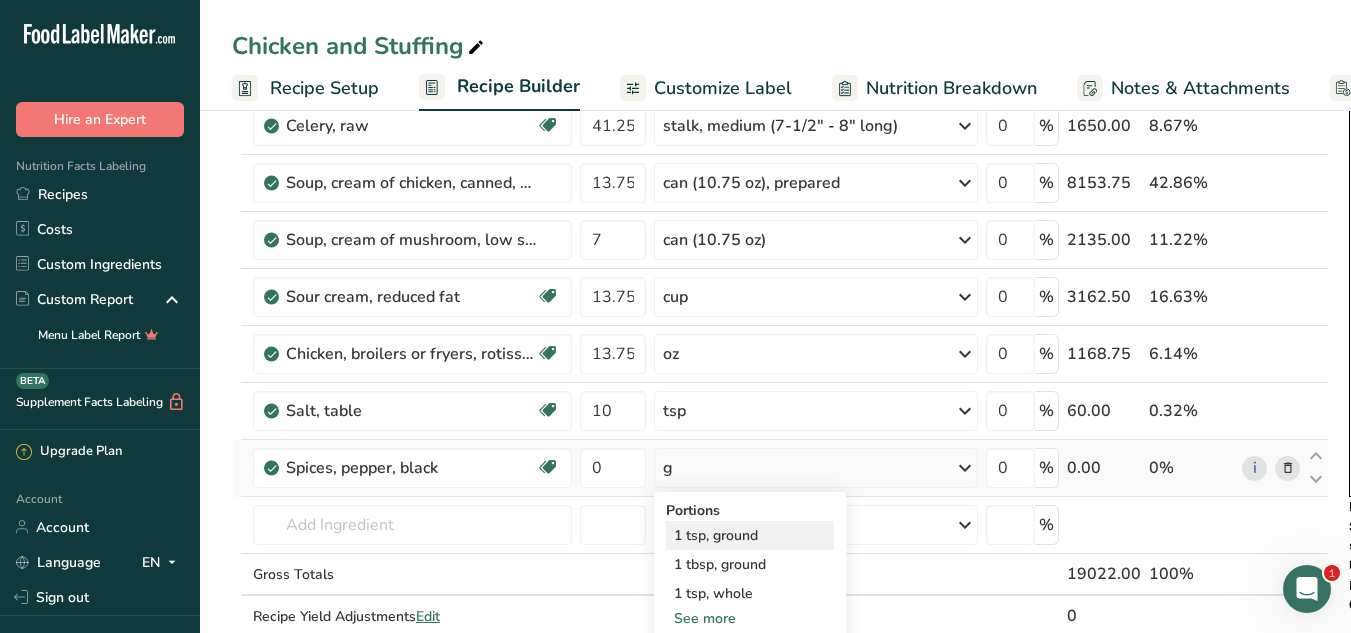 click on "1 tsp, ground" at bounding box center (750, 535) 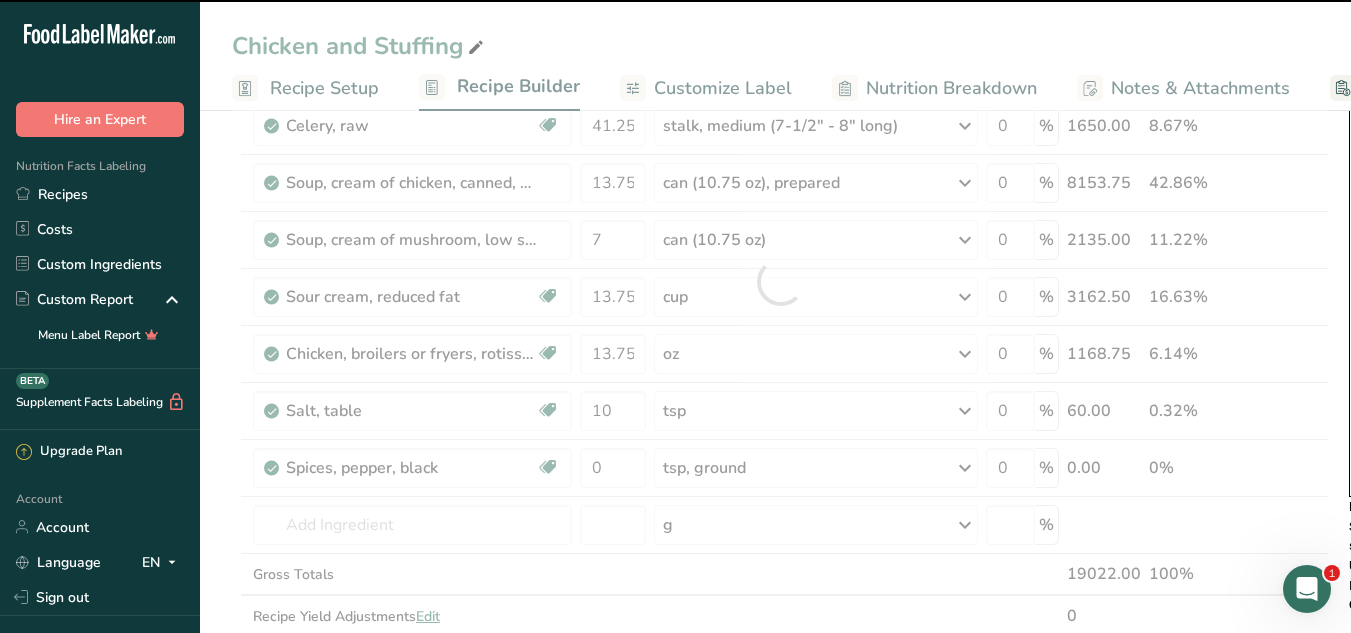 click at bounding box center (780, 281) 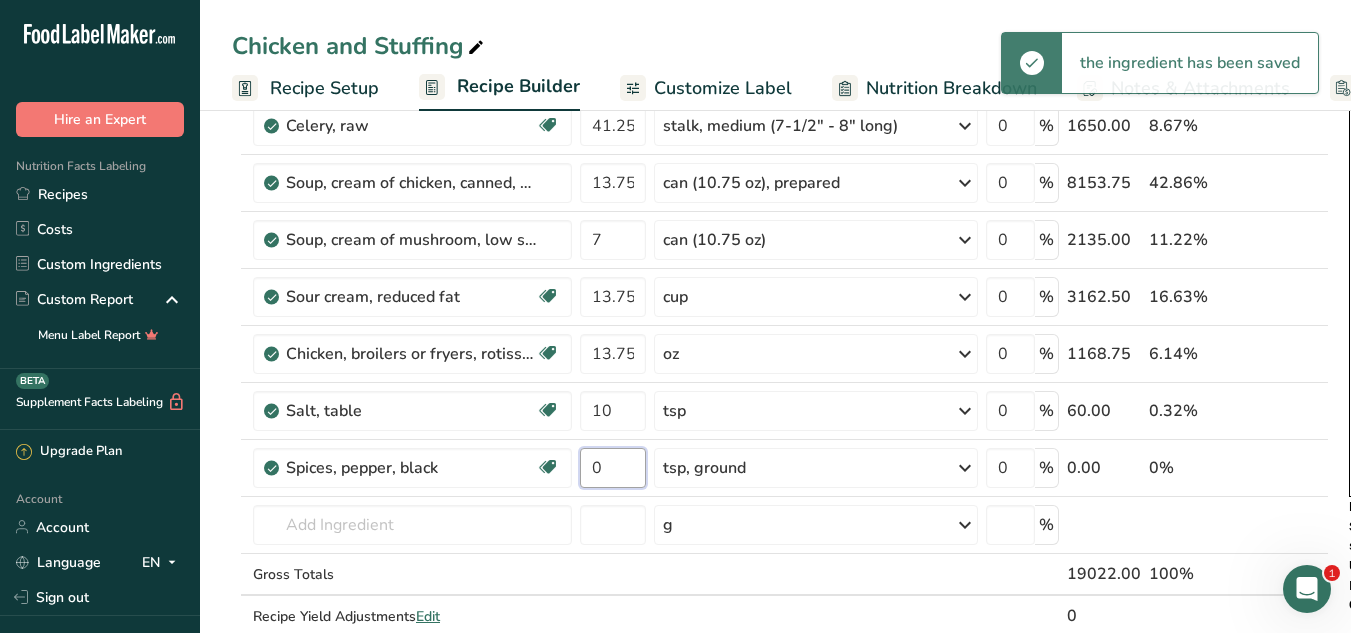 click on "0" at bounding box center (613, 468) 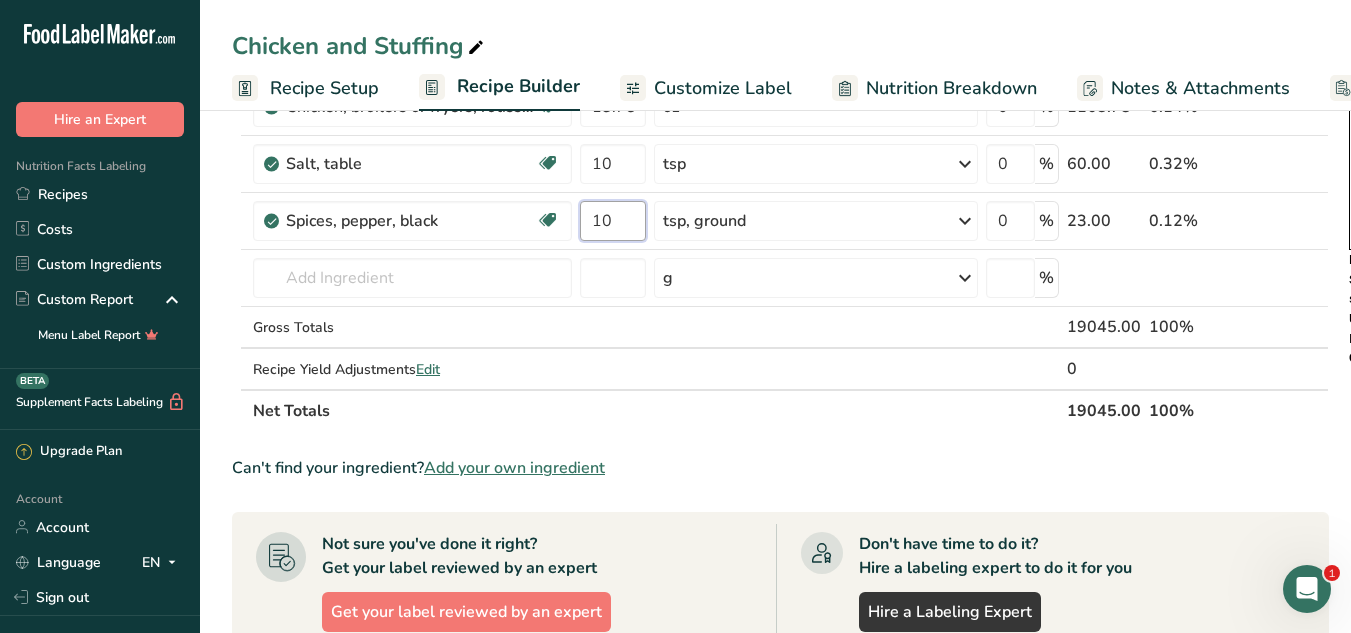 scroll, scrollTop: 545, scrollLeft: 0, axis: vertical 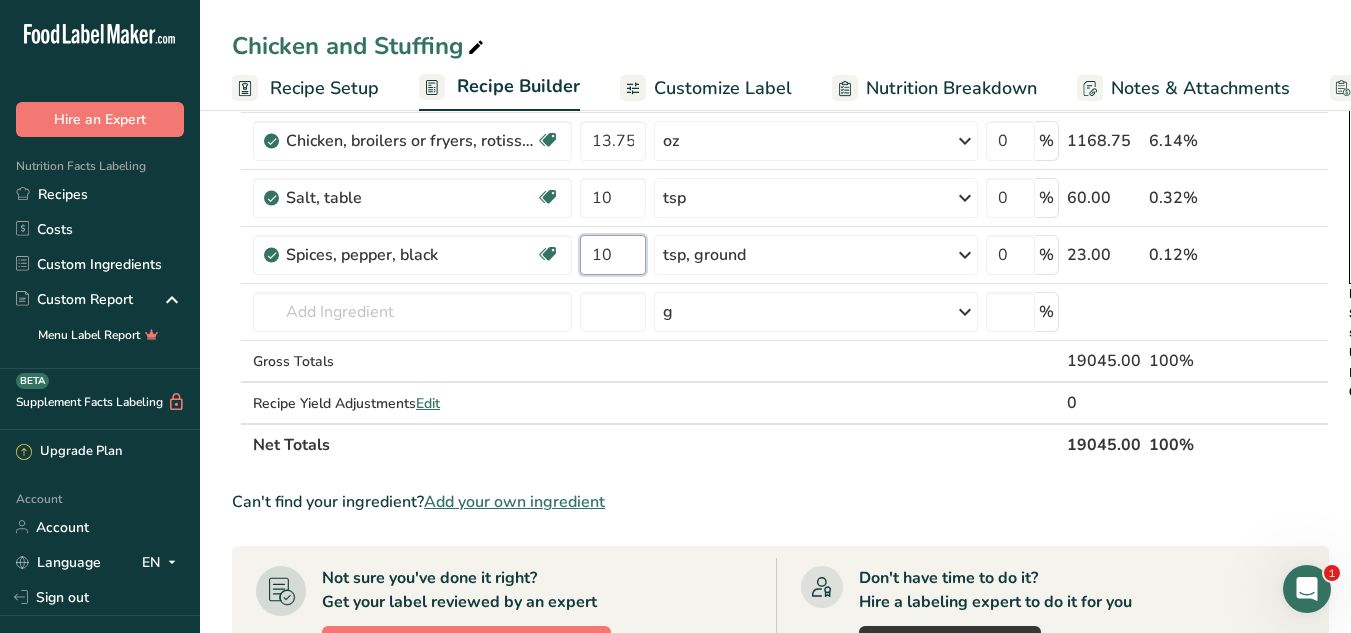 type on "10" 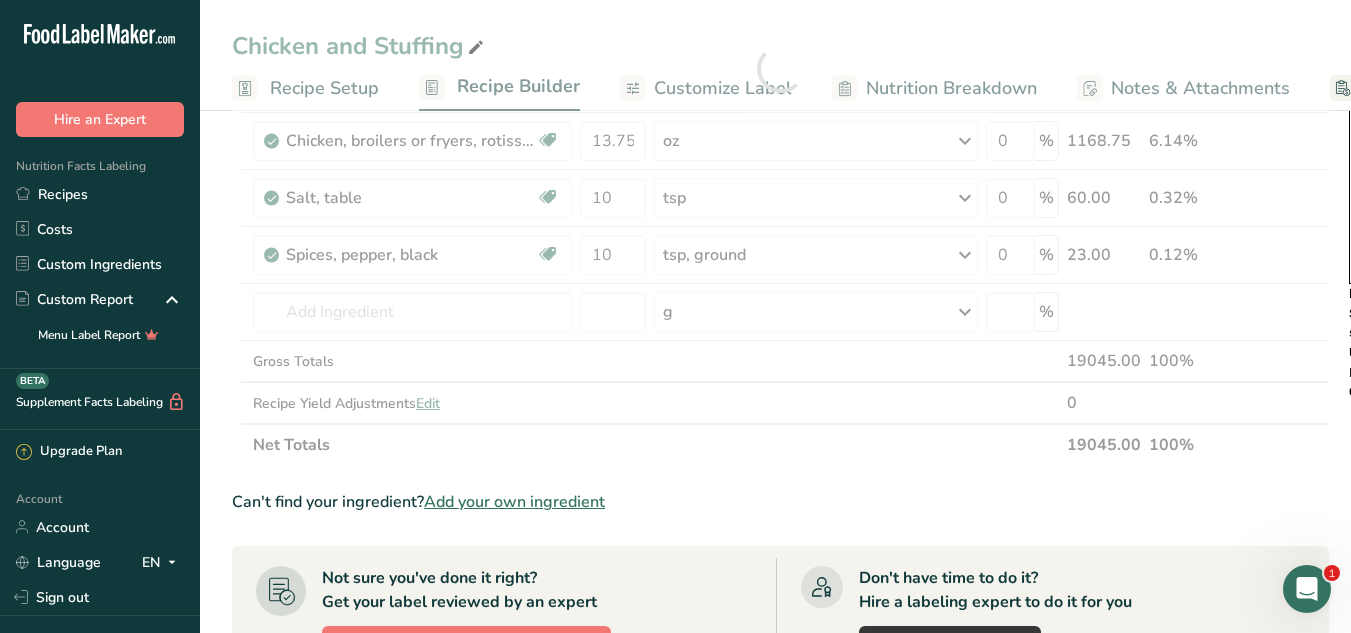 click on "Ingredient *
Amount *
Unit *
Waste *   .a-a{fill:#347362;}.b-a{fill:#fff;}          Grams
Percentage
Butter, without salt
Gluten free
Vegetarian
Soy free
3.5
cup
Portions
1 pat (1" sq, 1/3" high)
1 tbsp
1 cup
See more
Weight Units
g
kg
mg
See more
Volume Units
l
Volume units require a density conversion. If you know your ingredient's density enter it below. Otherwise, click on "RIA" our AI Regulatory bot - she will be able to help you
lb/ft3
g/cm3
Confirm
mL
fl oz" at bounding box center [780, 370] 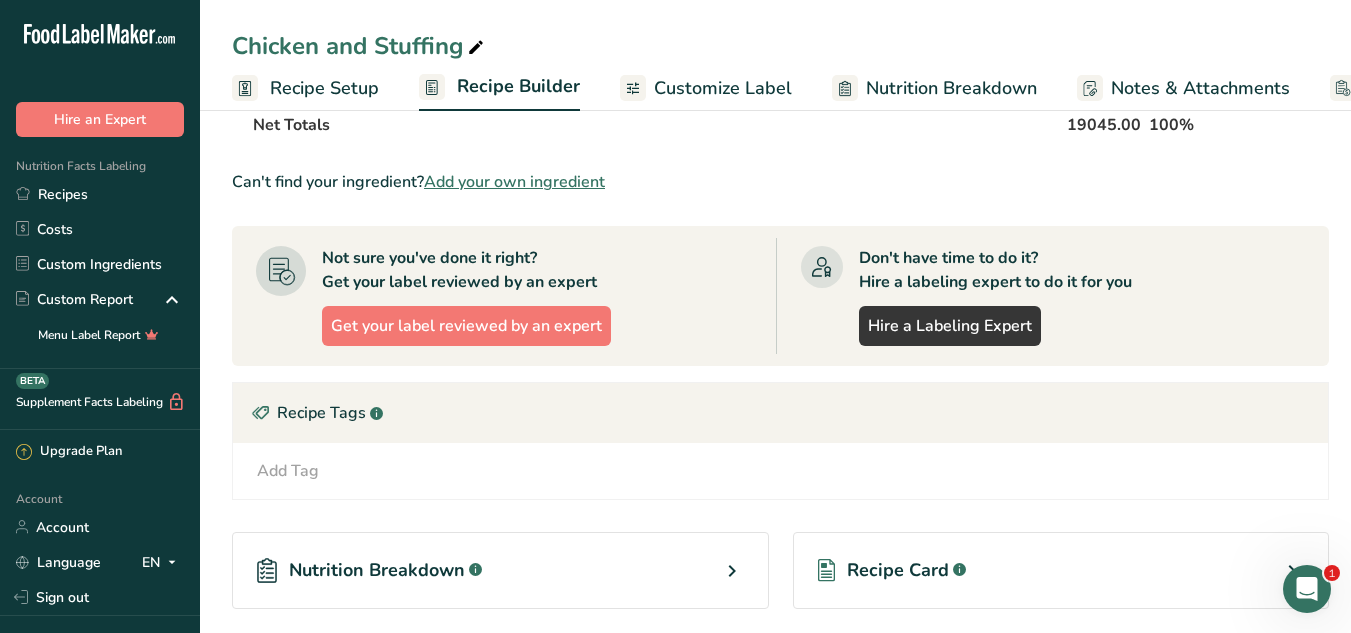 scroll, scrollTop: 1061, scrollLeft: 0, axis: vertical 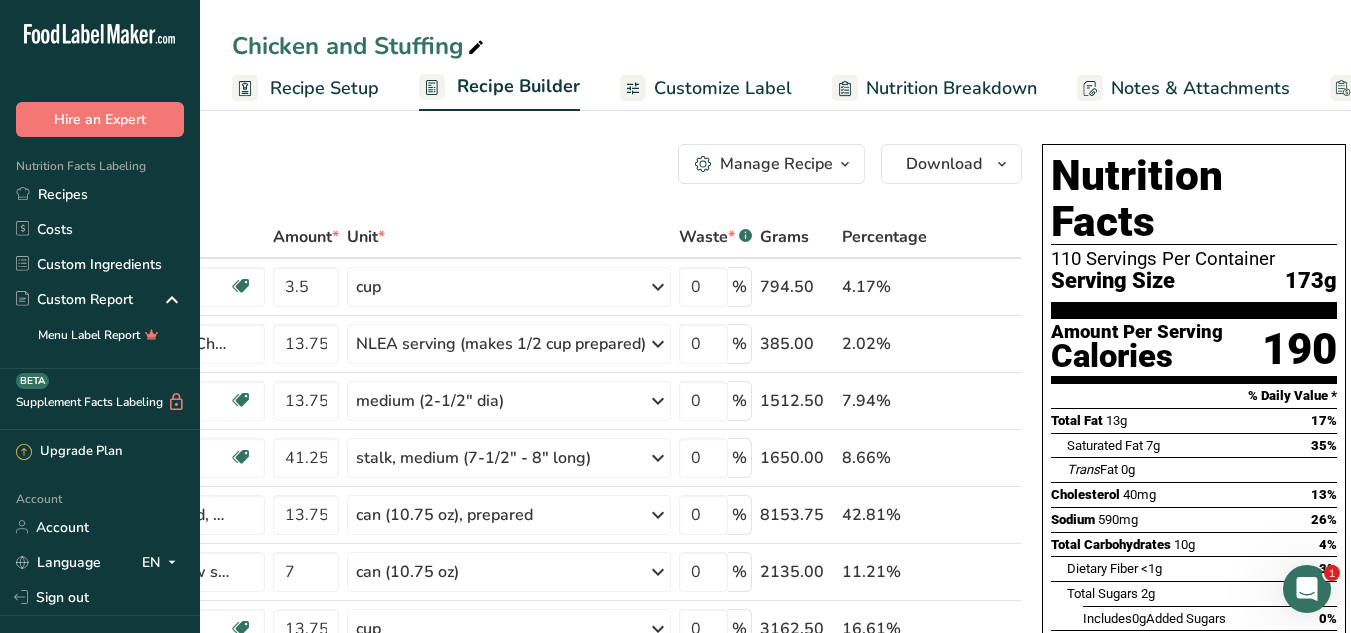 click on "Nutrition Breakdown" at bounding box center (951, 88) 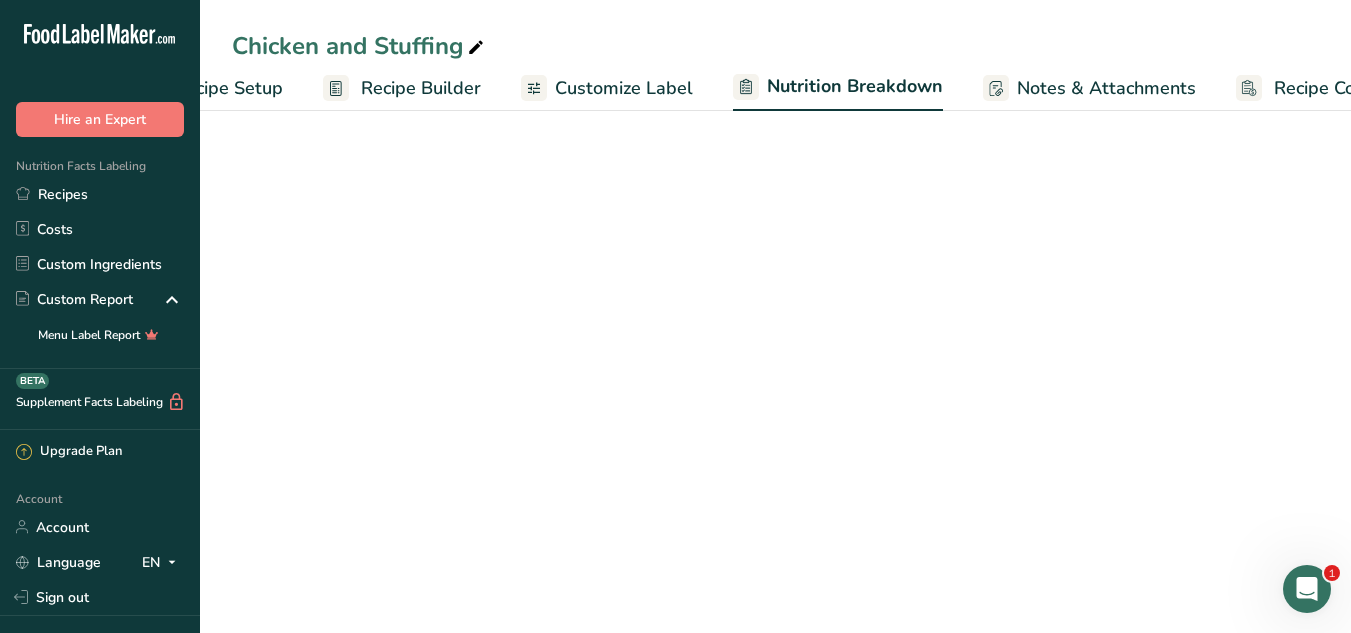 select on "Calories" 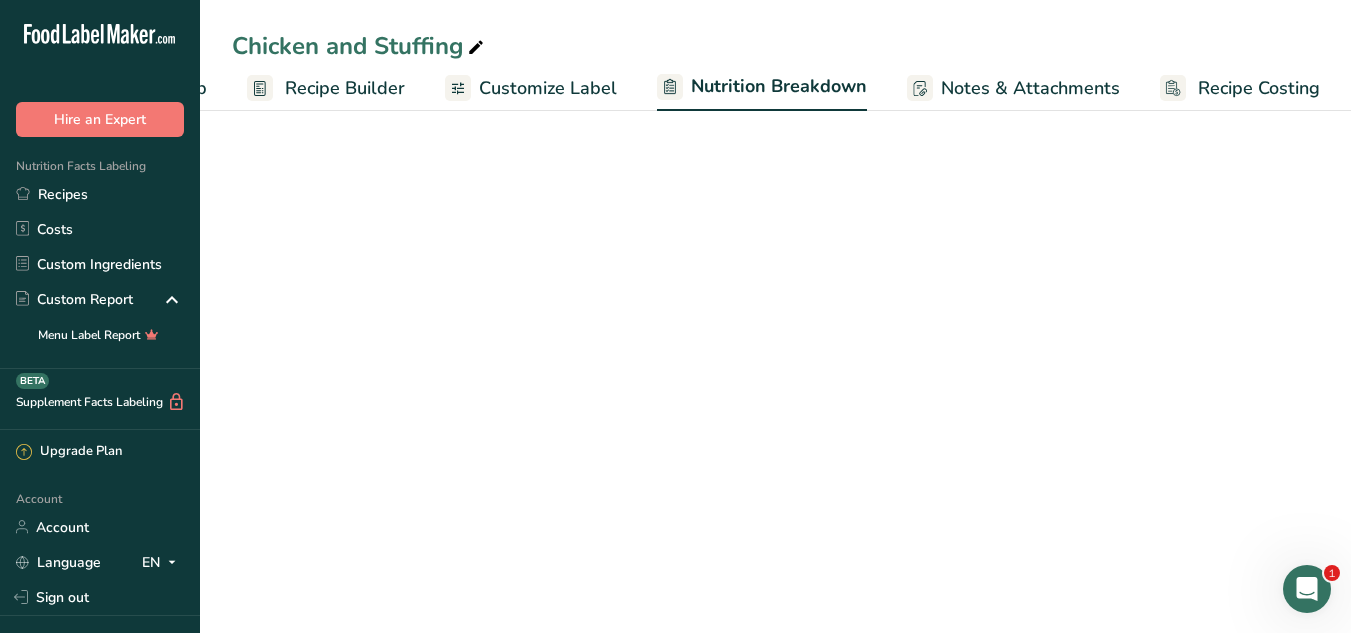 scroll, scrollTop: 0, scrollLeft: 0, axis: both 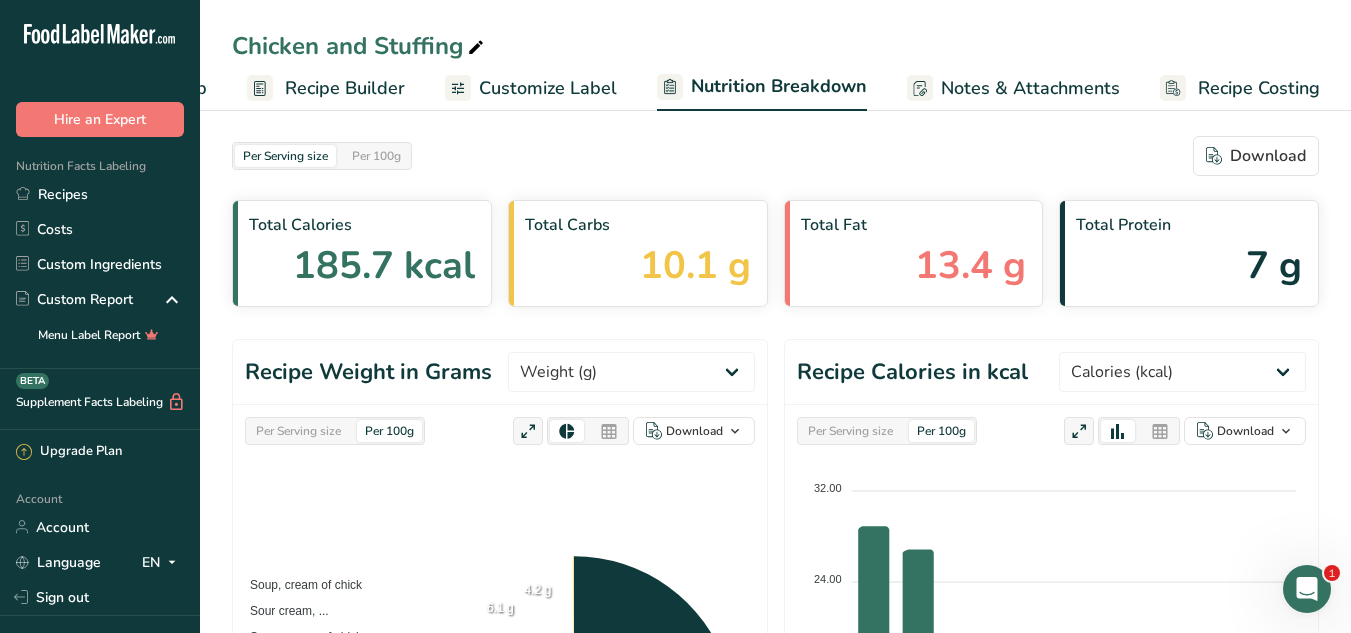 click on "Customize Label" at bounding box center [548, 88] 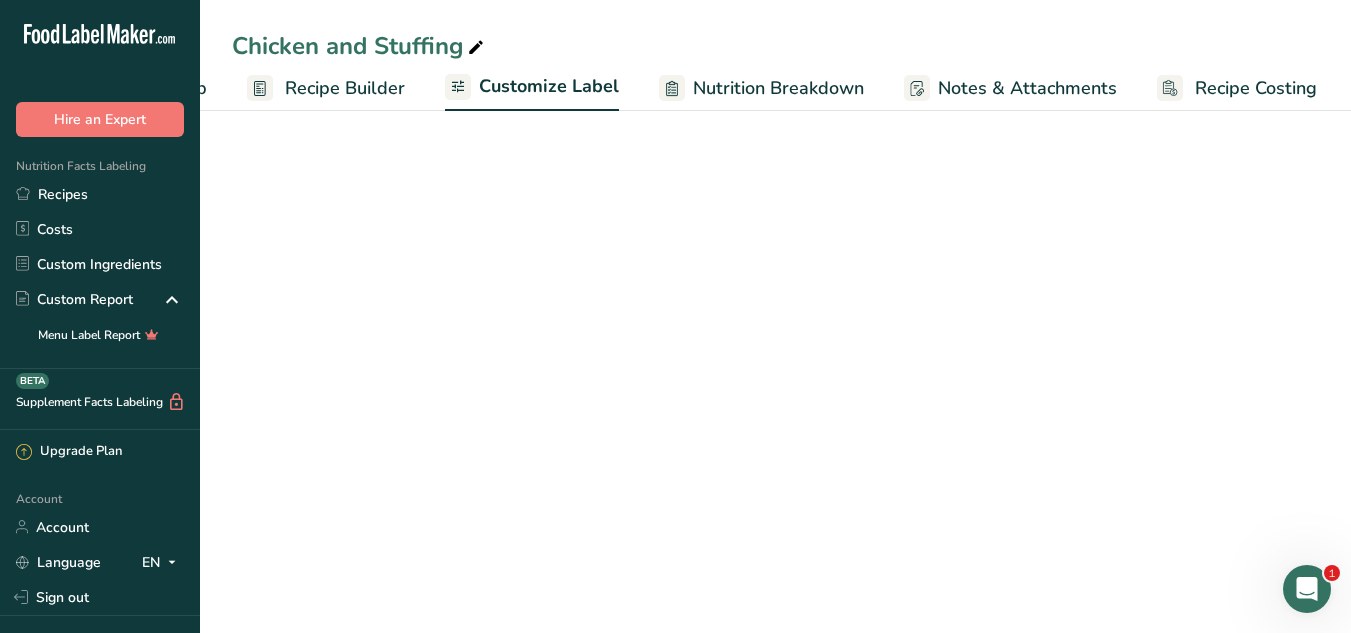 scroll, scrollTop: 0, scrollLeft: 170, axis: horizontal 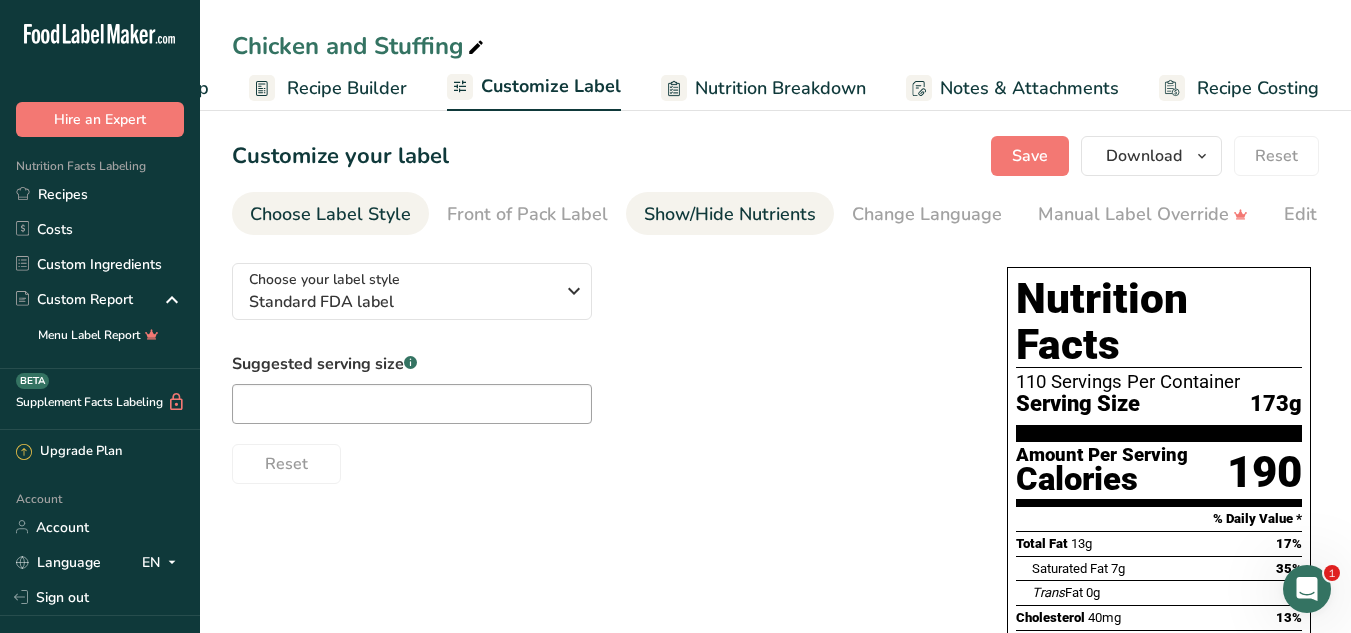 click on "Show/Hide Nutrients" at bounding box center (730, 214) 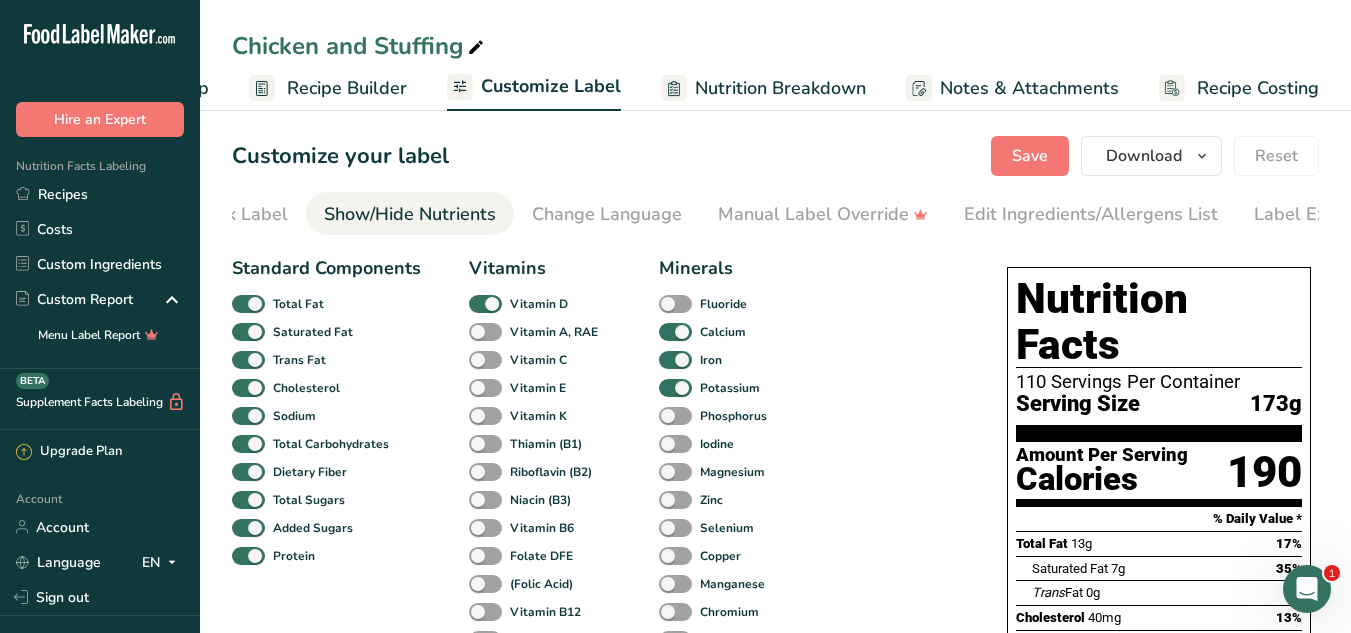 scroll, scrollTop: 0, scrollLeft: 388, axis: horizontal 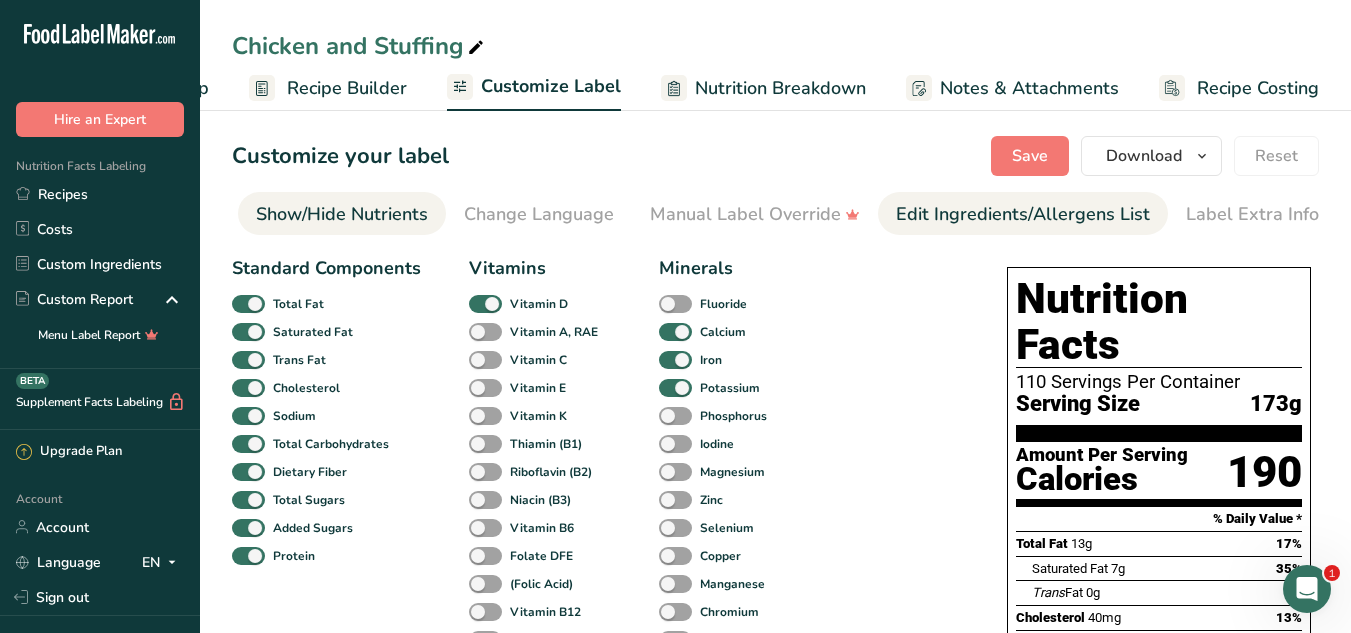 click on "Edit Ingredients/Allergens List" at bounding box center [1023, 214] 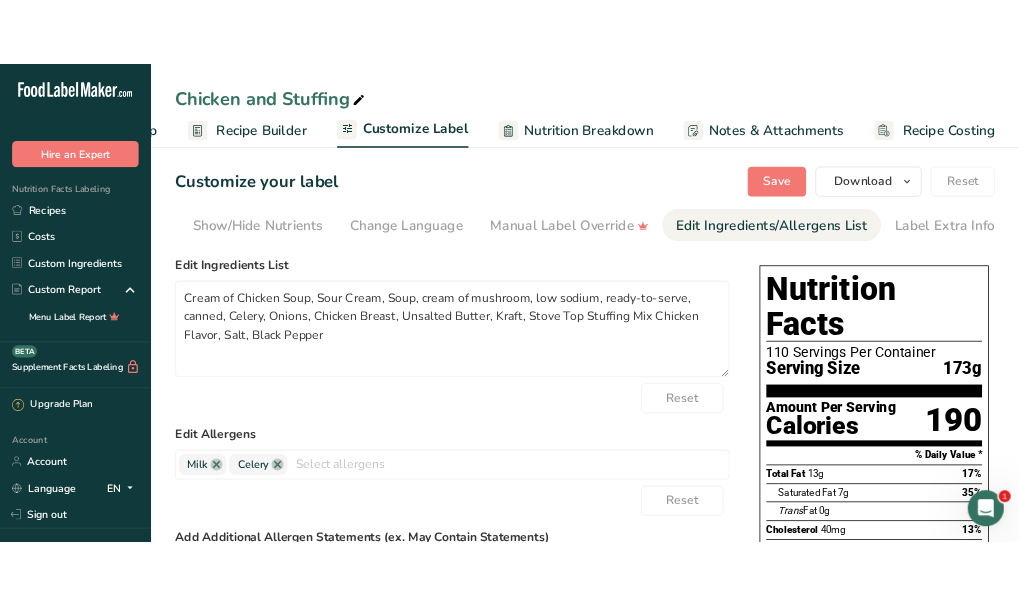 scroll, scrollTop: 0, scrollLeft: 390, axis: horizontal 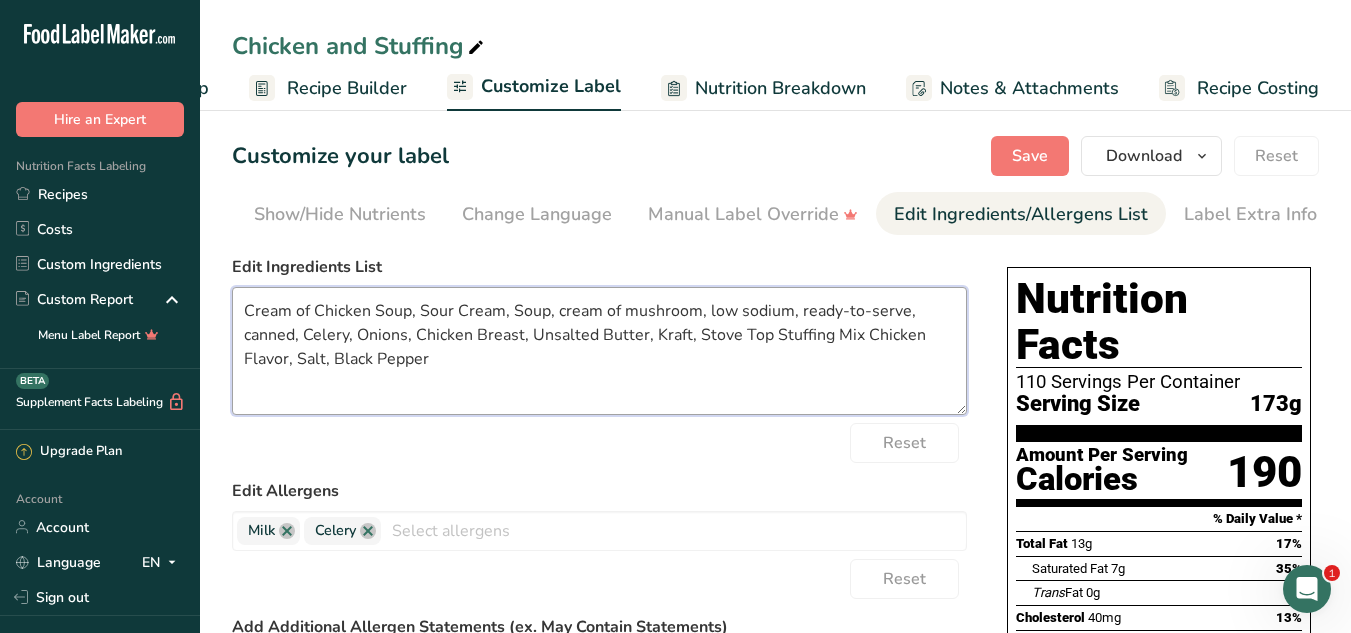 drag, startPoint x: 703, startPoint y: 313, endPoint x: 302, endPoint y: 339, distance: 401.842 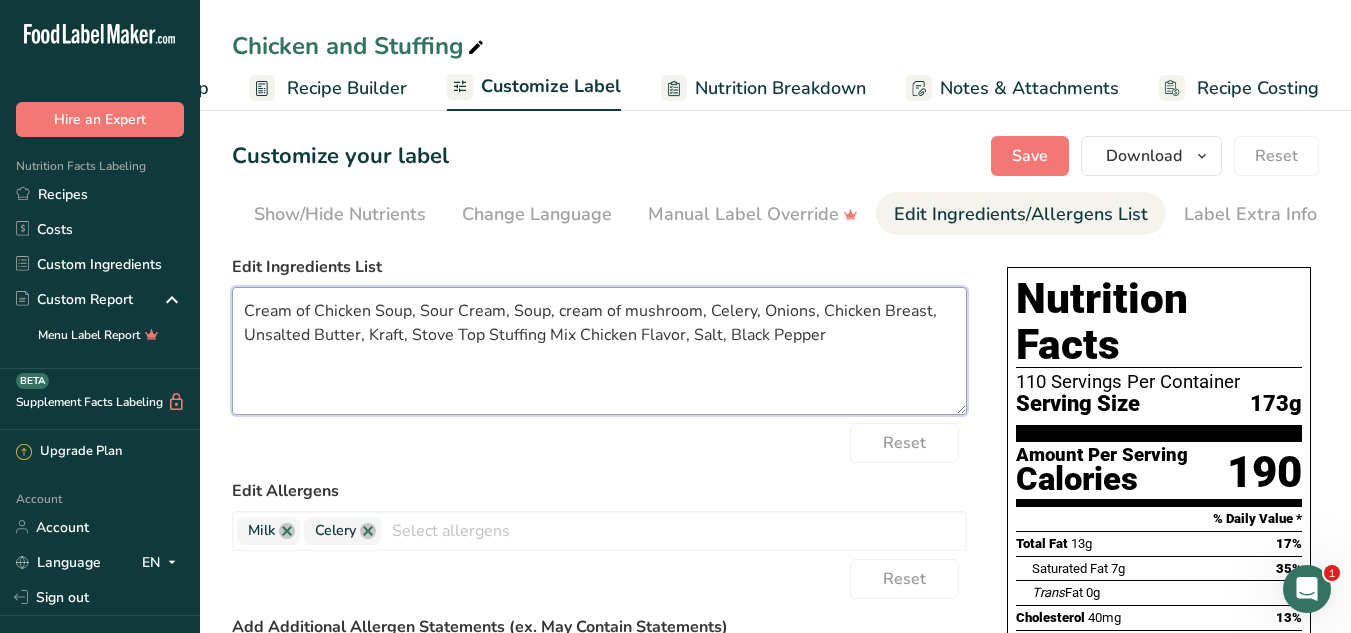click on "Cream of Chicken Soup, Sour Cream, Soup, cream of mushroom, Celery, Onions, Chicken Breast, Unsalted Butter, Kraft, Stove Top Stuffing Mix Chicken Flavor, Salt, Black Pepper" at bounding box center (599, 351) 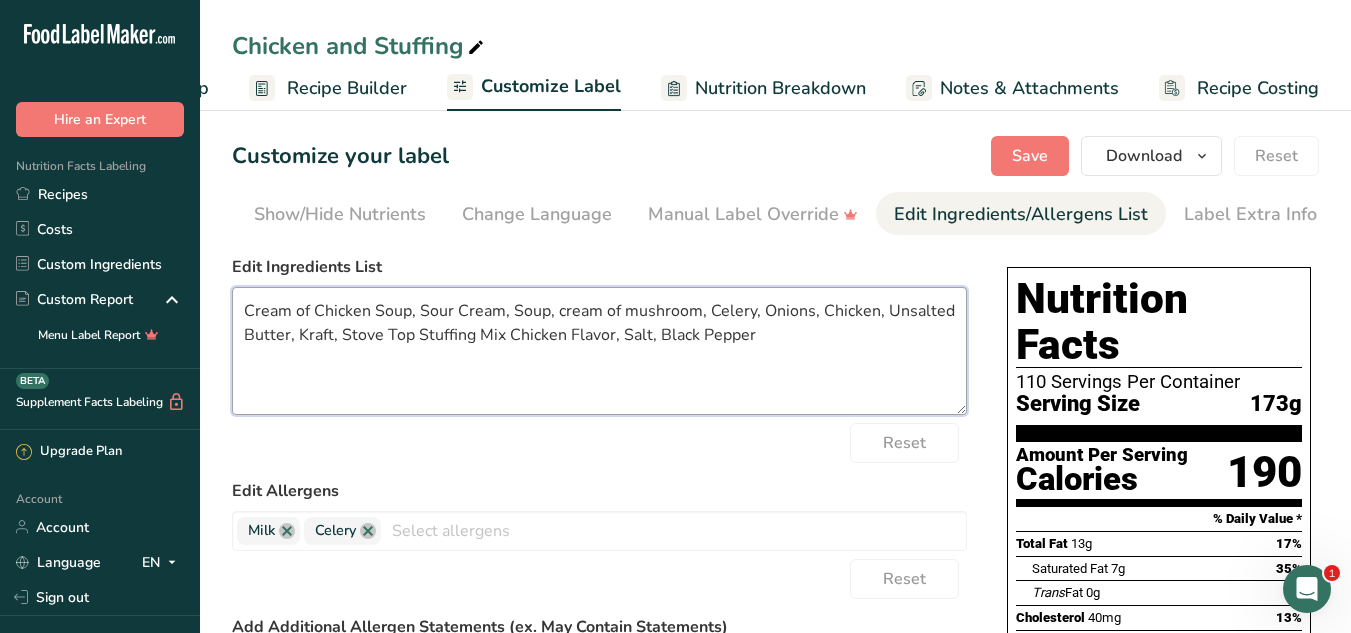 drag, startPoint x: 293, startPoint y: 346, endPoint x: 415, endPoint y: 353, distance: 122.20065 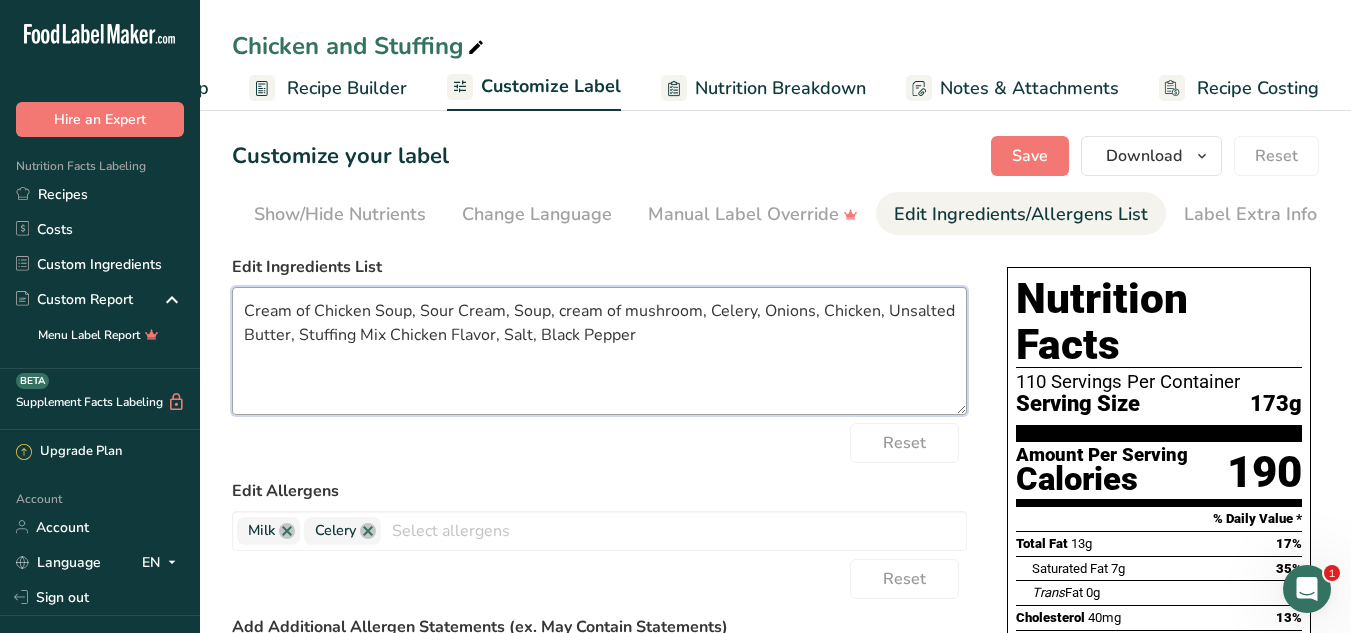 drag, startPoint x: 393, startPoint y: 343, endPoint x: 489, endPoint y: 342, distance: 96.00521 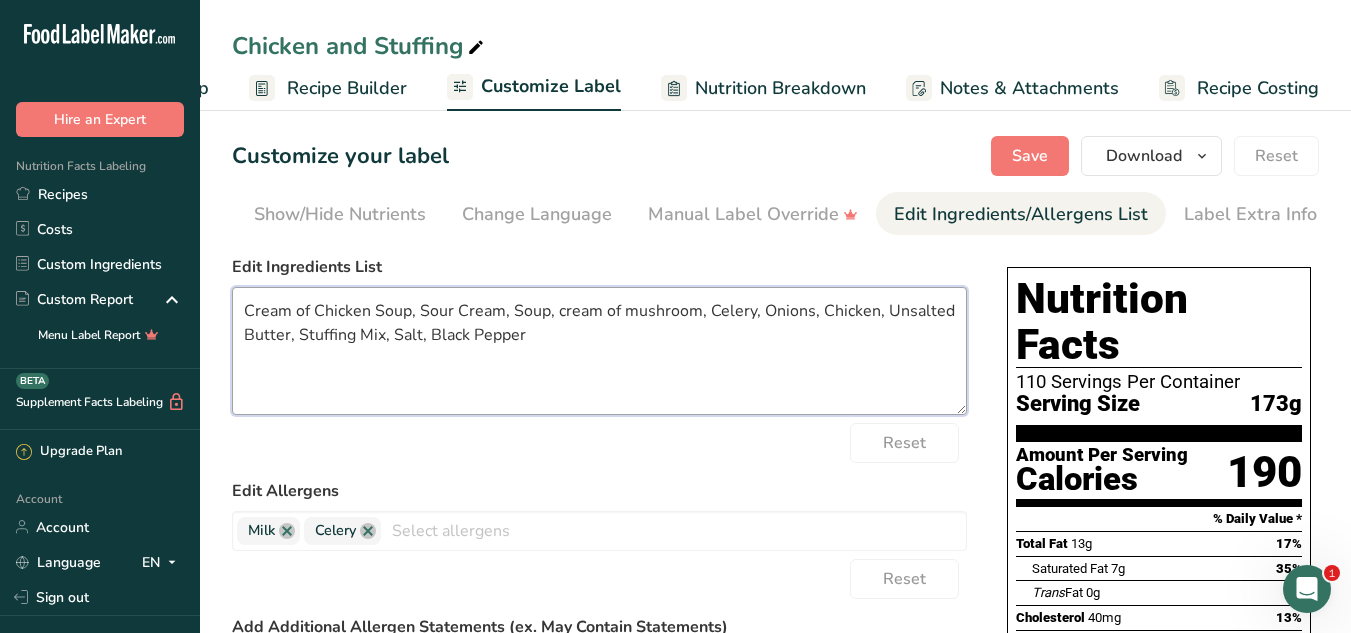 type on "Cream of Chicken Soup, Sour Cream, Soup, cream of mushroom, Celery, Onions, Chicken, Unsalted Butter, Stuffing Mix, Salt, Black Pepper" 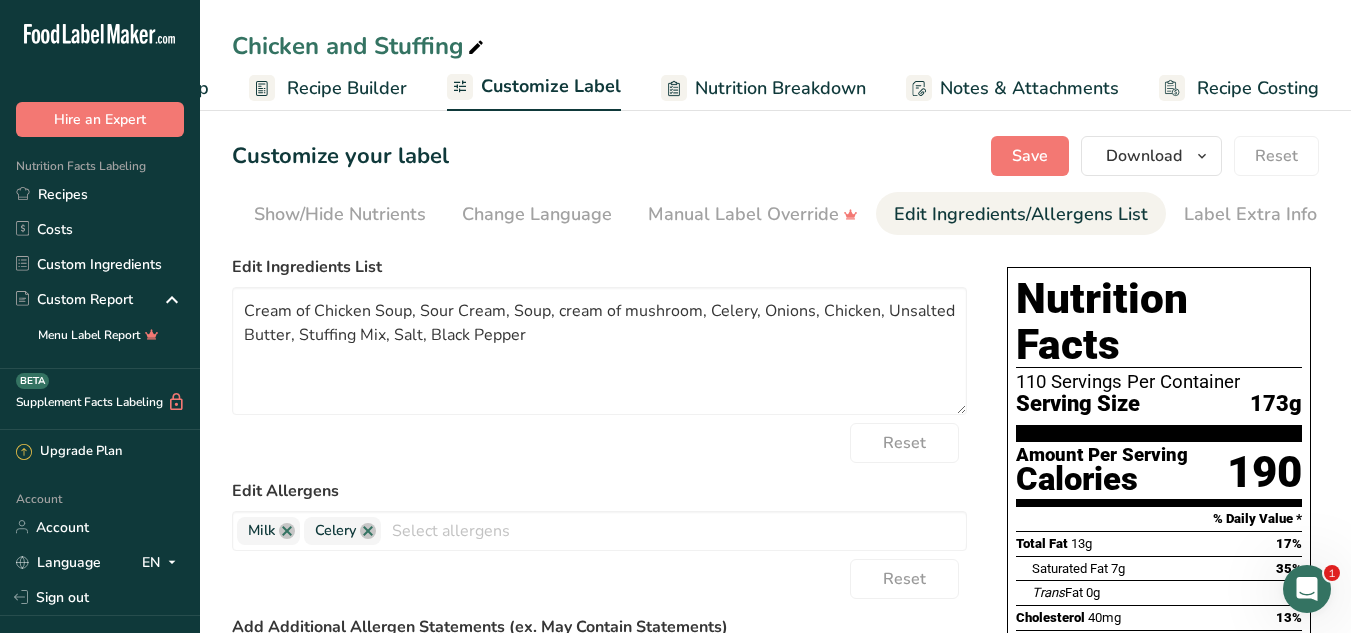 click on "Edit Ingredients List Cream of Chicken Soup, Sour Cream, Soup, cream of mushroom, Celery, Onions, Chicken, Unsalted Butter, Stuffing Mix, Salt, Black Pepper
Reset
Edit Allergens
Milk
Celery
Soy
Tree Nuts
Wheat
Eggs
Fish
Peanuts
Sesame
Crustaceans
Sulphites
Mustard
Lupins
Mollusks
Gluten
Almond
Beech nut
Brazil nut
Butternut
Cashew
Chestnut
Chinquapin
Coconut
Hazelnut
Gingko nut
Hickory nut
Lichee nut
Macadamia nut" at bounding box center [599, 583] 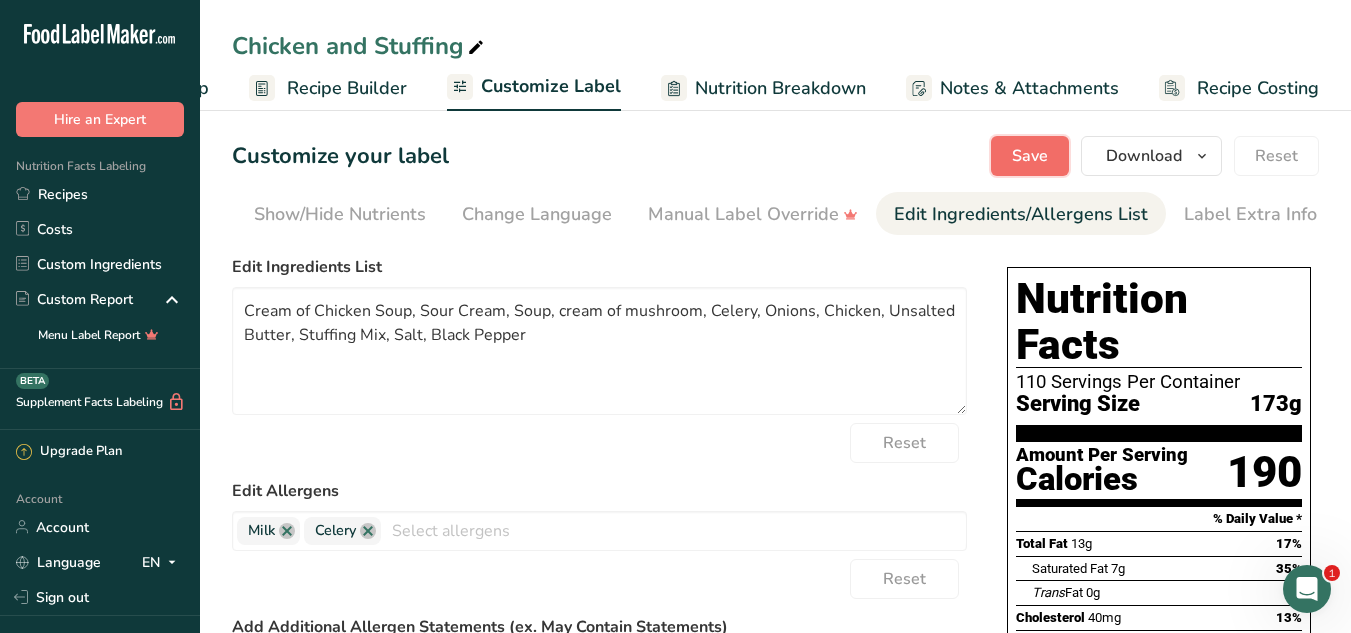click on "Save" at bounding box center (1030, 156) 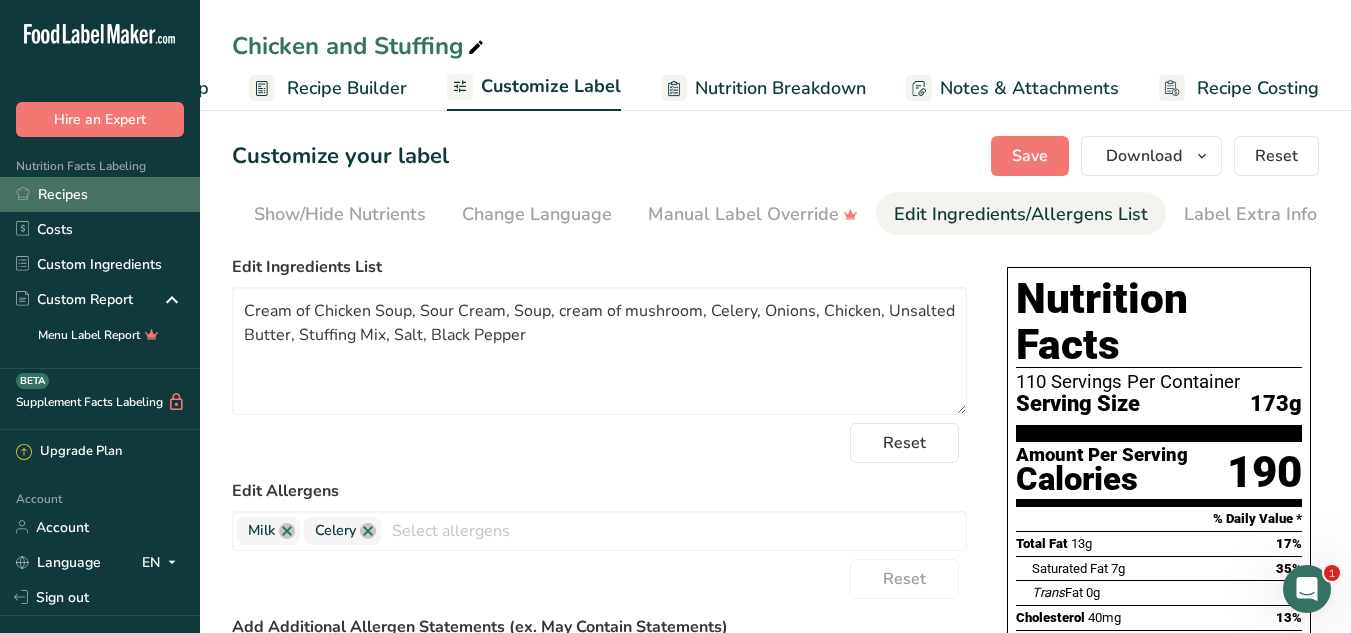 click on "Recipes" at bounding box center (100, 194) 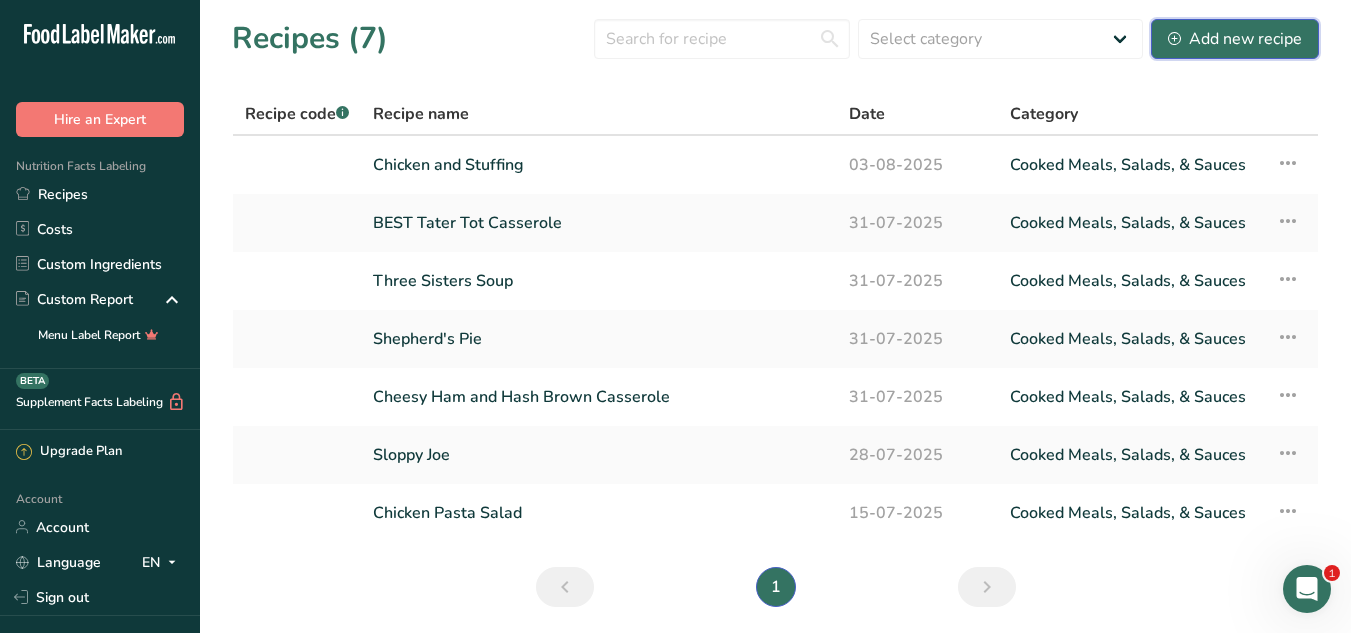 click on "Add new recipe" at bounding box center [1235, 39] 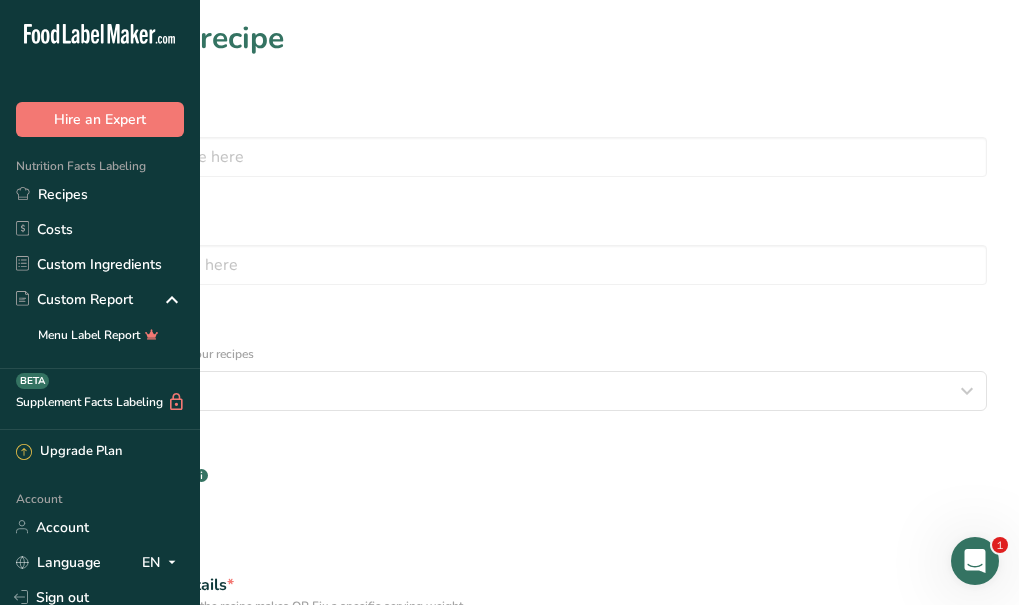 click on "Set up your recipe
Recipe name *
Recipe code
.a-a{fill:#347362;}.b-a{fill:#fff;}
Recipe Category? *
Select a category to organize your recipes
Select category
Standard Categories
Custom Categories
.a-a{fill:#347362;}.b-a{fill:#fff;}
Baked Goods
Beverages
Confectionery
Cooked Meals, Salads, & Sauces
Dairy
Snacks
Add New Category
Is your recipe liquid? *   .a-a{fill:#347362;}.b-a{fill:#fff;}           Yes   No
Define serving size details *
Specify the number of servings the recipe makes OR Fix a specific serving weight
Specify number of packages and servings
1     1
OR" at bounding box center [509, 512] 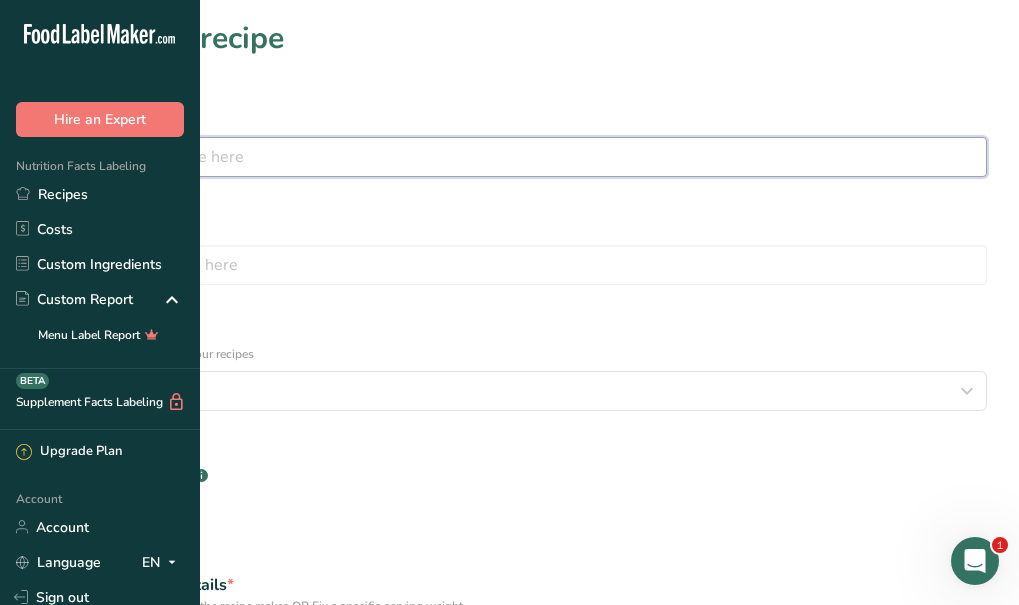 click at bounding box center [509, 157] 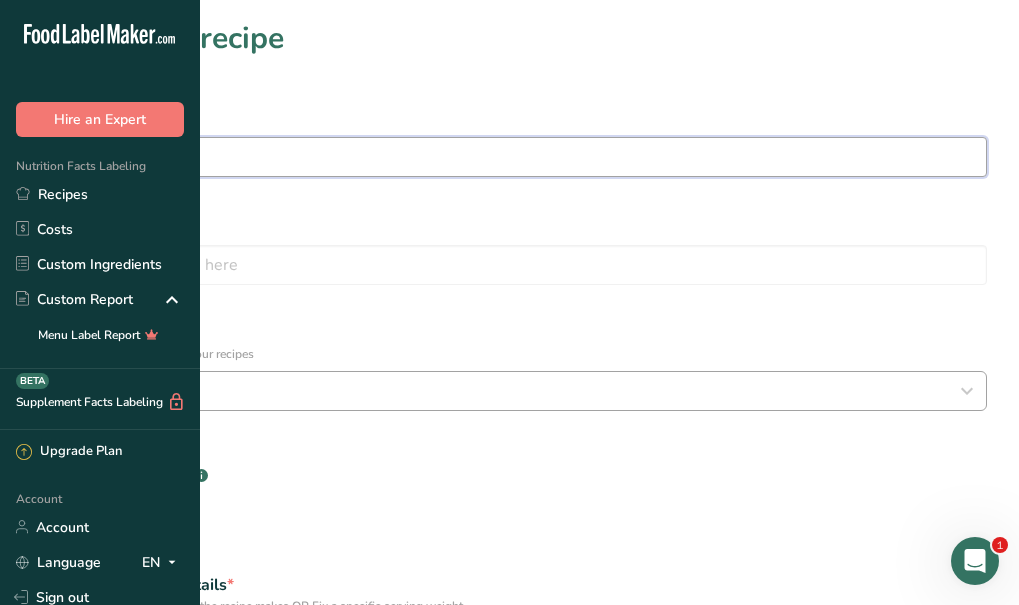 type on "Lasagna Soup" 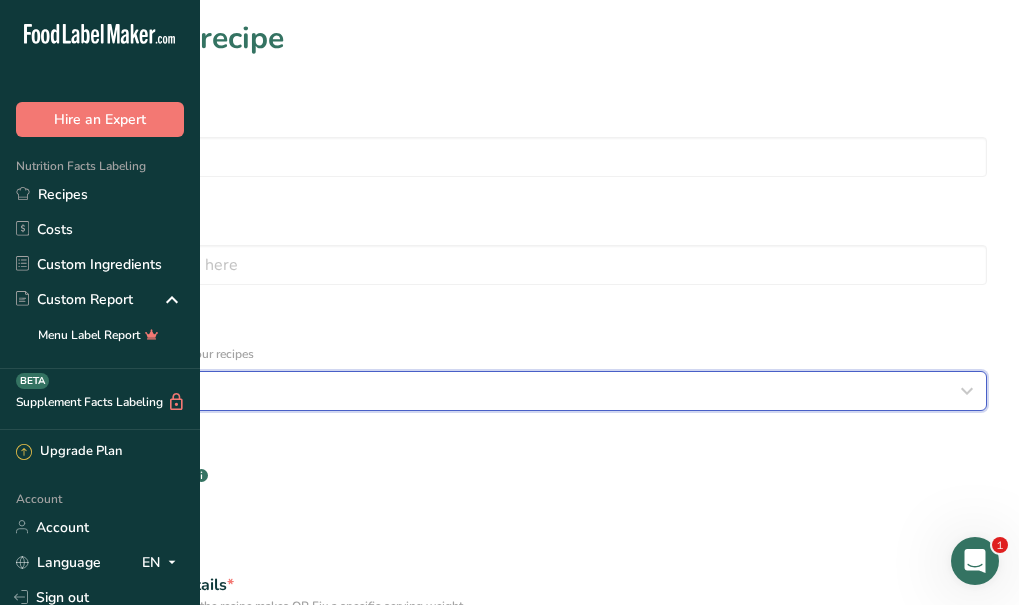 click on "Select category" at bounding box center (503, 391) 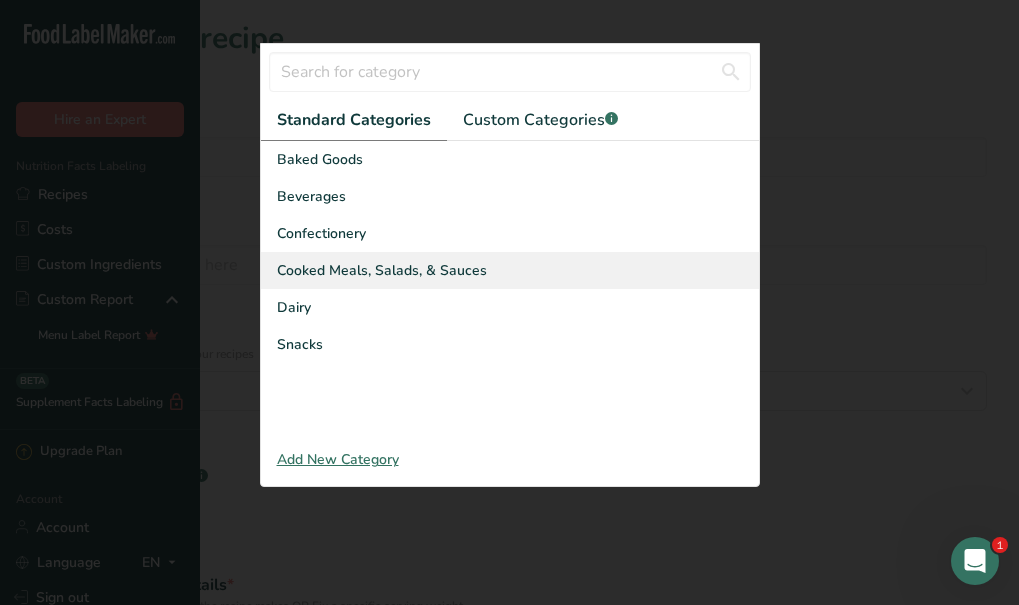 click on "Cooked Meals, Salads, & Sauces" at bounding box center (510, 270) 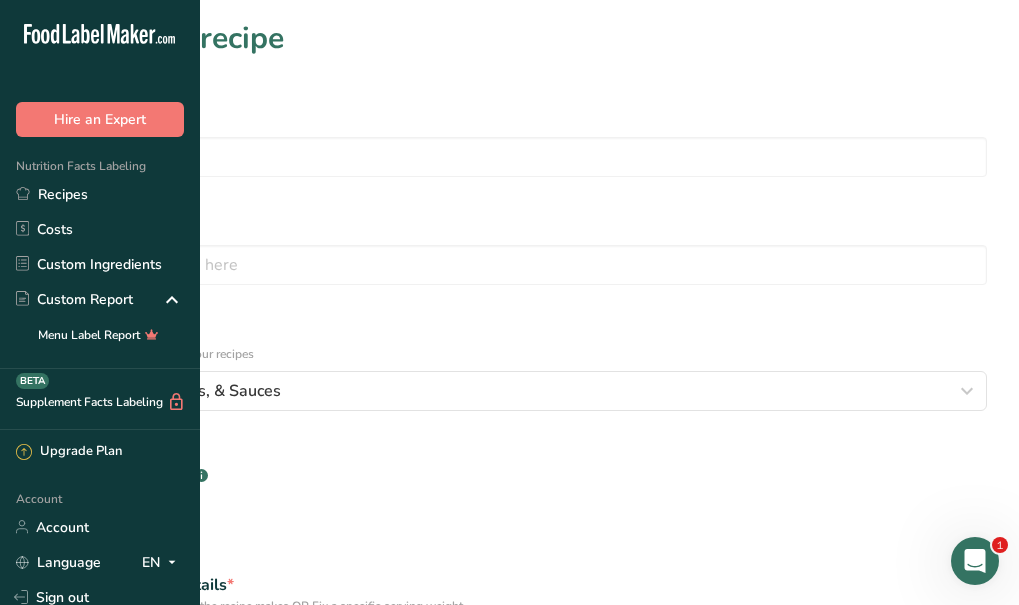 click on "1" at bounding box center (778, 701) 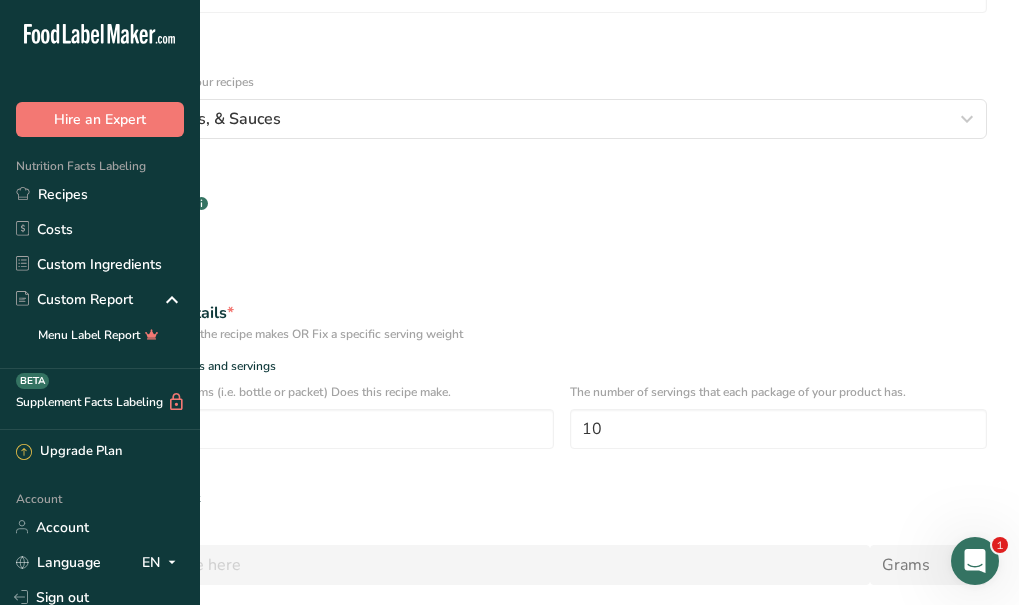 click on "Continue" at bounding box center (509, 661) 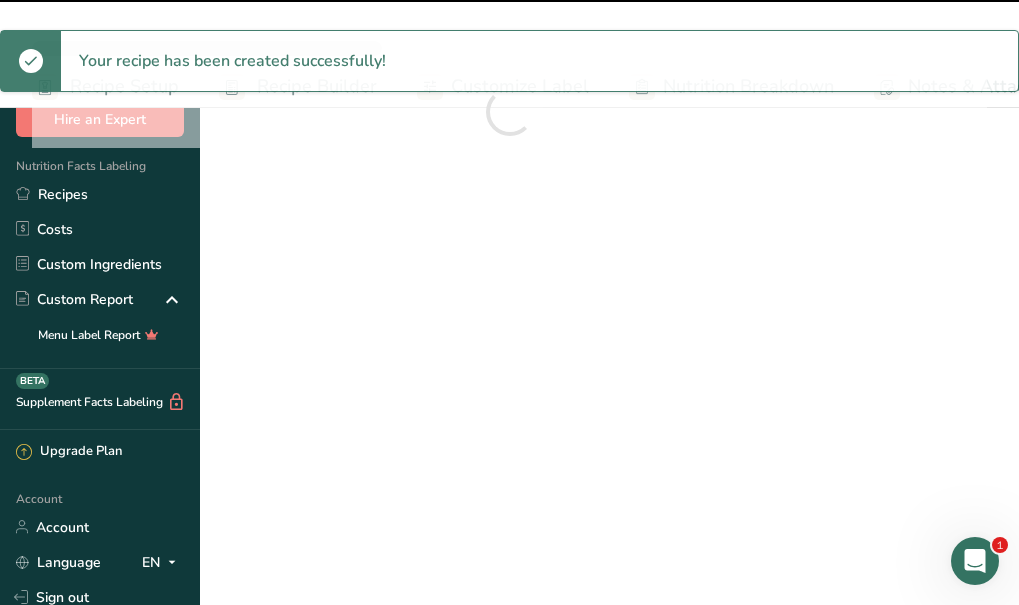 scroll, scrollTop: 0, scrollLeft: 0, axis: both 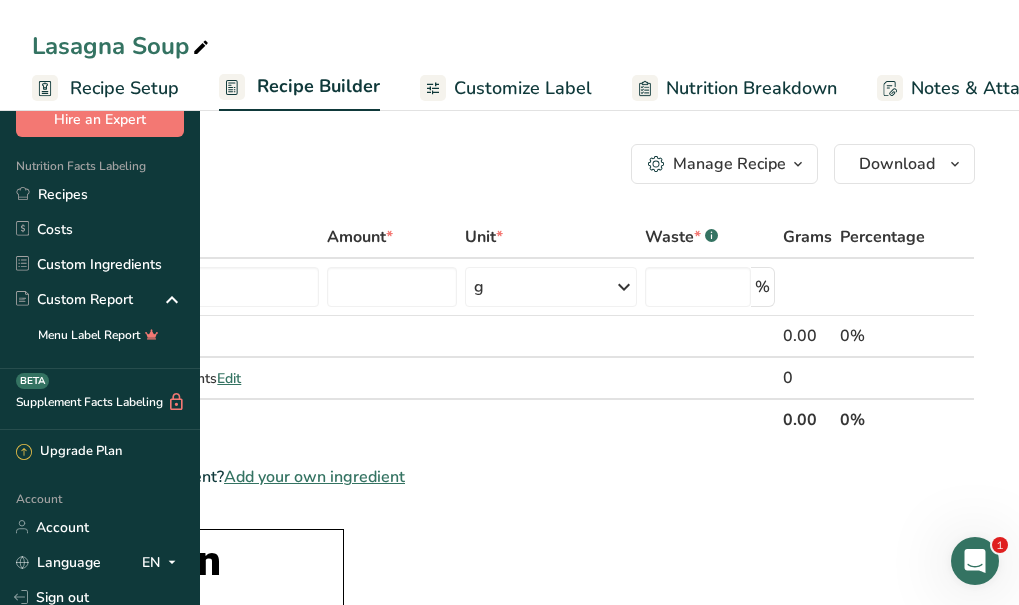 click on "Add Ingredients
Manage Recipe         Delete Recipe           Duplicate Recipe             Scale Recipe             Save as Sub-Recipe   .a-a{fill:#347362;}.b-a{fill:#fff;}                               Nutrition Breakdown                 Recipe Card
NEW
Amino Acids Pattern Report             Activity History
Download
Choose your preferred label style
Standard FDA label
Standard FDA label
The most common format for nutrition facts labels in compliance with the FDA's typeface, style and requirements
Tabular FDA label
A label format compliant with the FDA regulations presented in a tabular (horizontal) display.
Linear FDA label
A simple linear display for small sized packages.
Simplified FDA label" at bounding box center [509, 963] 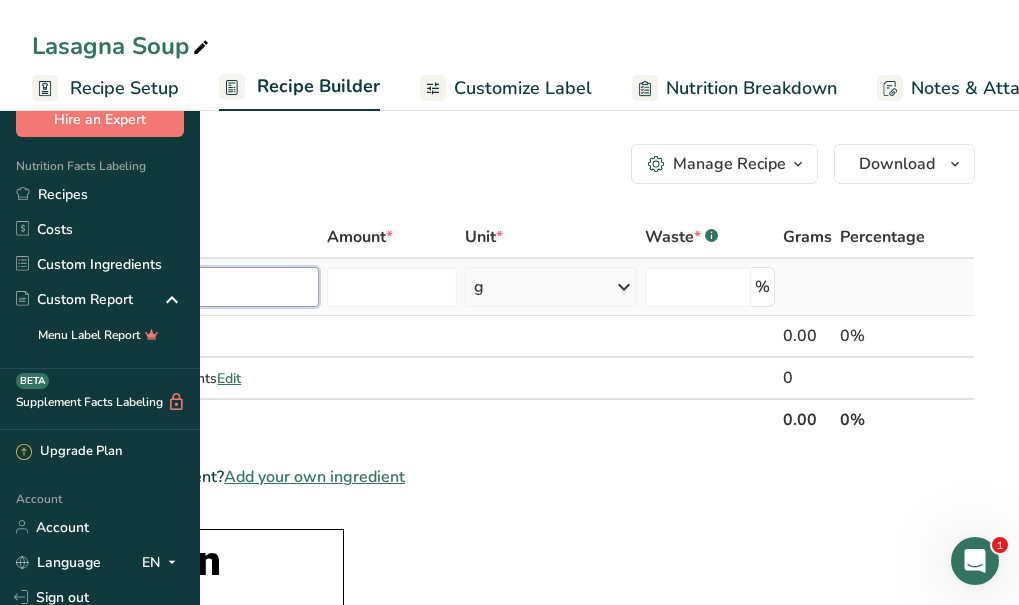 click at bounding box center (186, 287) 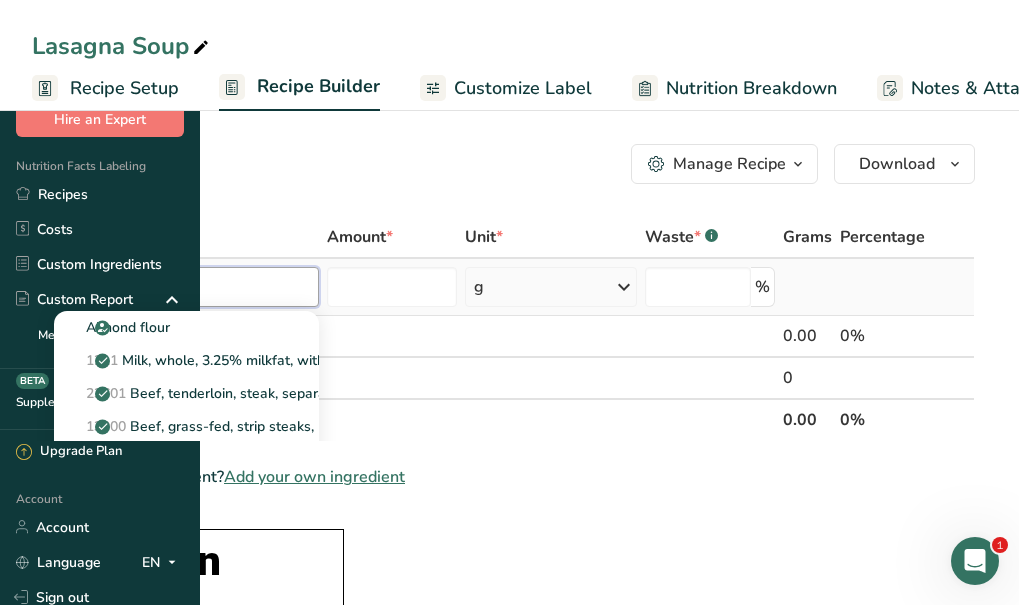 type on "l" 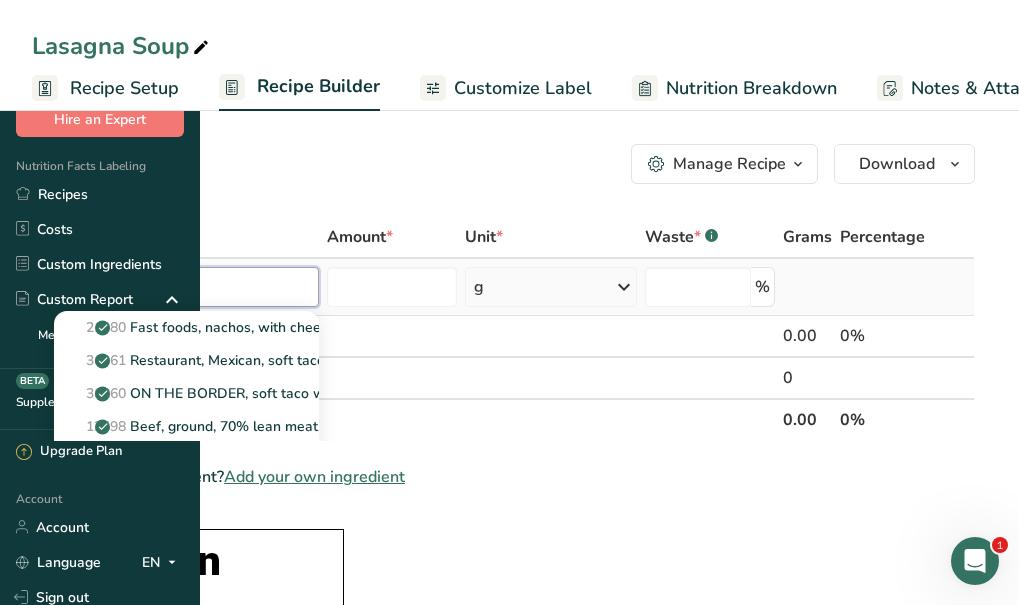 type on "ground beef" 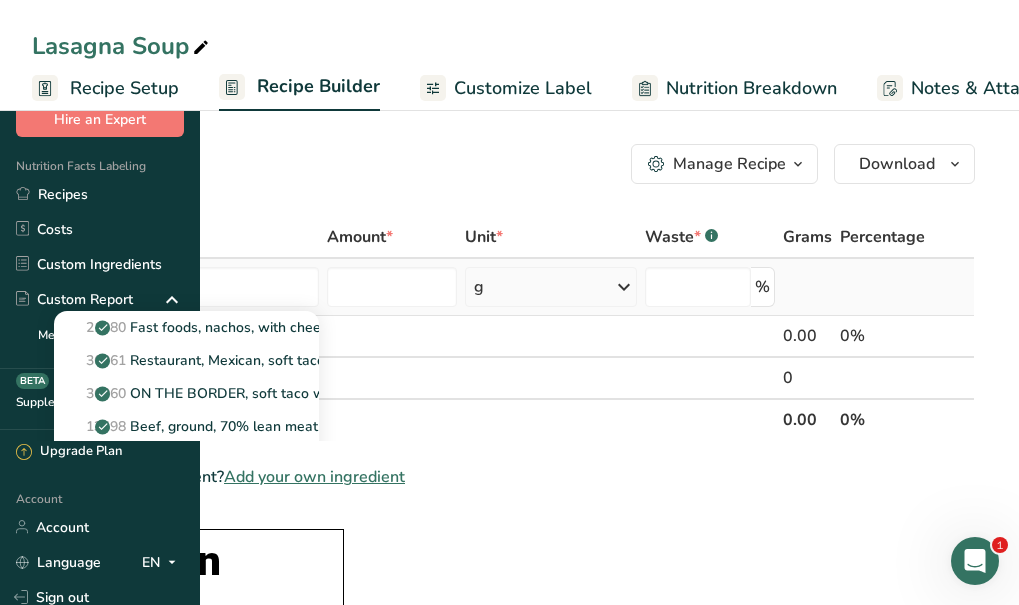 type 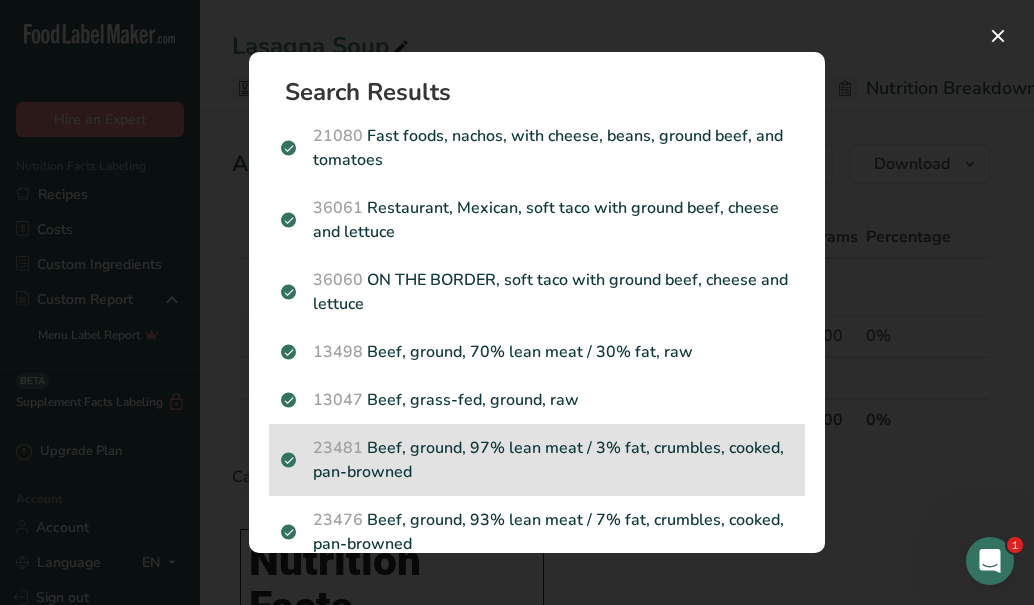 click on "23481
Beef, ground, 97% lean meat / 3% fat, crumbles, cooked, pan-browned" at bounding box center [537, 460] 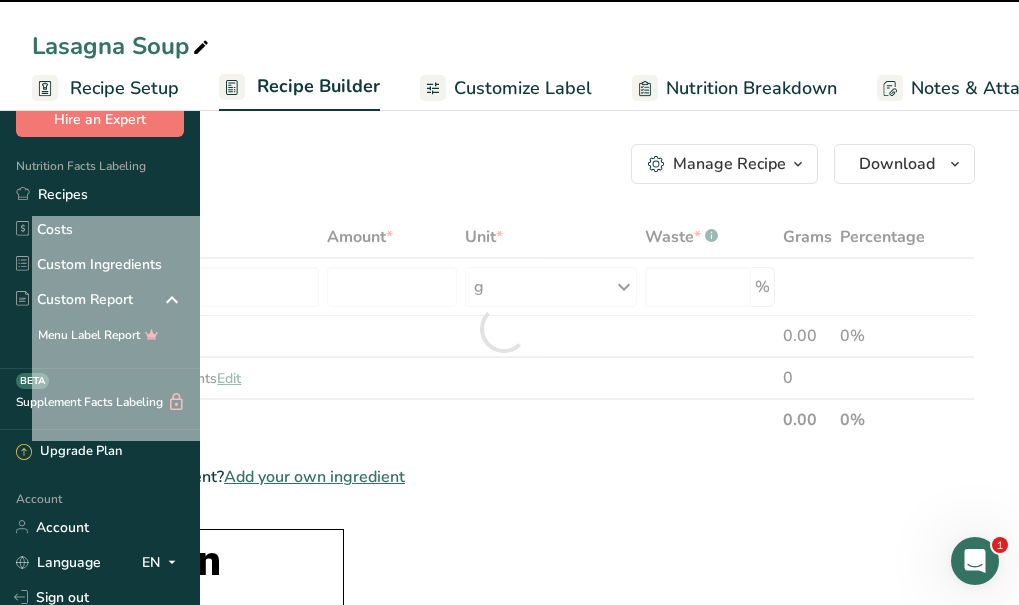 type on "0" 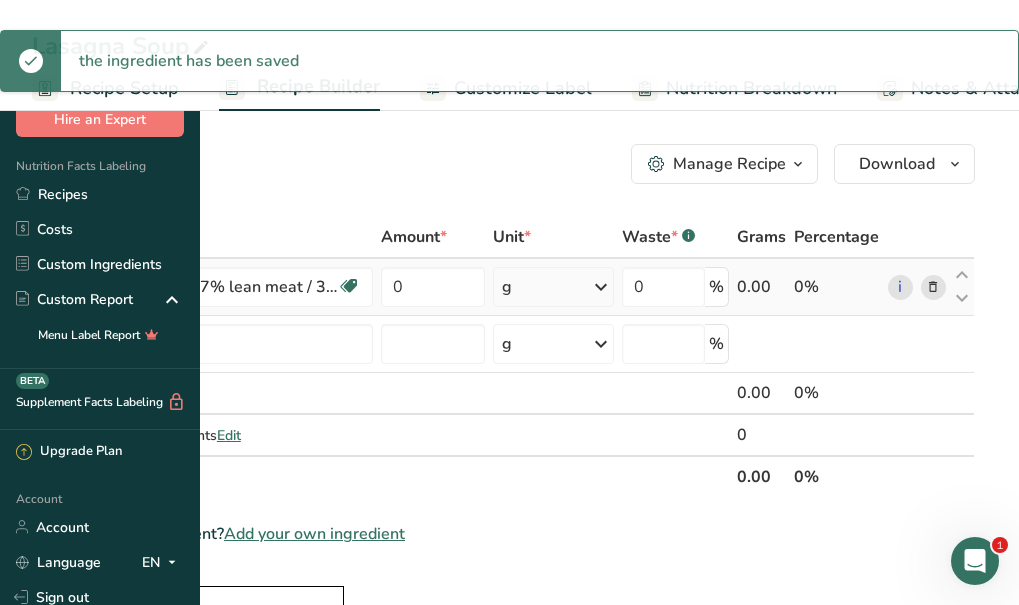 click at bounding box center (601, 287) 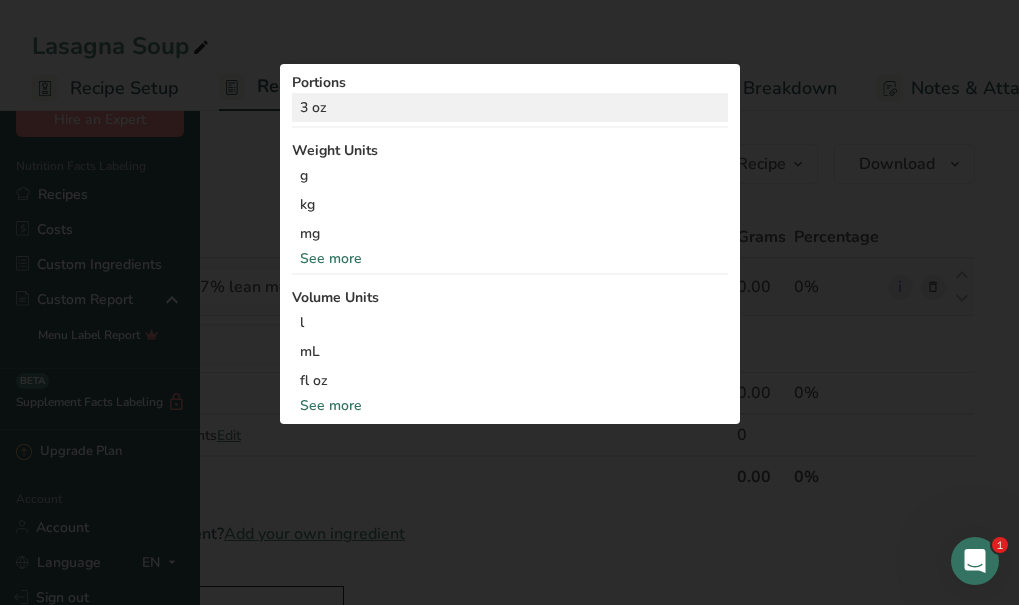 click on "3 oz" at bounding box center [510, 107] 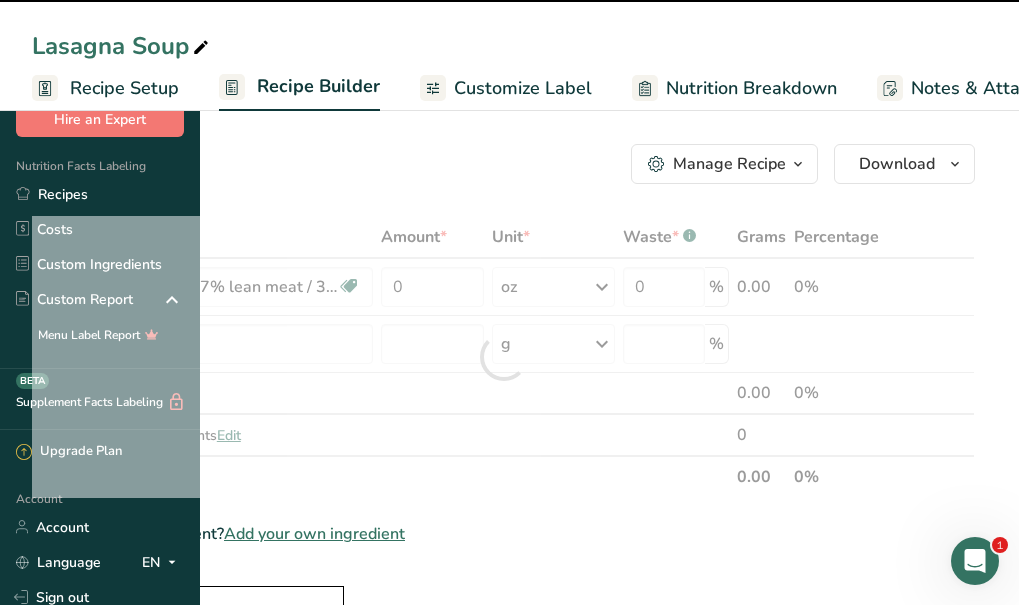 click at bounding box center [503, 357] 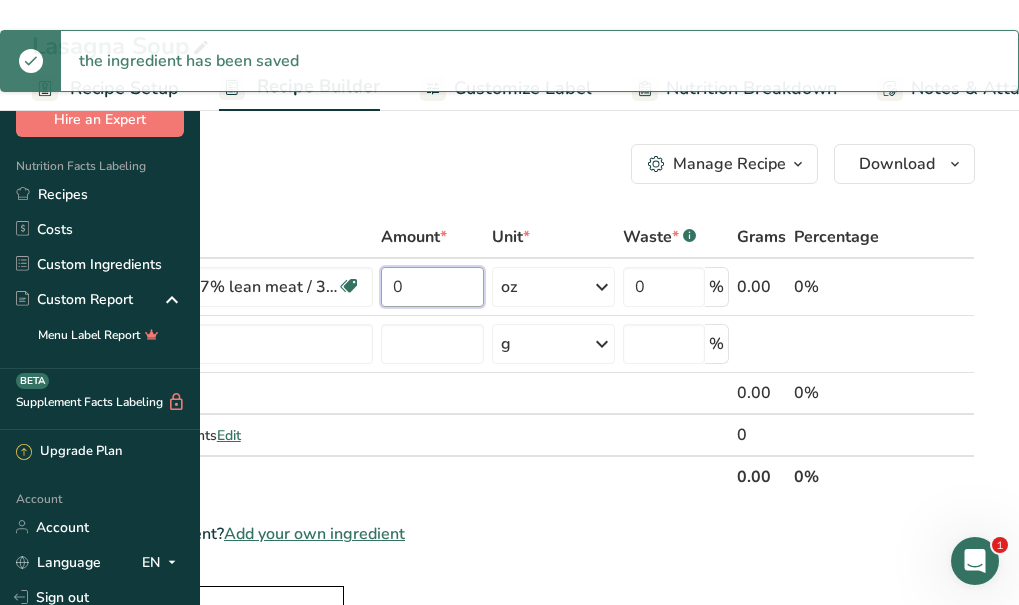 click on "0" at bounding box center (432, 287) 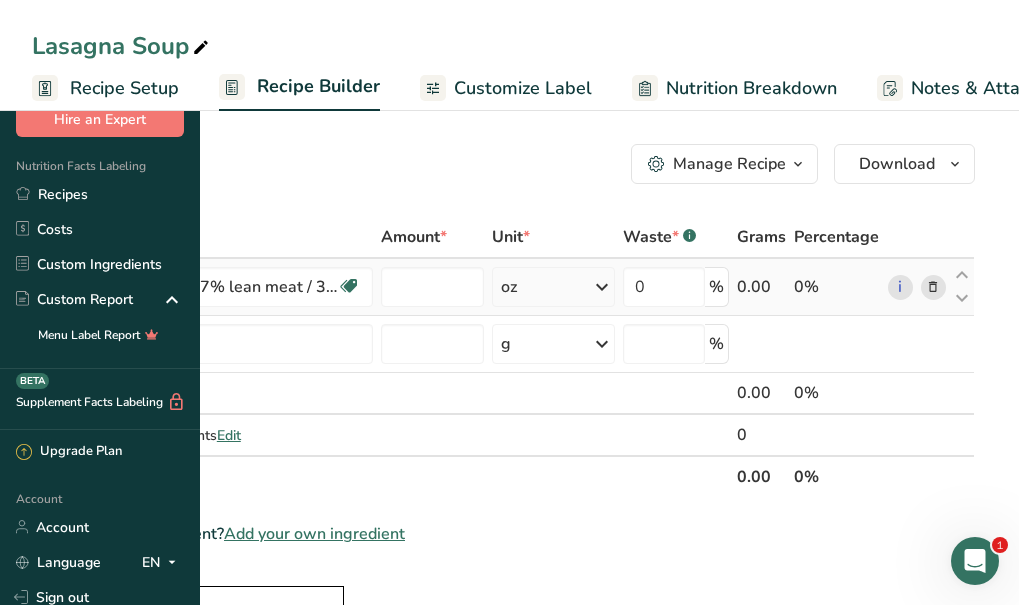 click on "Ingredient *
Amount *
Unit *
Waste *   .a-a{fill:#347362;}.b-a{fill:#fff;}          Grams
Percentage
Beef, ground, 97% lean meat / 3% fat, crumbles, cooked, pan-browned
Dairy free
Gluten free
Soy free
oz
Portions
3 oz
Weight Units
g
kg
mg
See more
Volume Units
l
Volume units require a density conversion. If you know your ingredient's density enter it below. Otherwise, click on "RIA" our AI Regulatory bot - she will be able to help you
lb/ft3
g/cm3
Confirm
mL
lb/ft3
g/cm3" at bounding box center (503, 357) 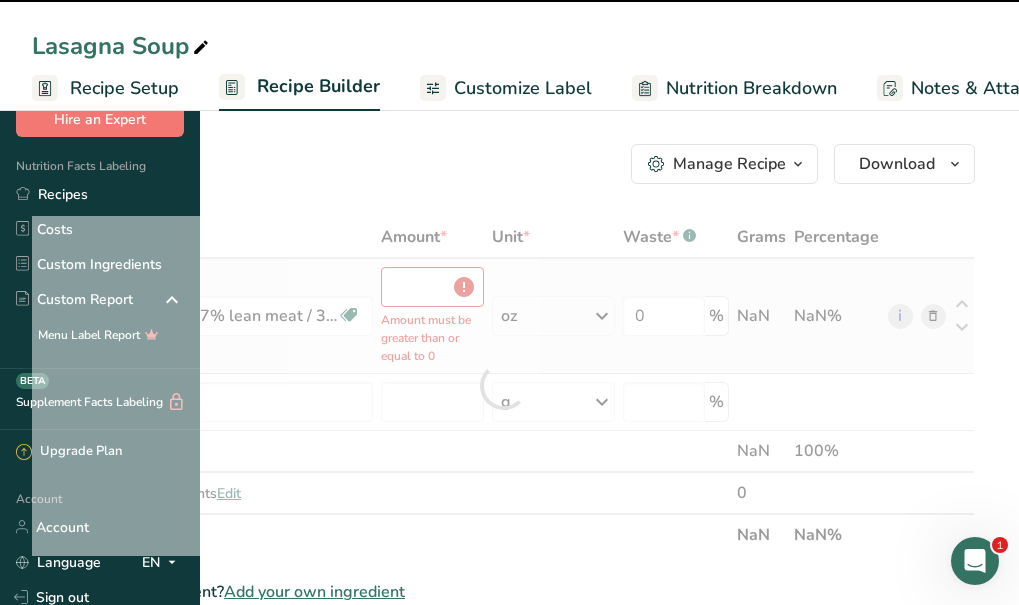 type on "0" 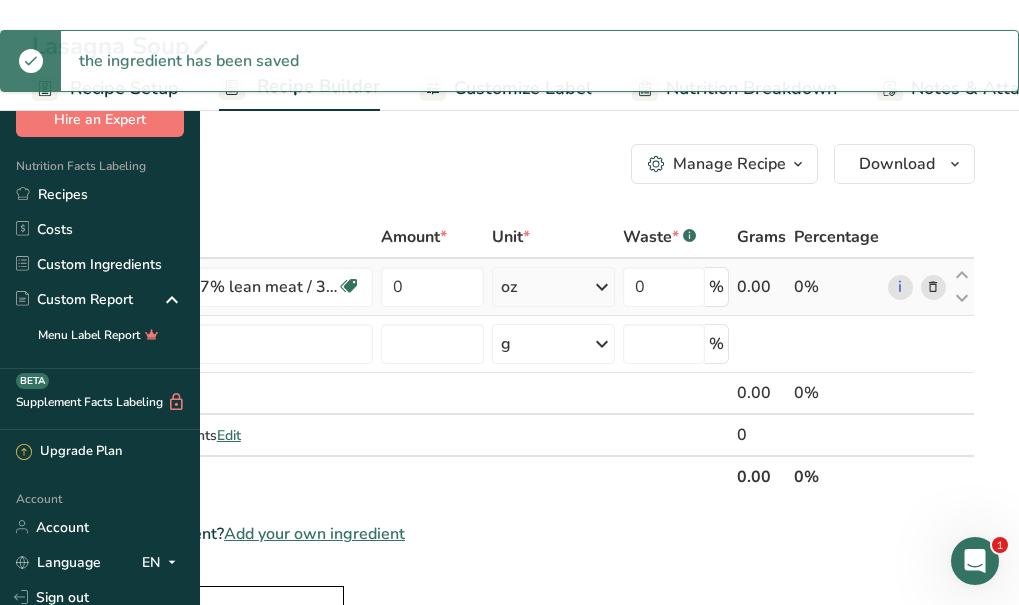 click at bounding box center [602, 287] 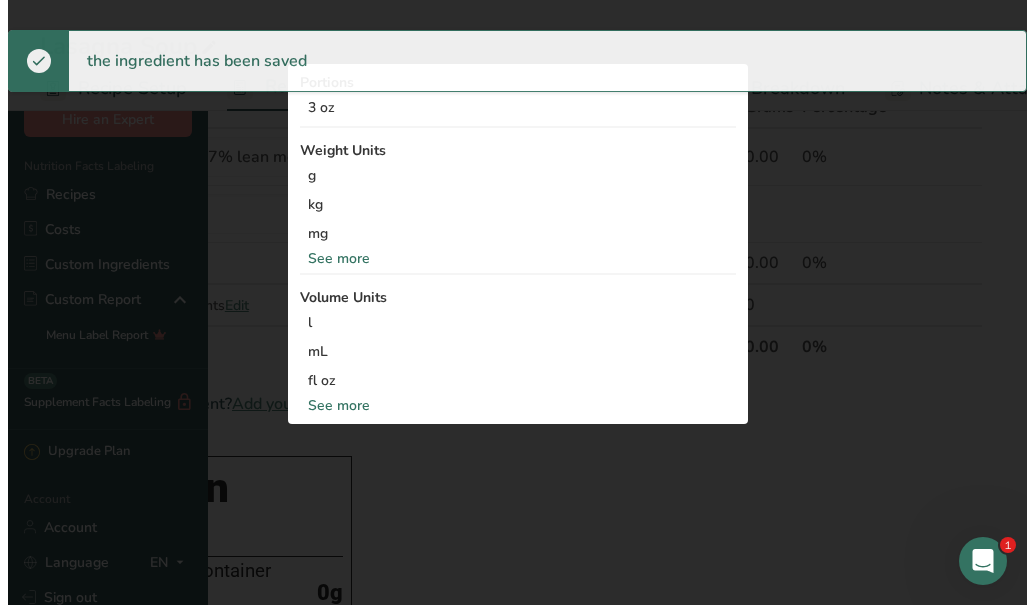 scroll, scrollTop: 140, scrollLeft: 0, axis: vertical 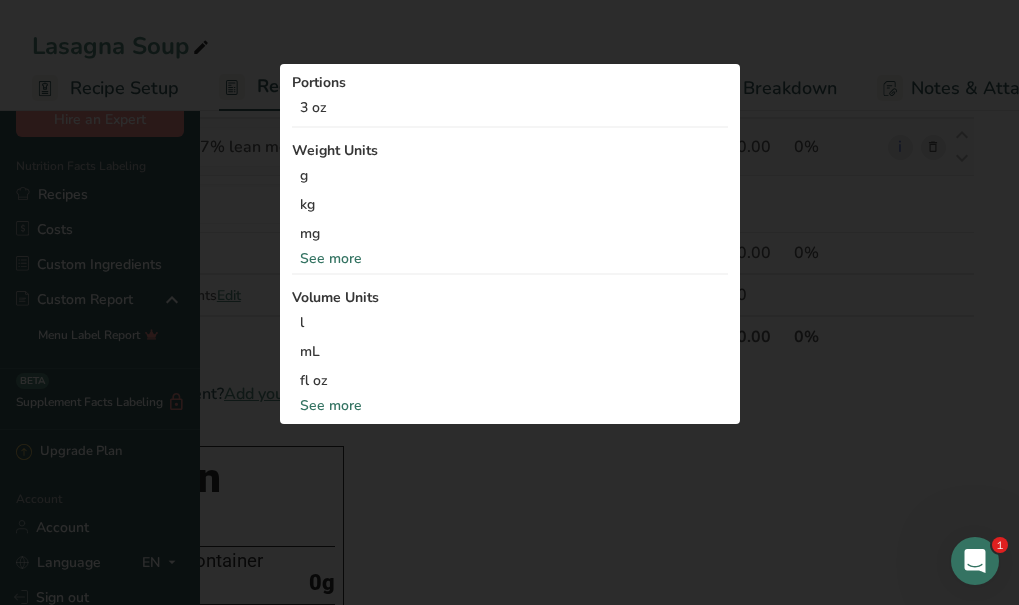 click on "See more" at bounding box center (510, 258) 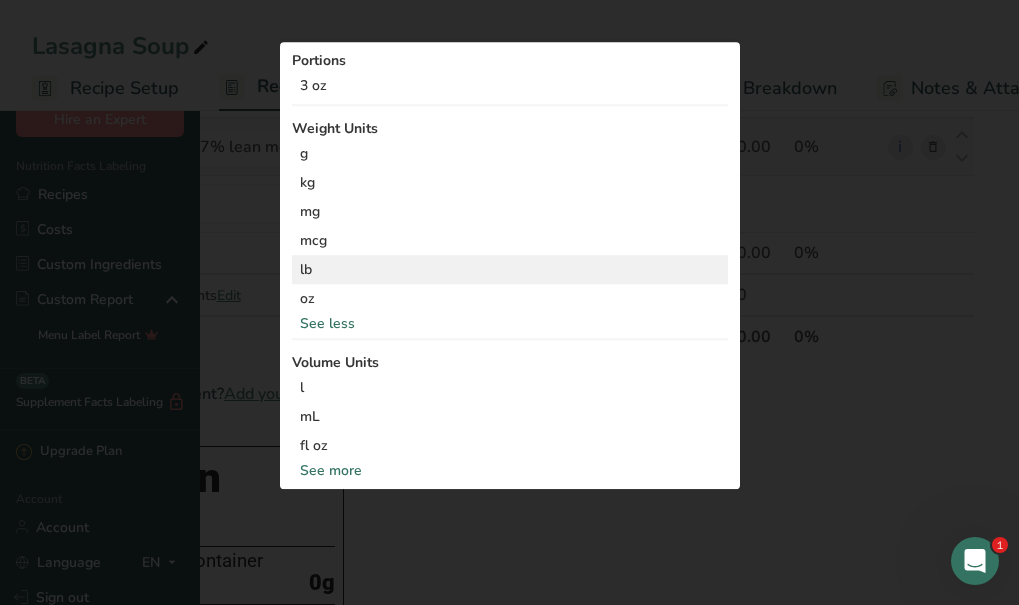 click on "lb" at bounding box center (510, 270) 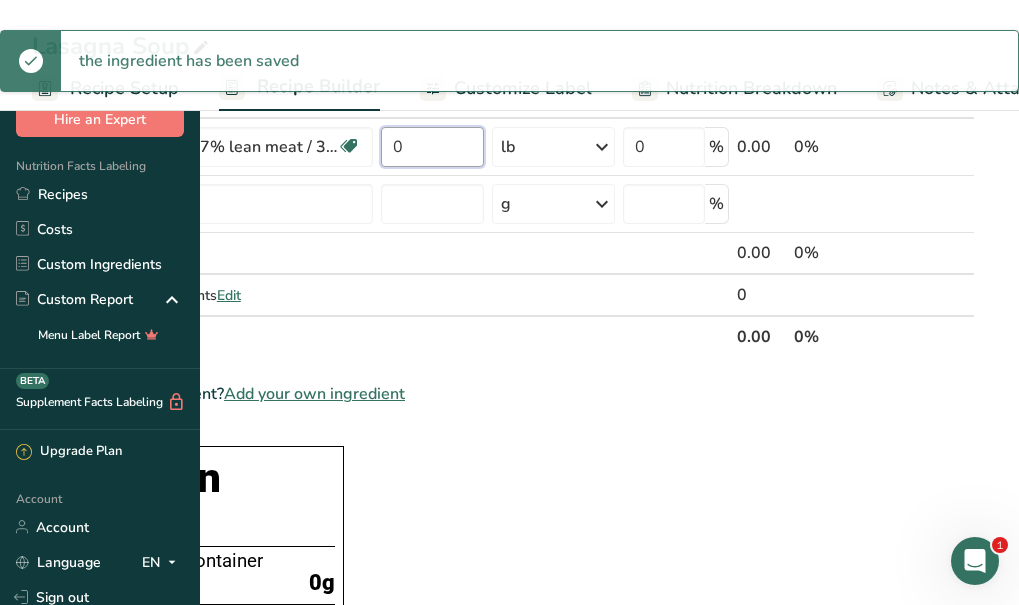 click on "0" at bounding box center [433, 147] 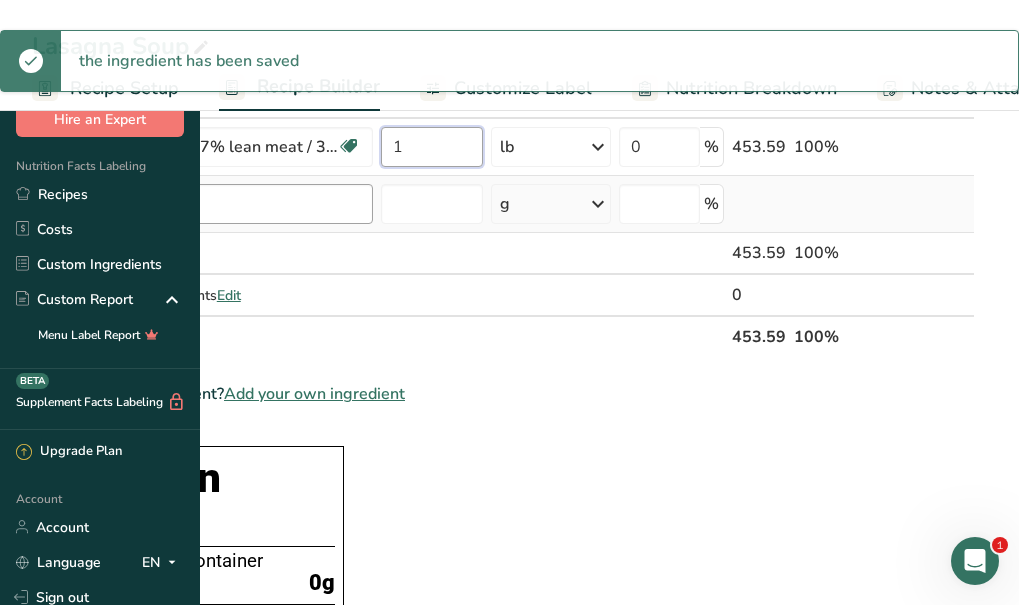 type on "1" 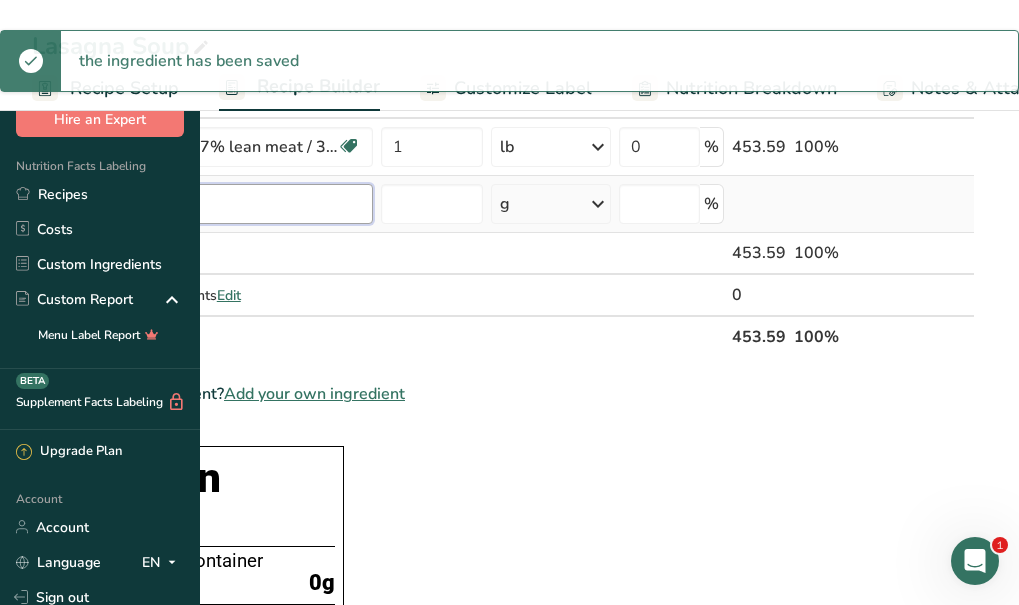 click on "Ingredient *
Amount *
Unit *
Waste *   .a-a{fill:#347362;}.b-a{fill:#fff;}          Grams
Percentage
Beef, ground, 97% lean meat / 3% fat, crumbles, cooked, pan-browned
Dairy free
Gluten free
Soy free
1
lb
Portions
3 oz
Weight Units
g
kg
mg
mcg
lb
oz
See less
Volume Units
l
Volume units require a density conversion. If you know your ingredient's density enter it below. Otherwise, click on "RIA" our AI Regulatory bot - she will be able to help you
lb/ft3
g/cm3
Confirm
mL
fl oz" at bounding box center (503, 217) 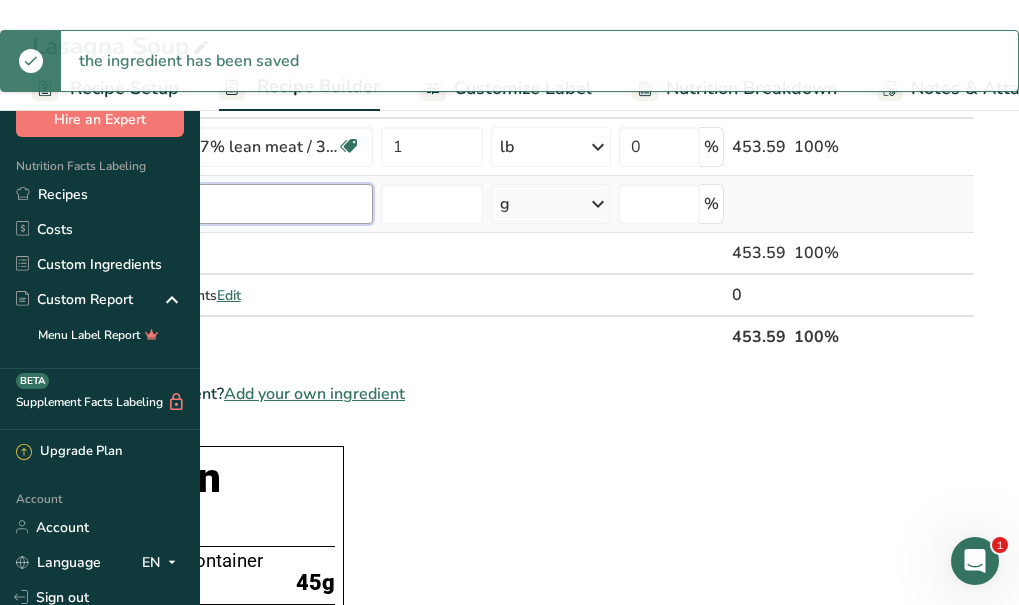 click at bounding box center (213, 204) 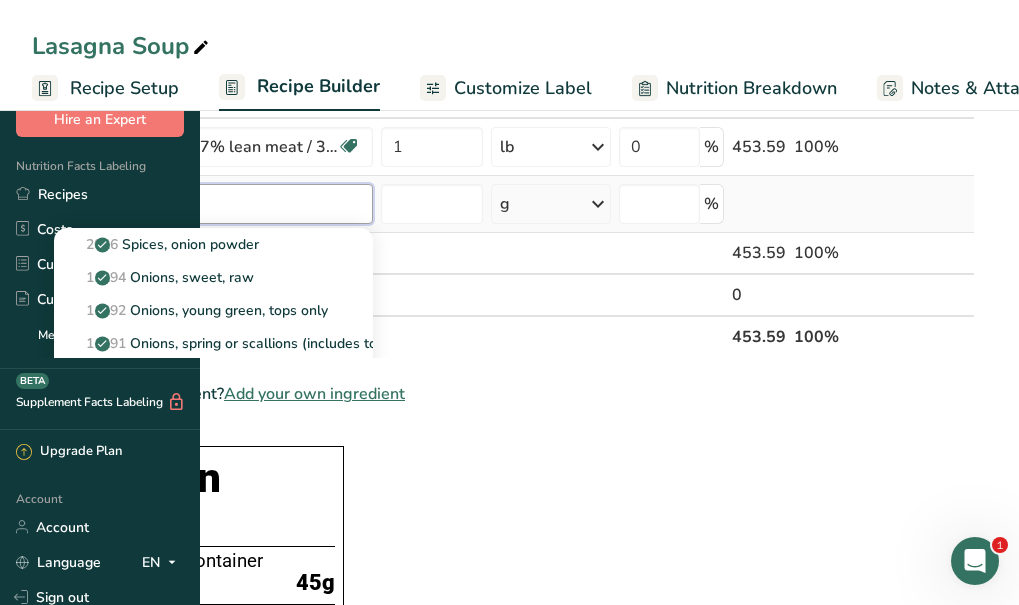 type on "onion" 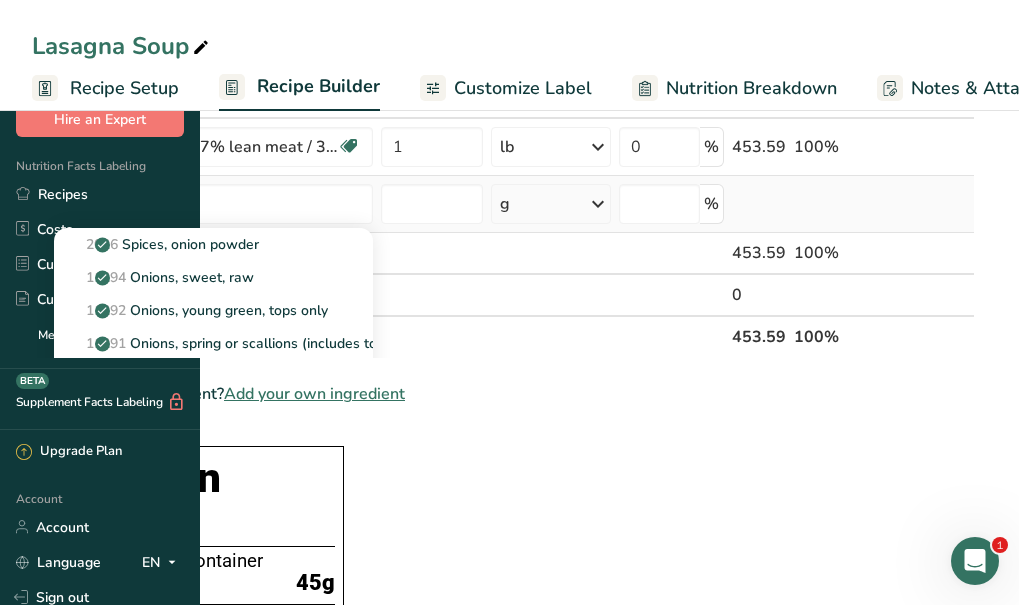 click on "11282
Onions, raw" at bounding box center (138, 376) 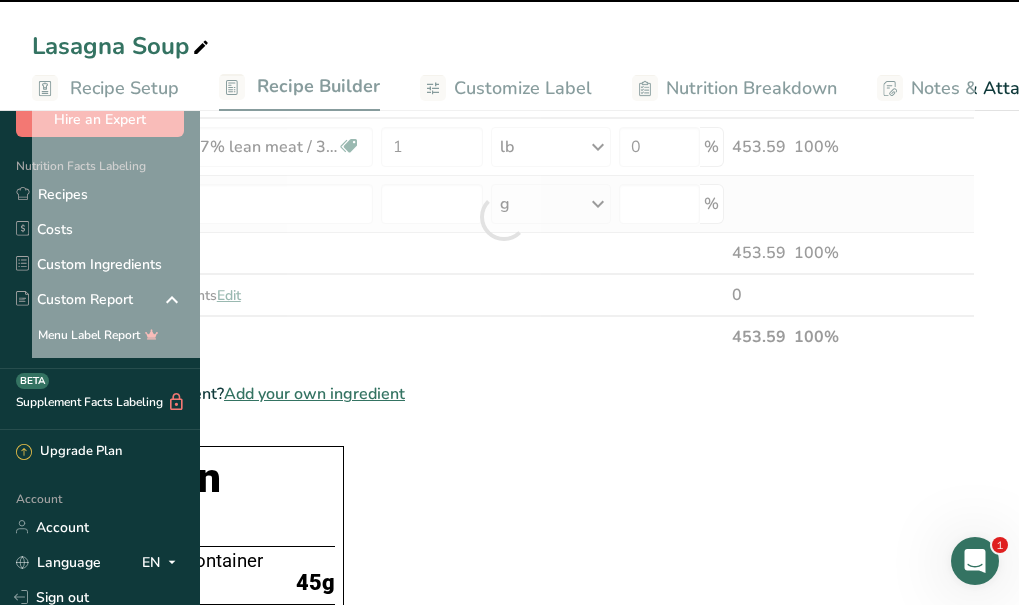 type on "0" 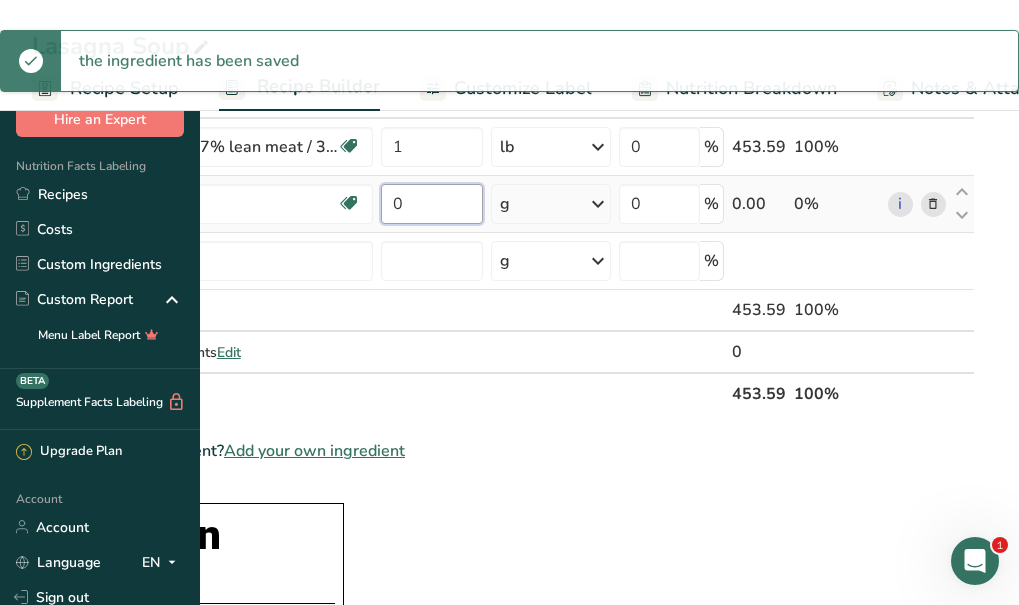 click on "0" at bounding box center [432, 204] 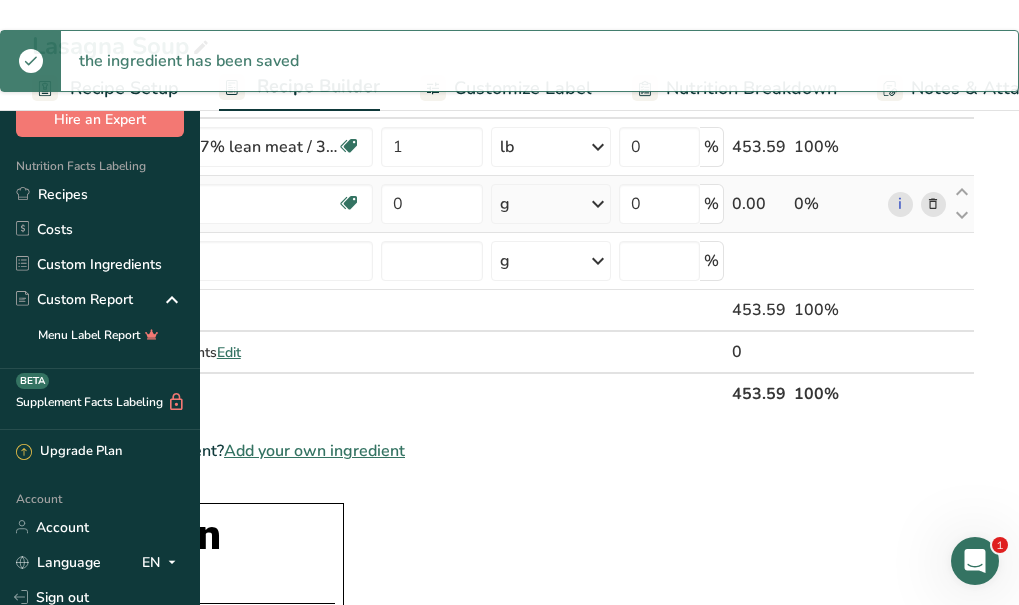 click on "Ingredient *
Amount *
Unit *
Waste *   .a-a{fill:#347362;}.b-a{fill:#fff;}          Grams
Percentage
Beef, ground, 97% lean meat / 3% fat, crumbles, cooked, pan-browned
Dairy free
Gluten free
Soy free
1
lb
Portions
3 oz
Weight Units
g
kg
mg
mcg
lb
oz
See less
Volume Units
l
Volume units require a density conversion. If you know your ingredient's density enter it below. Otherwise, click on "RIA" our AI Regulatory bot - she will be able to help you
lb/ft3
g/cm3
Confirm
mL
fl oz" at bounding box center [503, 245] 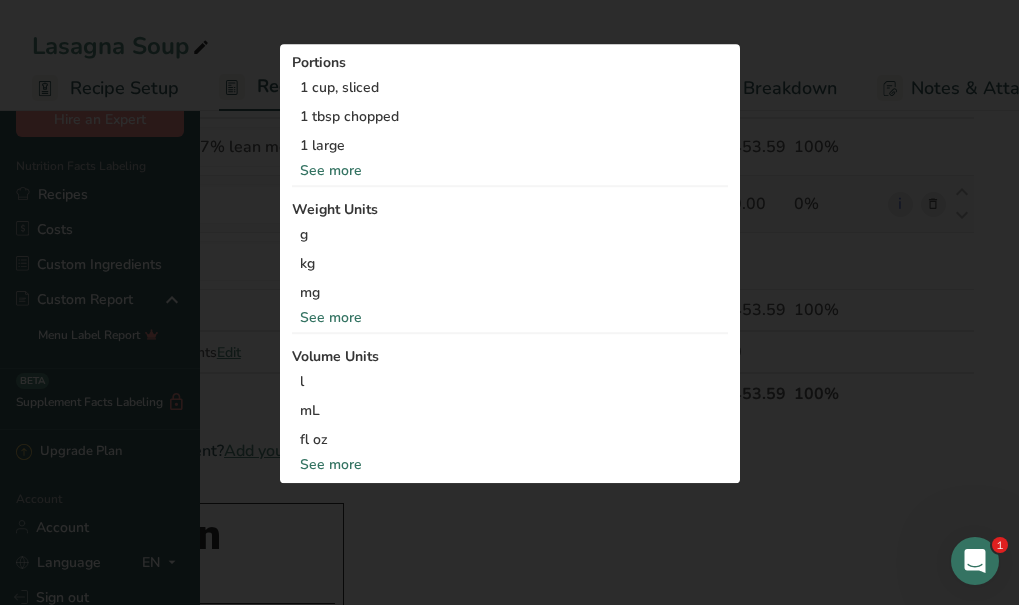 click on "See more" at bounding box center [510, 171] 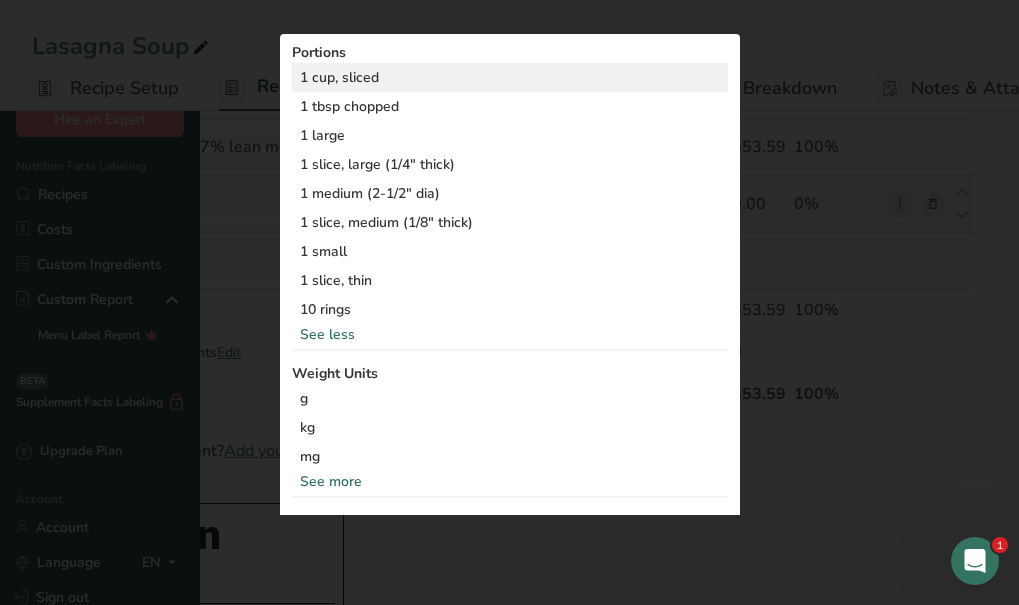 click on "1 cup, sliced" at bounding box center [510, 77] 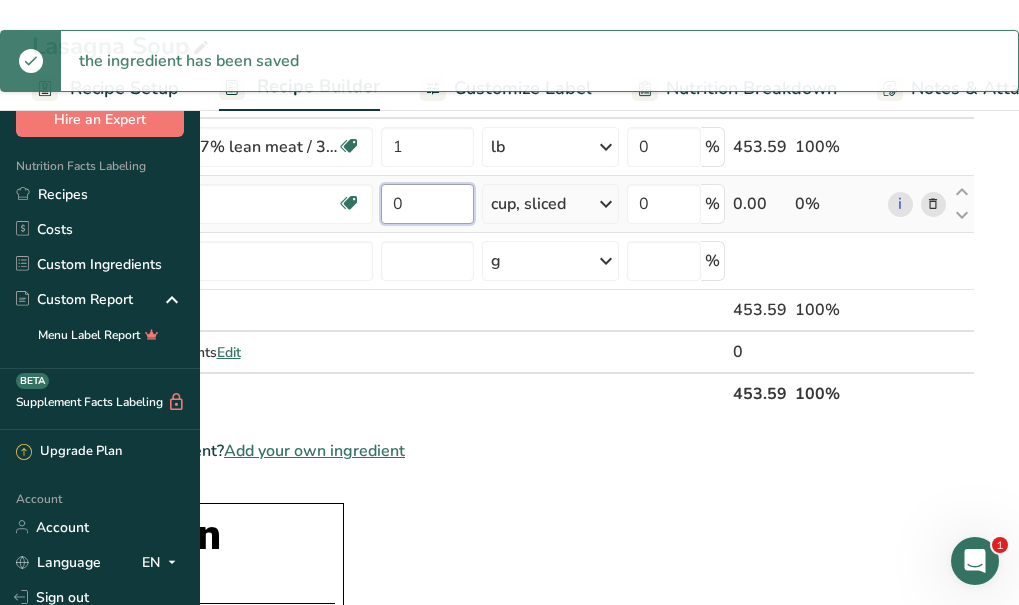 click on "0" at bounding box center (427, 204) 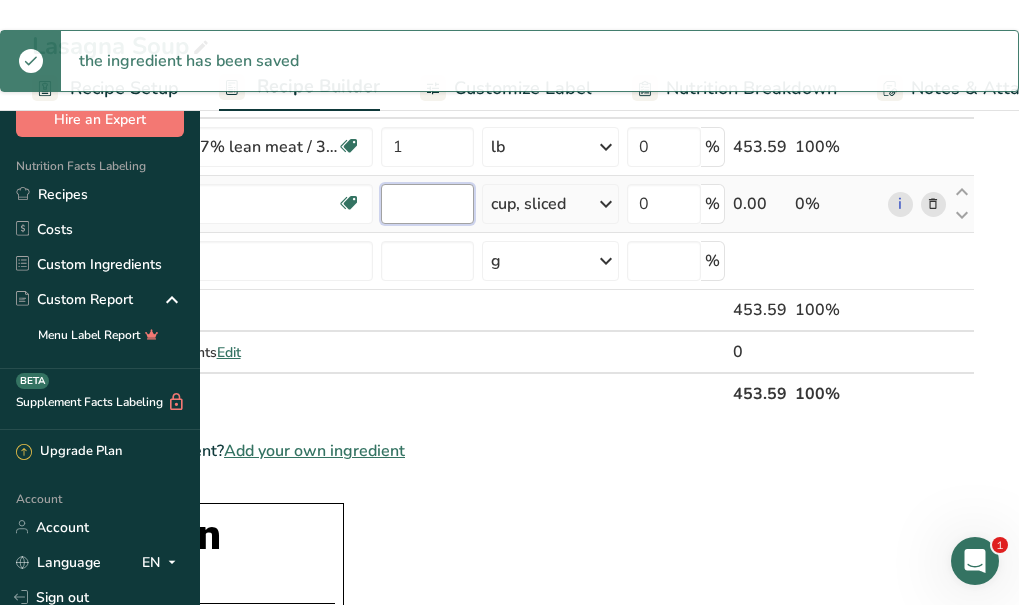 type on "0" 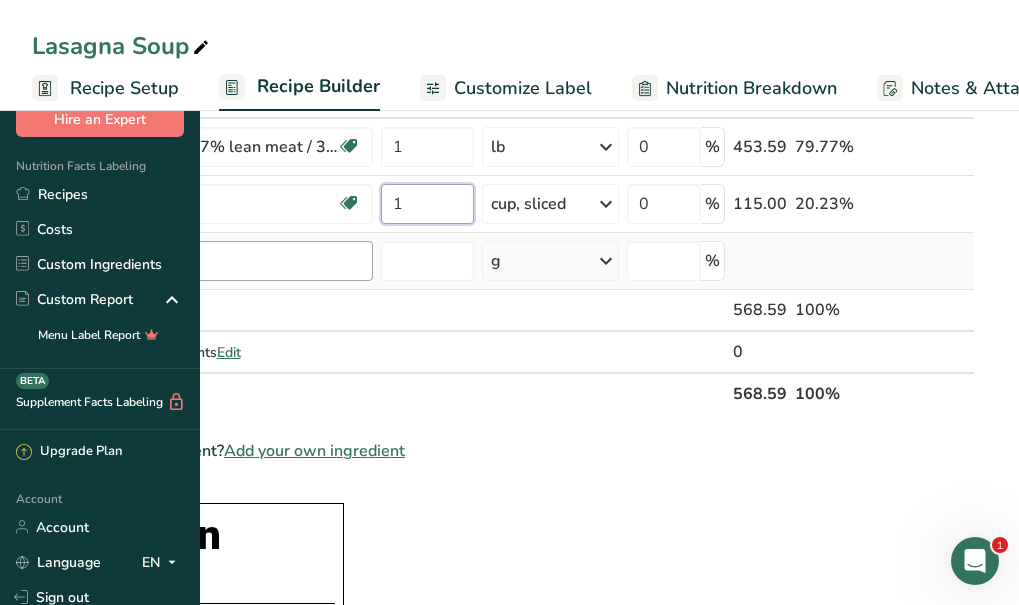 type on "1" 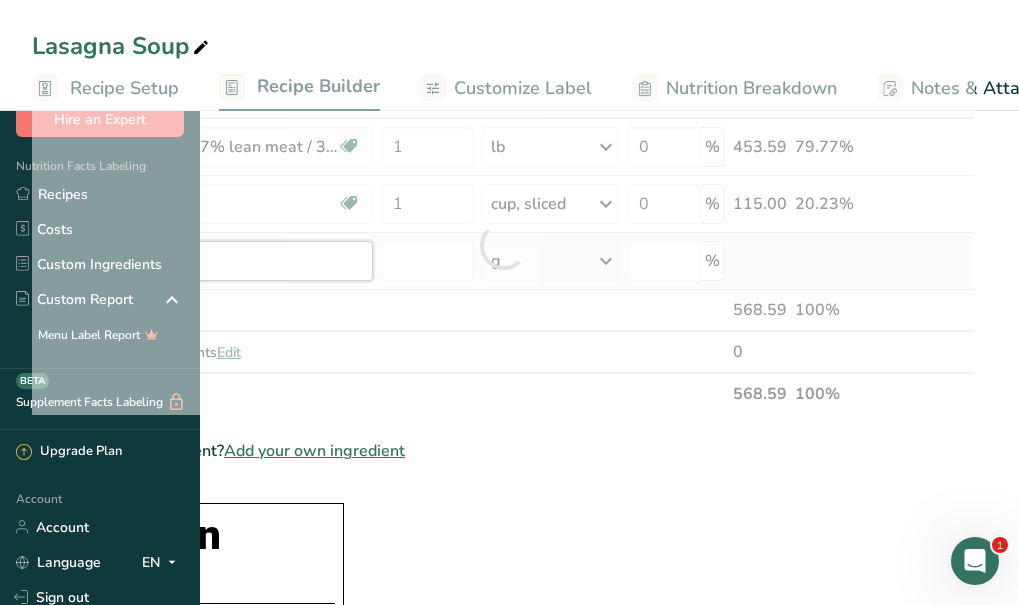 click on "Ingredient *
Amount *
Unit *
Waste *   .a-a{fill:#347362;}.b-a{fill:#fff;}          Grams
Percentage
Beef, ground, 97% lean meat / 3% fat, crumbles, cooked, pan-browned
Dairy free
Gluten free
Soy free
1
lb
Portions
3 oz
Weight Units
g
kg
mg
mcg
lb
oz
See less
Volume Units
l
Volume units require a density conversion. If you know your ingredient's density enter it below. Otherwise, click on "RIA" our AI Regulatory bot - she will be able to help you
lb/ft3
g/cm3
Confirm
mL
fl oz" at bounding box center [503, 245] 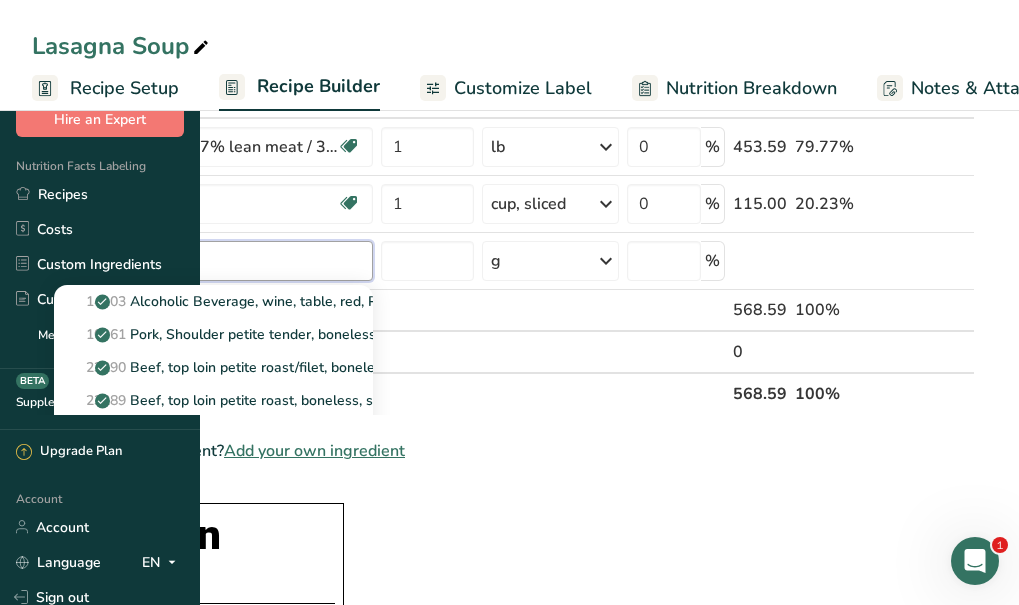 type on "p" 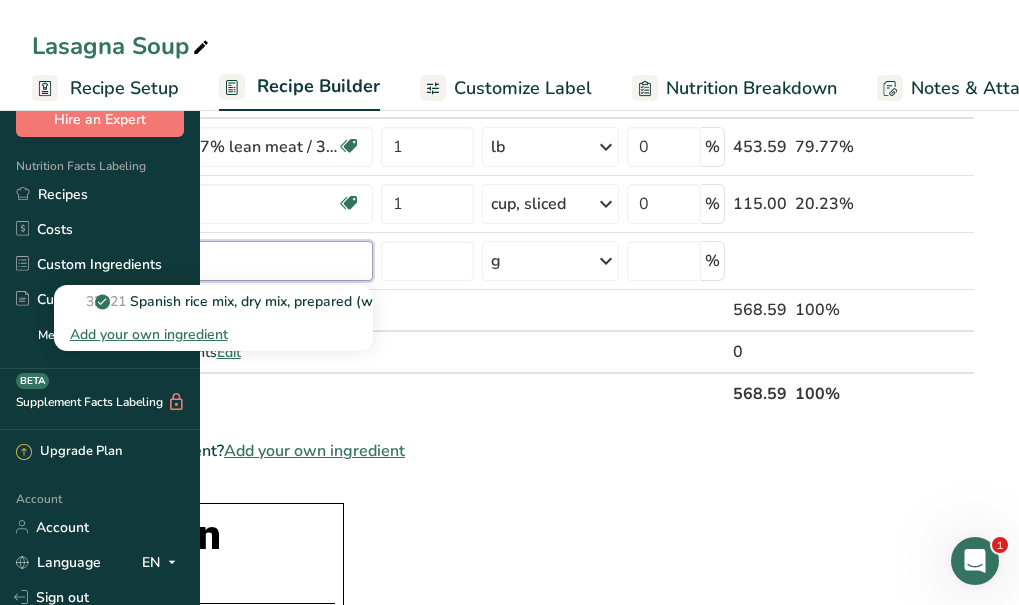 type on "d" 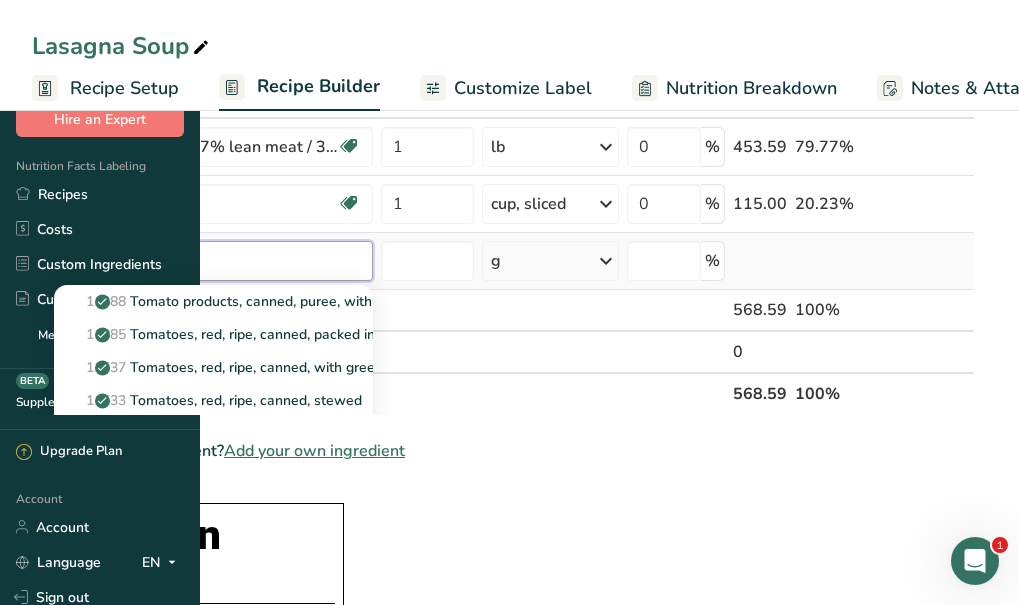 type on "canned tom" 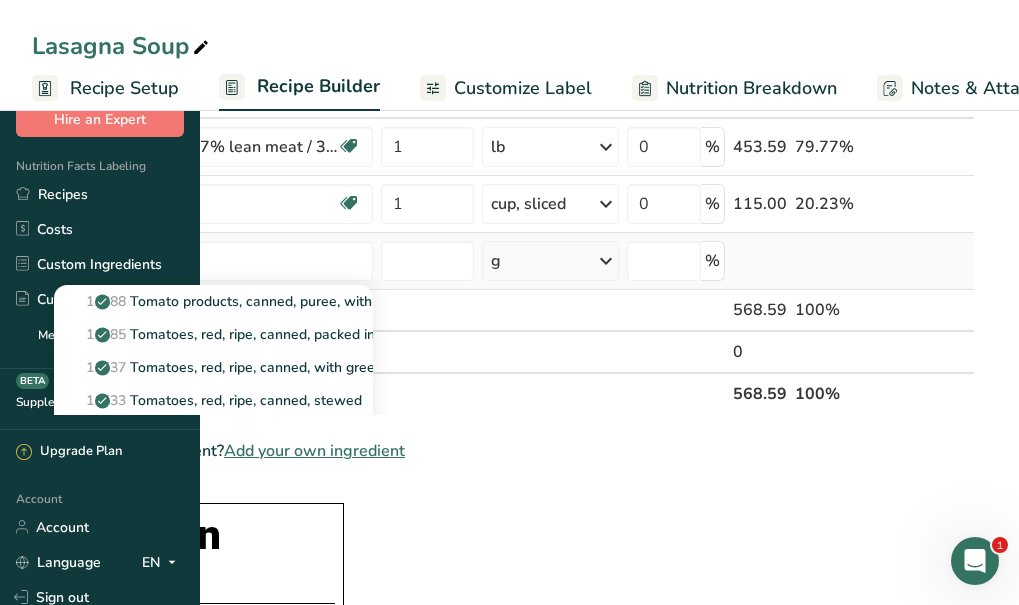 type 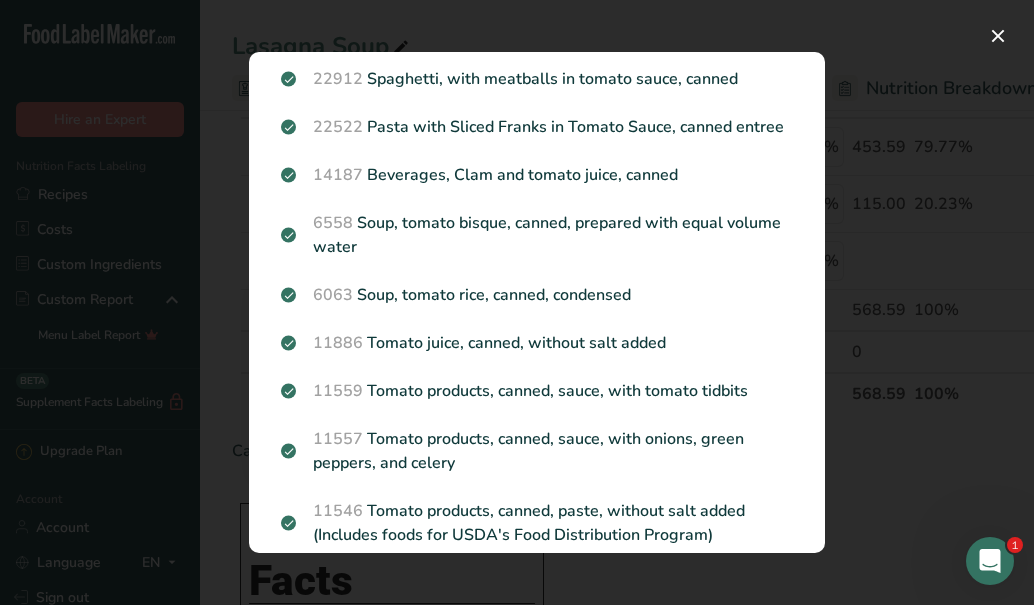 scroll, scrollTop: 973, scrollLeft: 0, axis: vertical 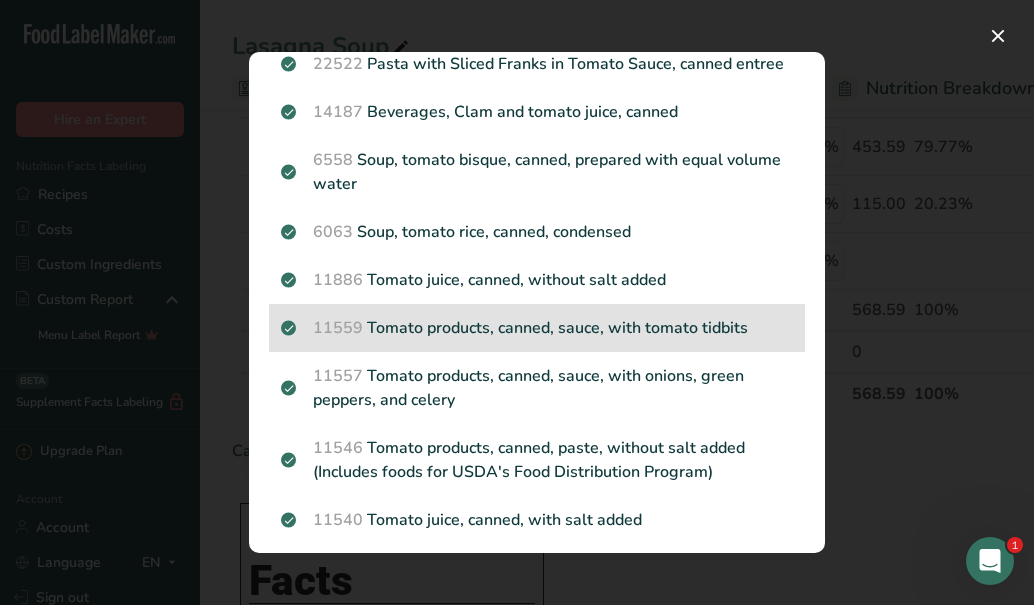 click on "11559
Tomato products, canned, sauce, with tomato tidbits" at bounding box center [537, 328] 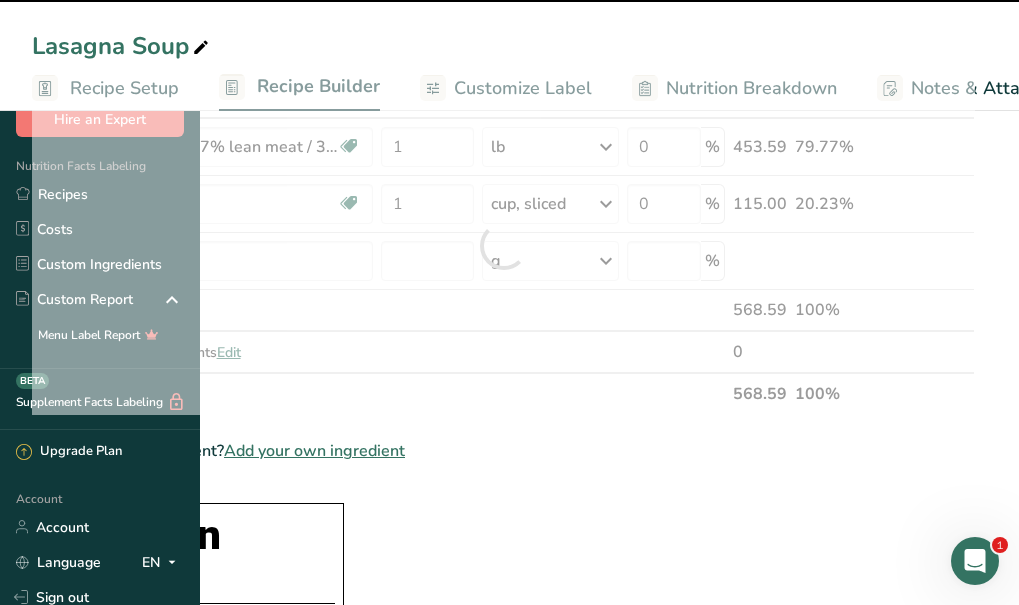 type on "0" 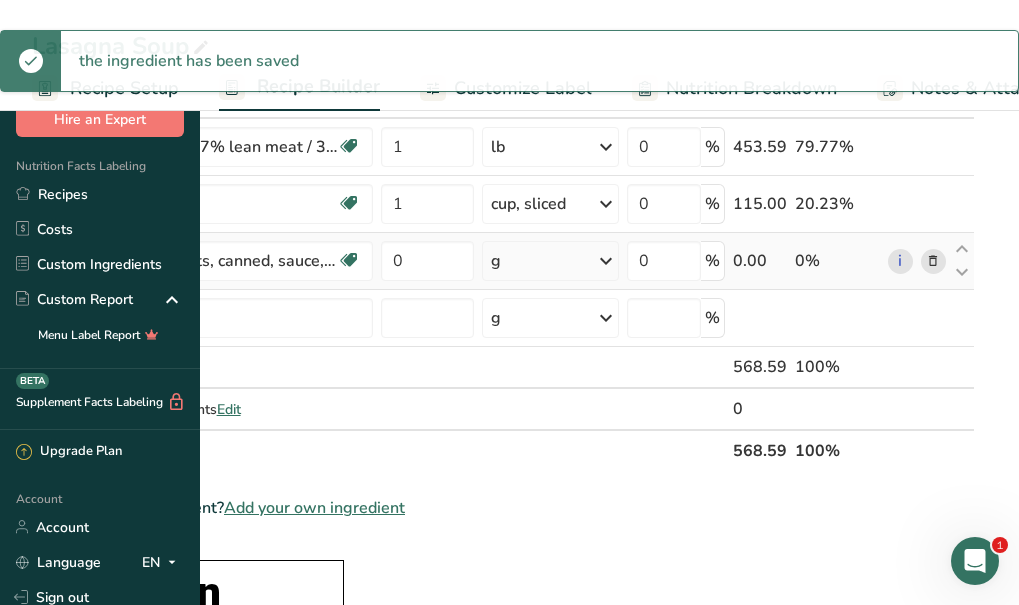 click on "g" at bounding box center (551, 261) 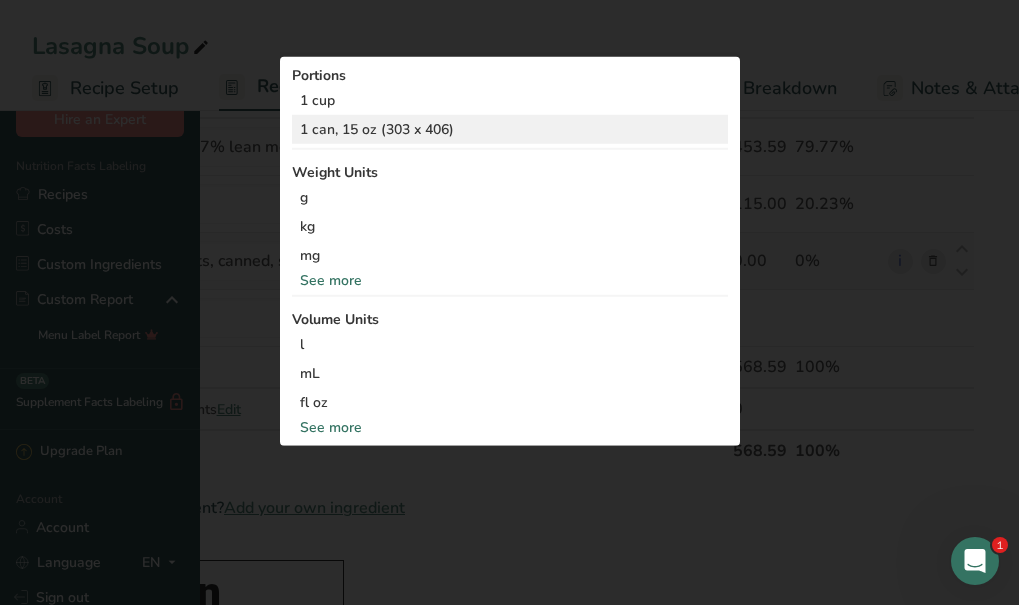 click on "1 can, 15 oz (303 x 406)" at bounding box center (510, 129) 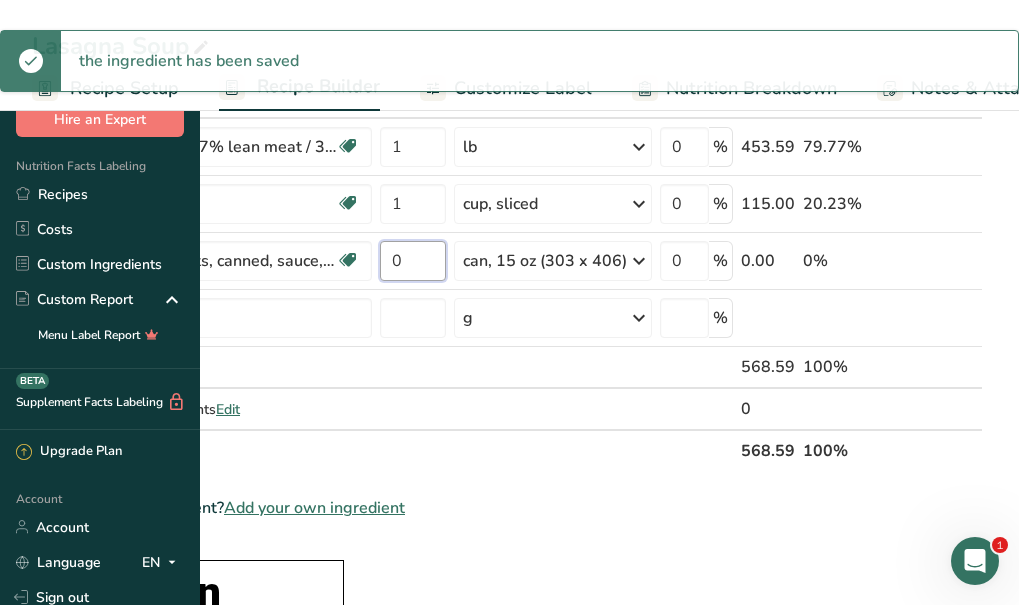 click on "0" at bounding box center (413, 261) 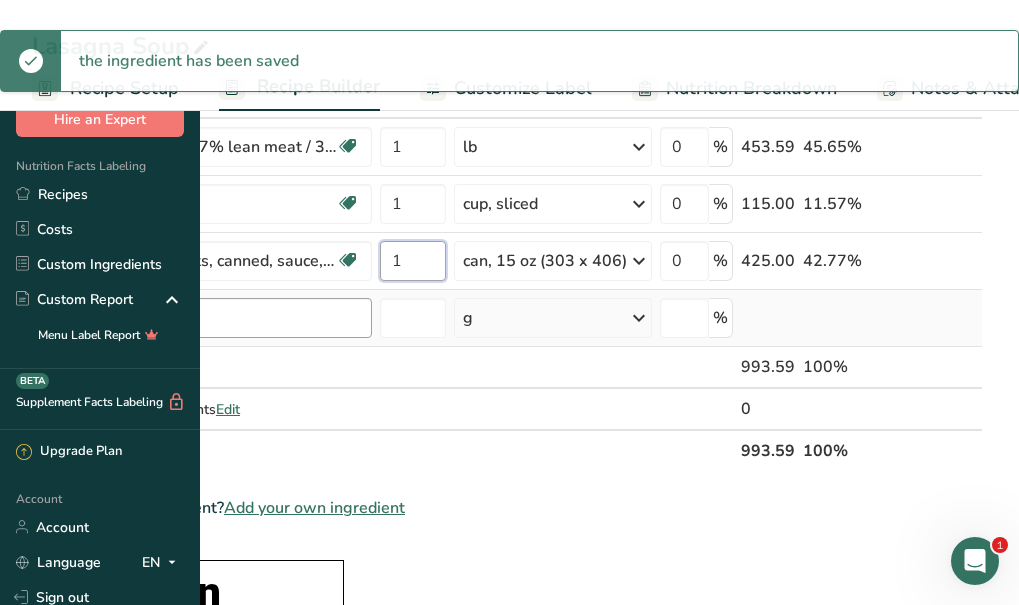 type on "1" 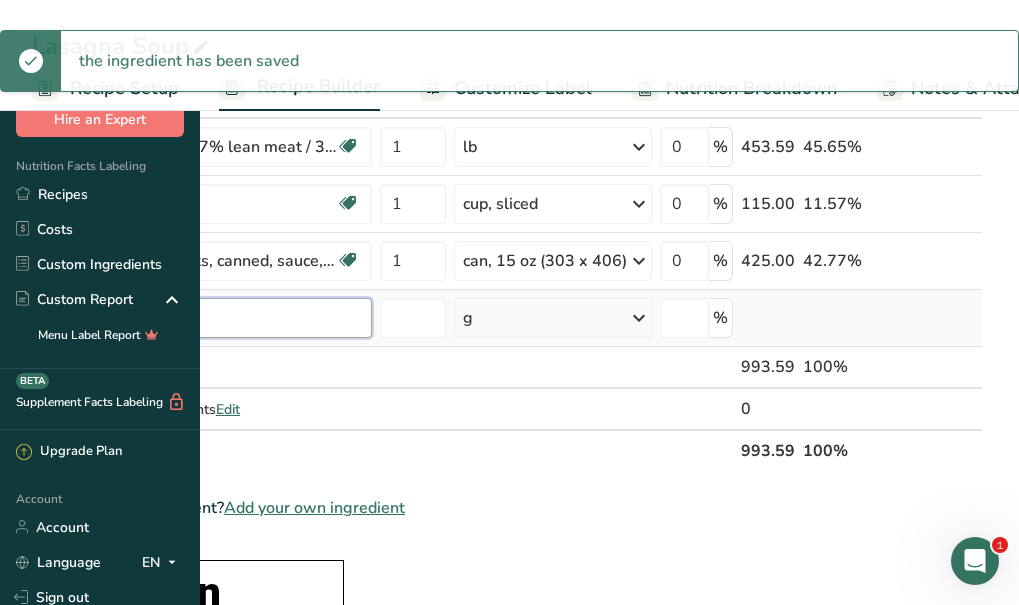 click on "Ingredient *
Amount *
Unit *
Waste *   .a-a{fill:#347362;}.b-a{fill:#fff;}          Grams
Percentage
Beef, ground, 97% lean meat / 3% fat, crumbles, cooked, pan-browned
Dairy free
Gluten free
Soy free
1
lb
Portions
3 oz
Weight Units
g
kg
mg
mcg
lb
oz
See less
Volume Units
l
Volume units require a density conversion. If you know your ingredient's density enter it below. Otherwise, click on "RIA" our AI Regulatory bot - she will be able to help you
lb/ft3
g/cm3
Confirm
mL
fl oz" at bounding box center [507, 274] 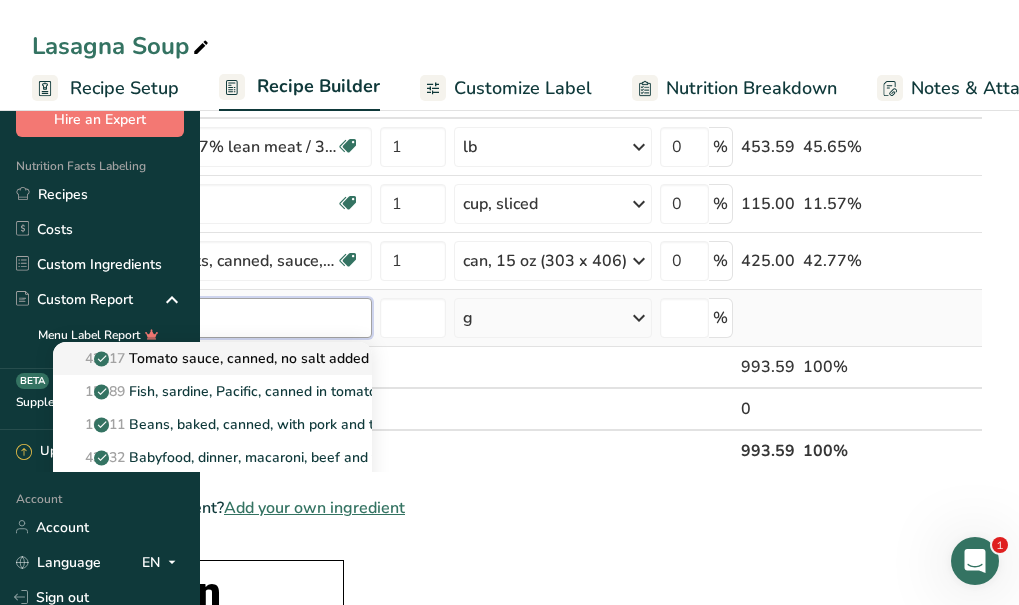 type on "tomatoe sauce" 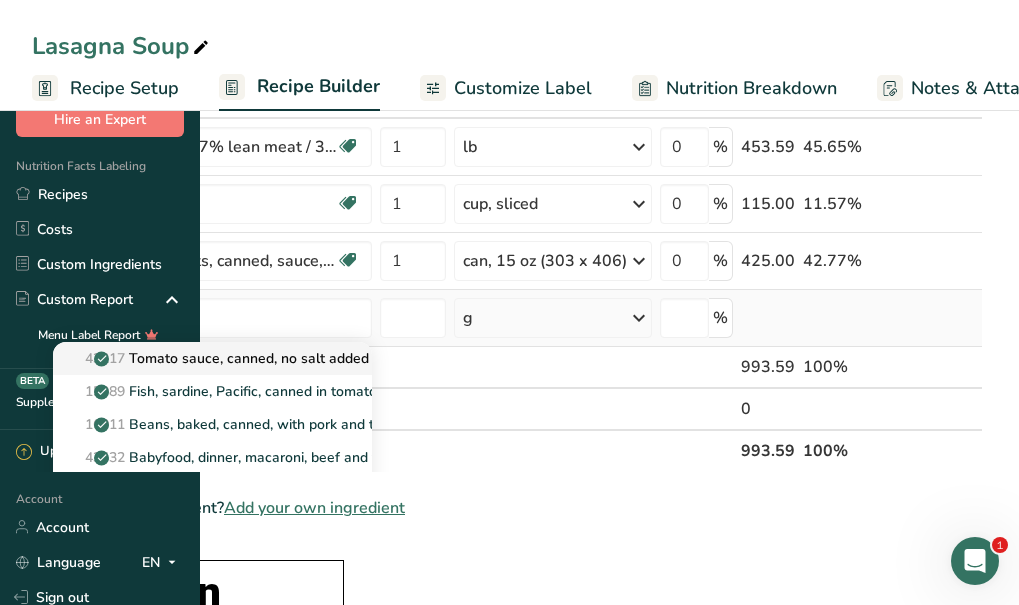 click on "[POSTAL_CODE]
Tomato sauce, canned, no salt added" at bounding box center (219, 358) 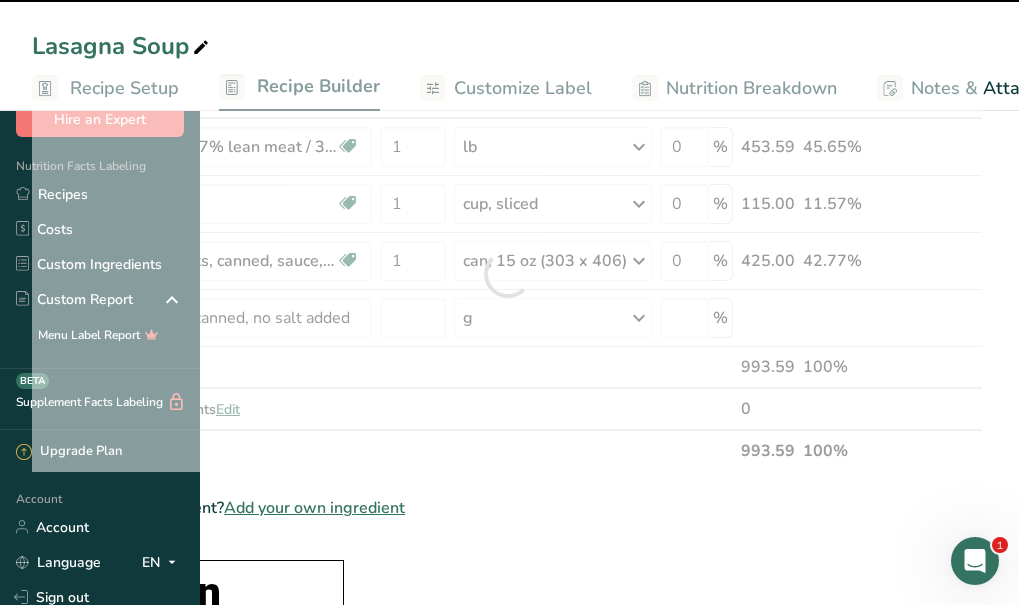 type on "0" 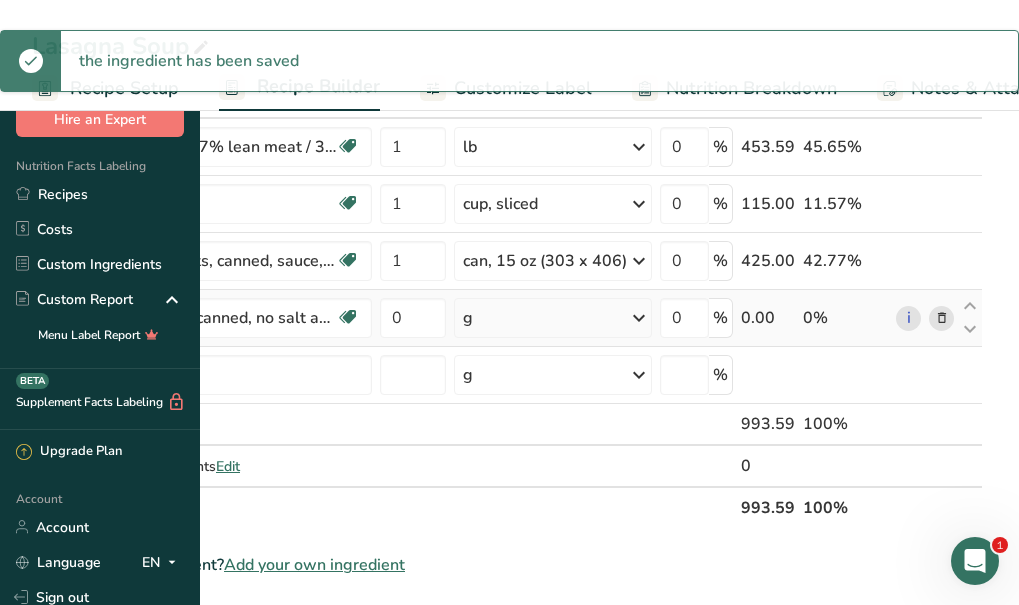 click on "g" at bounding box center [553, 318] 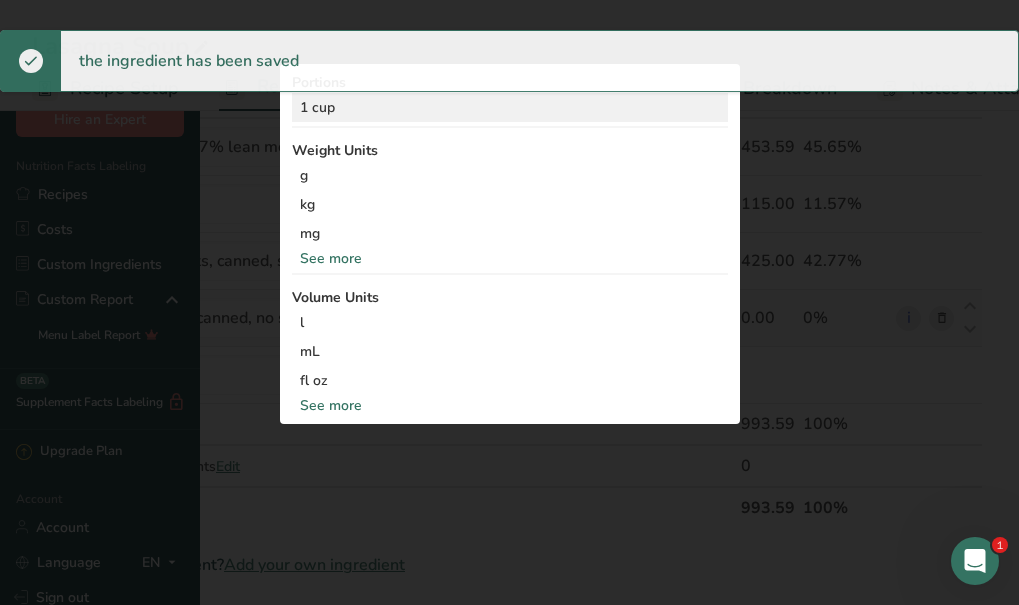 click on "1 cup" at bounding box center (510, 107) 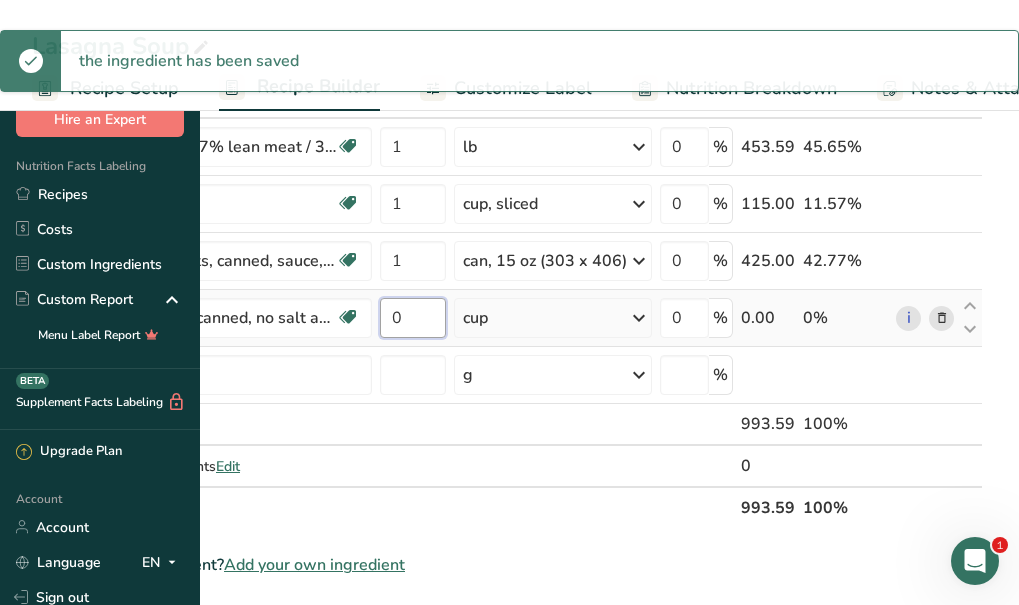 click on "0" at bounding box center (413, 318) 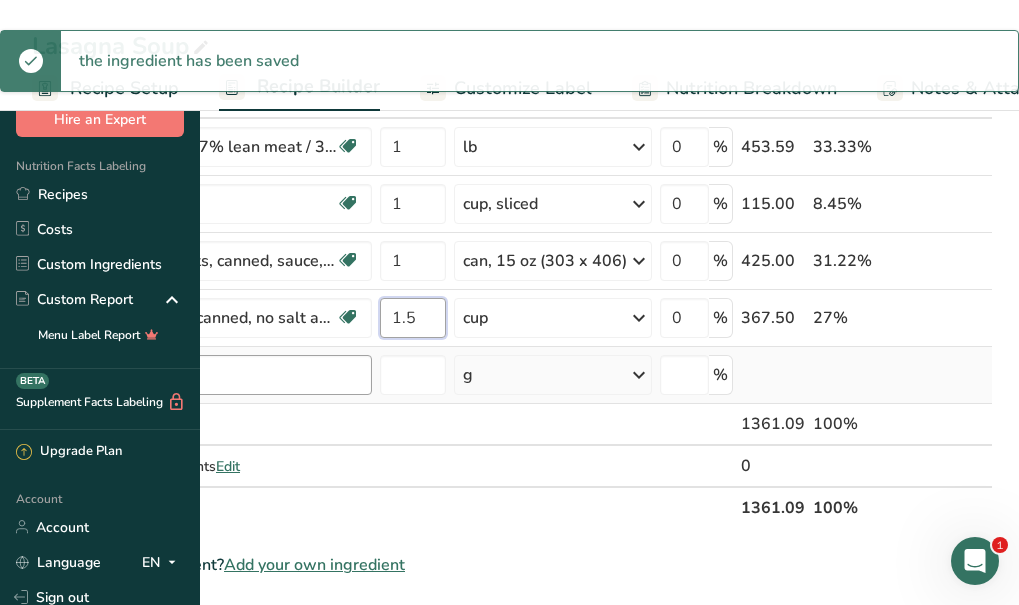 type on "1.5" 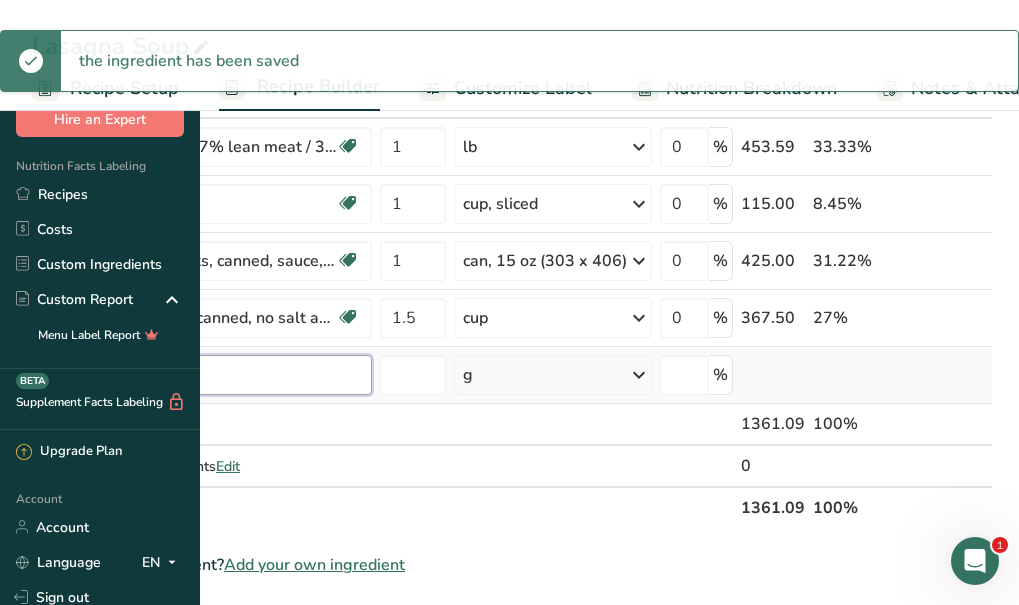click on "Ingredient *
Amount *
Unit *
Waste *   .a-a{fill:#347362;}.b-a{fill:#fff;}          Grams
Percentage
Beef, ground, 97% lean meat / 3% fat, crumbles, cooked, pan-browned
Dairy free
Gluten free
Soy free
1
lb
Portions
3 oz
Weight Units
g
kg
mg
mcg
lb
oz
See less
Volume Units
l
Volume units require a density conversion. If you know your ingredient's density enter it below. Otherwise, click on "RIA" our AI Regulatory bot - she will be able to help you
lb/ft3
g/cm3
Confirm
mL
fl oz" at bounding box center [512, 302] 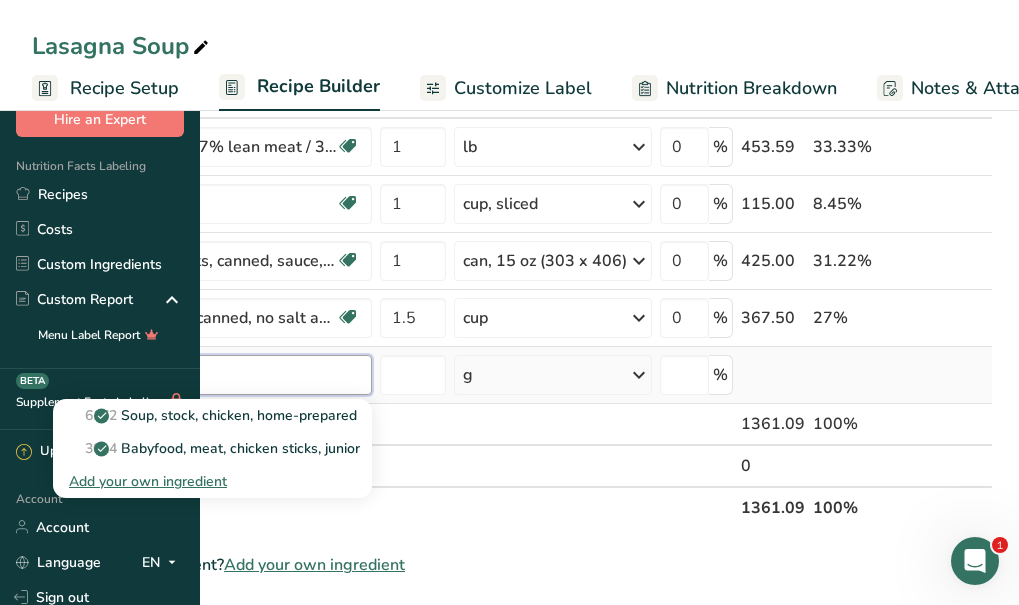 click on "chicken stock" at bounding box center (212, 375) 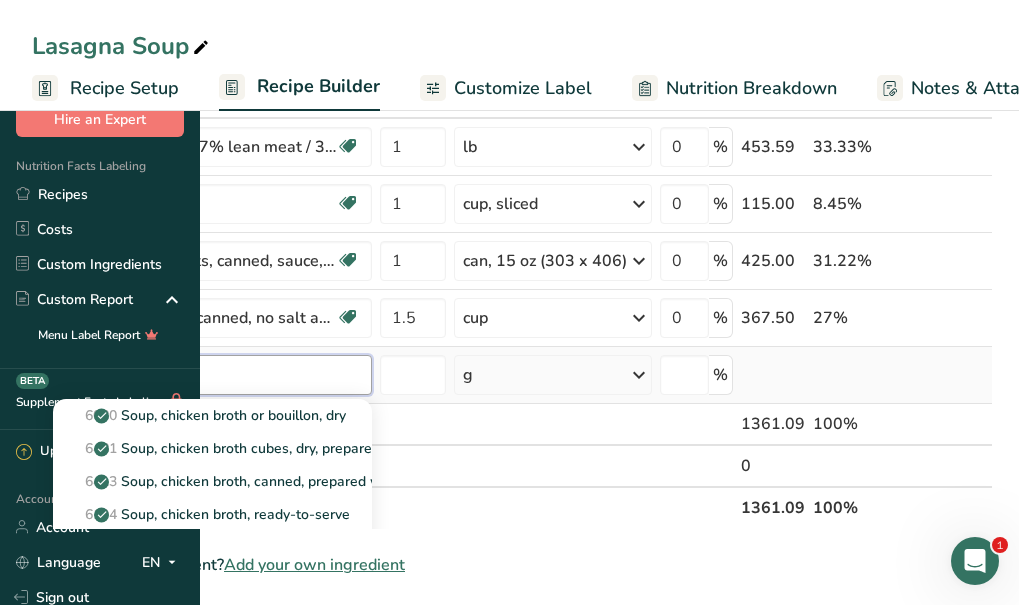 type on "chicken broth" 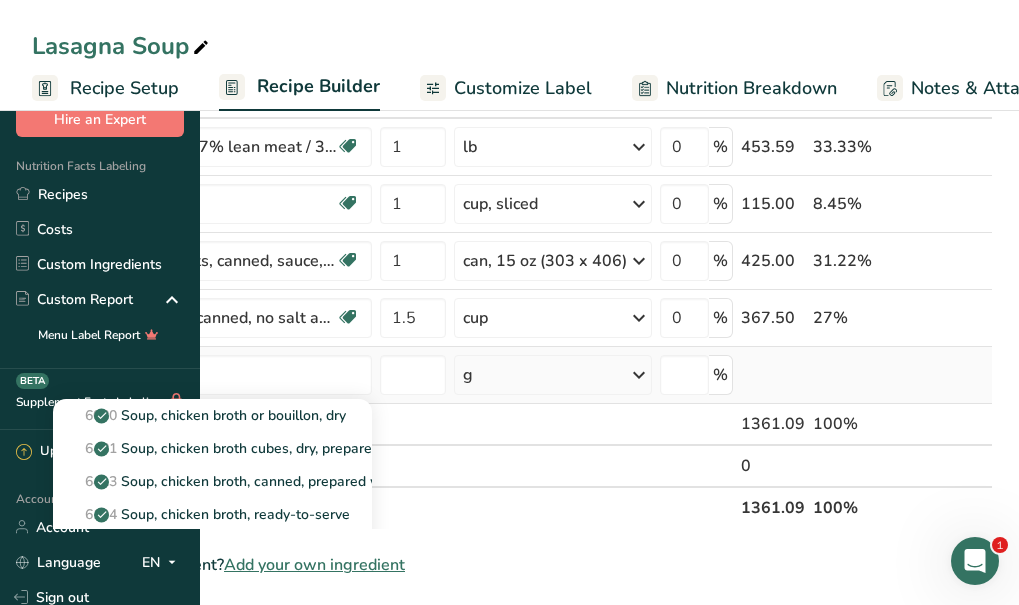 type 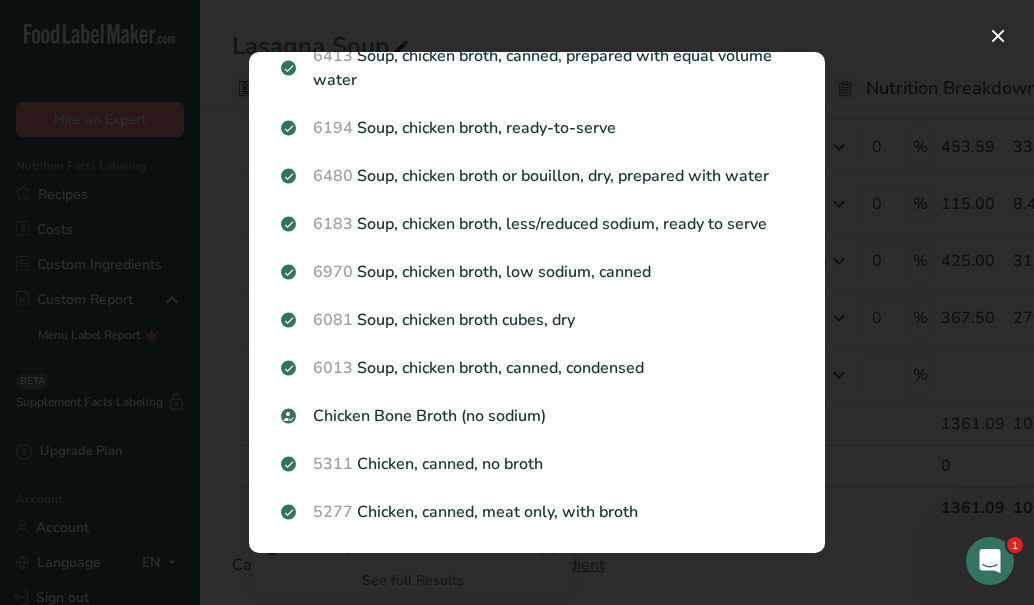 scroll, scrollTop: 179, scrollLeft: 0, axis: vertical 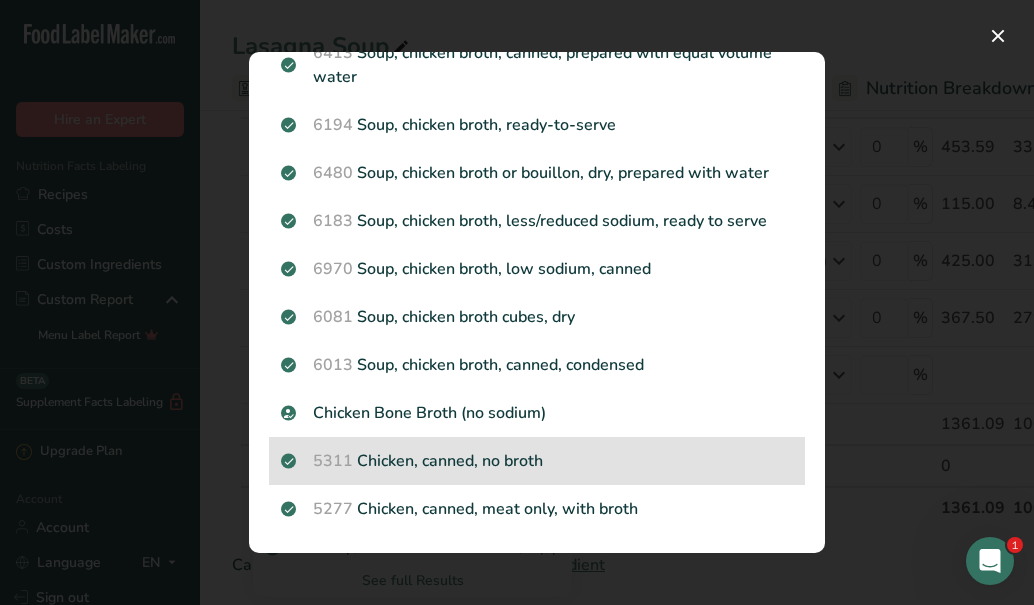 click on "5311
Chicken, canned, no broth" at bounding box center (537, 461) 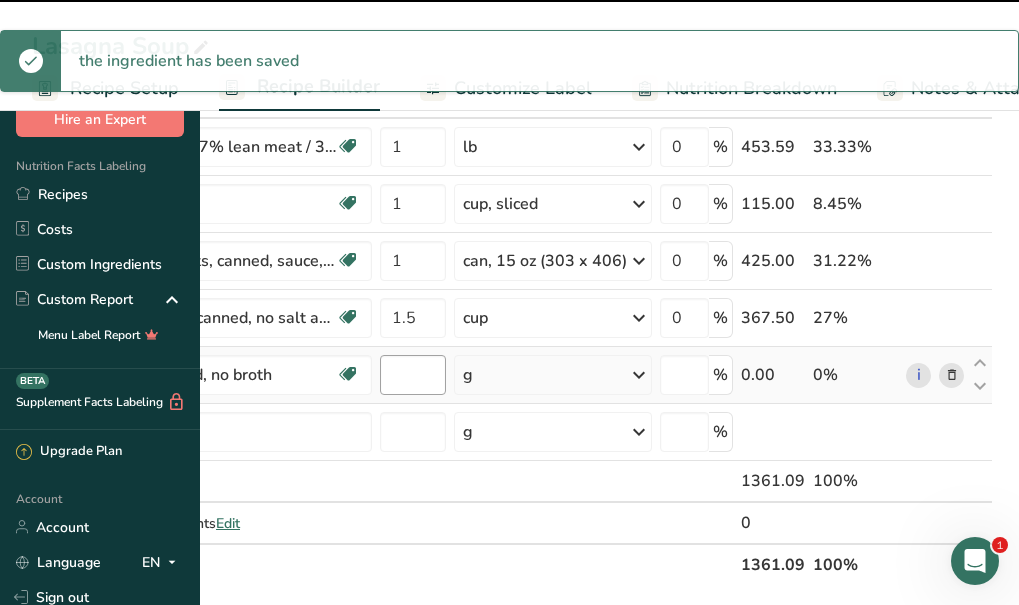 type on "0" 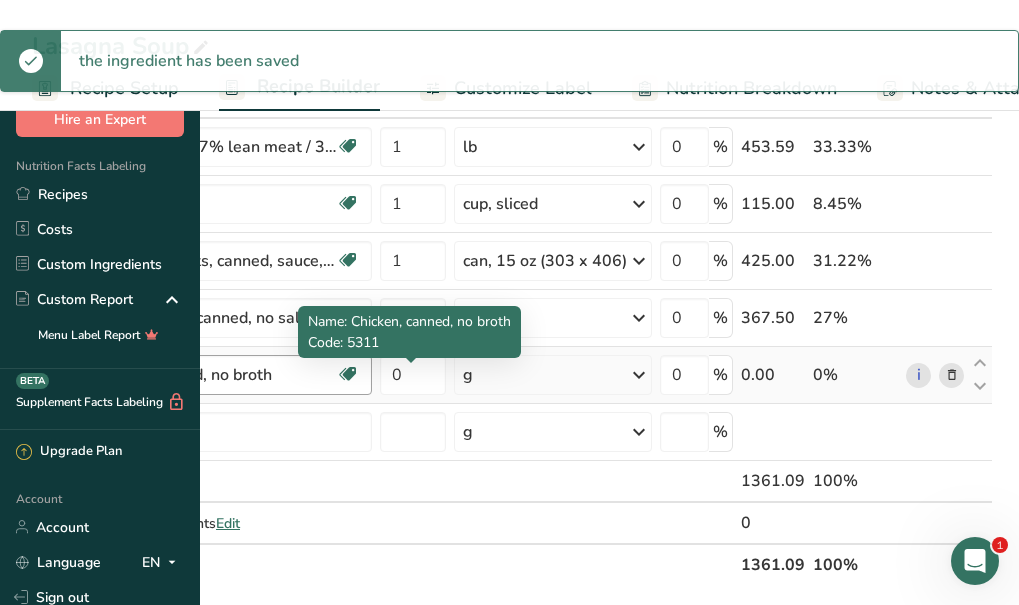 click on "Chicken, canned, no broth" at bounding box center [211, 375] 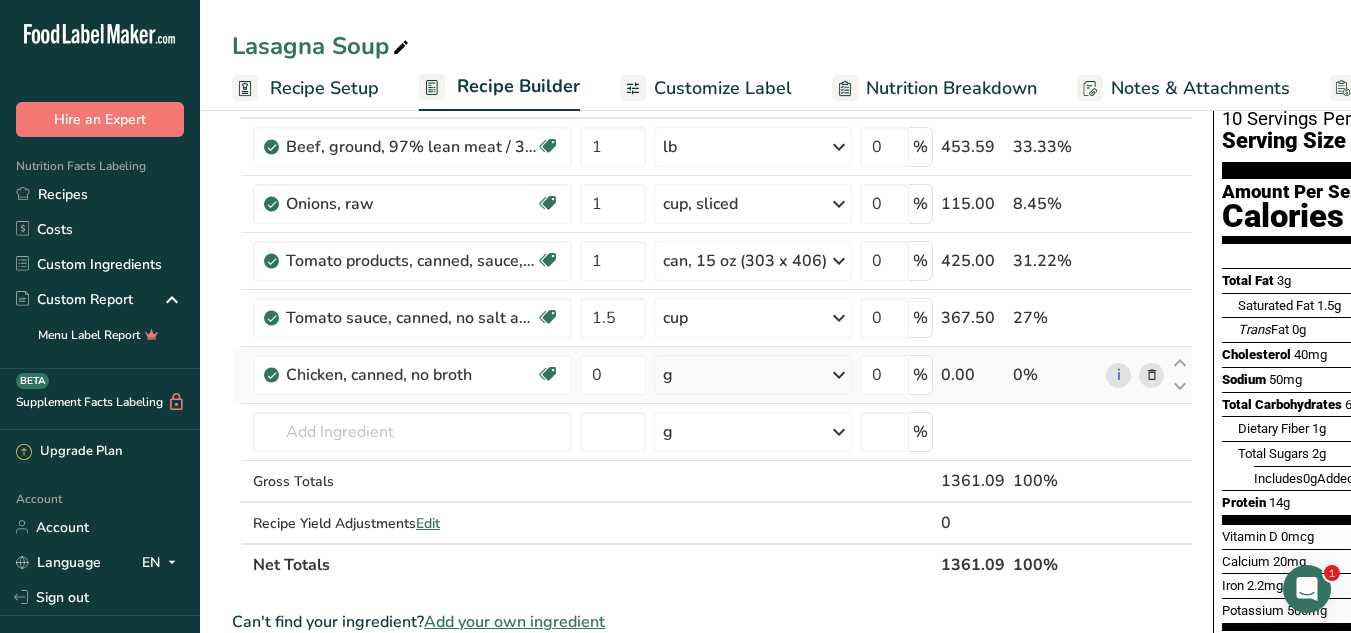 click at bounding box center [1152, 375] 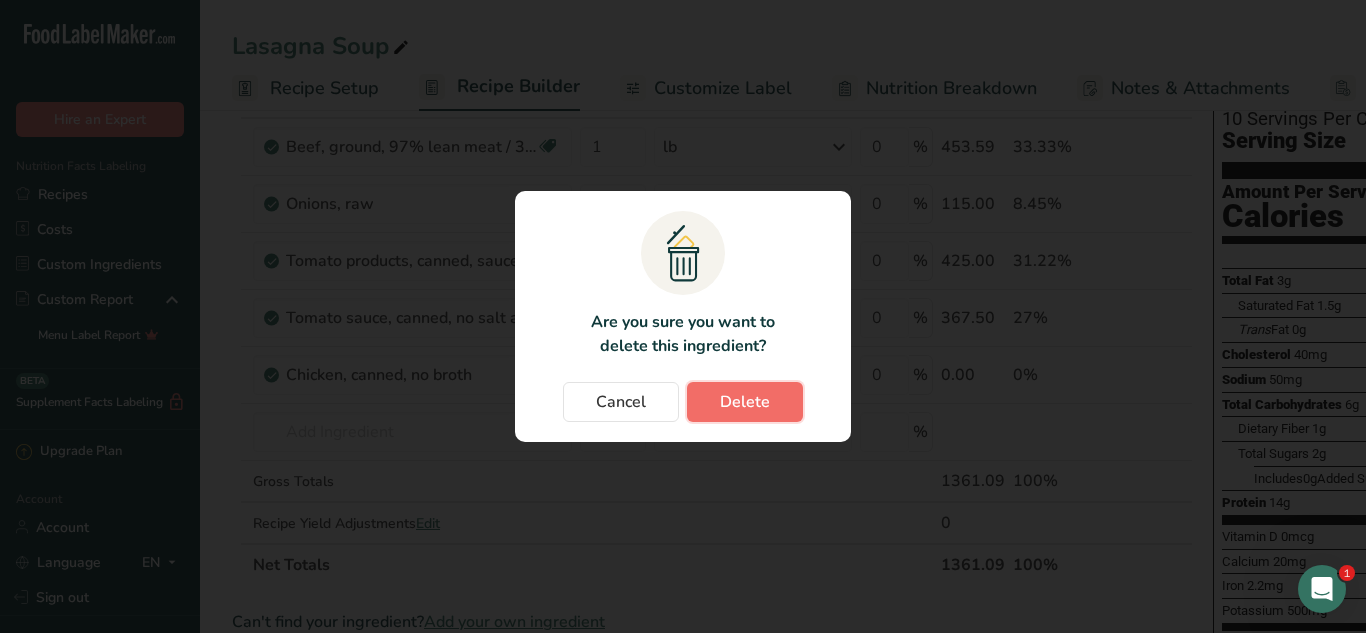 click on "Delete" at bounding box center [745, 402] 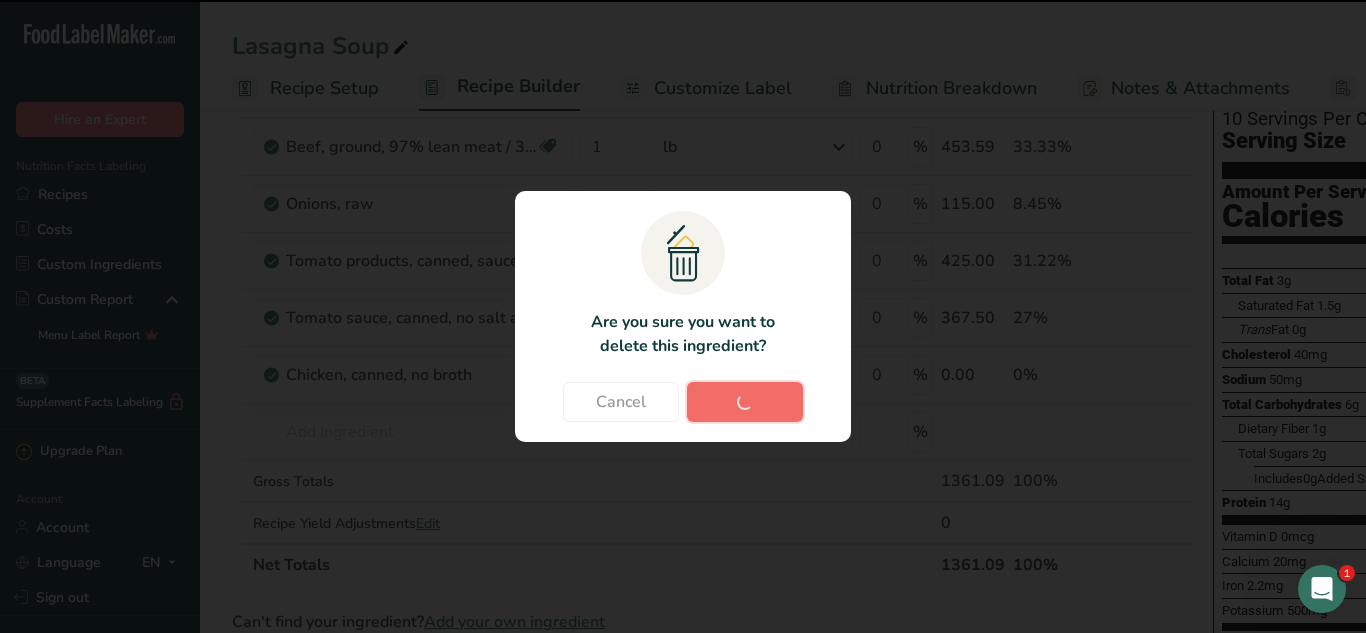 type 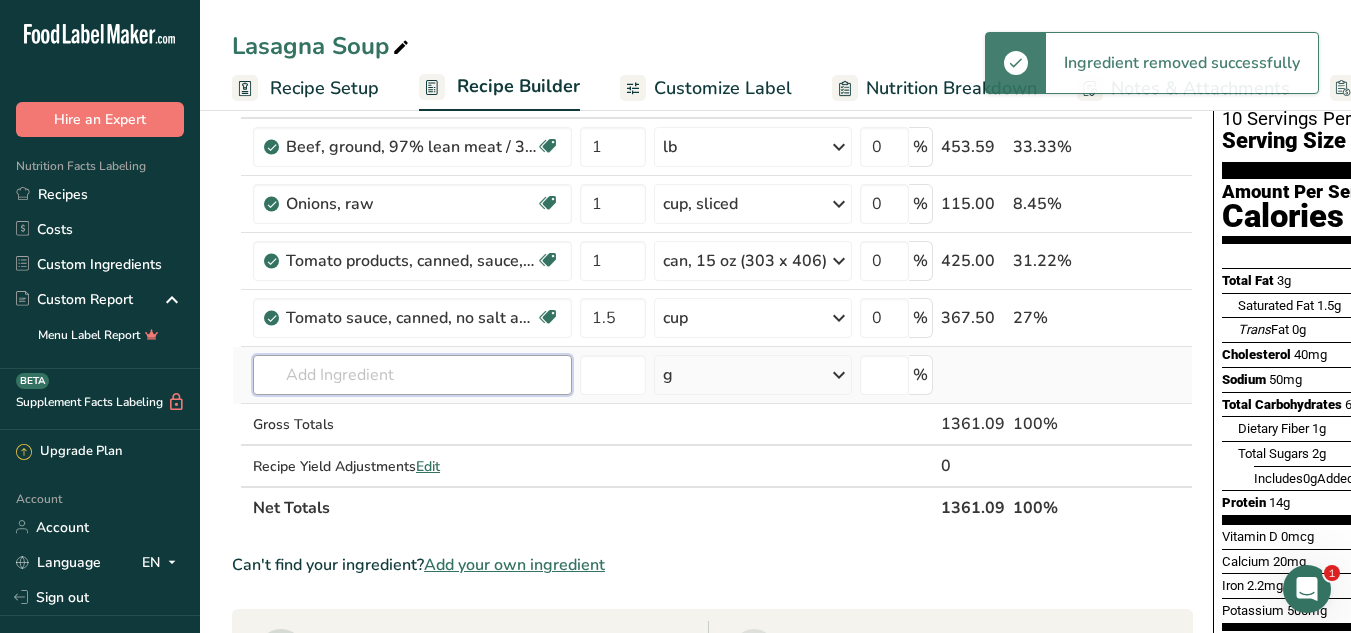 click at bounding box center (412, 375) 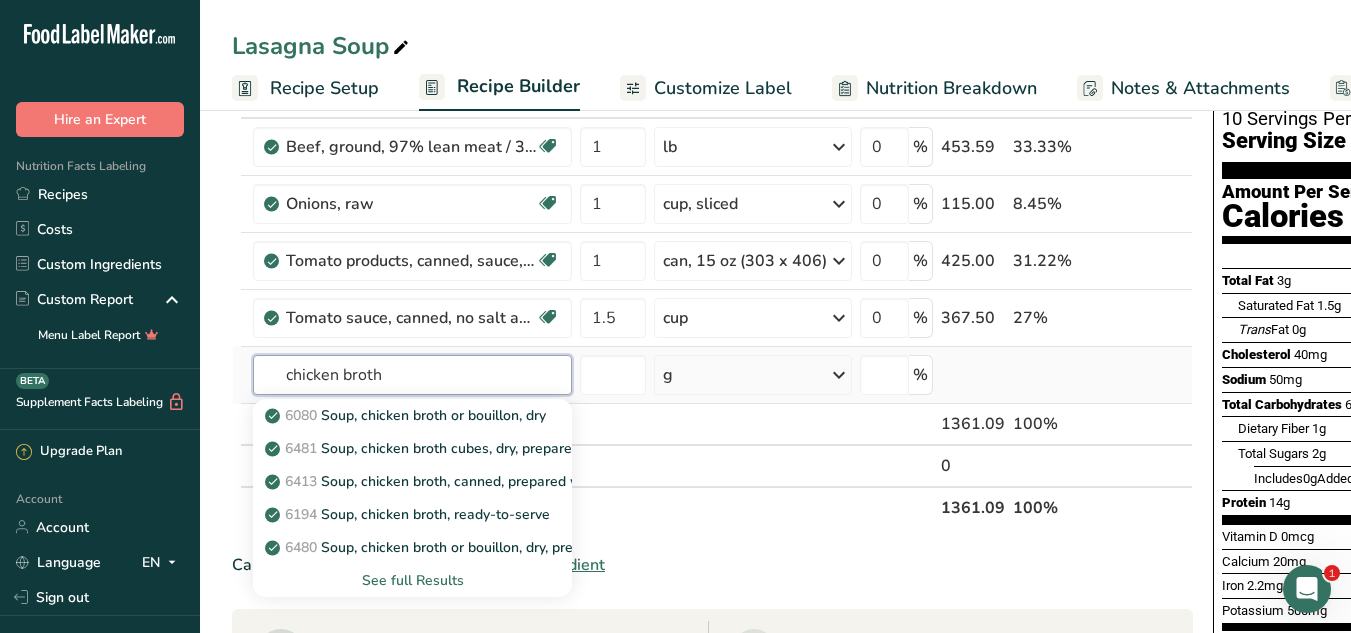 type on "chicken broth" 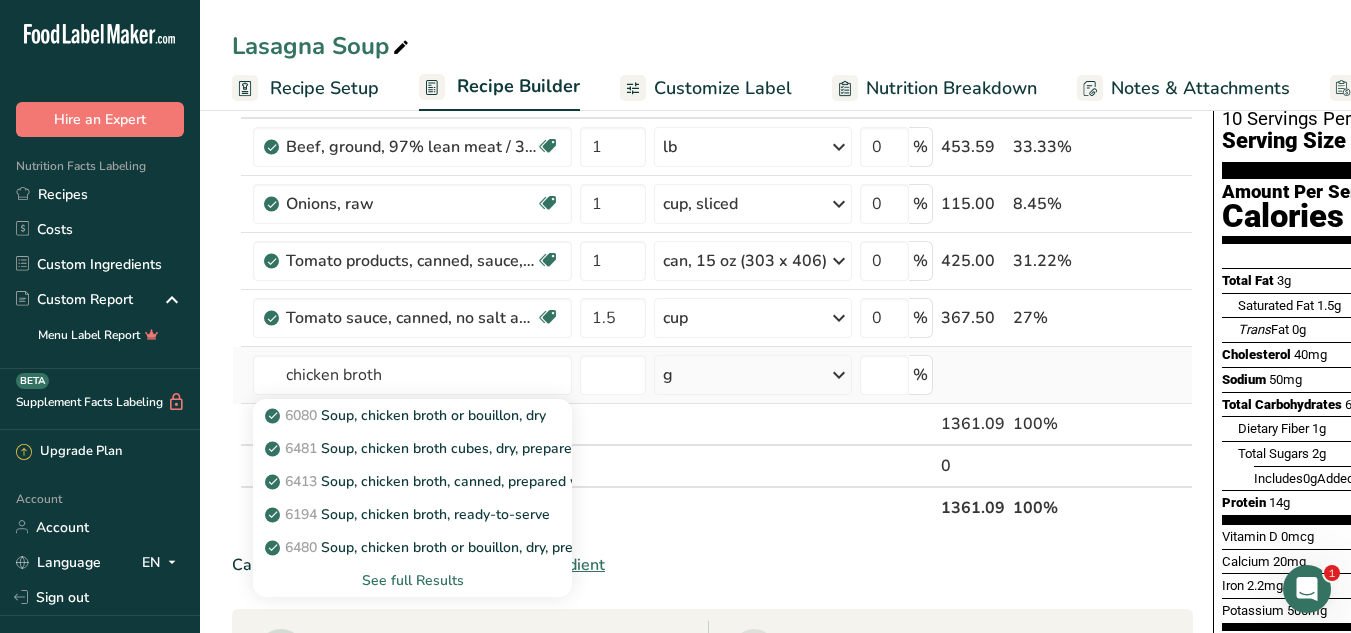type 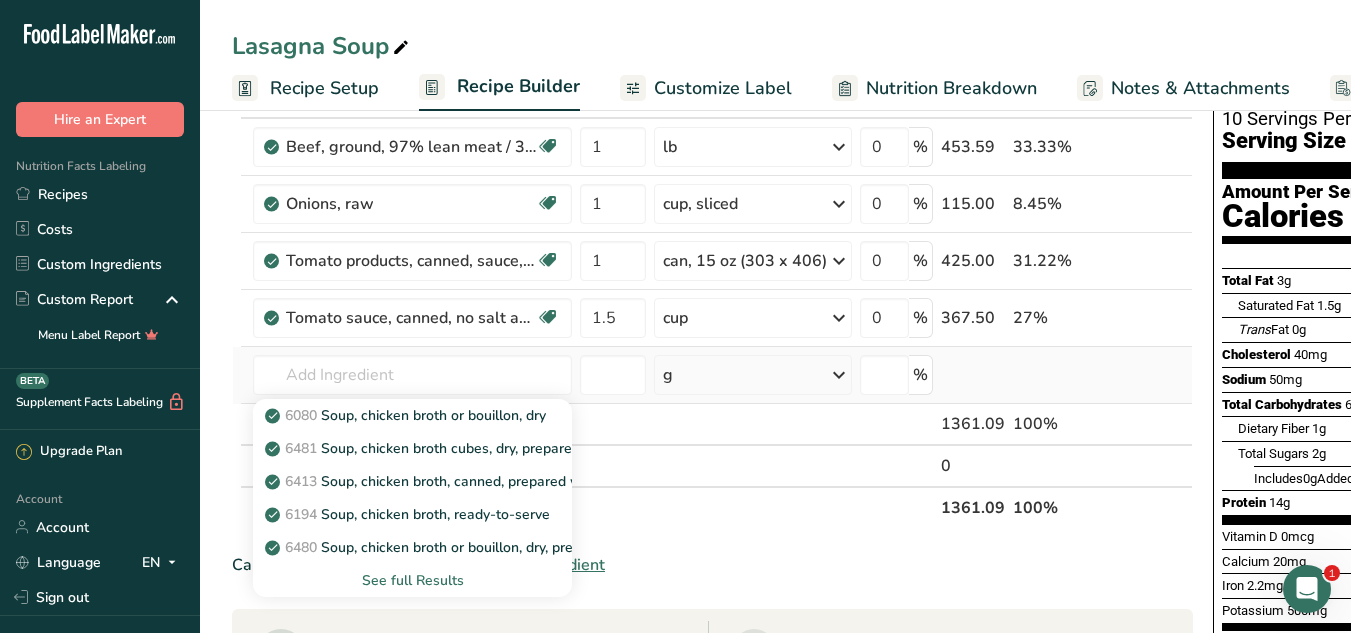 click on "See full Results" at bounding box center [412, 580] 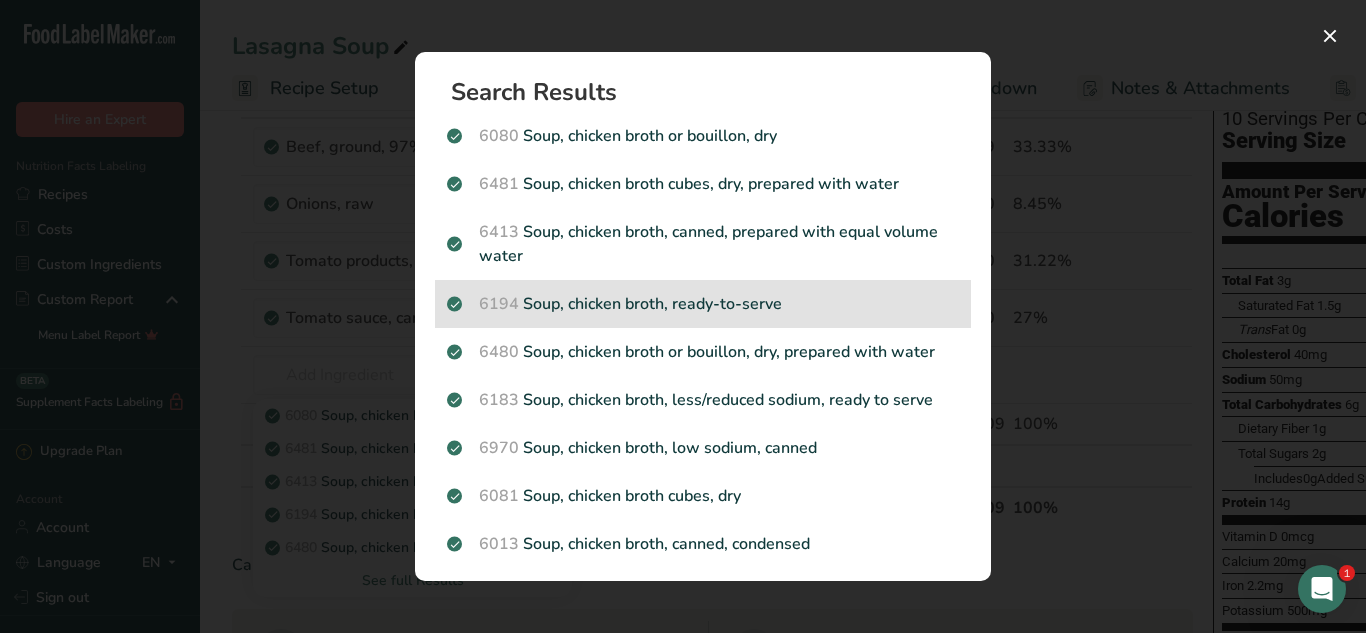 click on "6194
Soup, chicken broth, ready-to-serve" at bounding box center [703, 304] 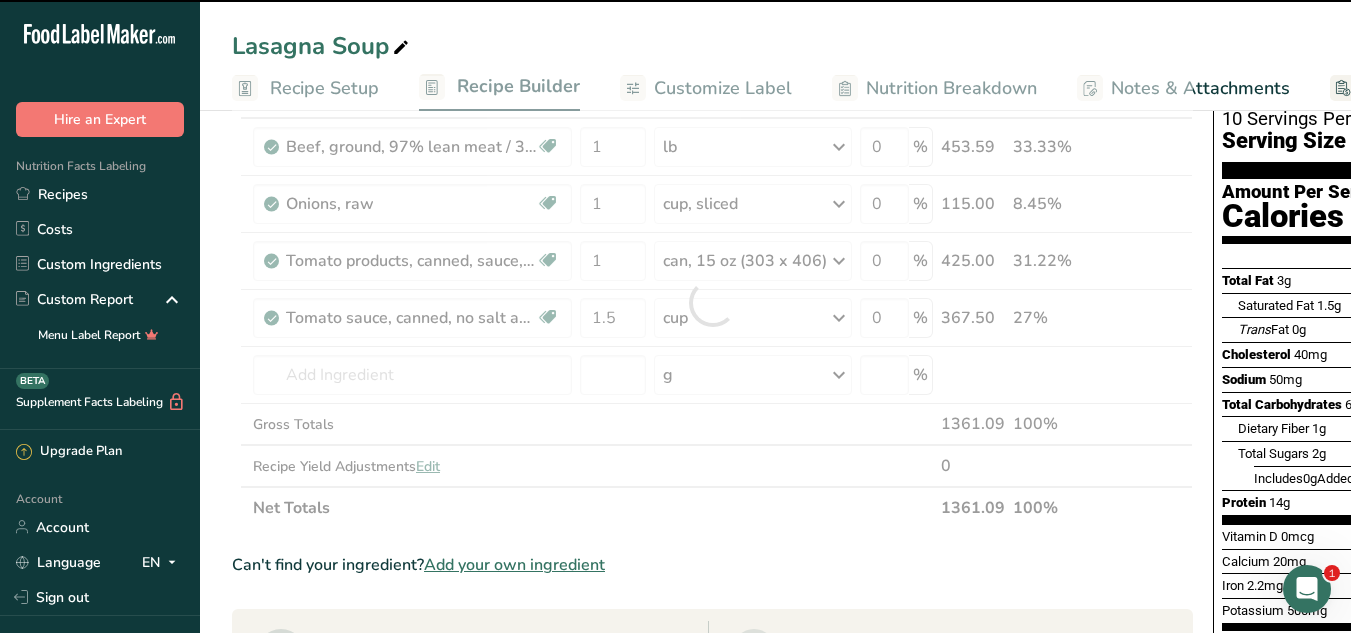 type on "0" 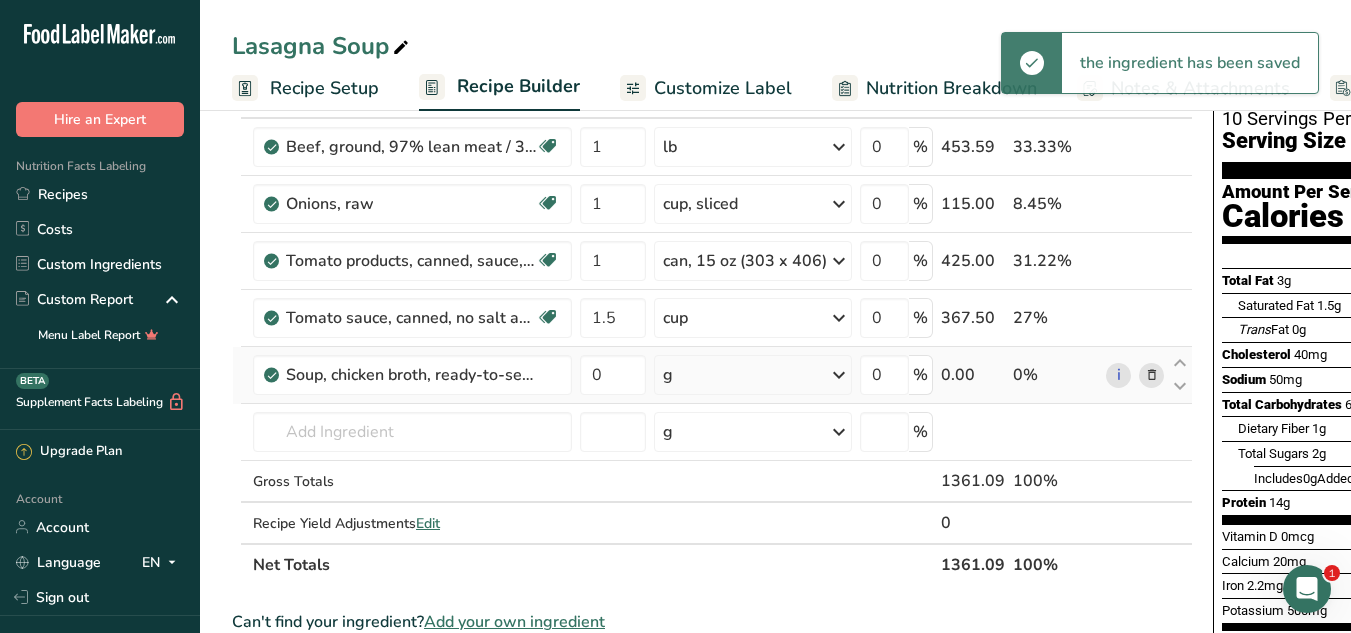 click on "g" at bounding box center [753, 375] 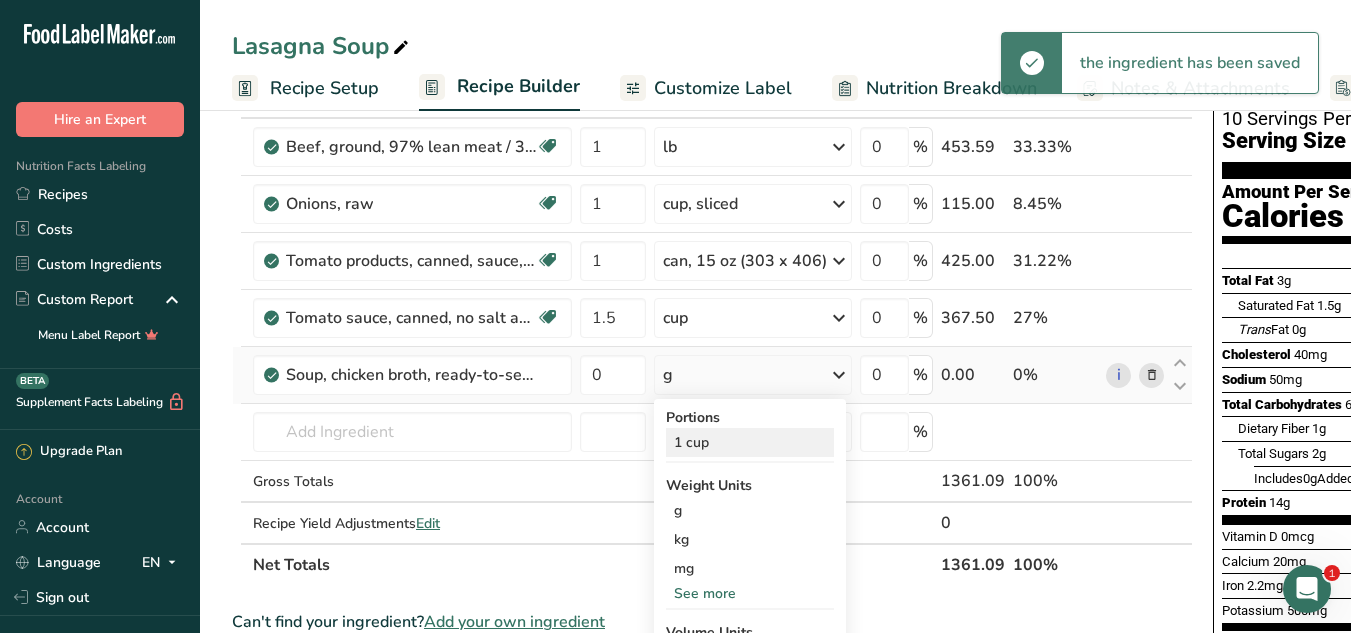 click on "1 cup" at bounding box center [750, 442] 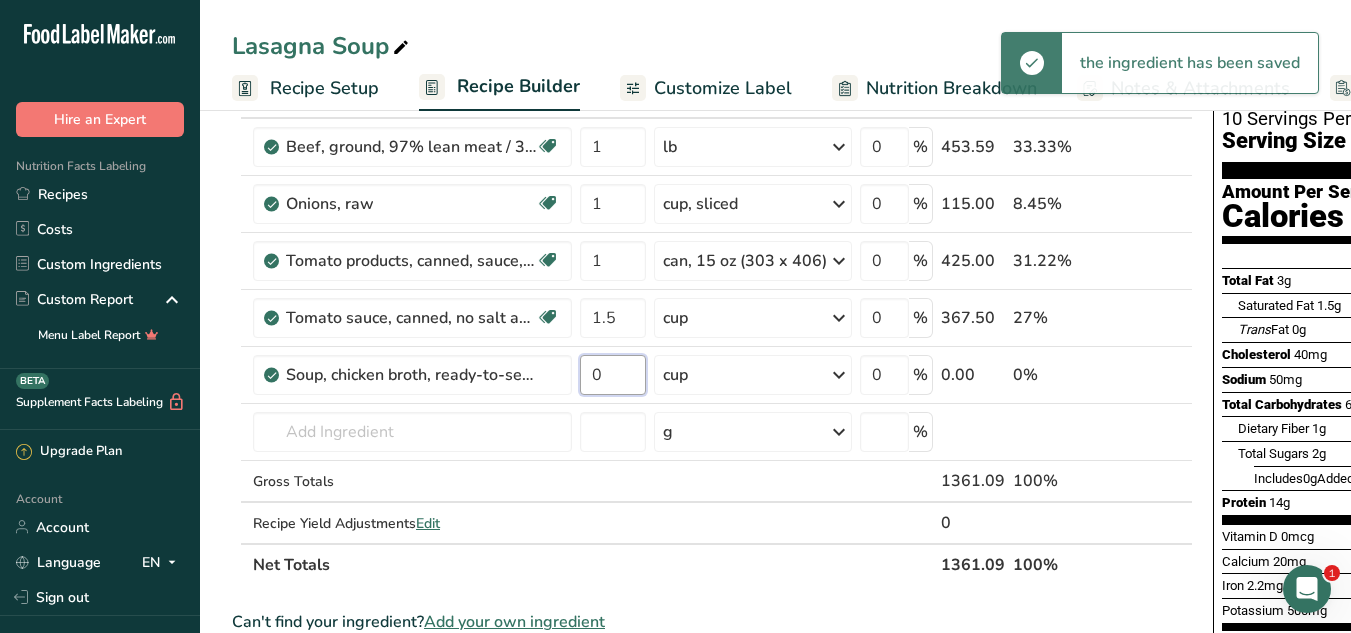 click on "0" at bounding box center [613, 375] 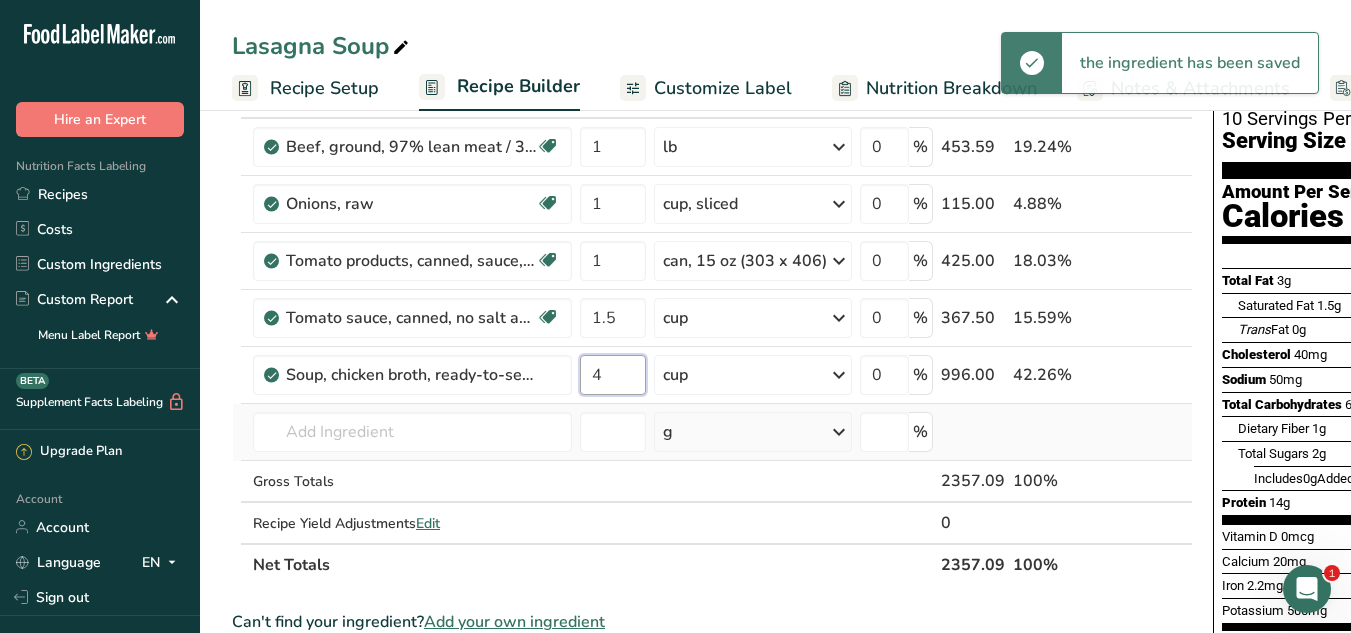 type on "4" 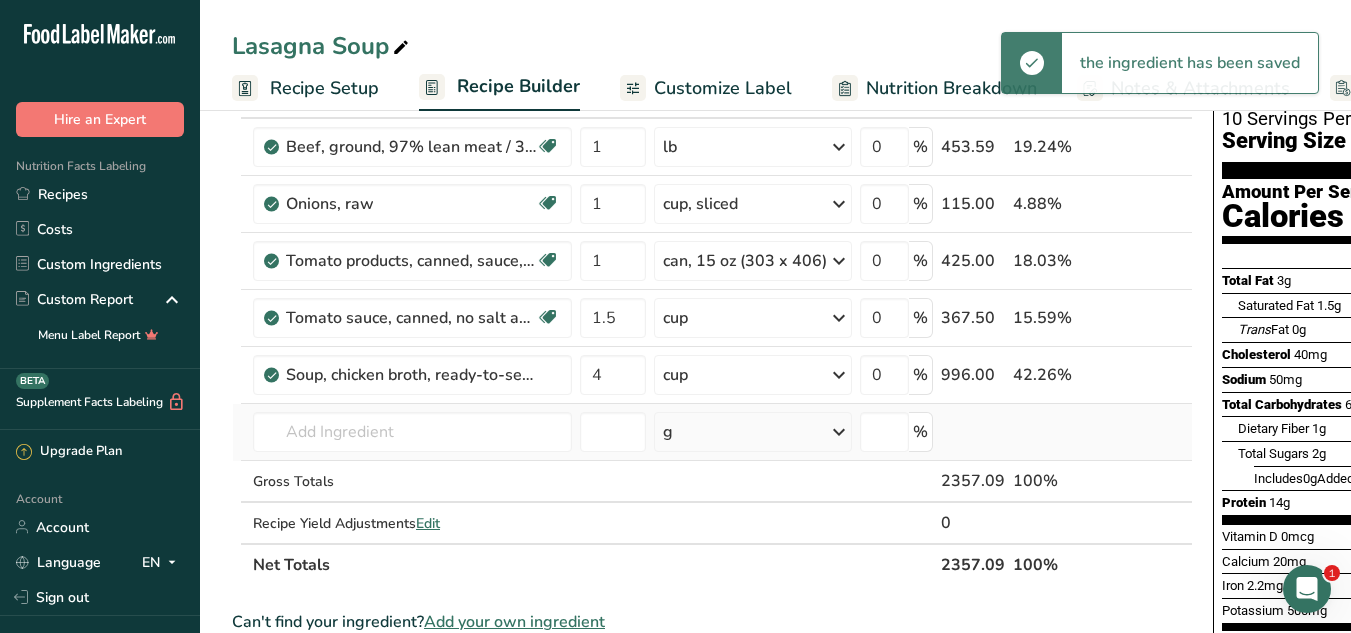 click on "Ingredient *
Amount *
Unit *
Waste *   .a-a{fill:#347362;}.b-a{fill:#fff;}          Grams
Percentage
Beef, ground, 97% lean meat / 3% fat, crumbles, cooked, pan-browned
Dairy free
Gluten free
Soy free
1
lb
Portions
3 oz
Weight Units
g
kg
mg
mcg
lb
oz
See less
Volume Units
l
Volume units require a density conversion. If you know your ingredient's density enter it below. Otherwise, click on "RIA" our AI Regulatory bot - she will be able to help you
lb/ft3
g/cm3
Confirm
mL
fl oz" at bounding box center [712, 331] 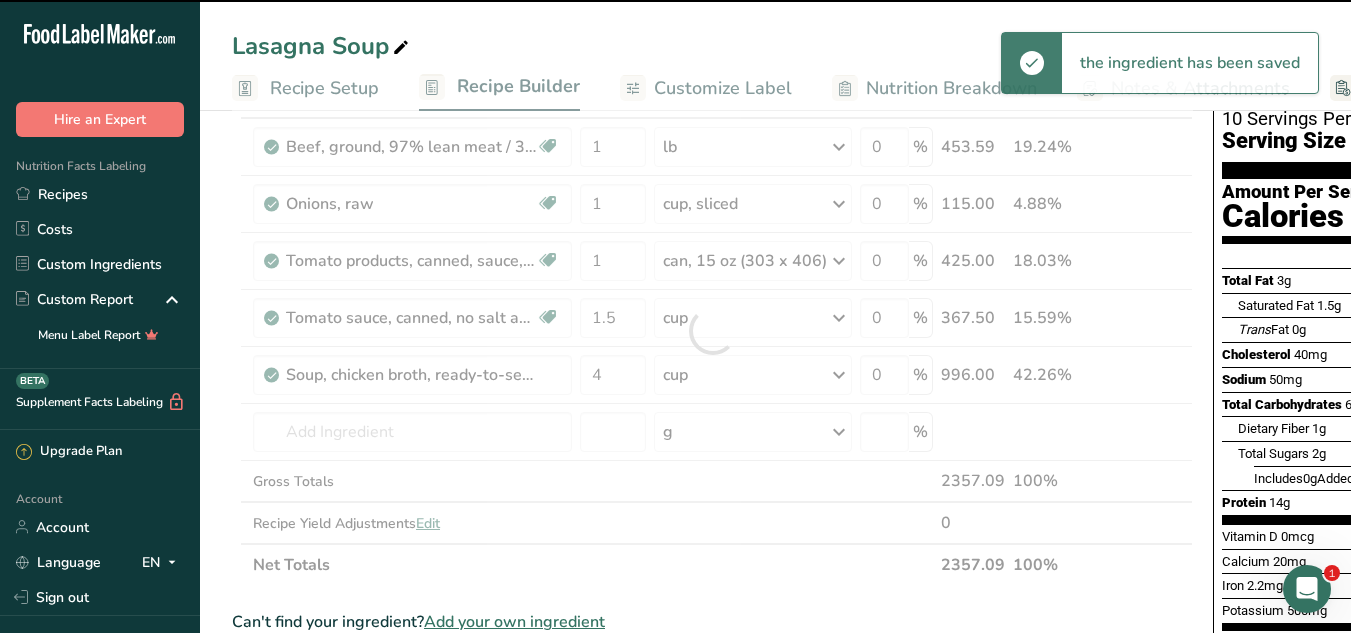 click at bounding box center (712, 331) 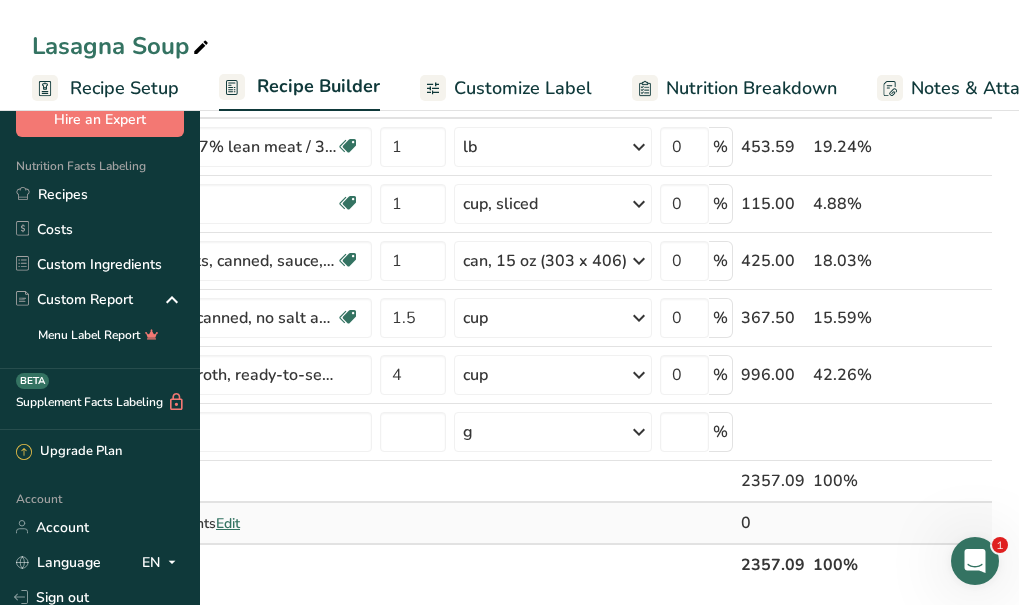 click at bounding box center [553, 523] 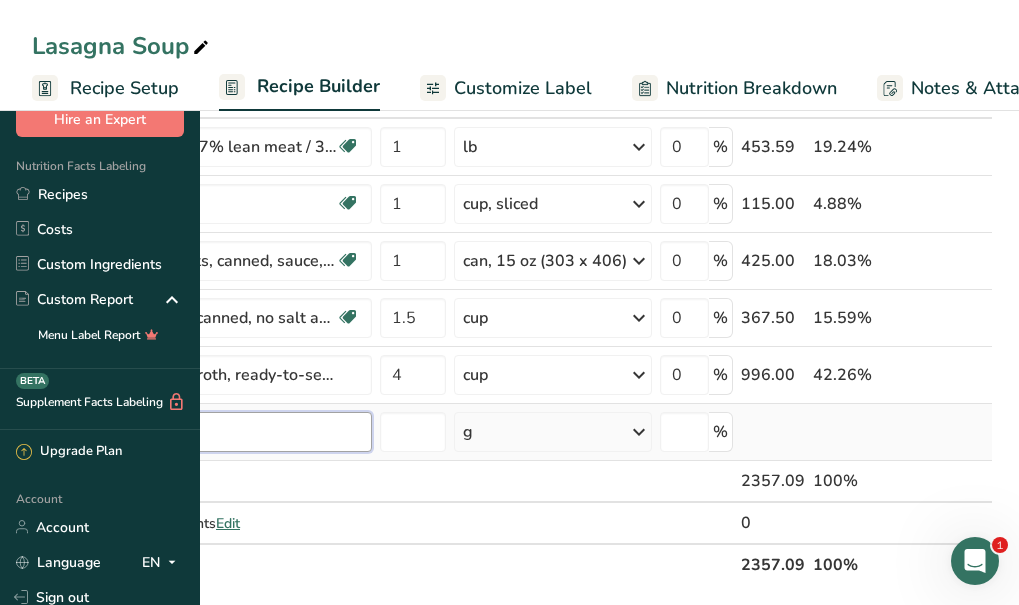 click at bounding box center [212, 432] 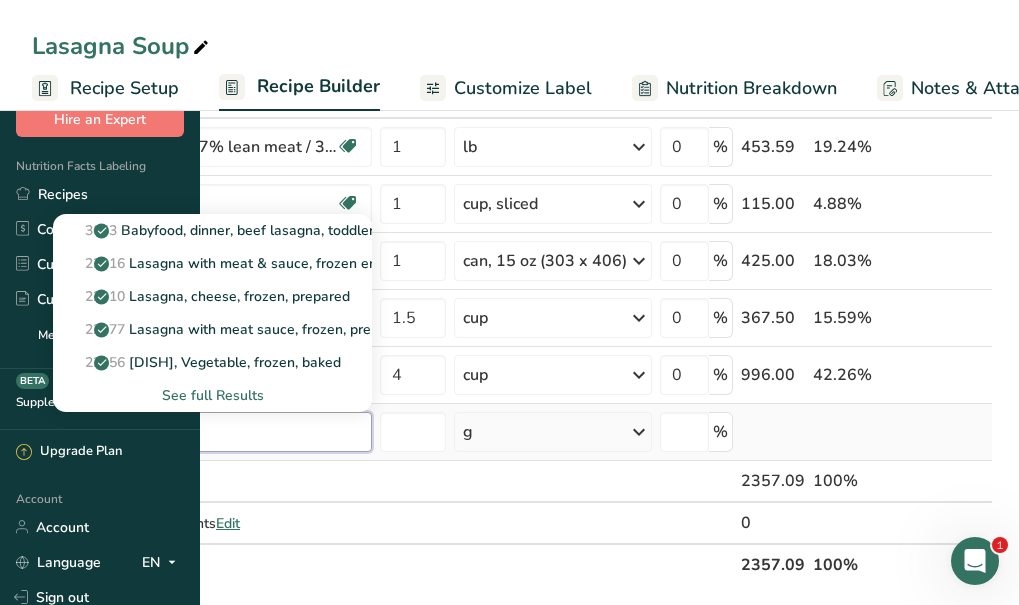 type on "lasagna" 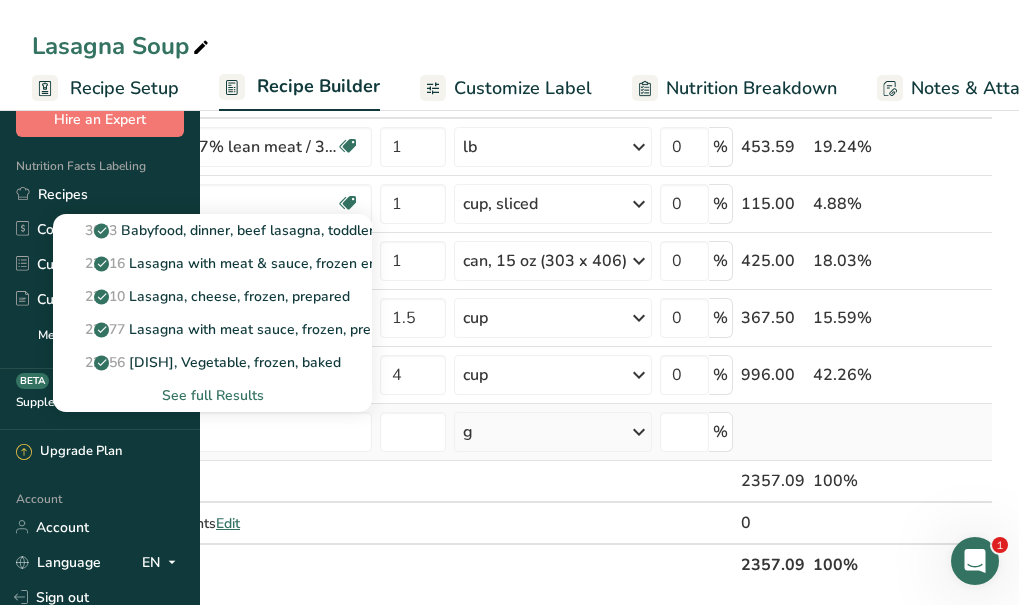click on "See full Results" at bounding box center (212, 395) 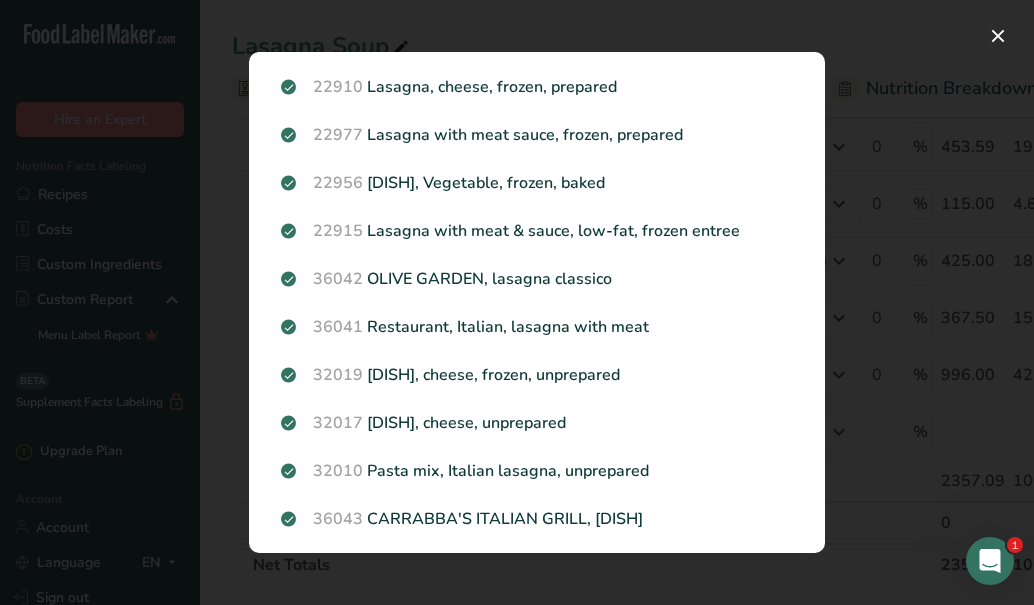 scroll, scrollTop: 155, scrollLeft: 0, axis: vertical 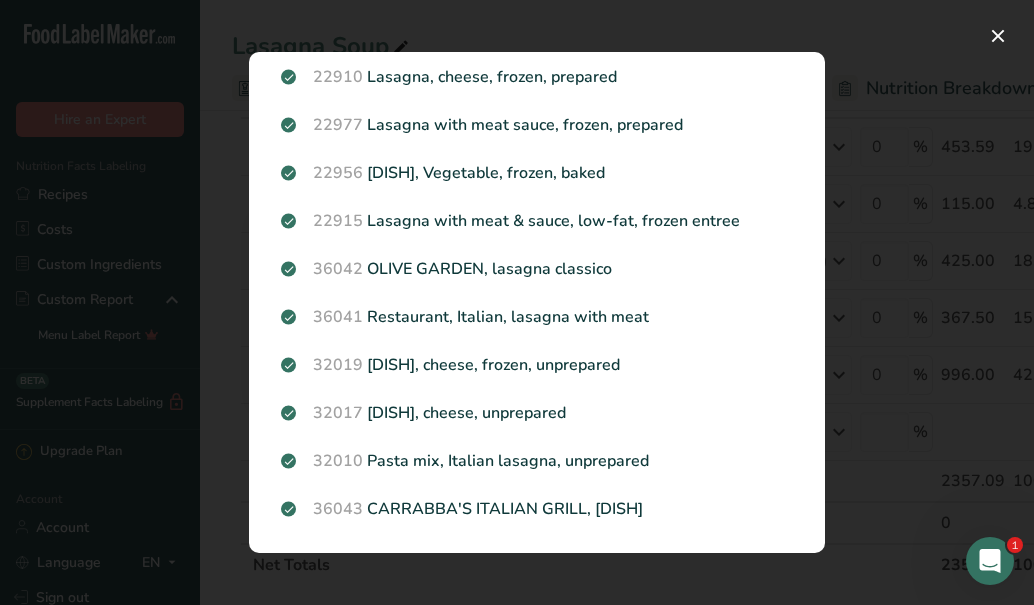 click on "Search Results
3043
Babyfood, dinner, beef lasagna, toddler
22916
Lasagna with meat & sauce, frozen entree
22910
Lasagna, cheese, frozen, prepared
22977
Lasagna with meat sauce, frozen, prepared
22956
Lasagna, Vegetable, frozen, baked
22915
Lasagna with meat & sauce, low-fat, frozen entree
36042
OLIVE GARDEN, lasagna classico
36041
Restaurant, Italian, lasagna with meat
32019
Lasagna, cheese, frozen, unprepared" at bounding box center (537, 302) 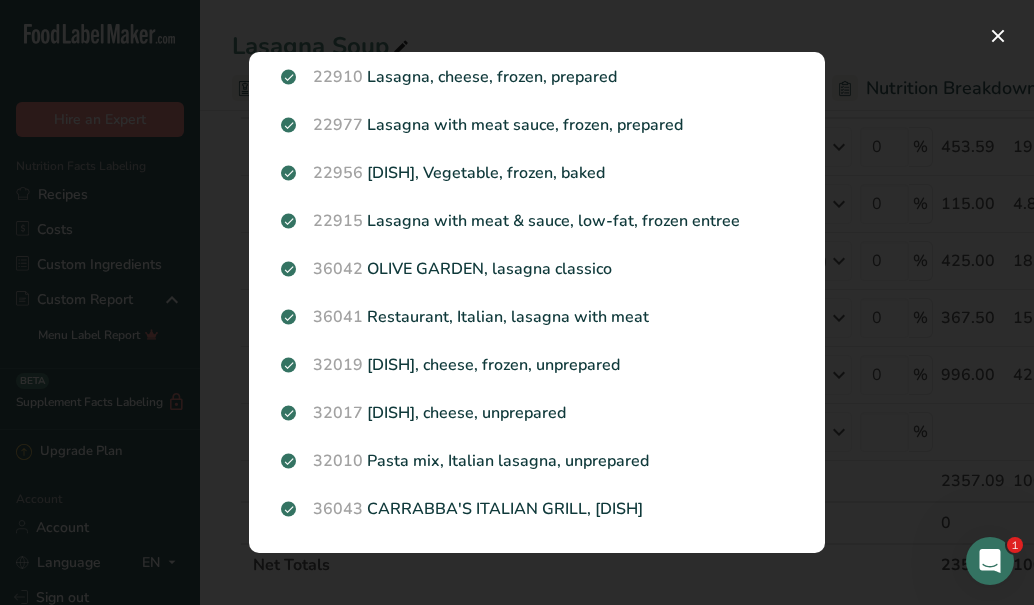 click on "Search Results
3043
Babyfood, dinner, beef lasagna, toddler
22916
Lasagna with meat & sauce, frozen entree
22910
Lasagna, cheese, frozen, prepared
22977
Lasagna with meat sauce, frozen, prepared
22956
Lasagna, Vegetable, frozen, baked
22915
Lasagna with meat & sauce, low-fat, frozen entree
36042
OLIVE GARDEN, lasagna classico
36041
Restaurant, Italian, lasagna with meat
32019
Lasagna, cheese, frozen, unprepared" at bounding box center (537, 302) 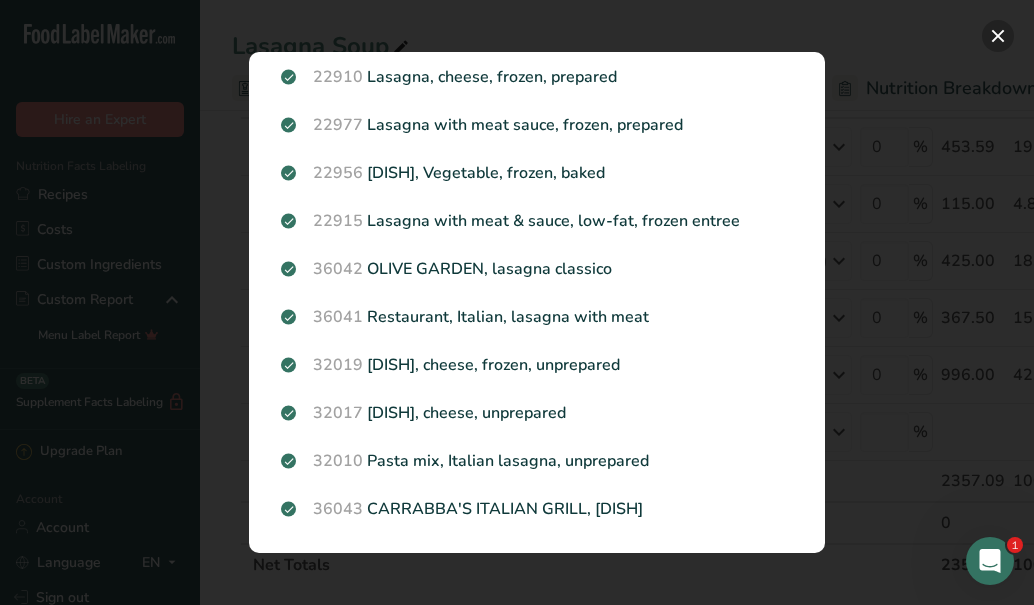 click at bounding box center [998, 36] 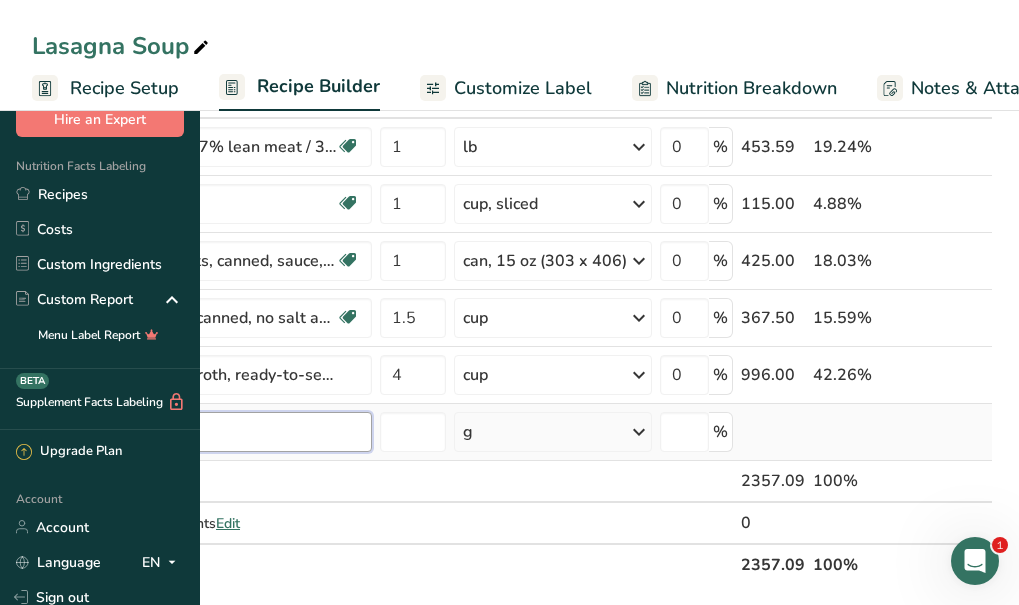 click at bounding box center (212, 432) 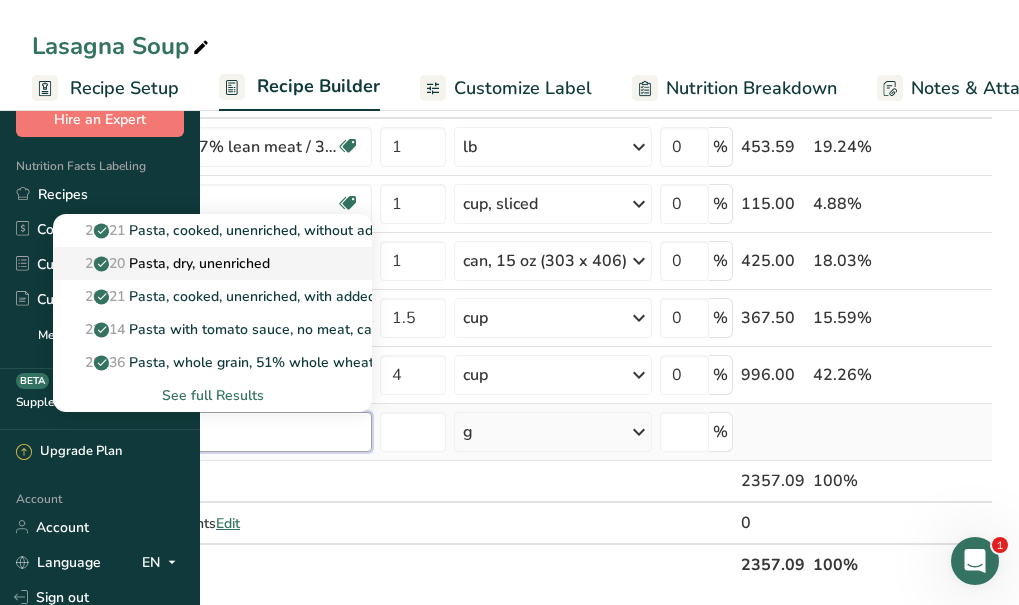 type on "pasta no" 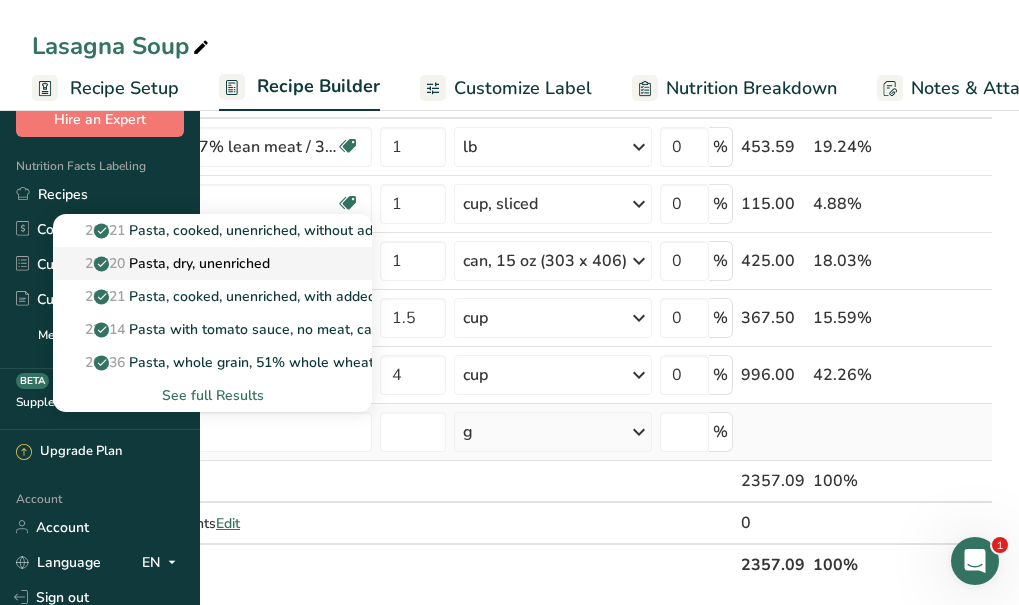 click on "[NUMBER]
Pasta, dry, unenriched" at bounding box center [169, 263] 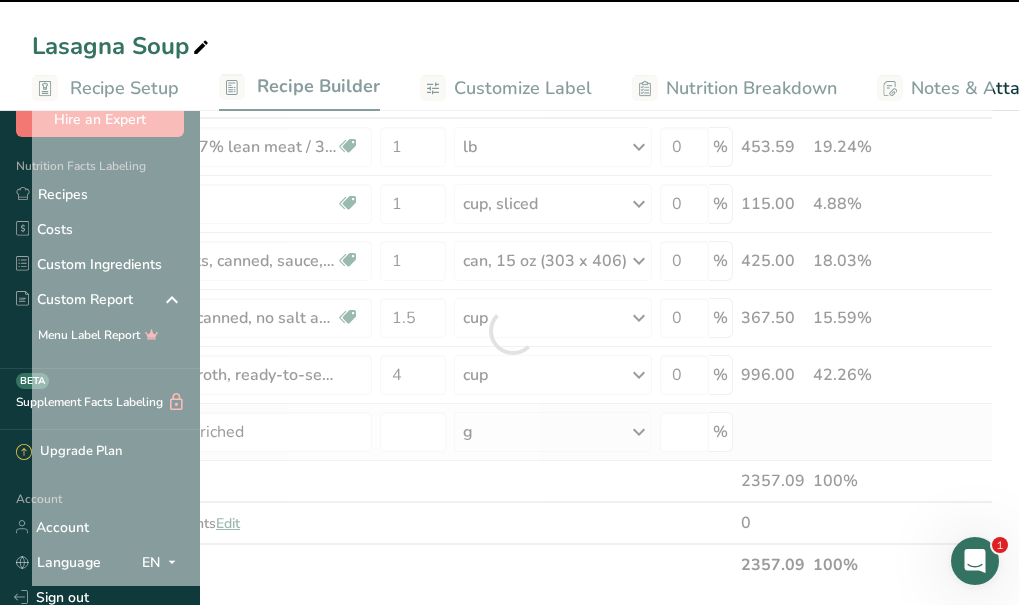 type on "0" 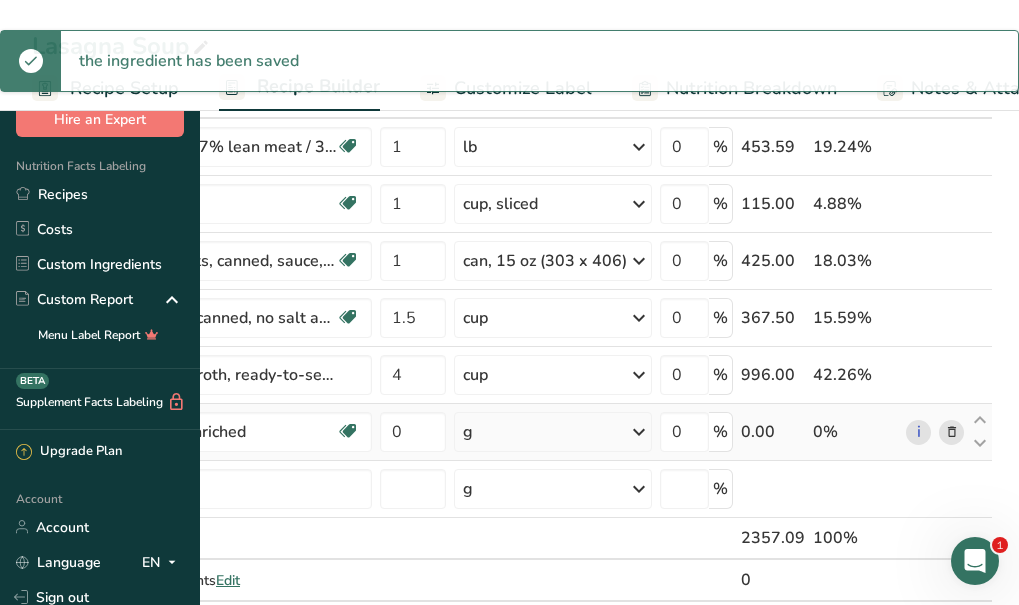 click on "g" at bounding box center (553, 432) 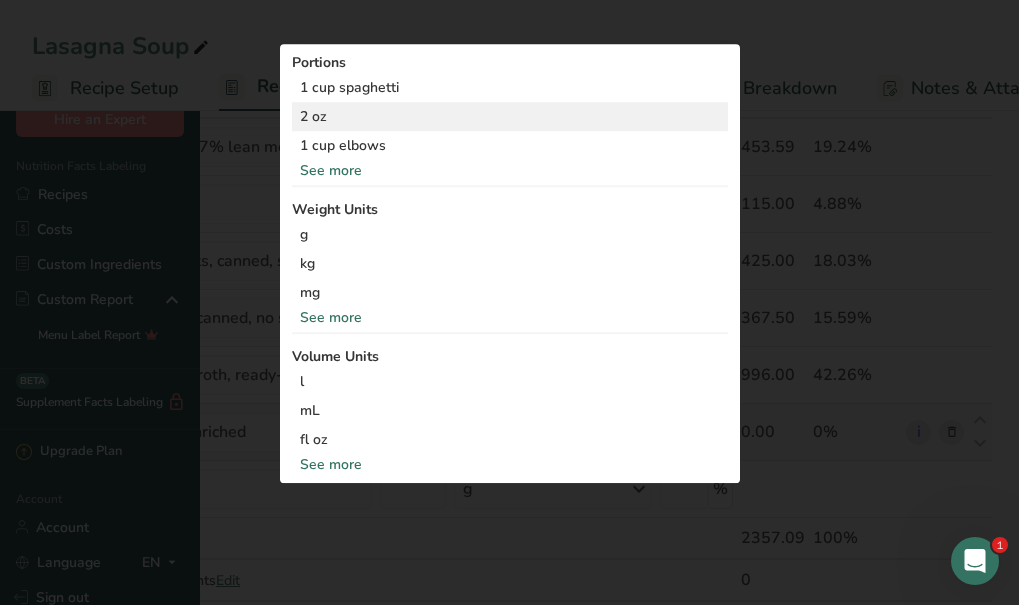 click on "2 oz" at bounding box center (510, 117) 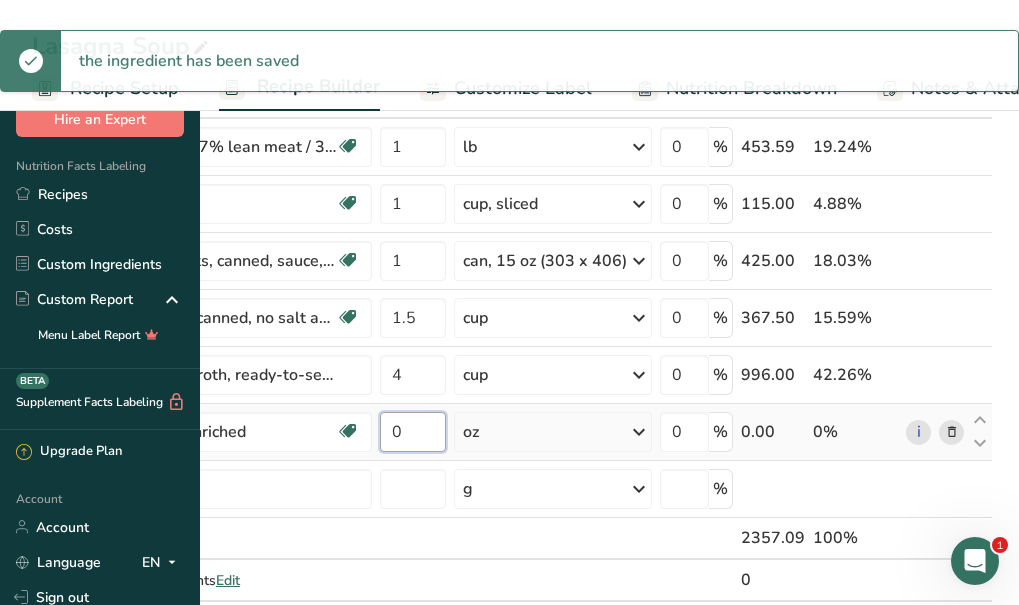 click on "0" at bounding box center (413, 432) 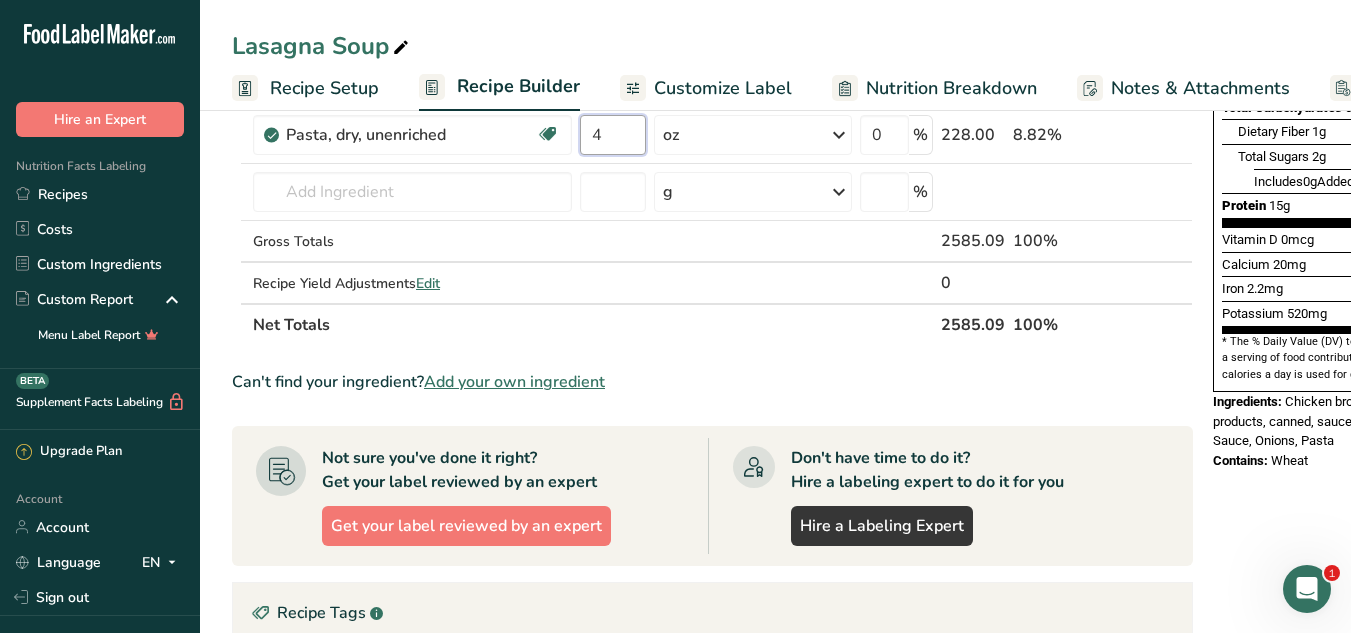 scroll, scrollTop: 439, scrollLeft: 0, axis: vertical 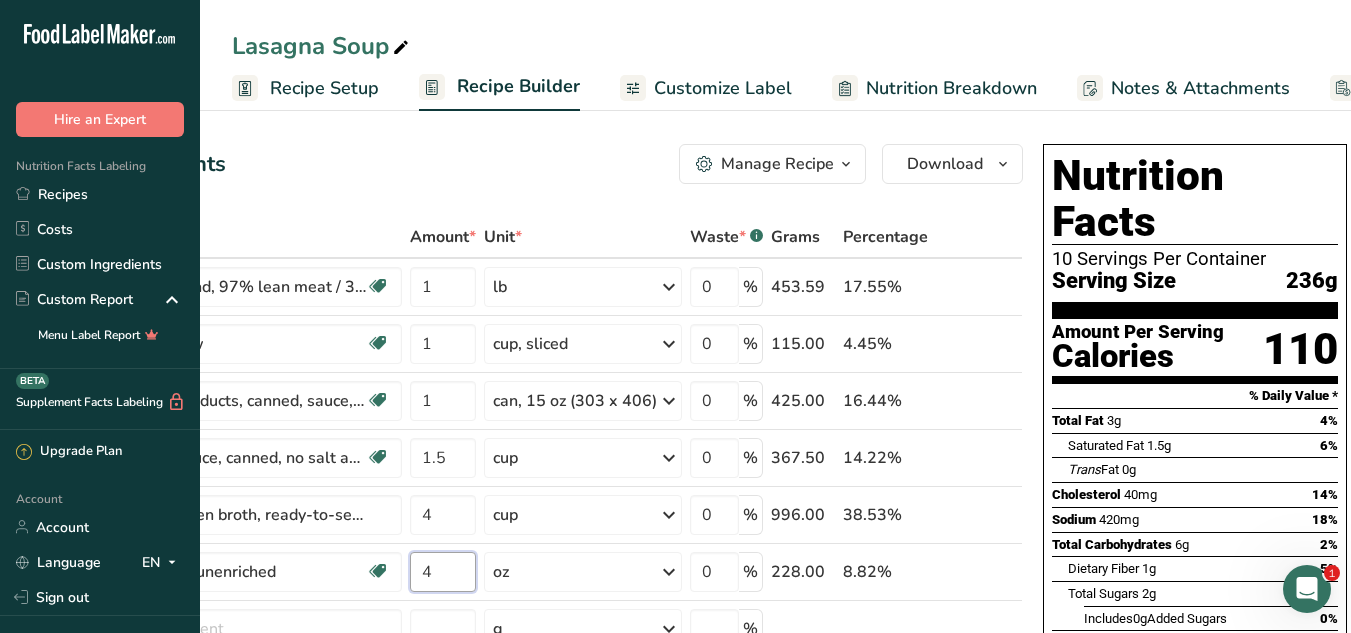 type on "4" 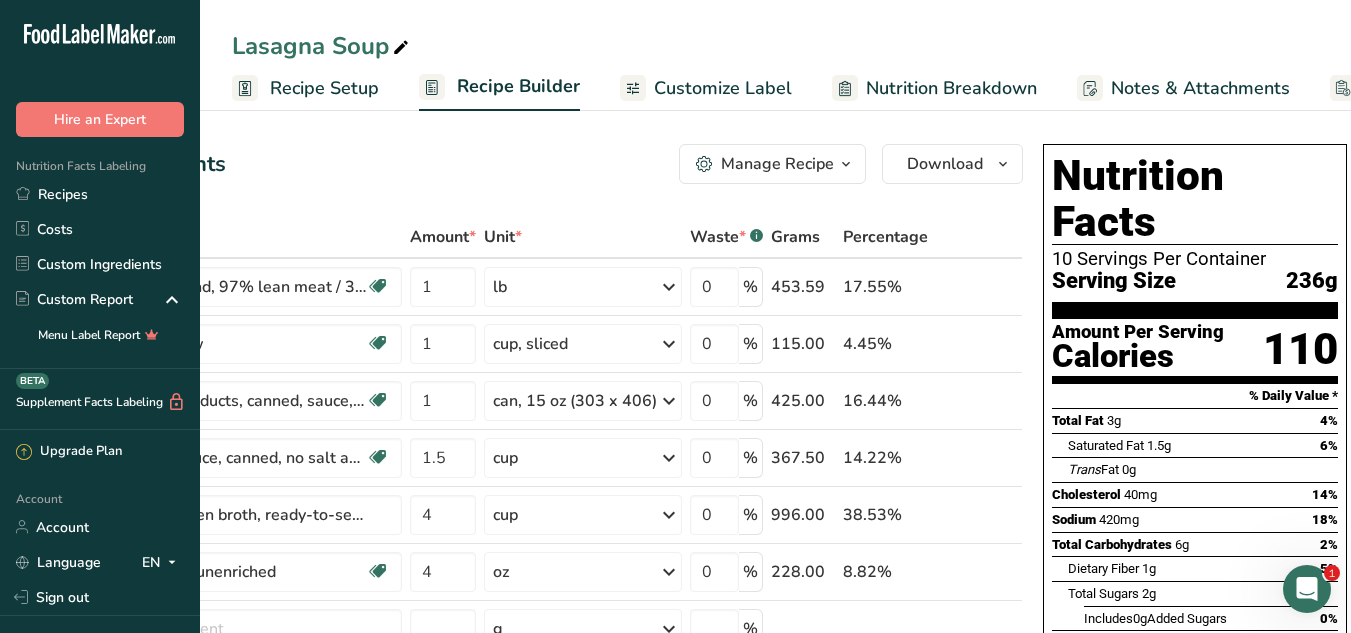 click on "Customize Label" at bounding box center [723, 88] 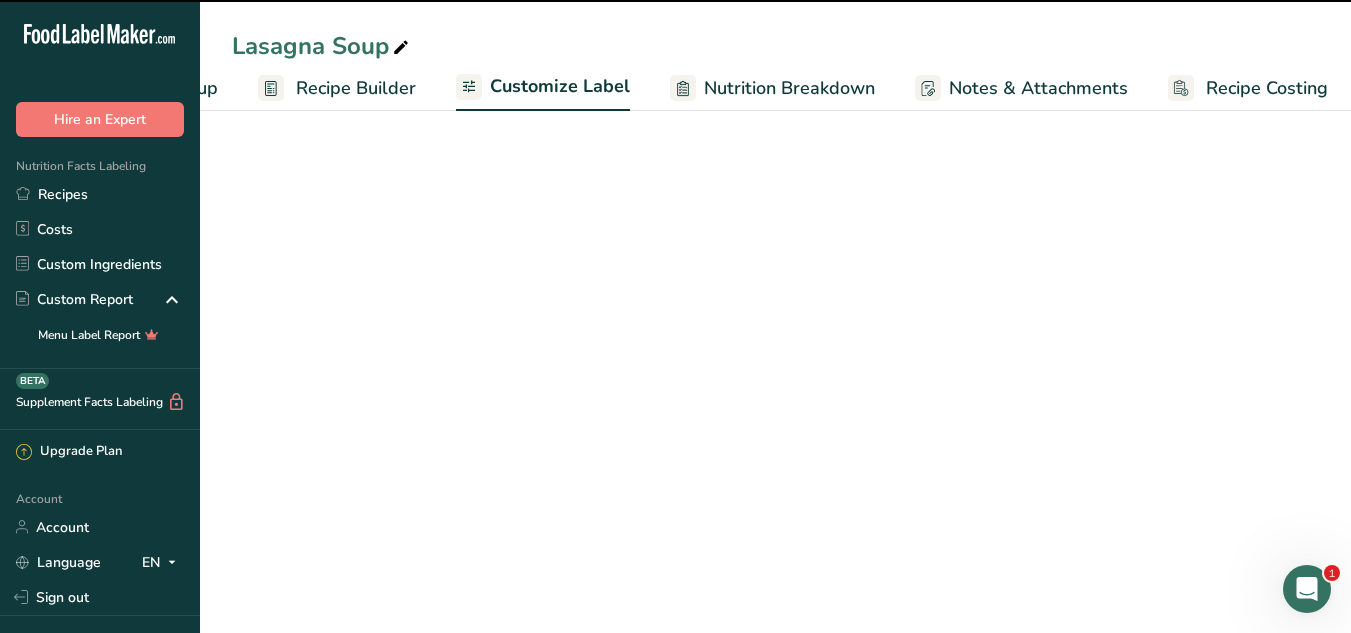 scroll, scrollTop: 0, scrollLeft: 170, axis: horizontal 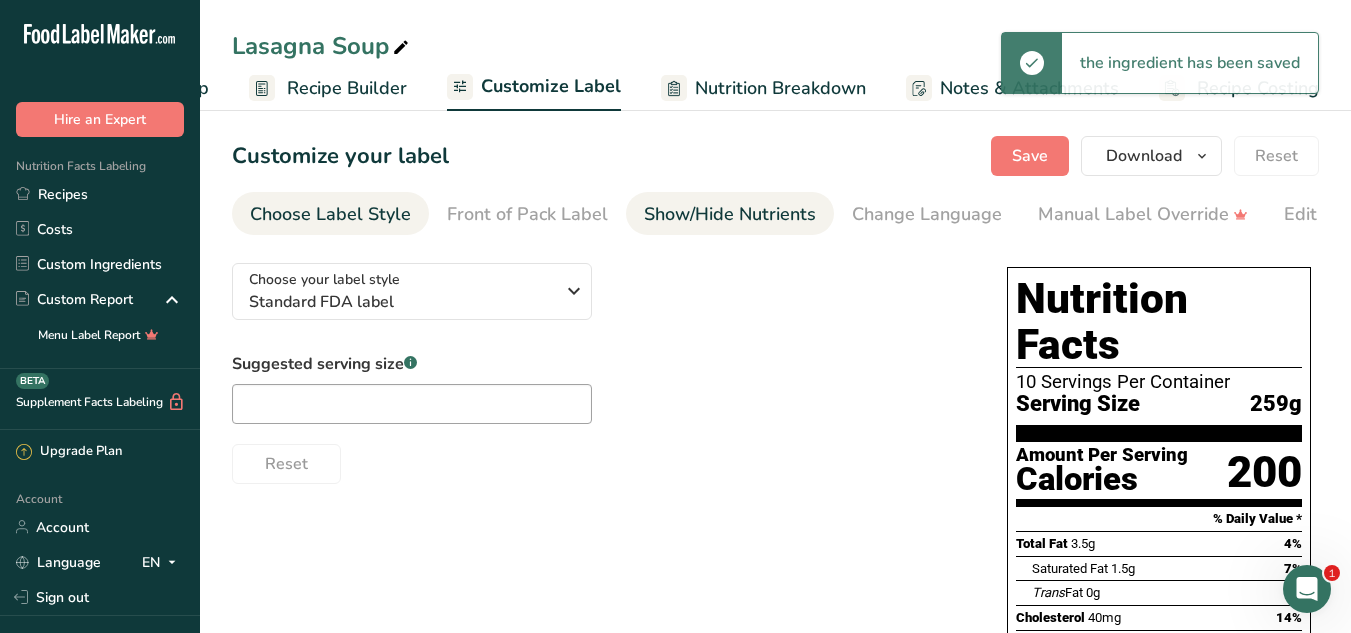 click on "Show/Hide Nutrients" at bounding box center [730, 214] 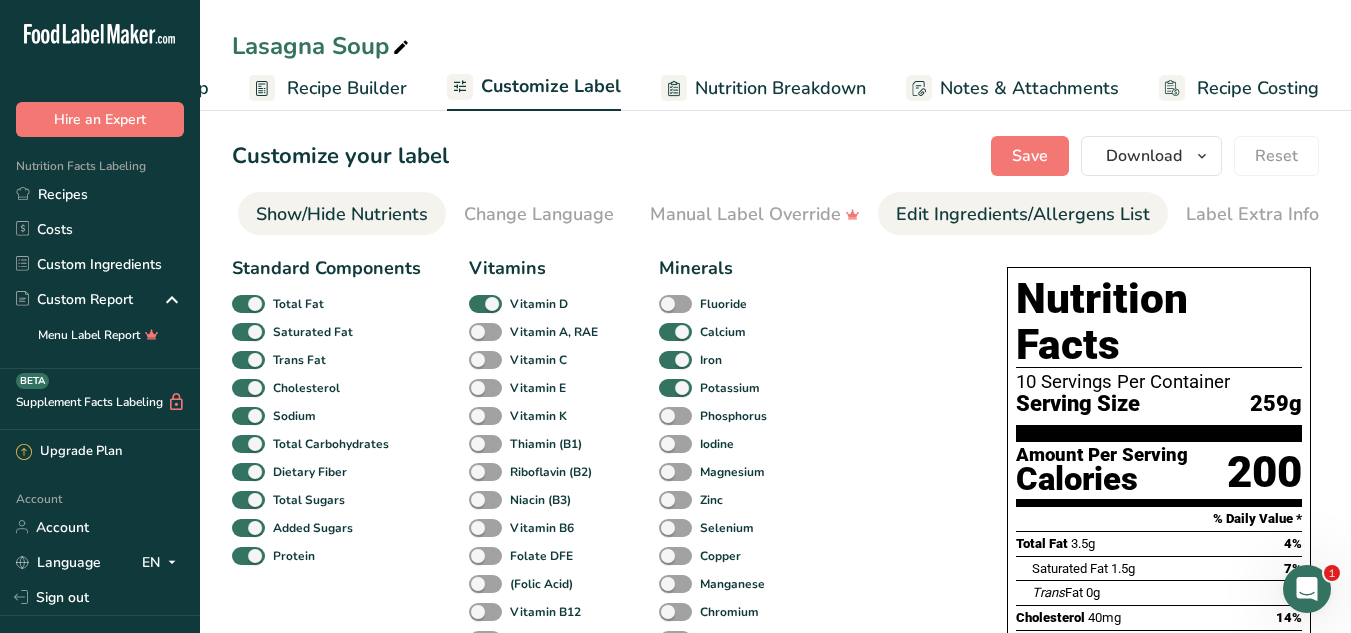 click on "Edit Ingredients/Allergens List" at bounding box center (1023, 214) 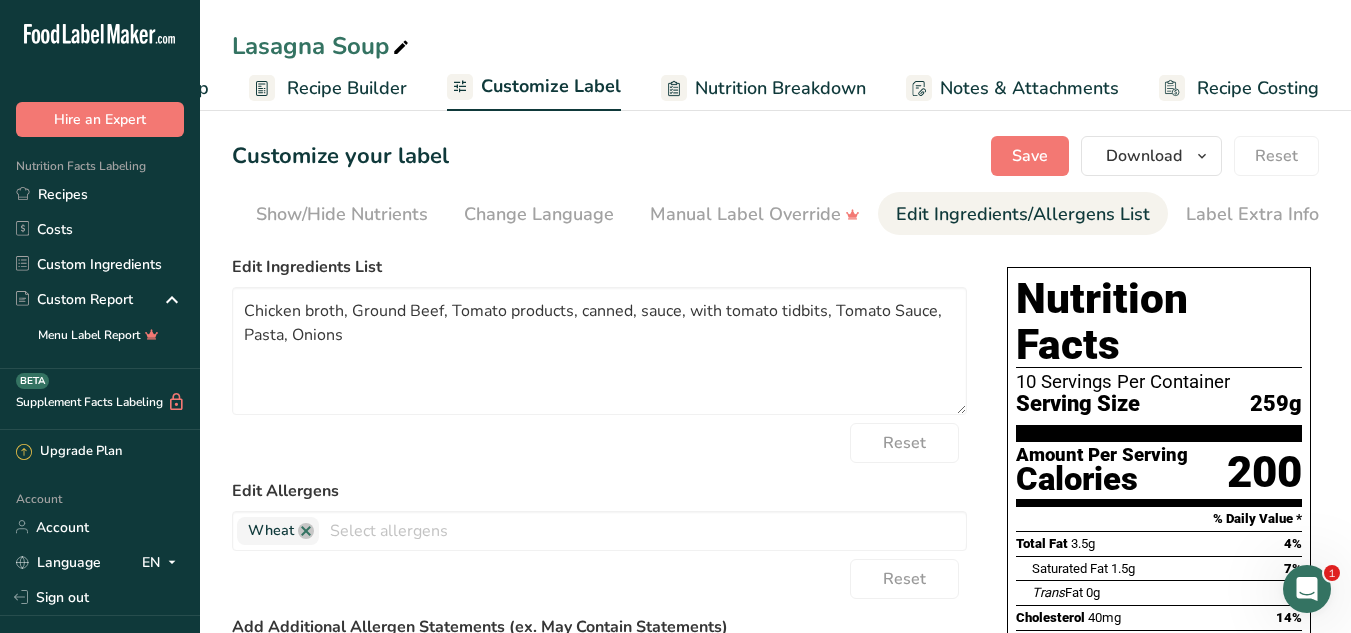 scroll, scrollTop: 0, scrollLeft: 390, axis: horizontal 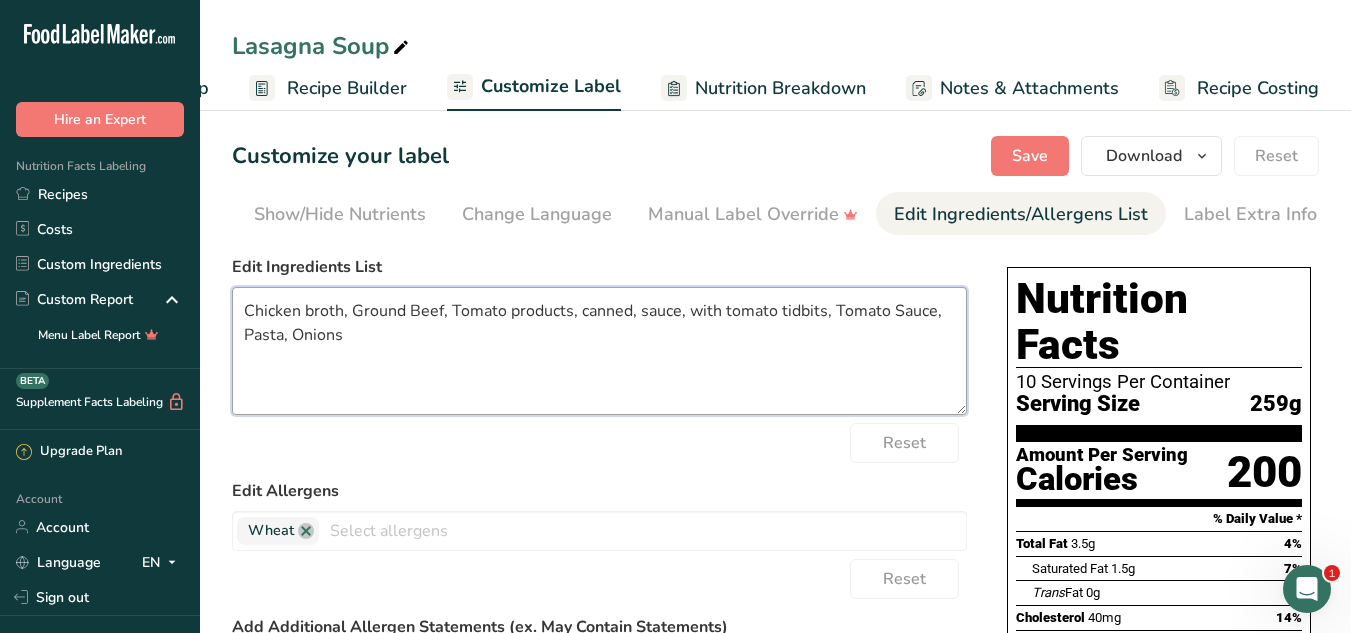 drag, startPoint x: 582, startPoint y: 317, endPoint x: 824, endPoint y: 323, distance: 242.07437 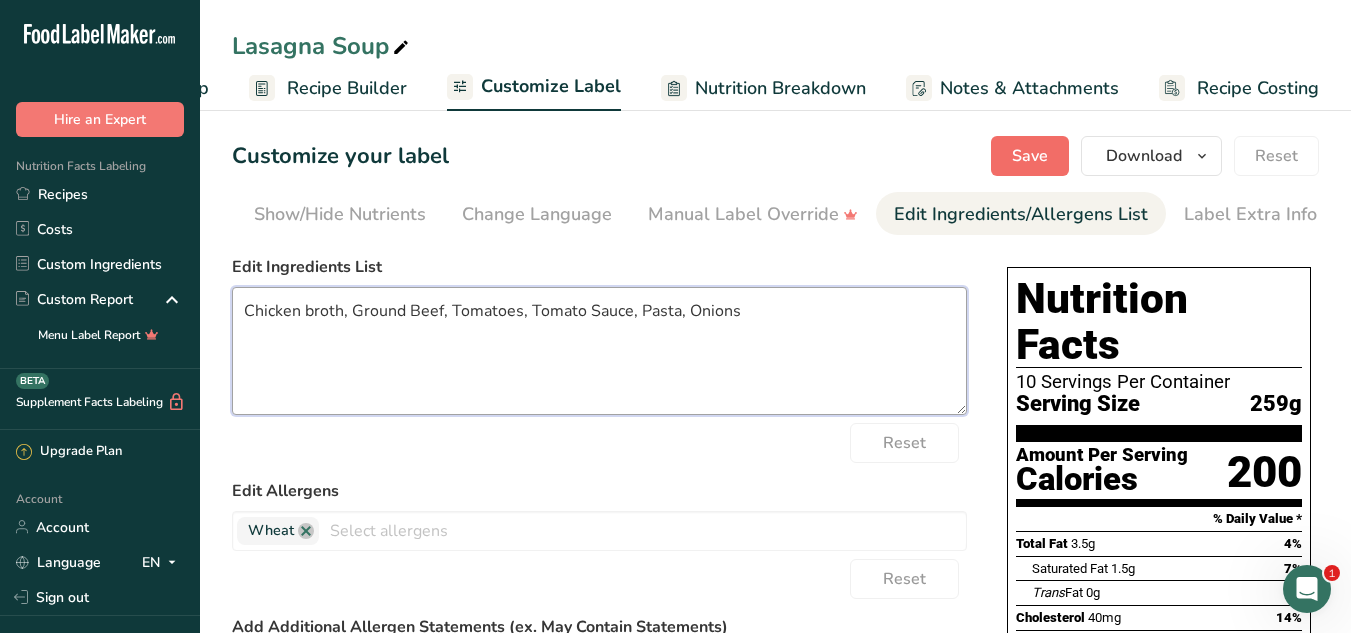 type on "Chicken broth, Ground Beef, Tomatoes, Tomato Sauce, Pasta, Onions" 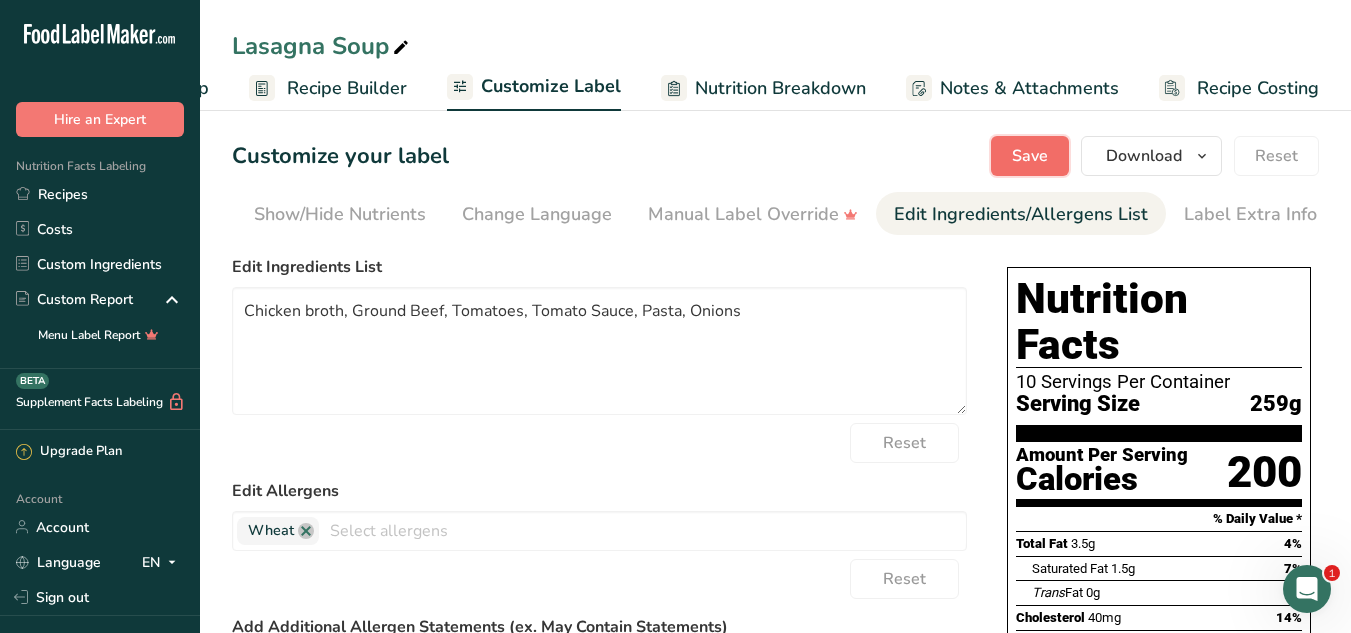 click on "Save" at bounding box center [1030, 156] 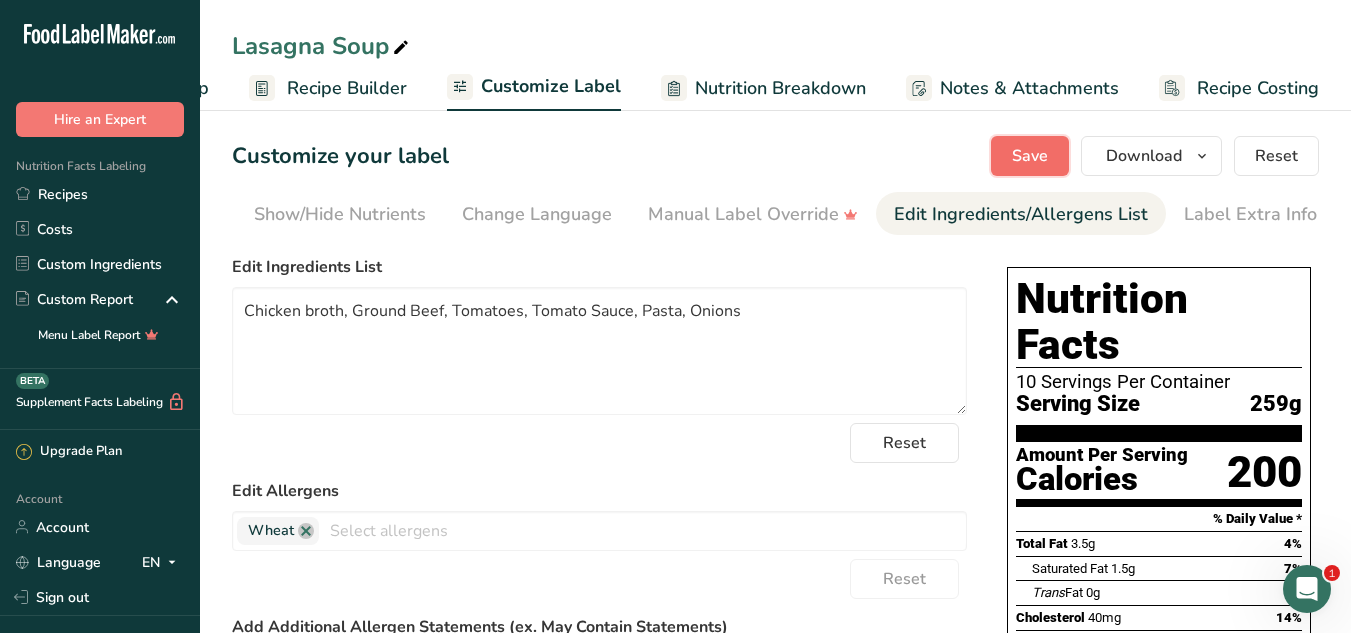 click on "Save" at bounding box center (1030, 156) 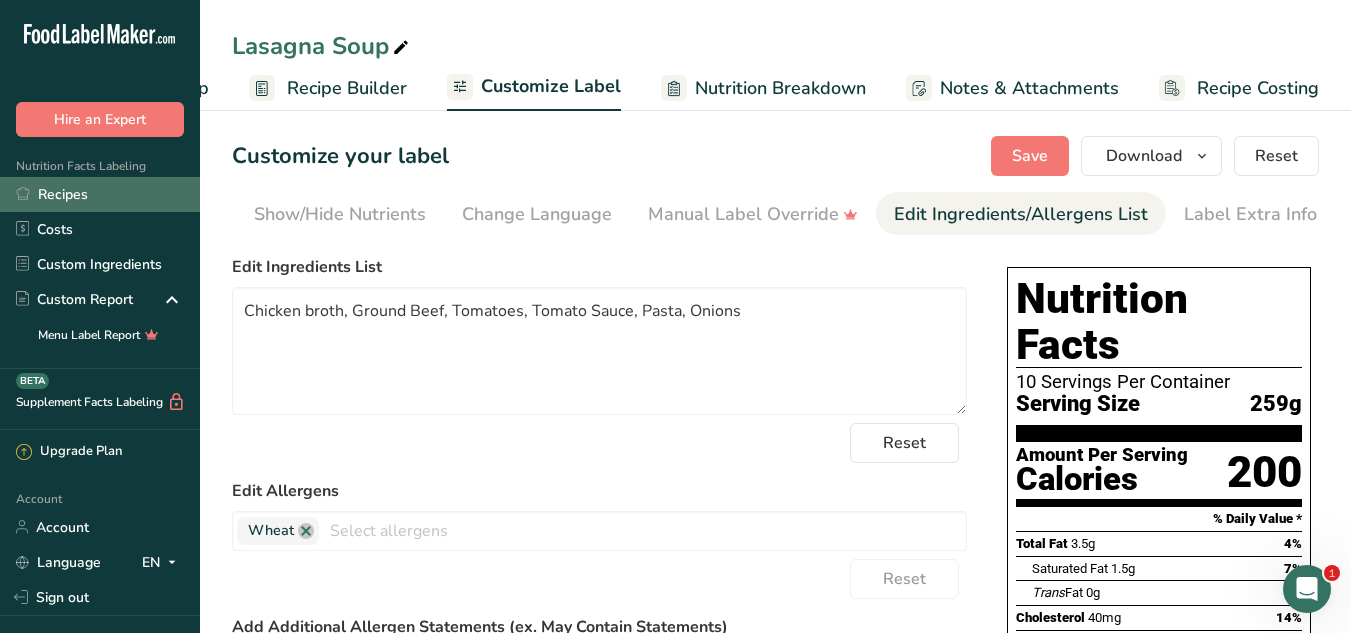 click on "Recipes" at bounding box center [100, 194] 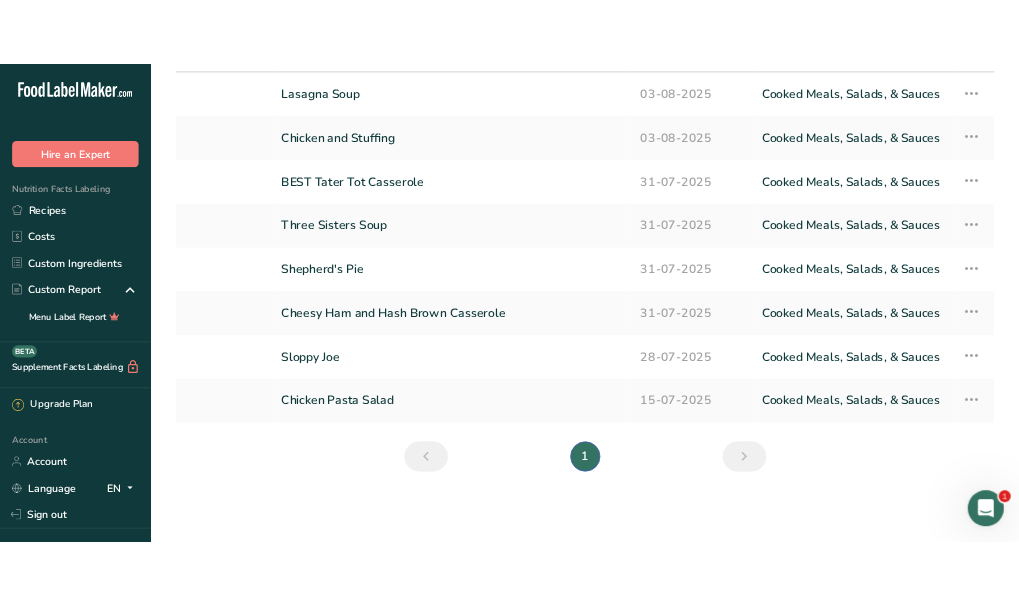 scroll, scrollTop: 127, scrollLeft: 0, axis: vertical 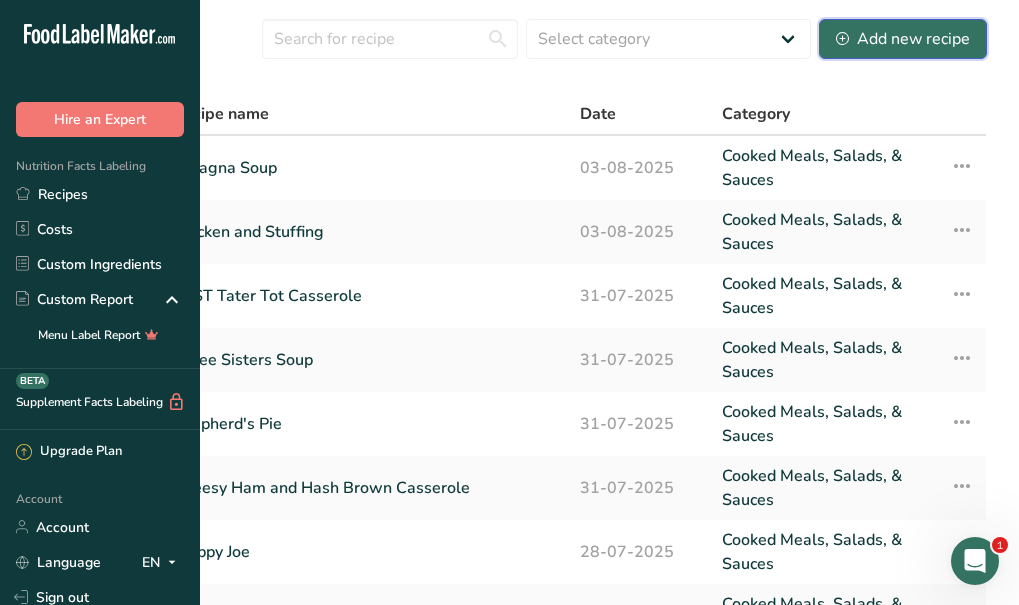 click on "Add new recipe" at bounding box center (903, 39) 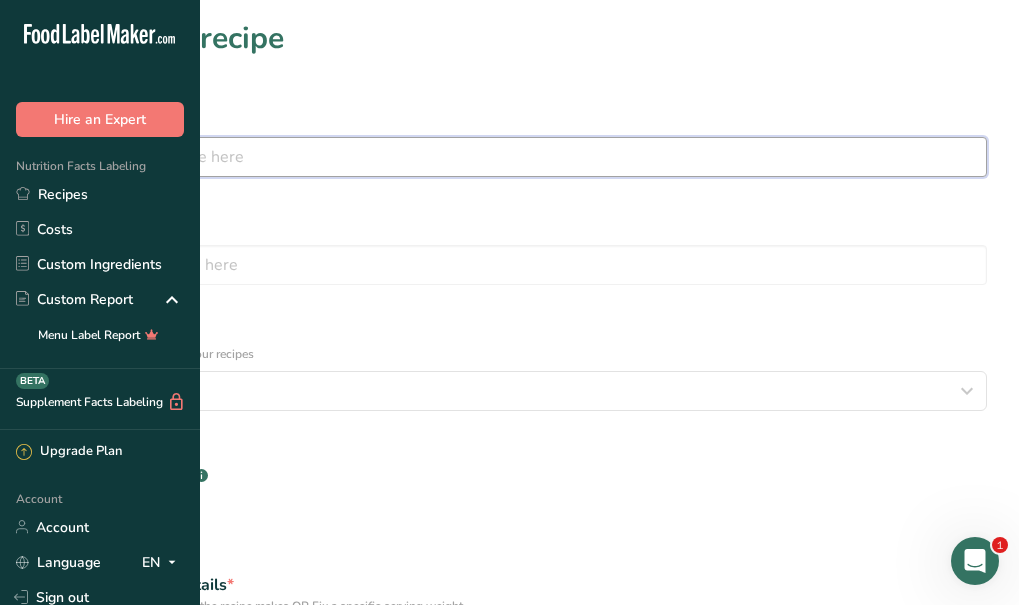 click at bounding box center (509, 157) 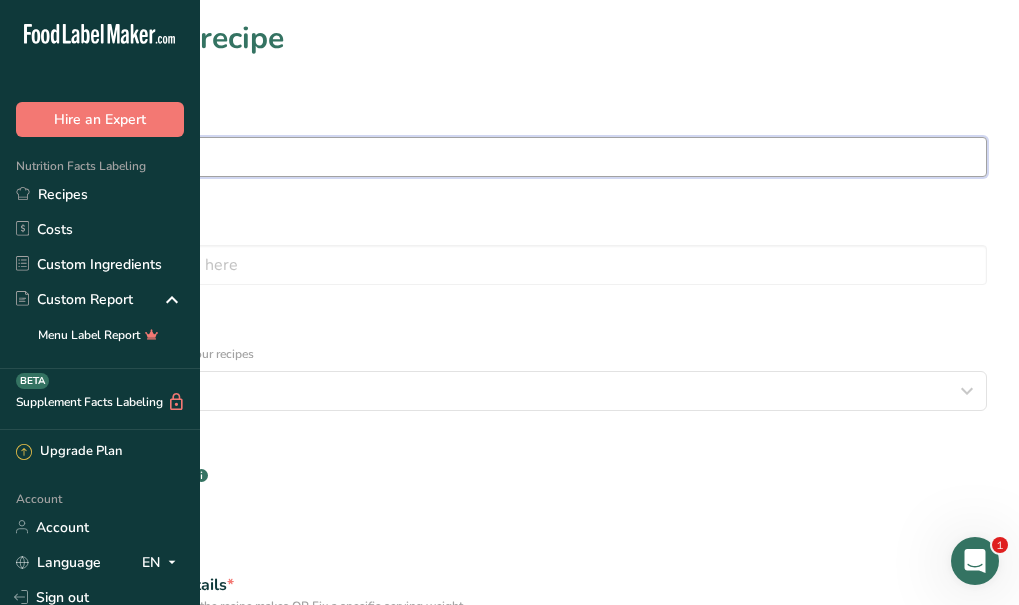 click on "Garlic Ckickpea Dip" at bounding box center (509, 157) 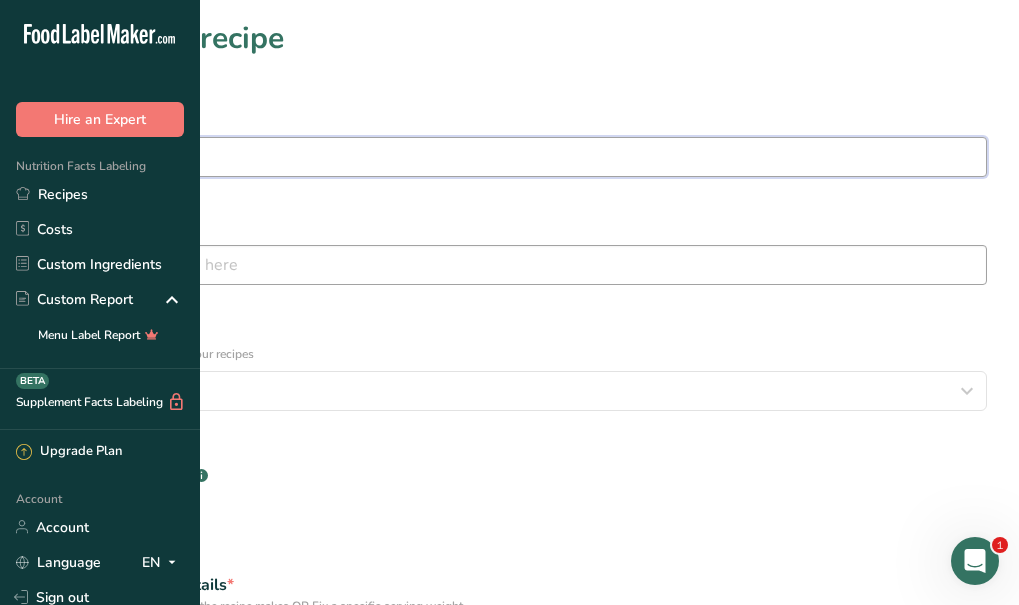 type on "Garlic Chickpea Dip" 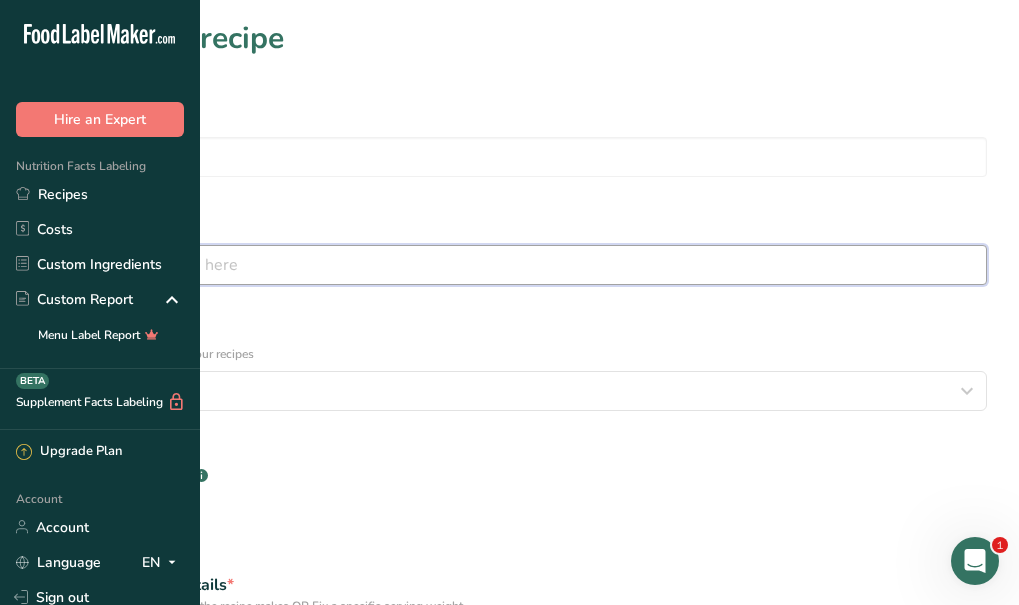 click at bounding box center [509, 265] 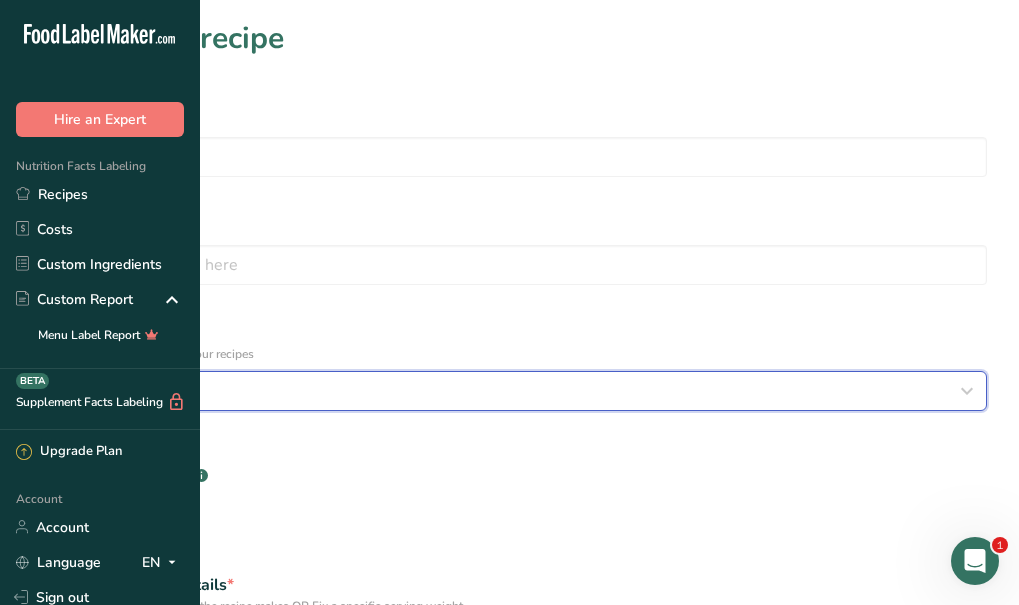 click on "Select category" at bounding box center (101, 391) 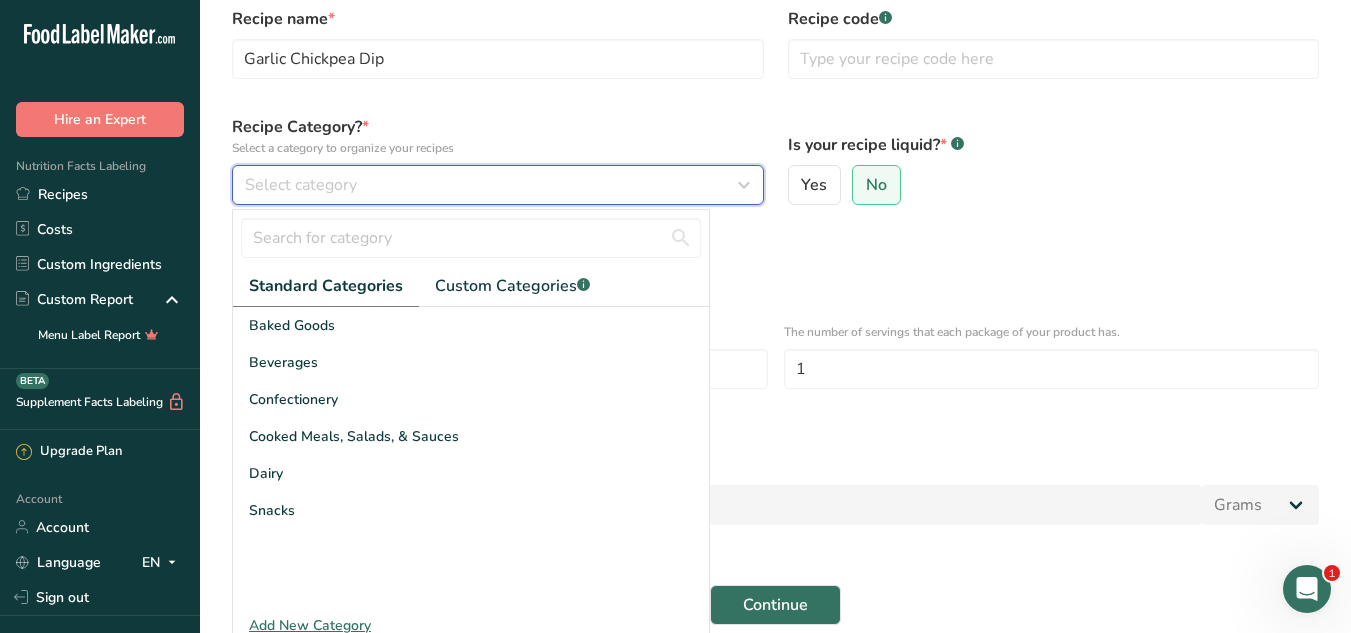scroll, scrollTop: 101, scrollLeft: 0, axis: vertical 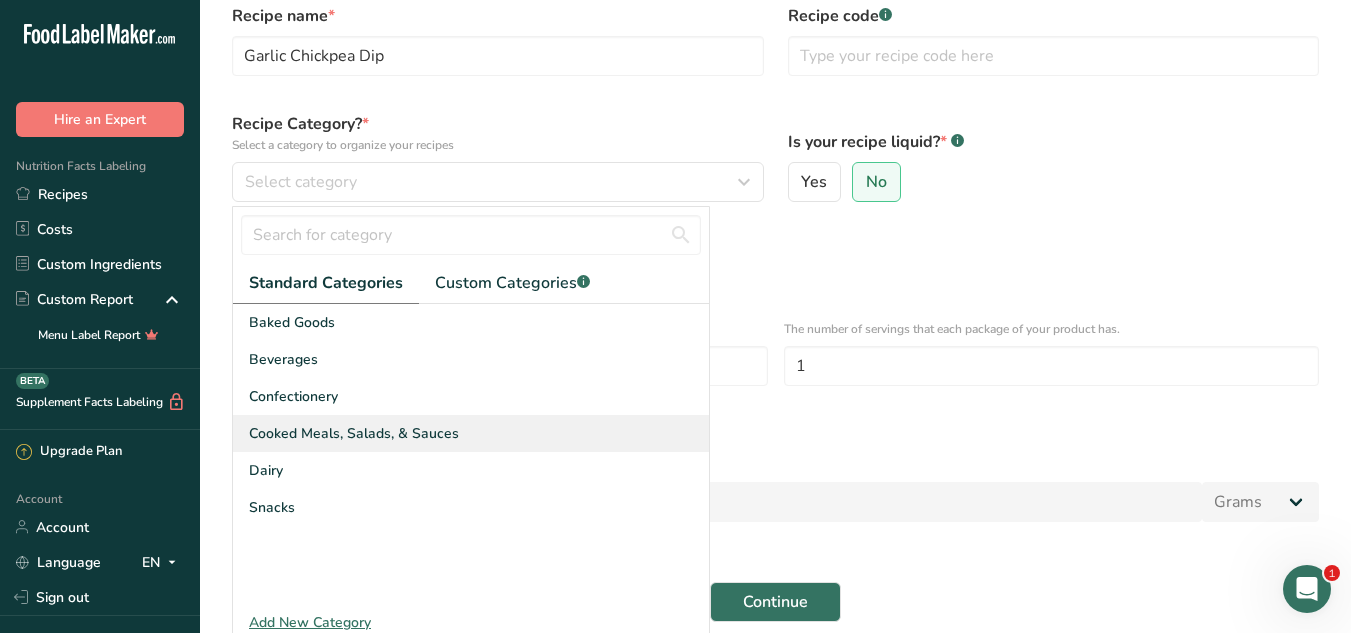click on "Cooked Meals, Salads, & Sauces" at bounding box center [354, 433] 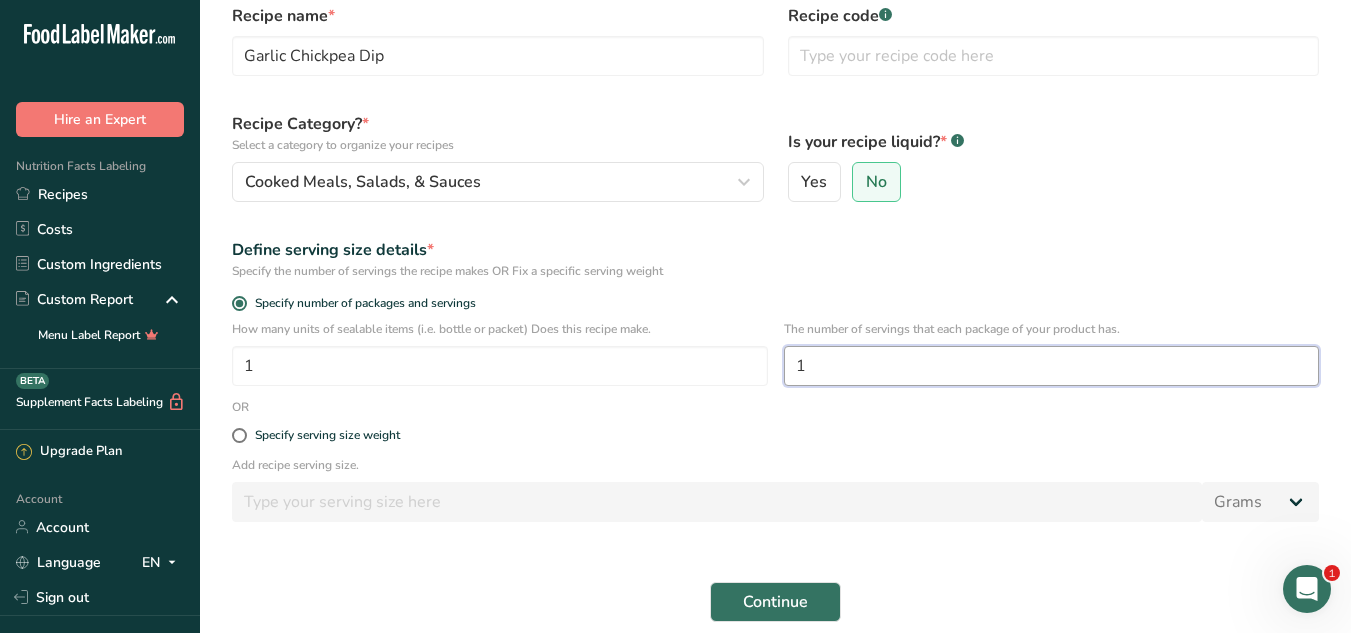 click on "1" at bounding box center [1052, 366] 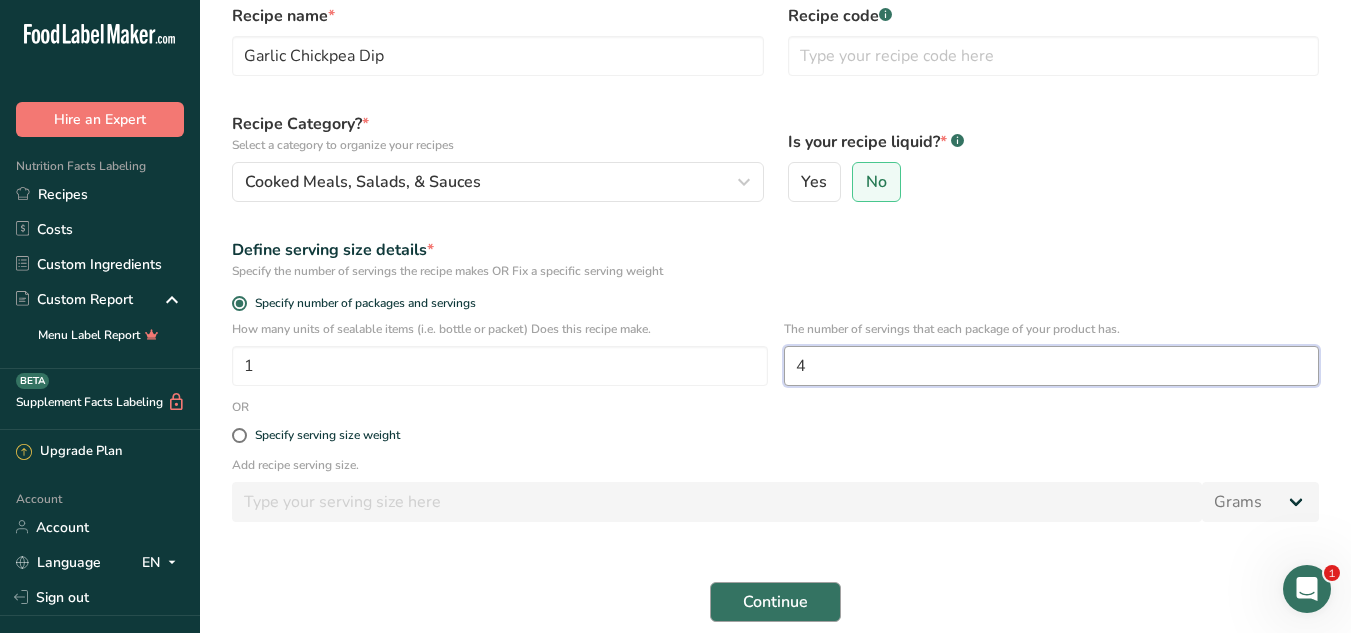 type on "4" 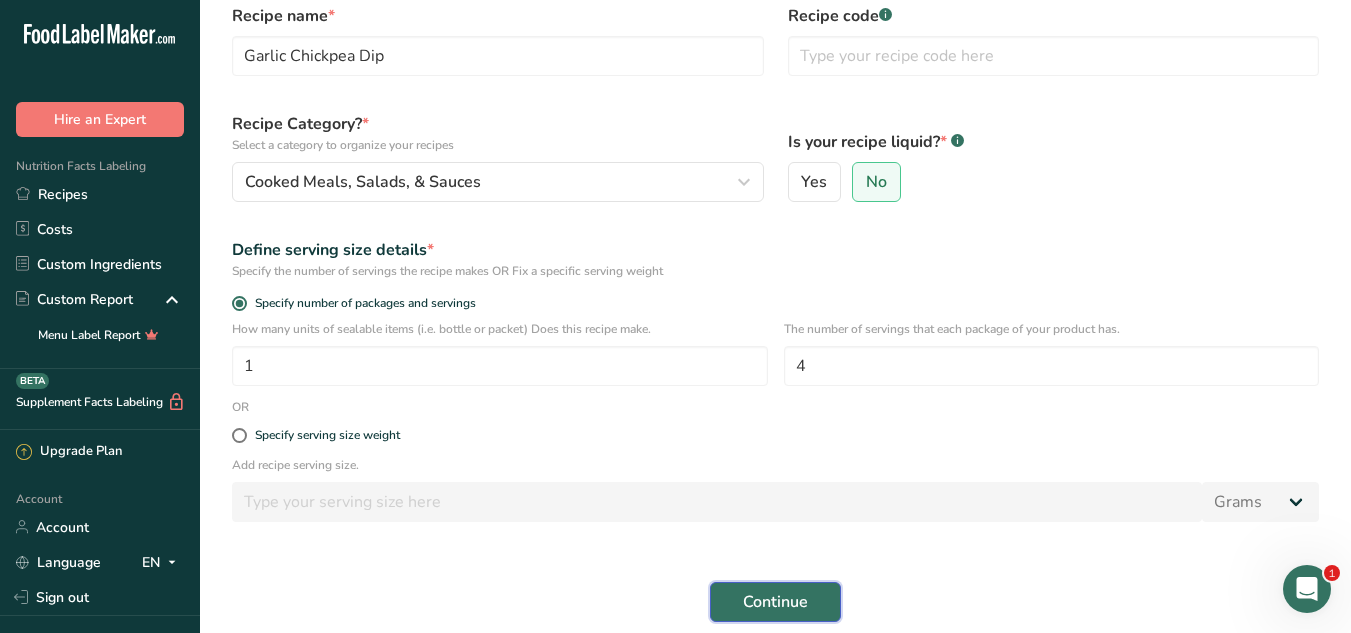 click on "Continue" at bounding box center (775, 602) 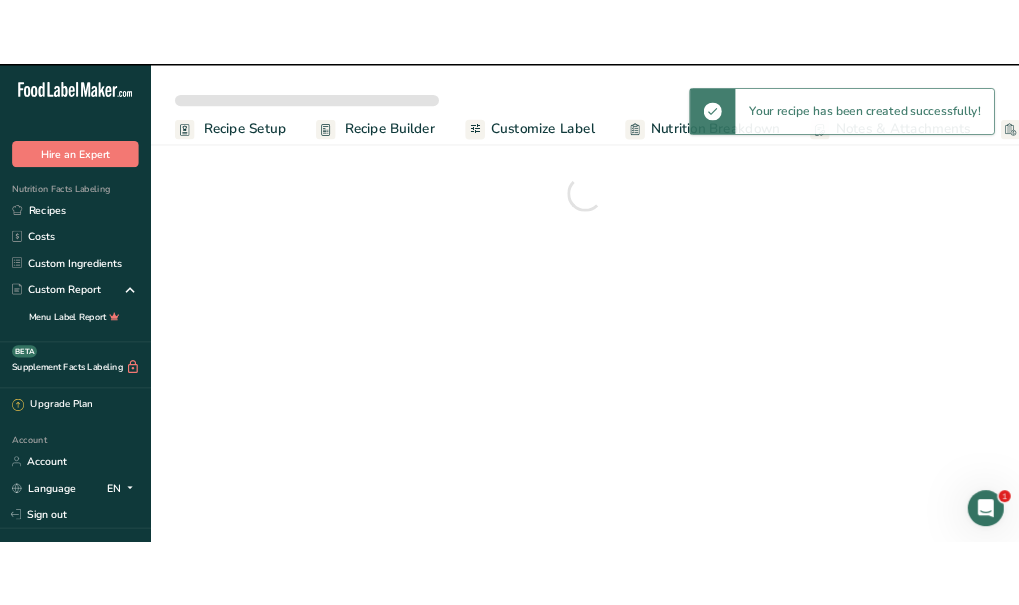 scroll, scrollTop: 0, scrollLeft: 0, axis: both 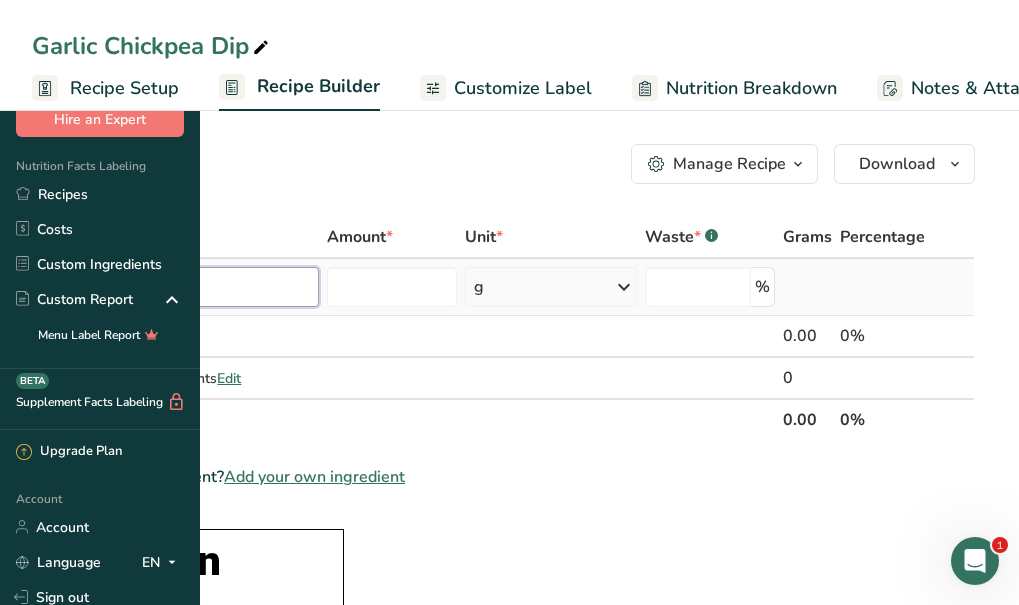click at bounding box center (186, 287) 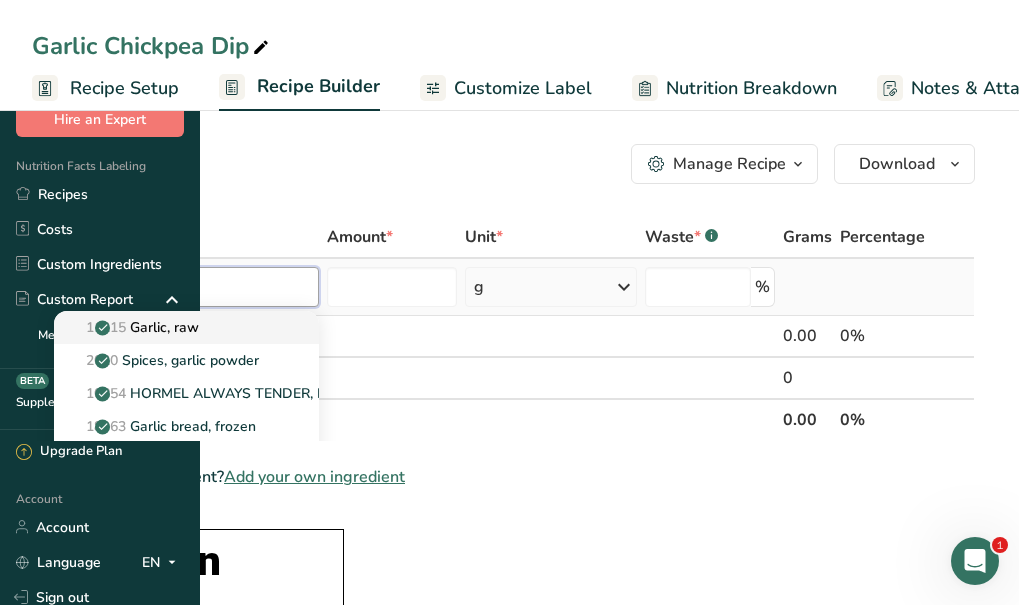 type on "garlic" 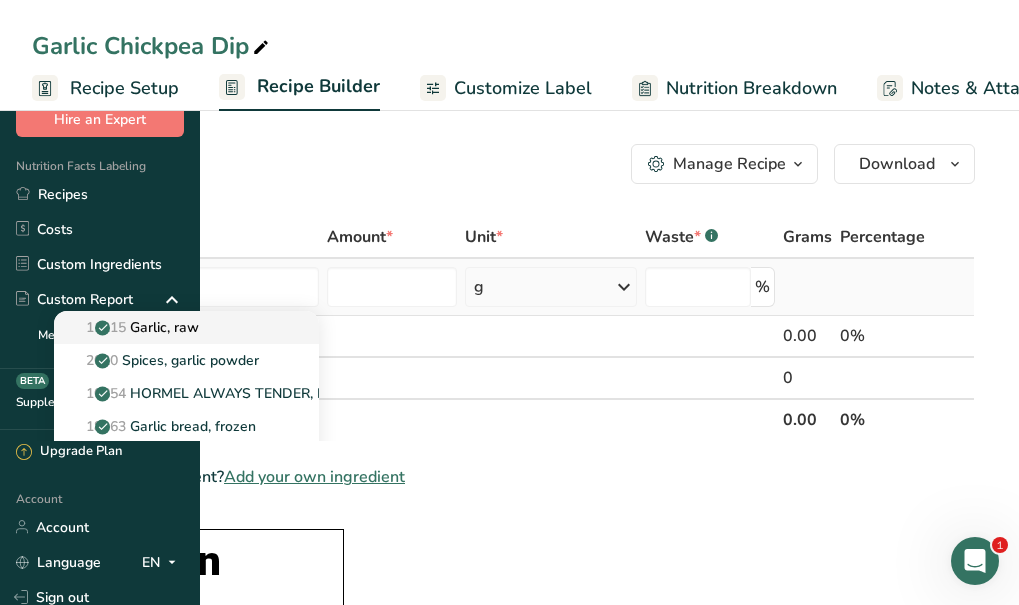 click on "11215
Garlic, raw" at bounding box center (134, 327) 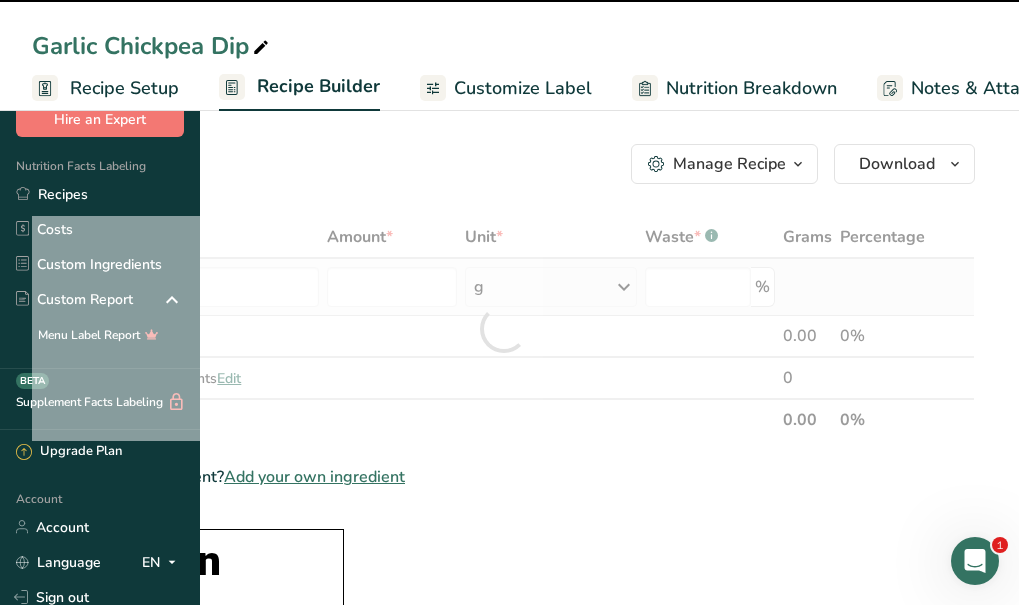 type on "0" 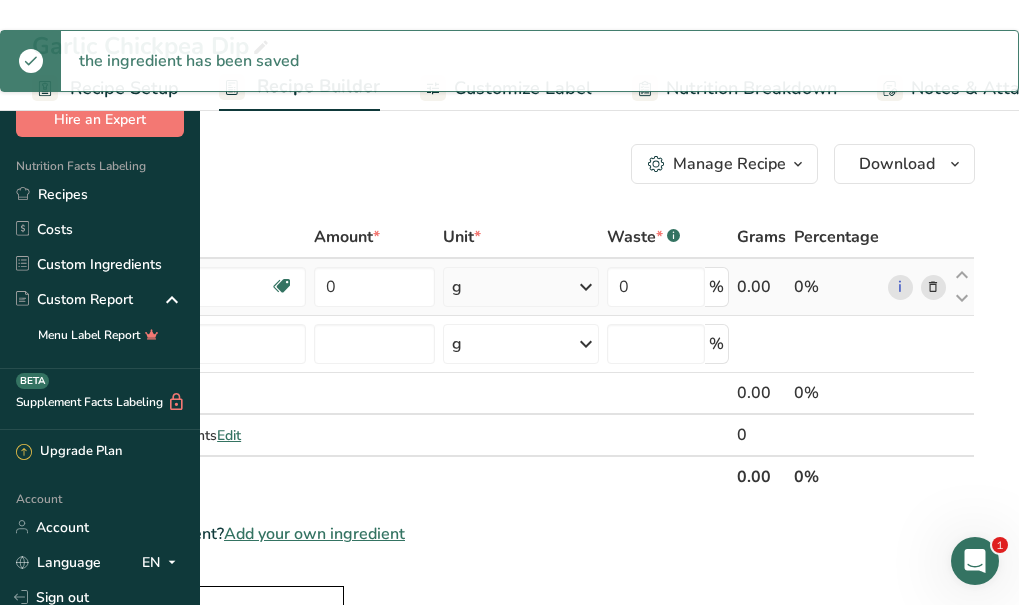 click at bounding box center [586, 287] 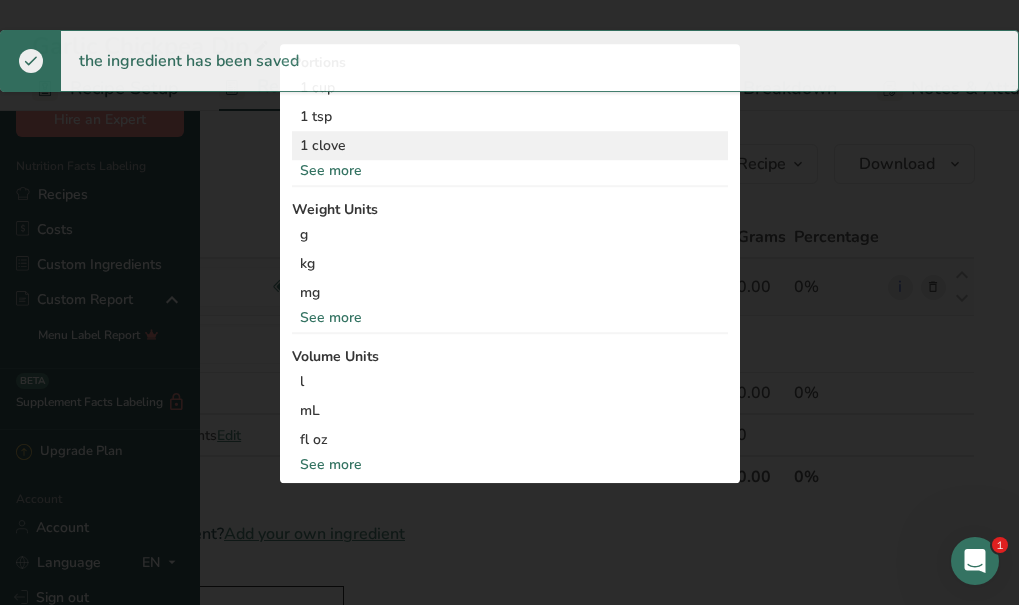 click on "1 clove" at bounding box center (510, 146) 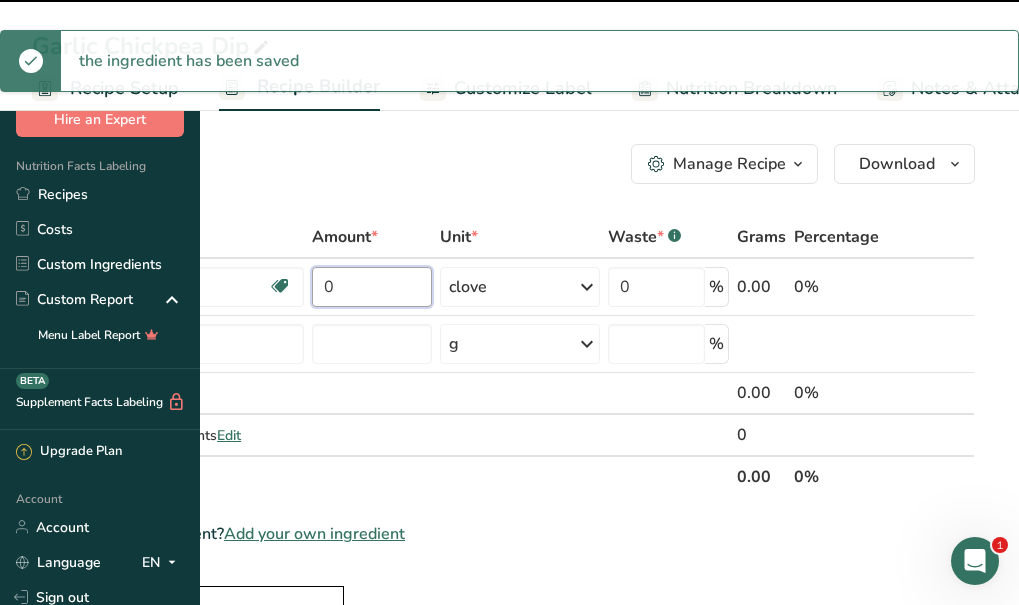 click on "0" at bounding box center [372, 287] 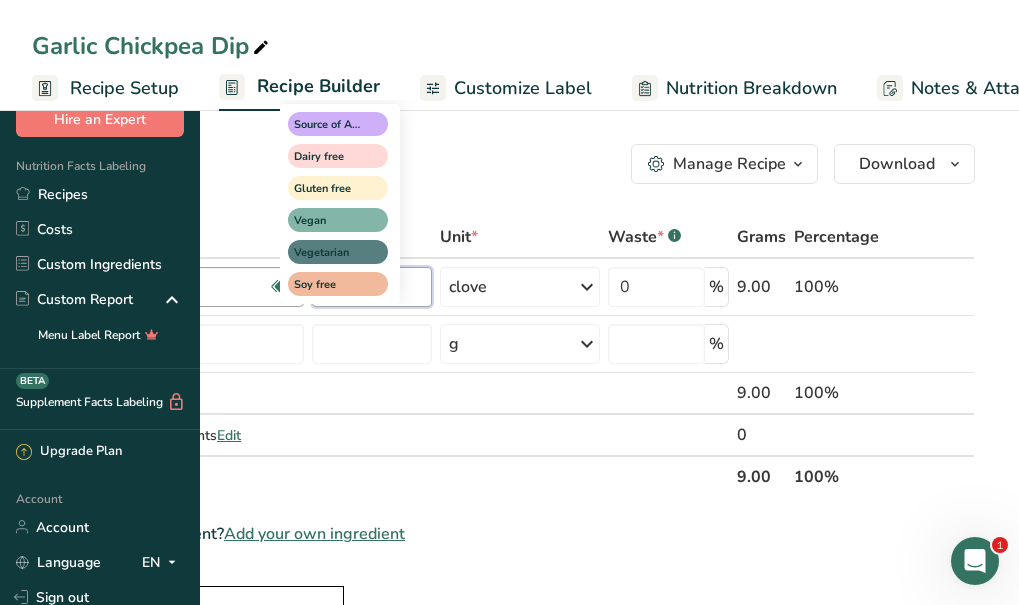 type on "3" 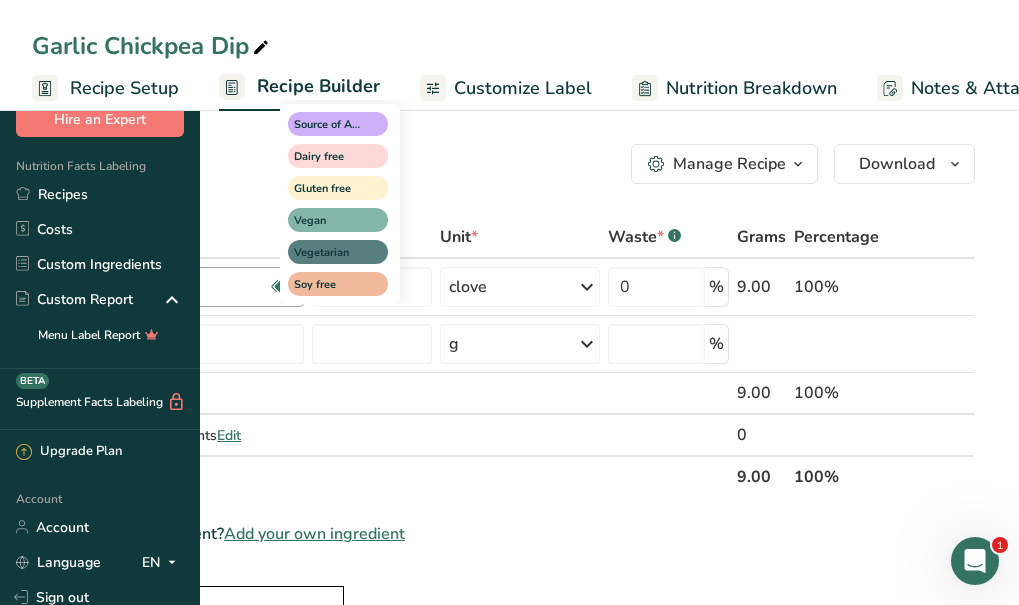 click on "Ingredient *
Amount *
Unit *
Waste *   .a-a{fill:#347362;}.b-a{fill:#fff;}          Grams
Percentage
Garlic, raw
Source of Antioxidants
Dairy free
Gluten free
Vegan
Vegetarian
Soy free
3
clove
Portions
1 cup
1 tsp
1 clove
See more
Weight Units
g
kg
mg
See more
Volume Units
l
Volume units require a density conversion. If you know your ingredient's density enter it below. Otherwise, click on "RIA" our AI Regulatory bot - she will be able to help you
lb/ft3
g/cm3
Confirm" at bounding box center [503, 357] 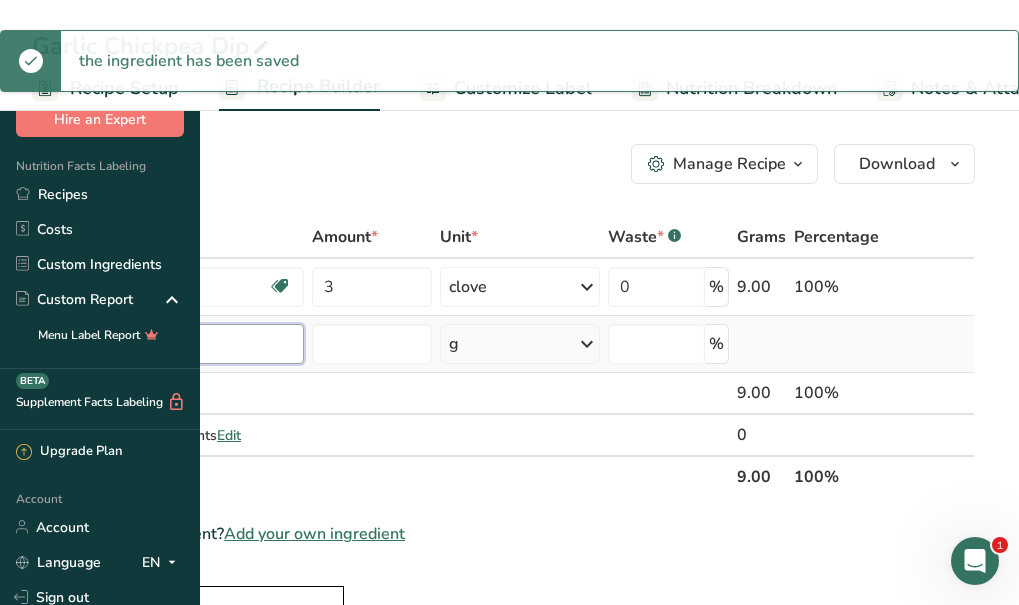 click at bounding box center (179, 344) 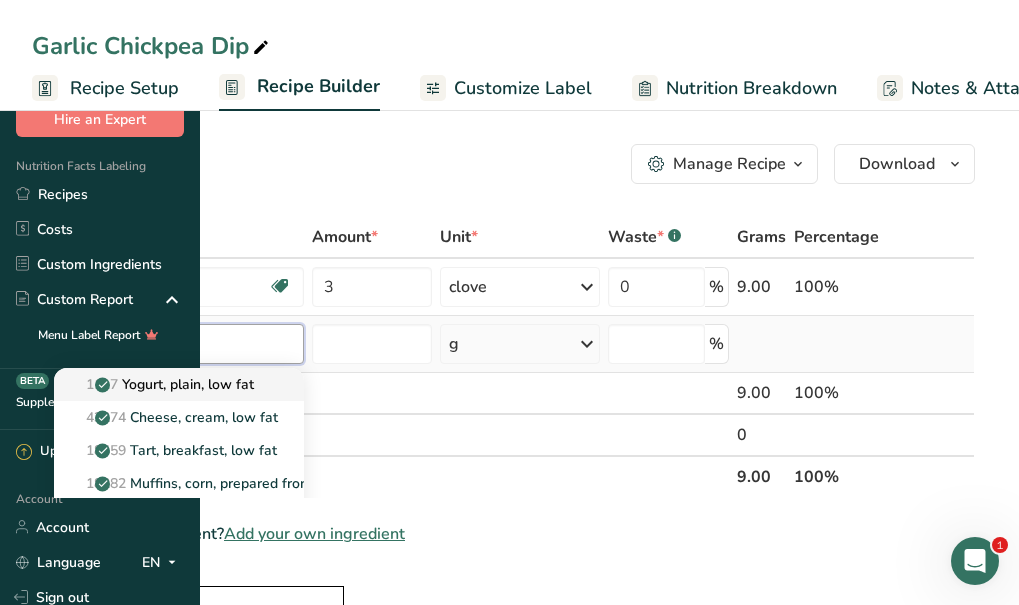 type on "low-fat" 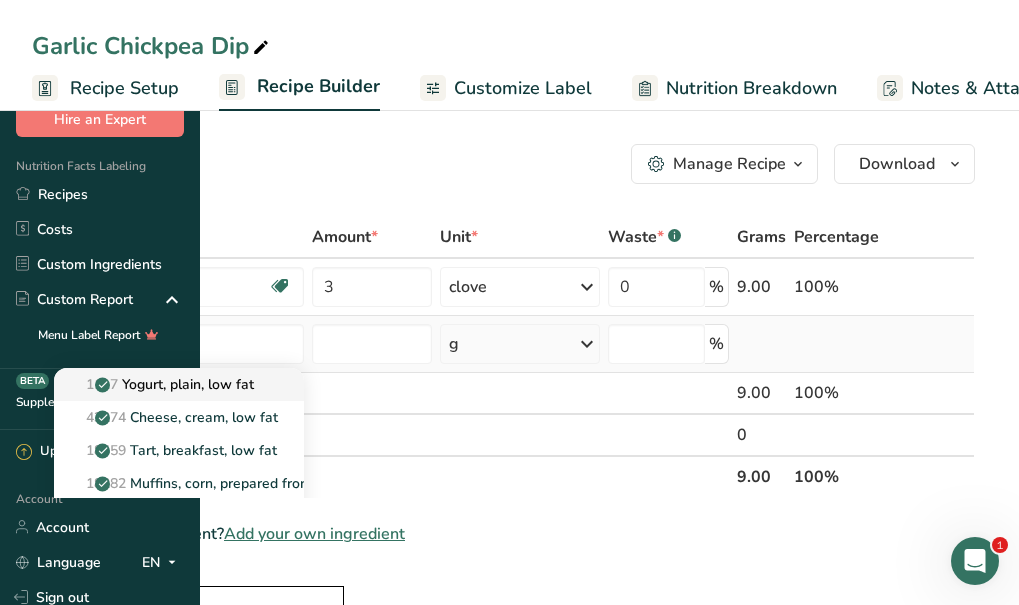 click on "[NUMBER]
Yogurt, plain, low fat" at bounding box center [162, 384] 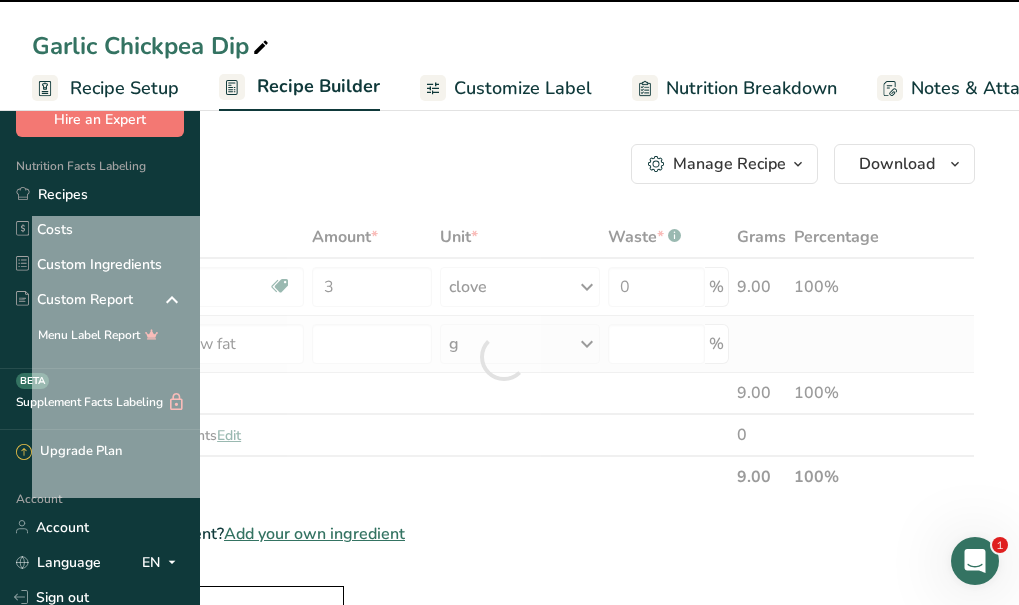 type on "0" 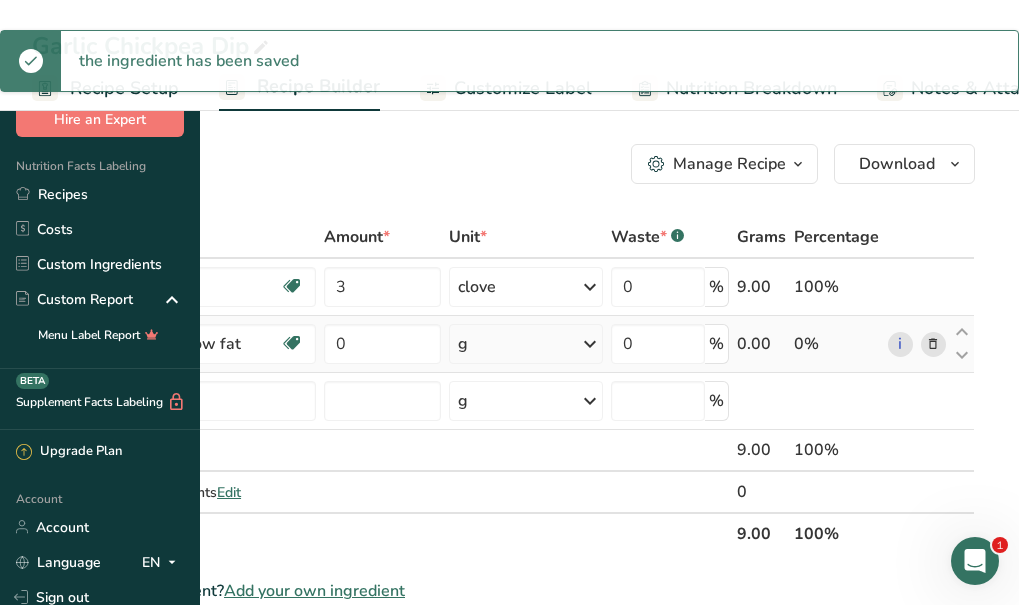 click on "g" at bounding box center [526, 344] 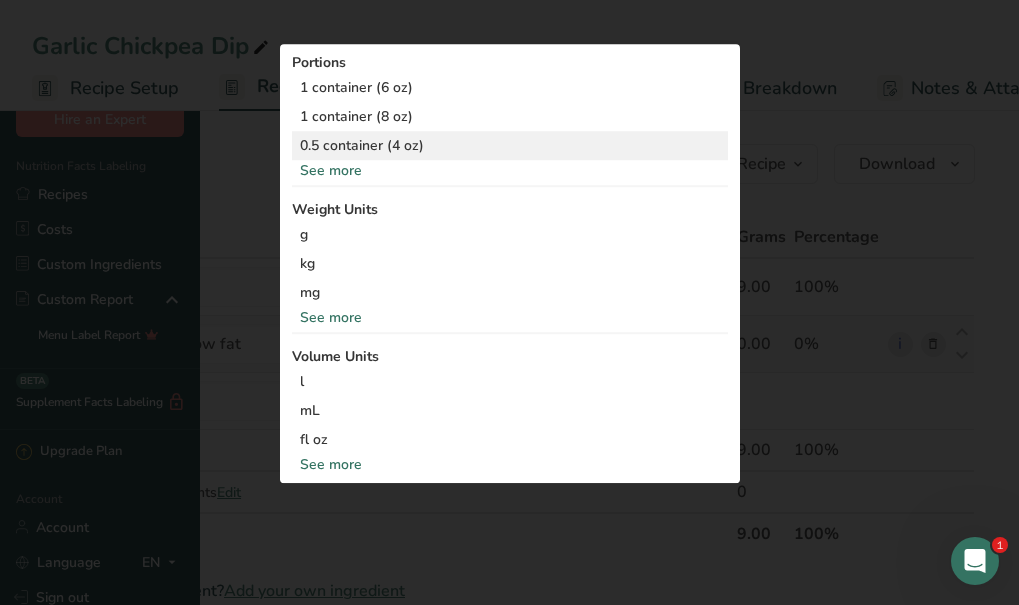 click on "0.5 container (4 oz)" at bounding box center (510, 146) 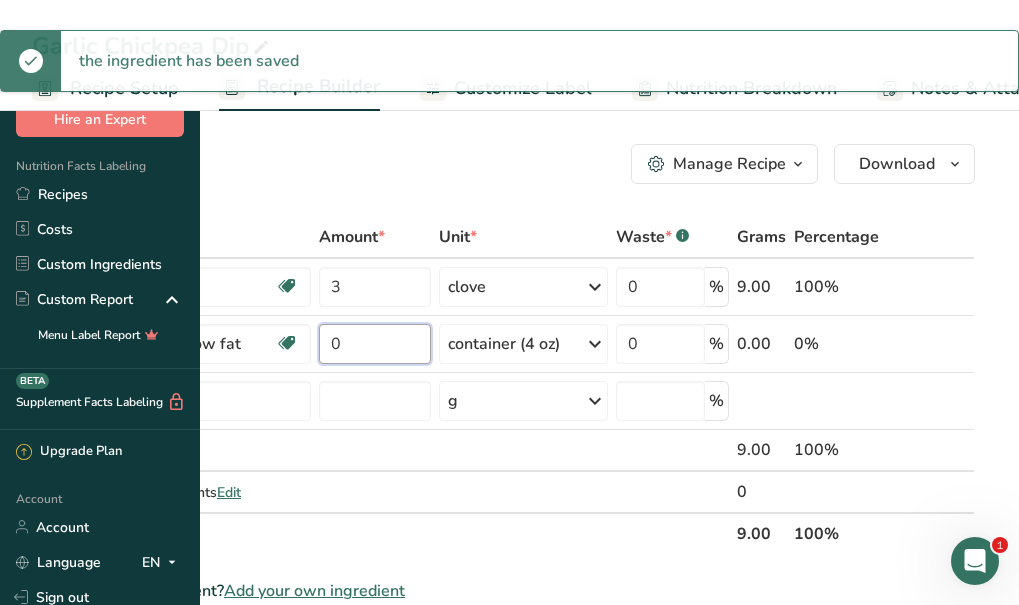 click on "0" at bounding box center [374, 344] 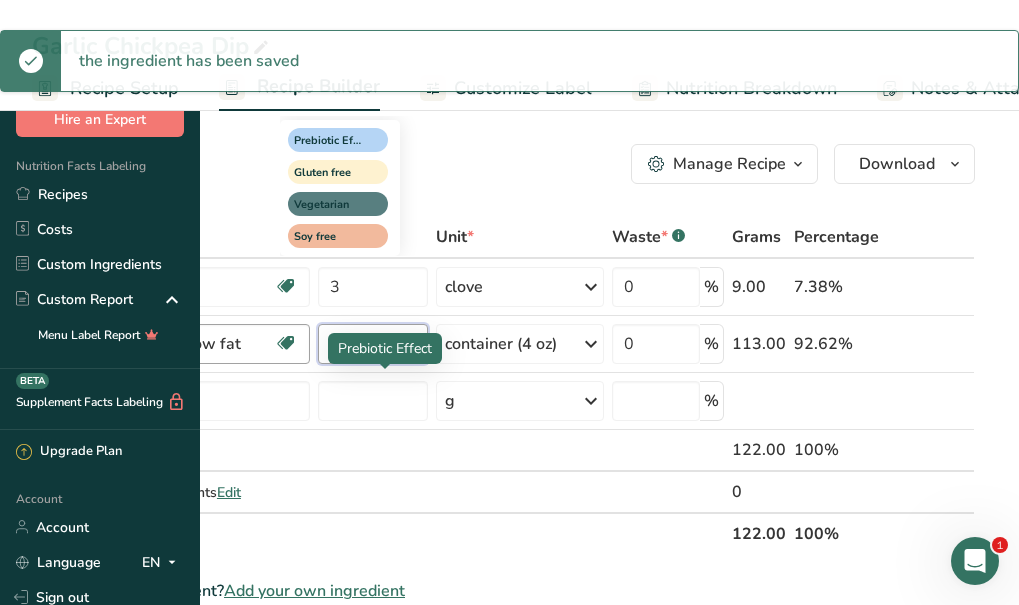 type on "1" 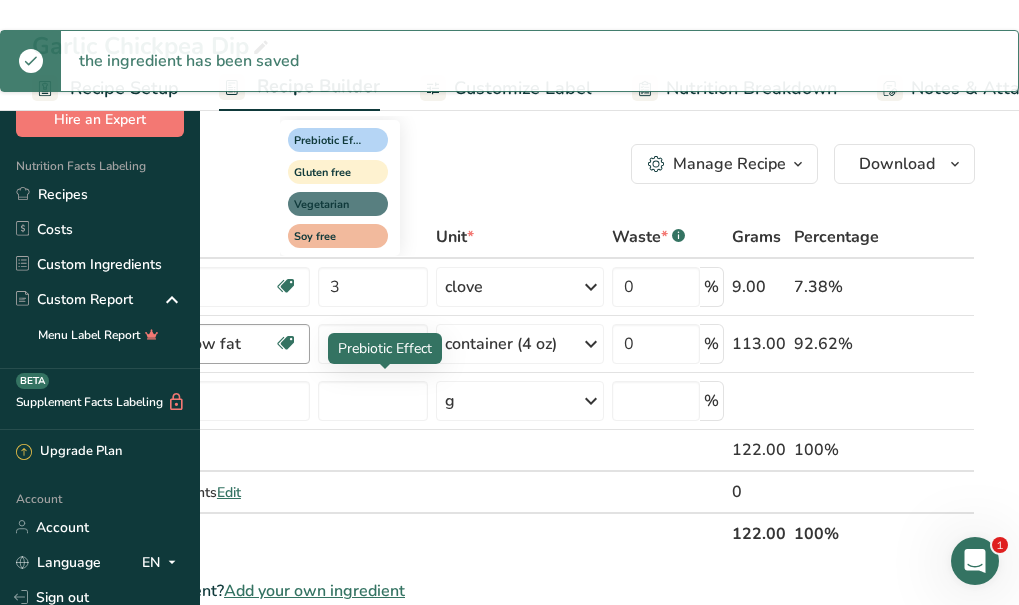 click on "Ingredient *
Amount *
Unit *
Waste *   .a-a{fill:#347362;}.b-a{fill:#fff;}          Grams
Percentage
Garlic, raw
Source of Antioxidants
Dairy free
Gluten free
Vegan
Vegetarian
Soy free
3
clove
Portions
1 cup
1 tsp
1 clove
See more
Weight Units
g
kg
mg
See more
Volume Units
l
Volume units require a density conversion. If you know your ingredient's density enter it below. Otherwise, click on "RIA" our AI Regulatory bot - she will be able to help you
lb/ft3
g/cm3
Confirm" at bounding box center [503, 385] 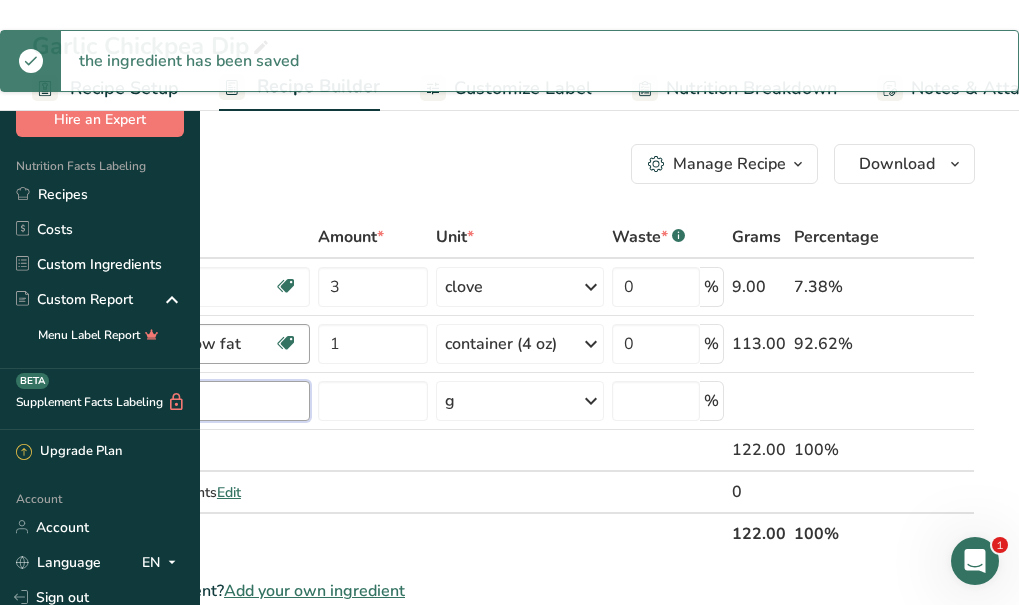 click at bounding box center (182, 401) 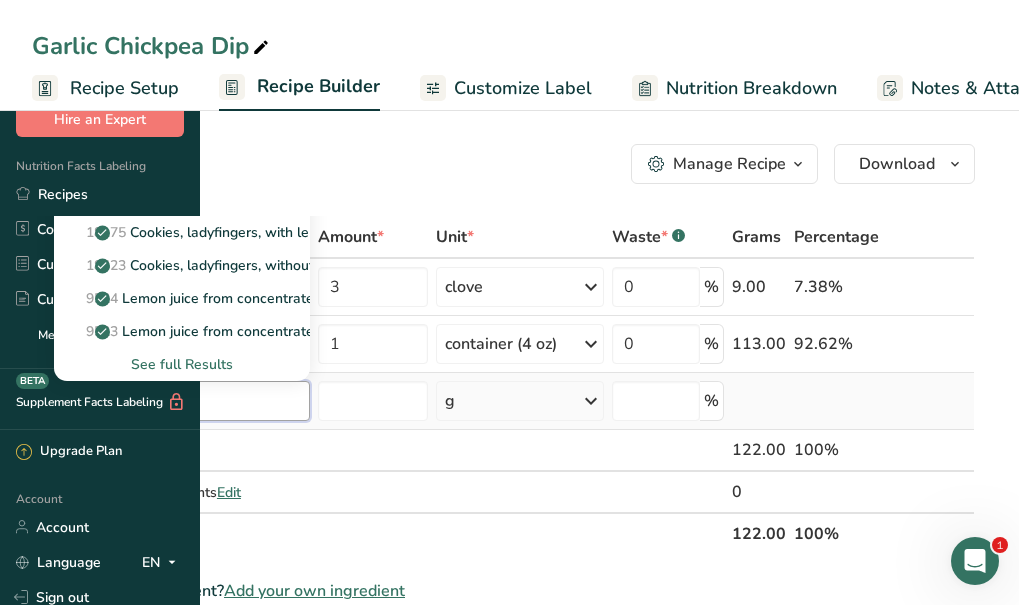 type on "lemon juice" 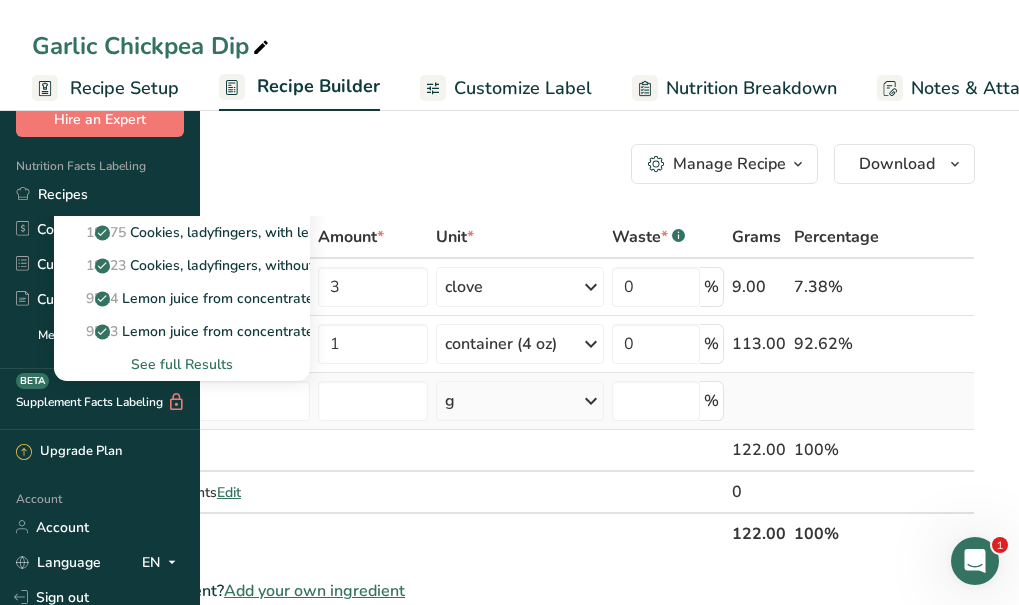 click on "9152
Lemon juice, raw" at bounding box center (150, 199) 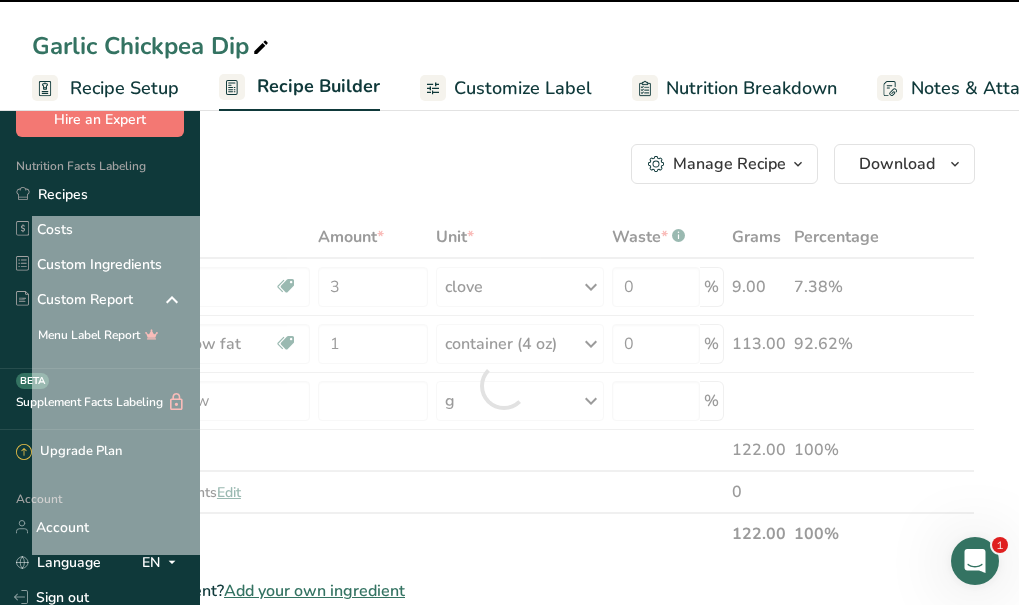 type on "0" 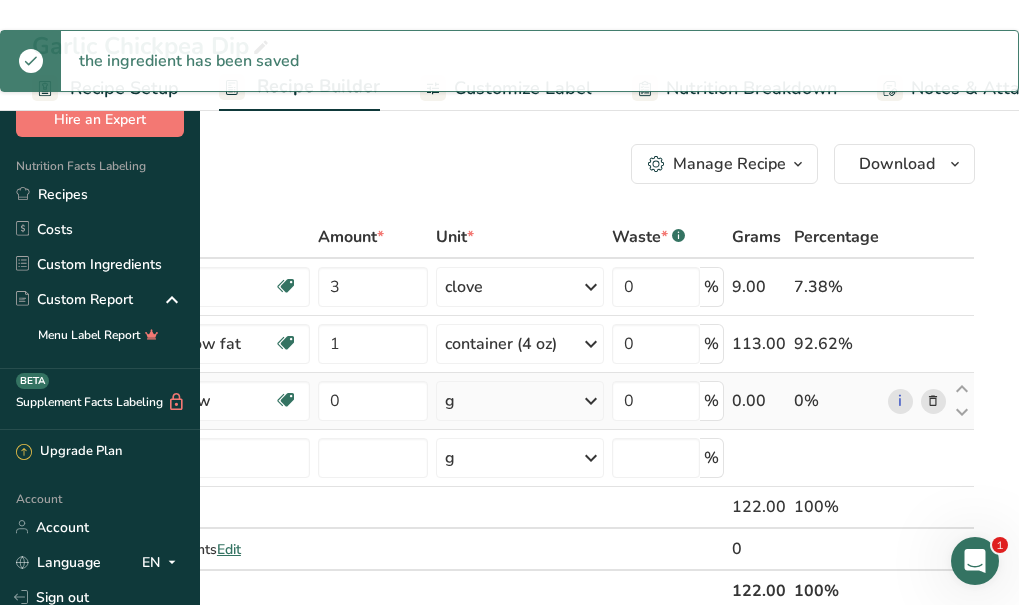 click on "g" at bounding box center (520, 401) 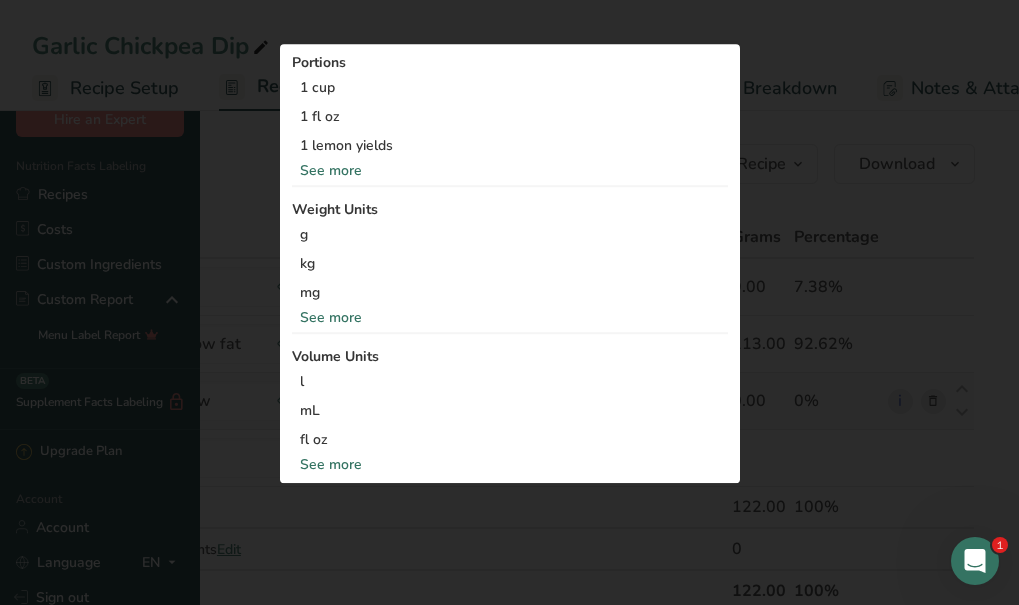 click on "See more" at bounding box center (510, 171) 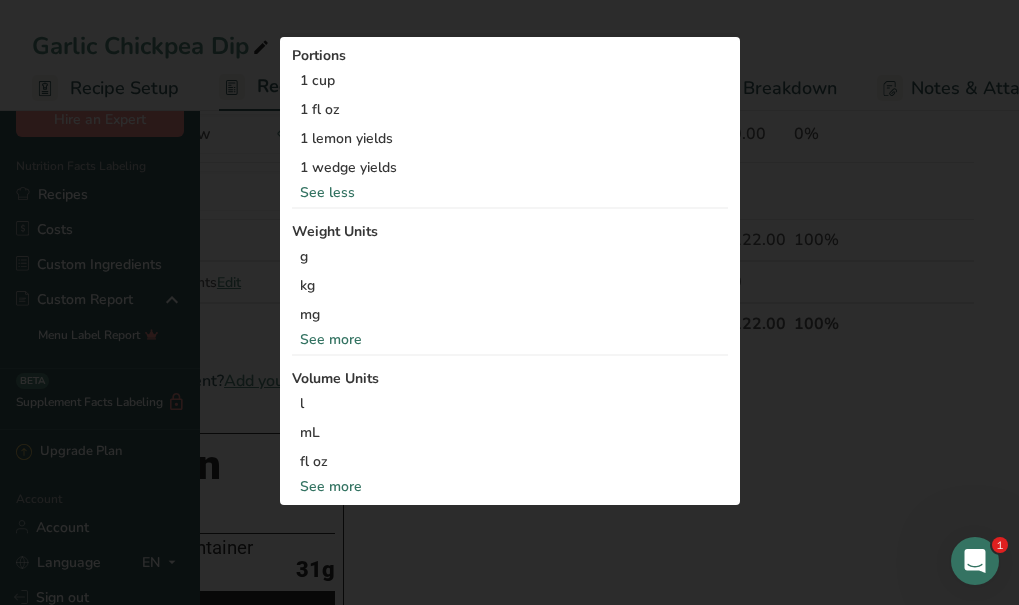 scroll, scrollTop: 271, scrollLeft: 0, axis: vertical 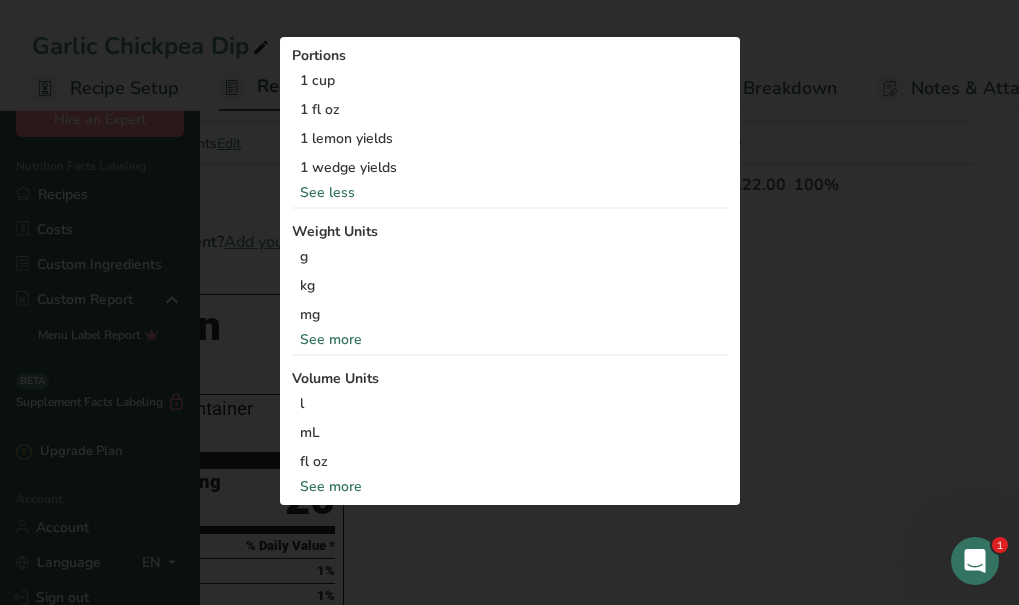 click on "See more" at bounding box center [510, 486] 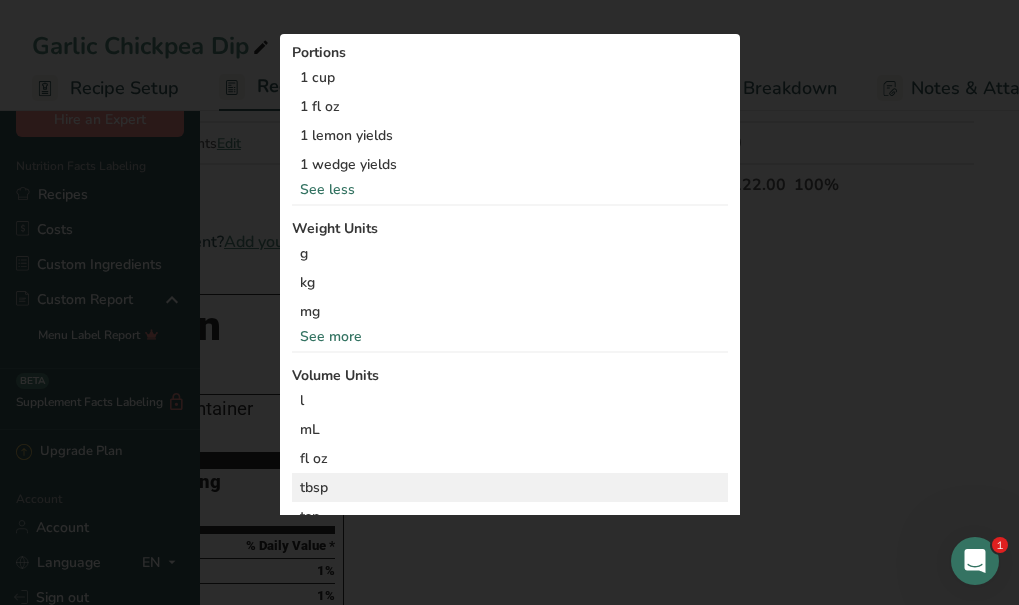 click on "tbsp" at bounding box center [510, 487] 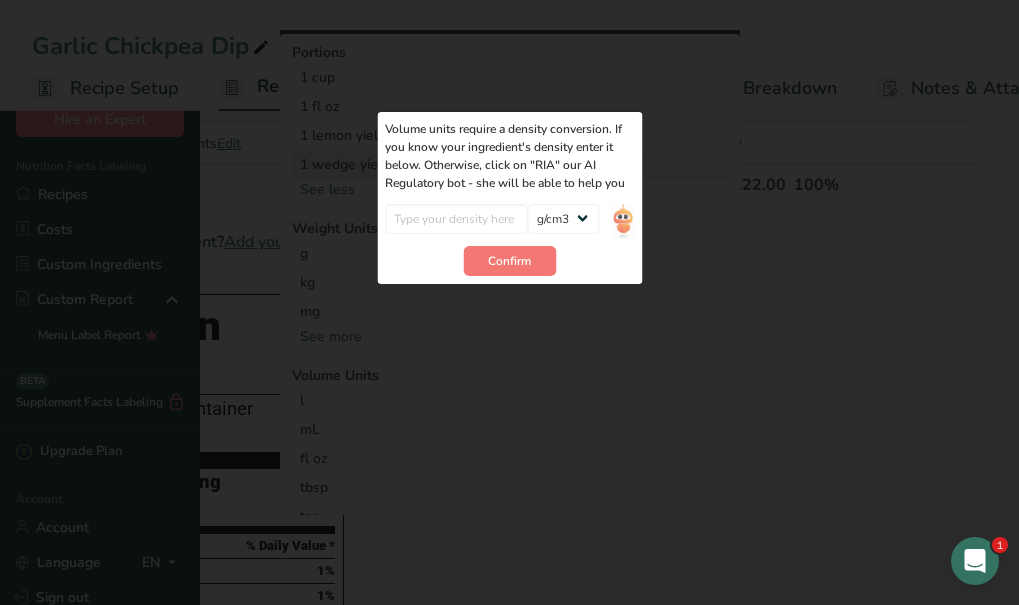 click on "1 wedge yields" at bounding box center (510, 164) 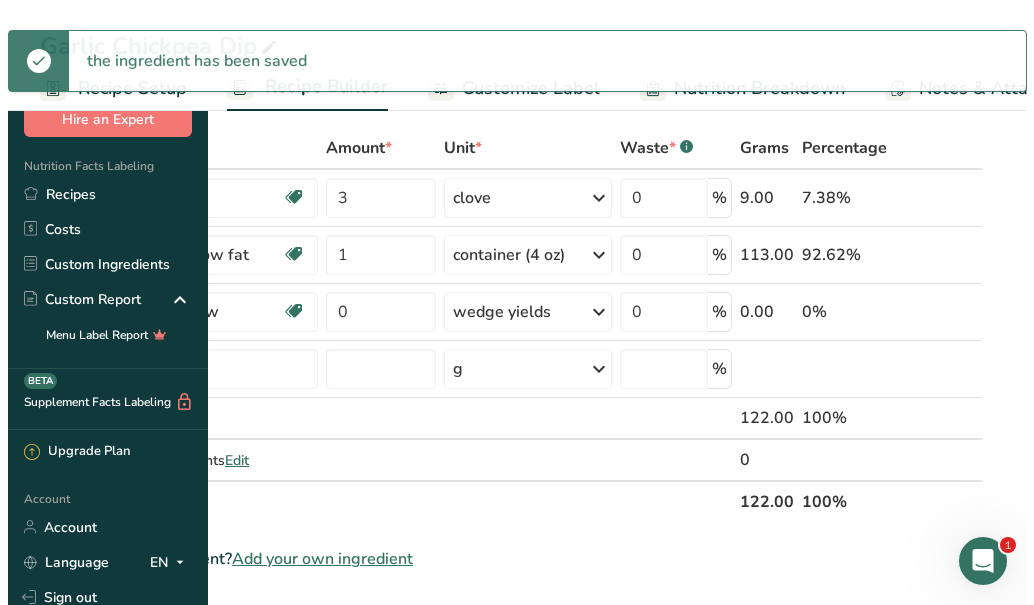 scroll, scrollTop: 11, scrollLeft: 0, axis: vertical 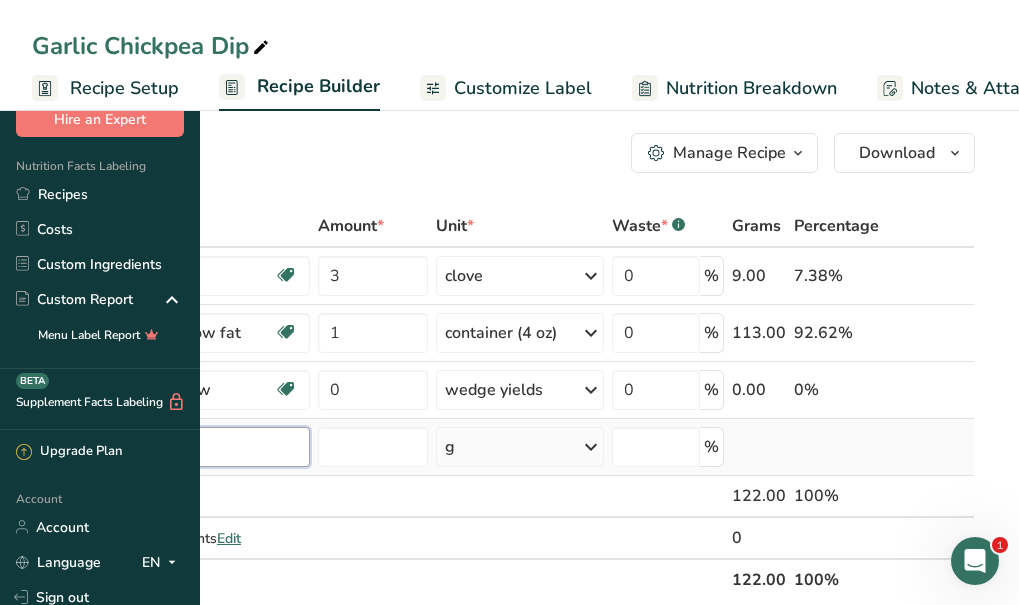 click at bounding box center [182, 447] 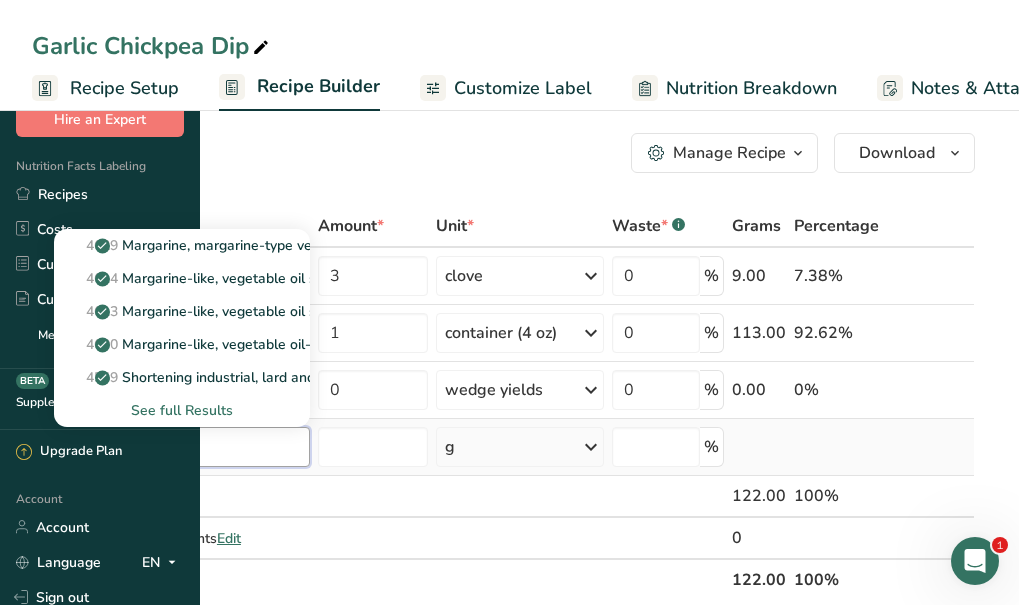 type on "vegetable oil" 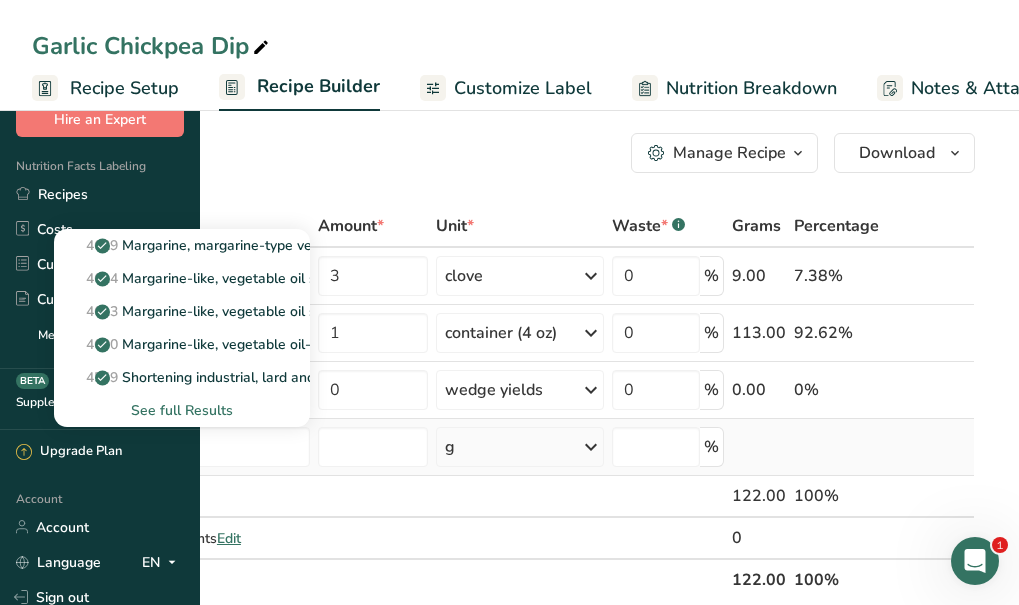 click on "See full Results" at bounding box center [182, 410] 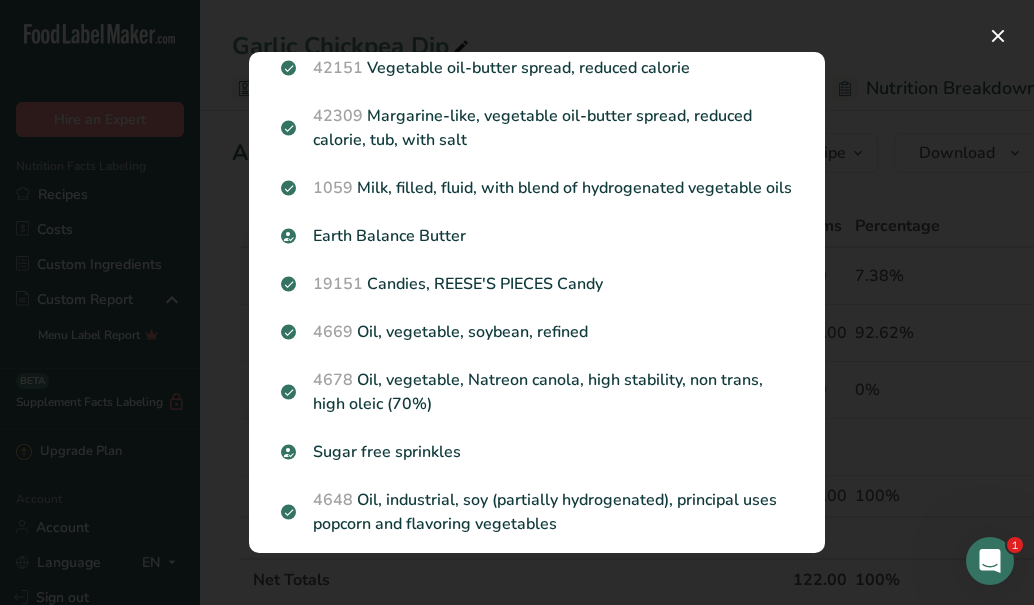 scroll, scrollTop: 1739, scrollLeft: 0, axis: vertical 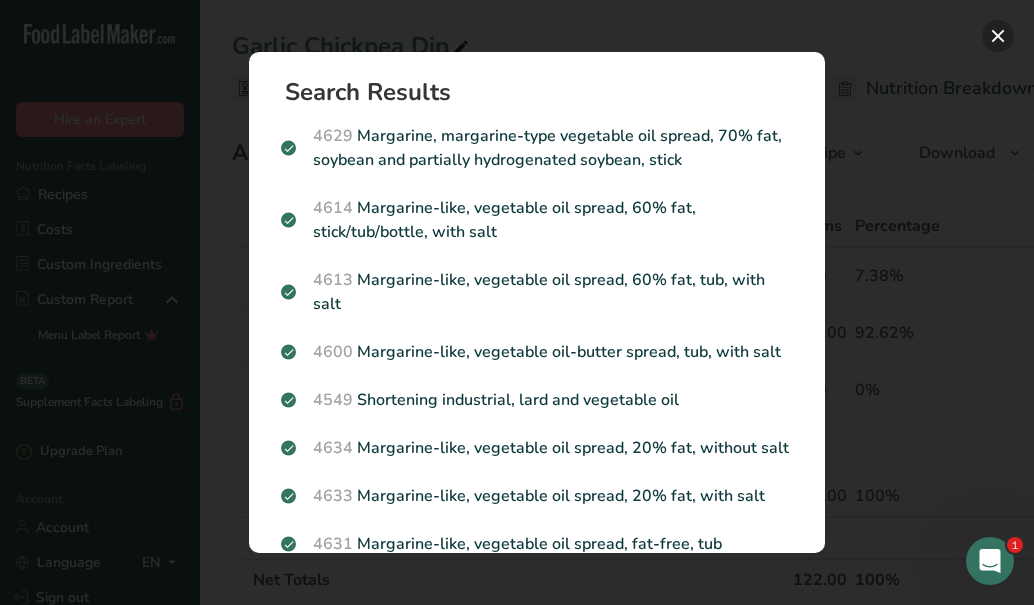 click at bounding box center (998, 36) 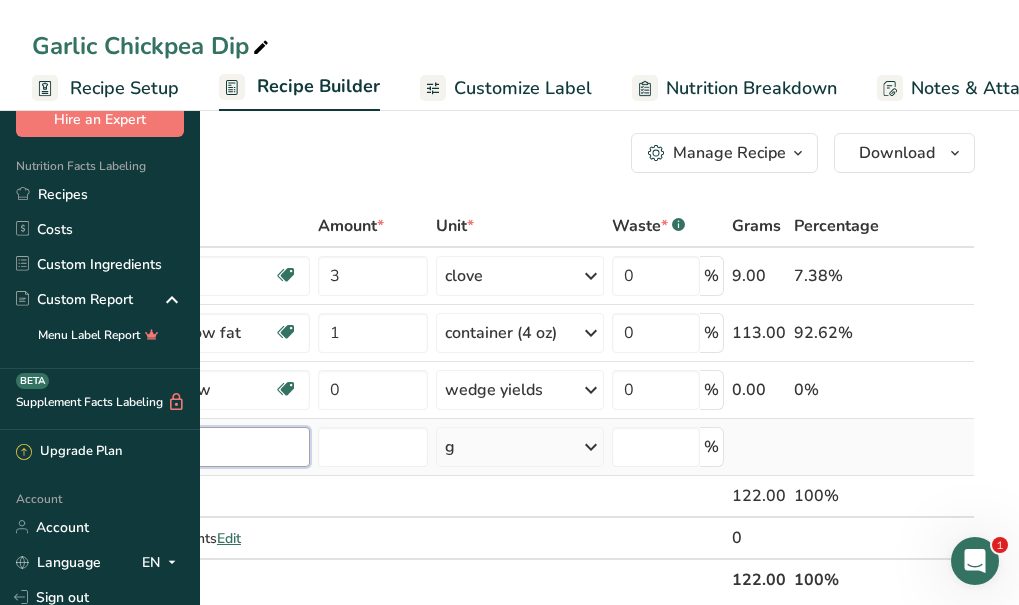 click at bounding box center [182, 447] 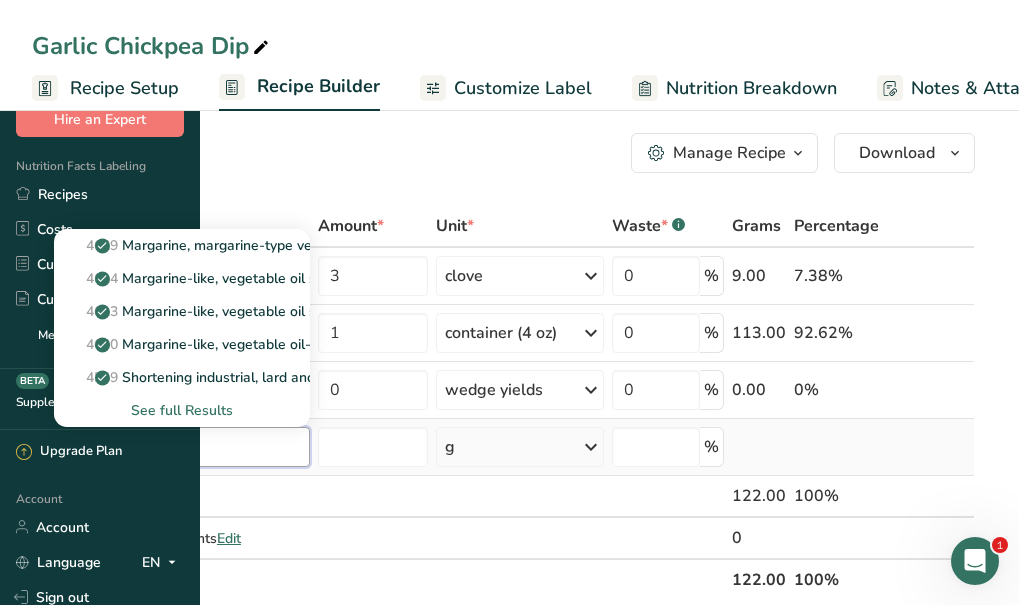 type on "vegetable oil" 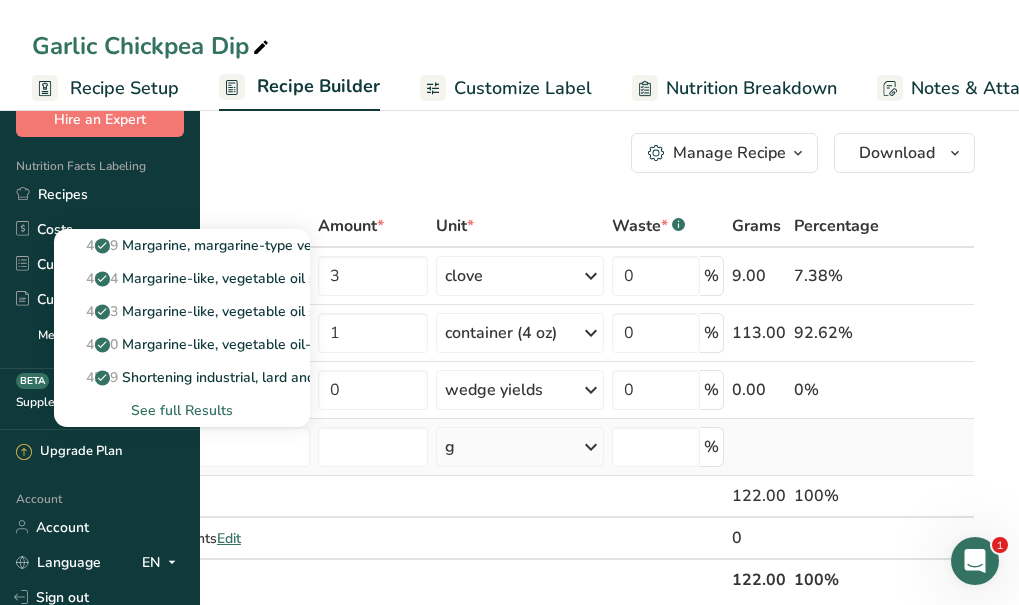 type 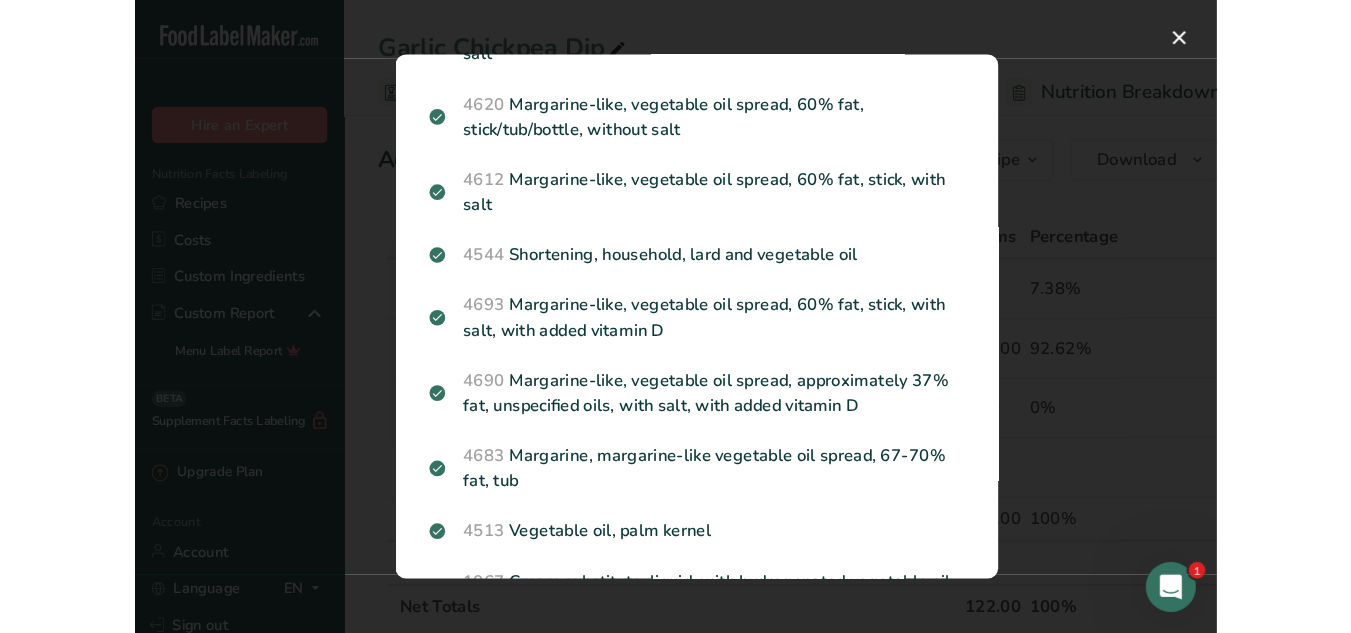 scroll, scrollTop: 886, scrollLeft: 0, axis: vertical 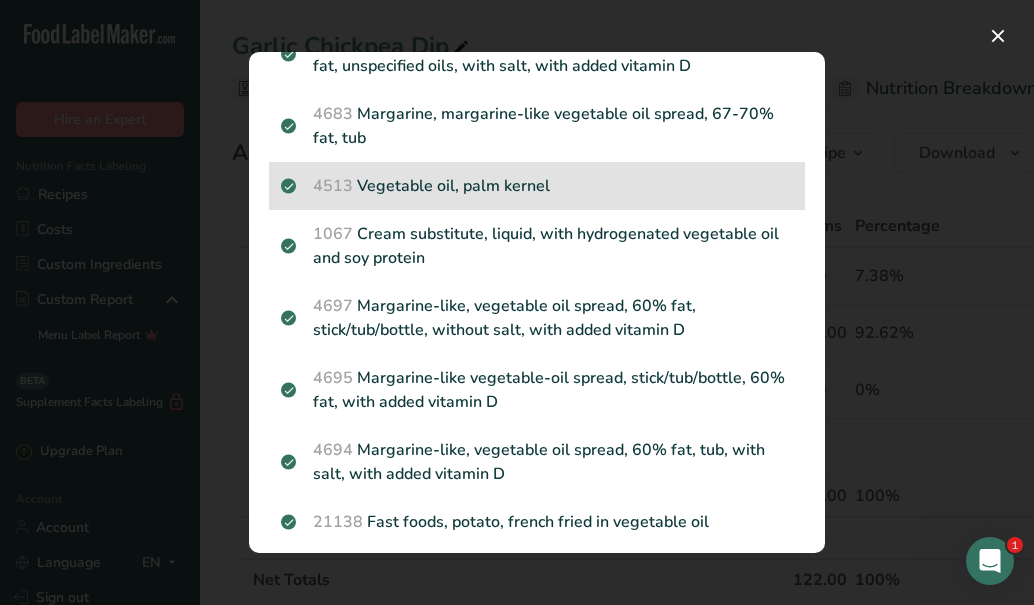 click on "4513
Vegetable oil, palm kernel" at bounding box center (537, 186) 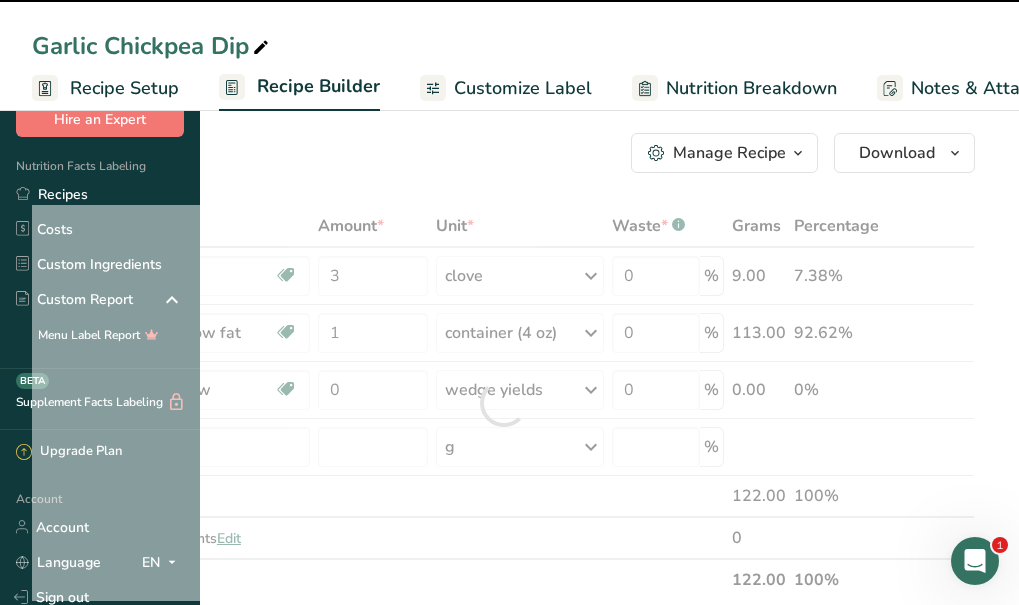 type on "0" 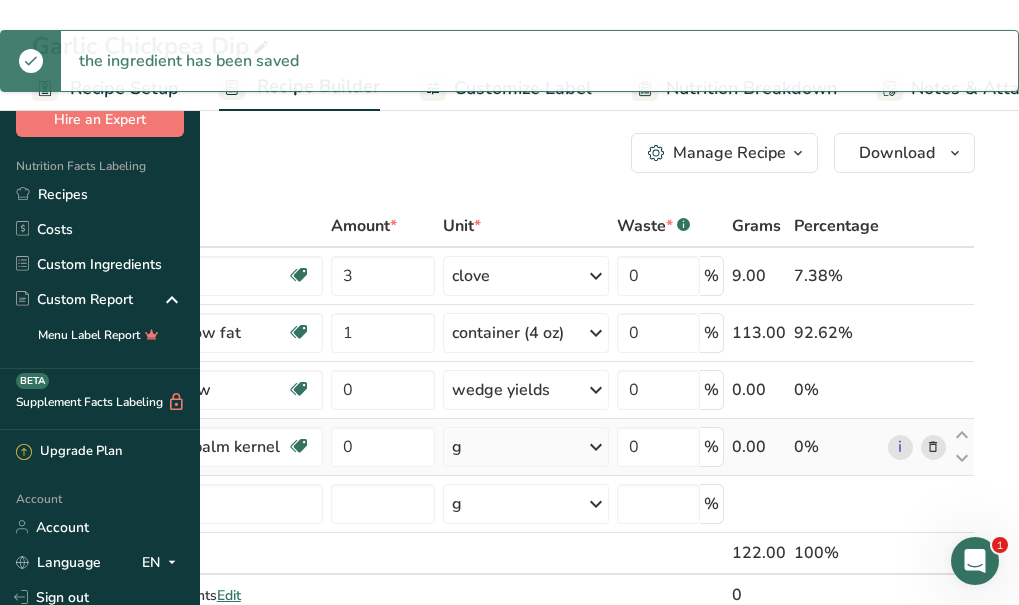 click on "g" at bounding box center (526, 447) 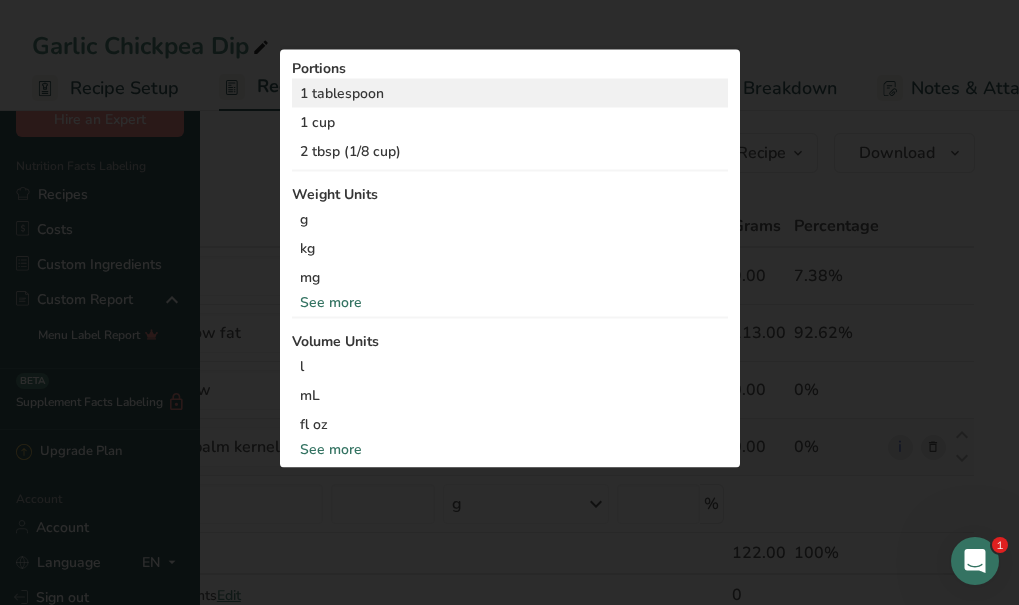 click on "1 tablespoon" at bounding box center [510, 93] 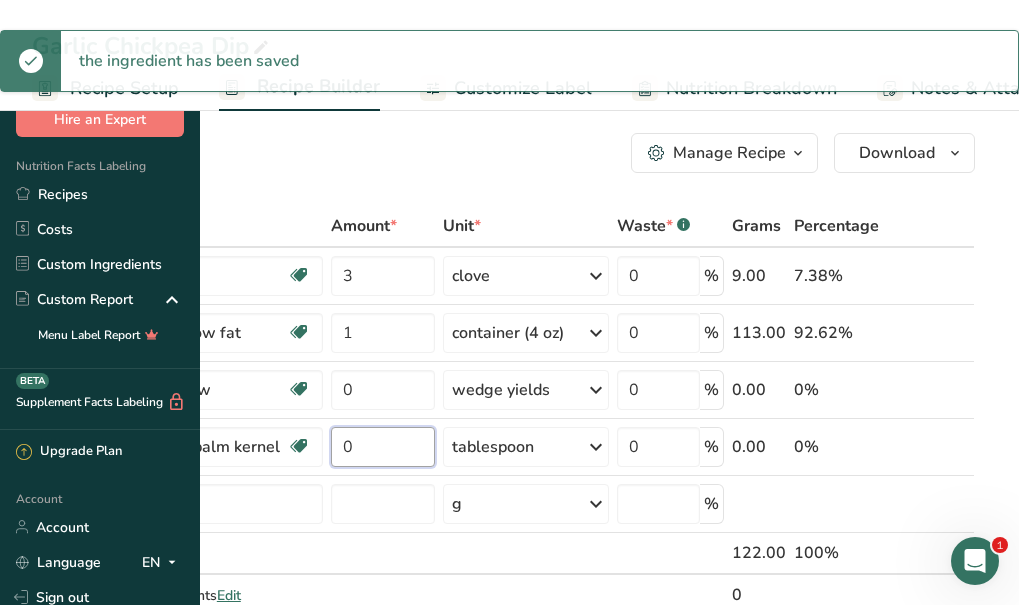 click on "0" at bounding box center [383, 447] 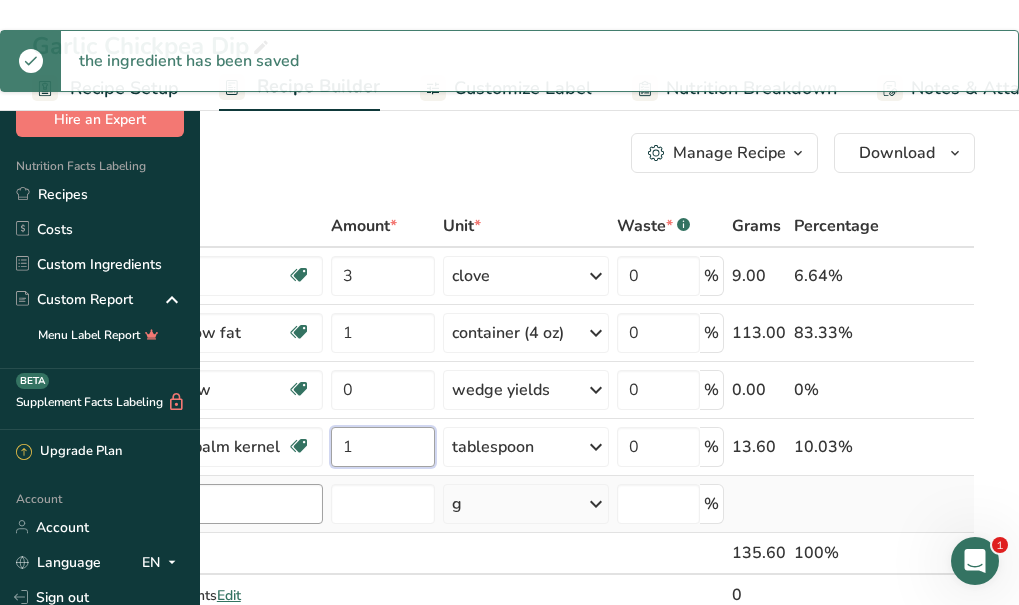 type on "1" 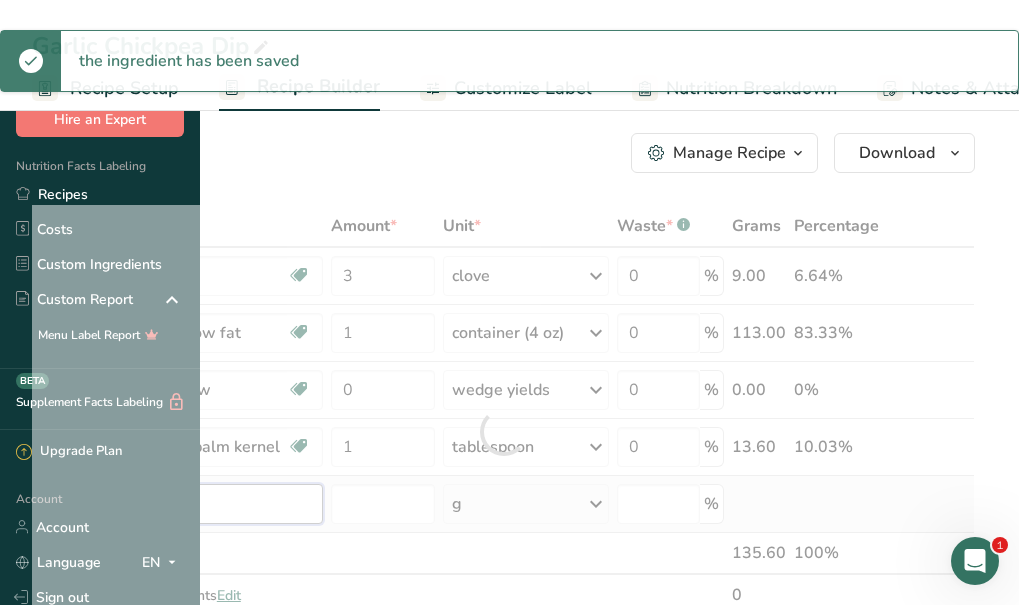 click on "Ingredient *
Amount *
Unit *
Waste *   .a-a{fill:#347362;}.b-a{fill:#fff;}          Grams
Percentage
Garlic, raw
Source of Antioxidants
Dairy free
Gluten free
Vegan
Vegetarian
Soy free
3
clove
Portions
1 cup
1 tsp
1 clove
See more
Weight Units
g
kg
mg
See more
Volume Units
l
Volume units require a density conversion. If you know your ingredient's density enter it below. Otherwise, click on "RIA" our AI Regulatory bot - she will be able to help you
lb/ft3
g/cm3
Confirm" at bounding box center (503, 431) 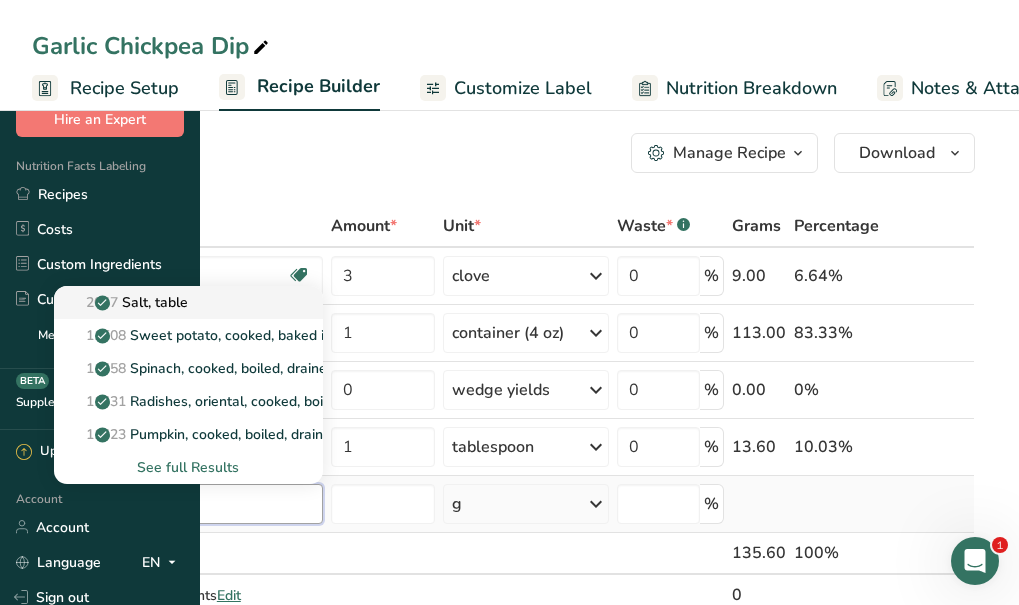 type on "salt" 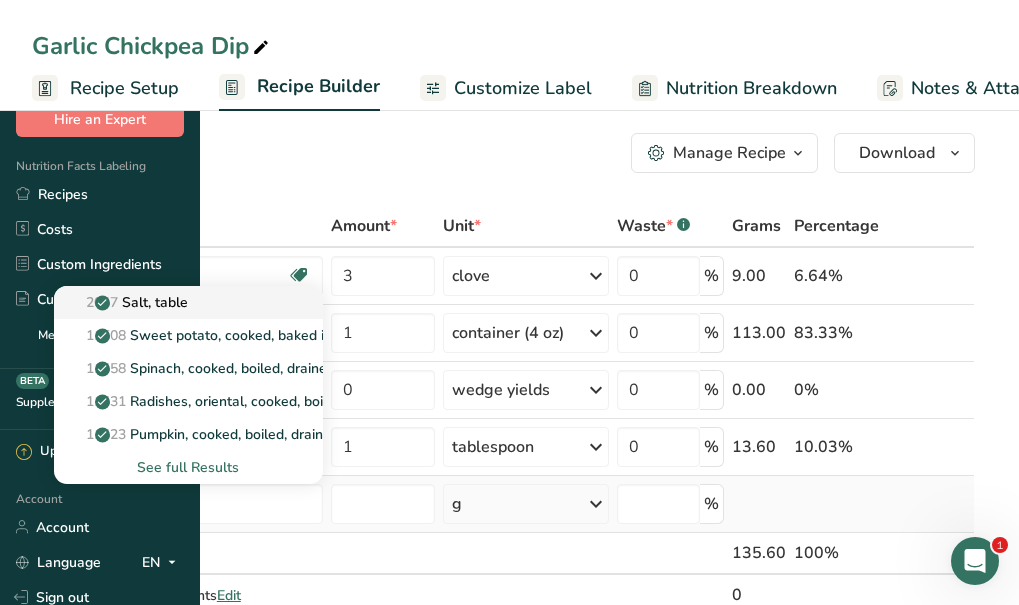 click on "2047
Salt, table" at bounding box center [172, 302] 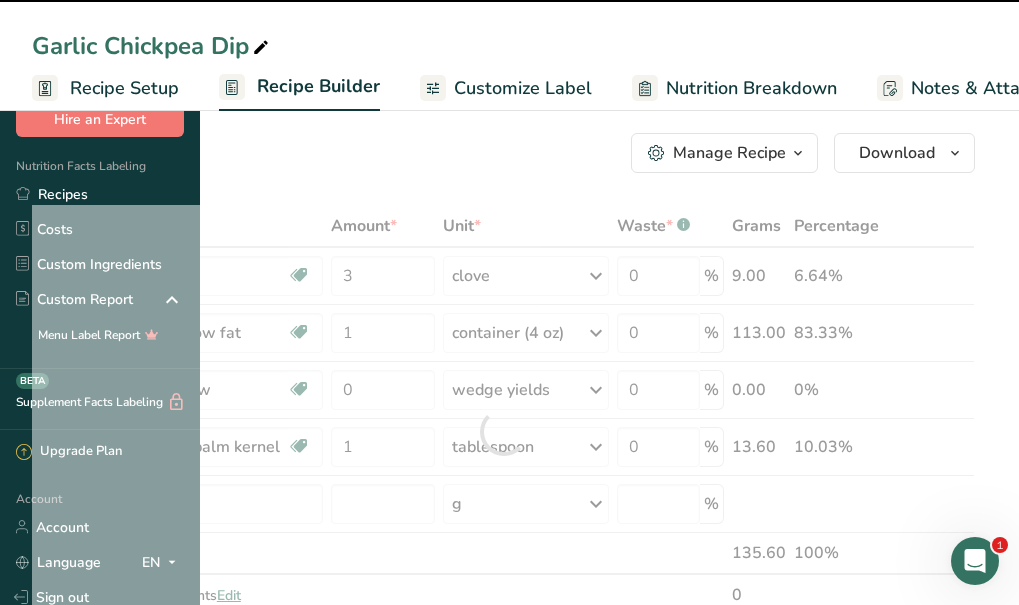 type on "0" 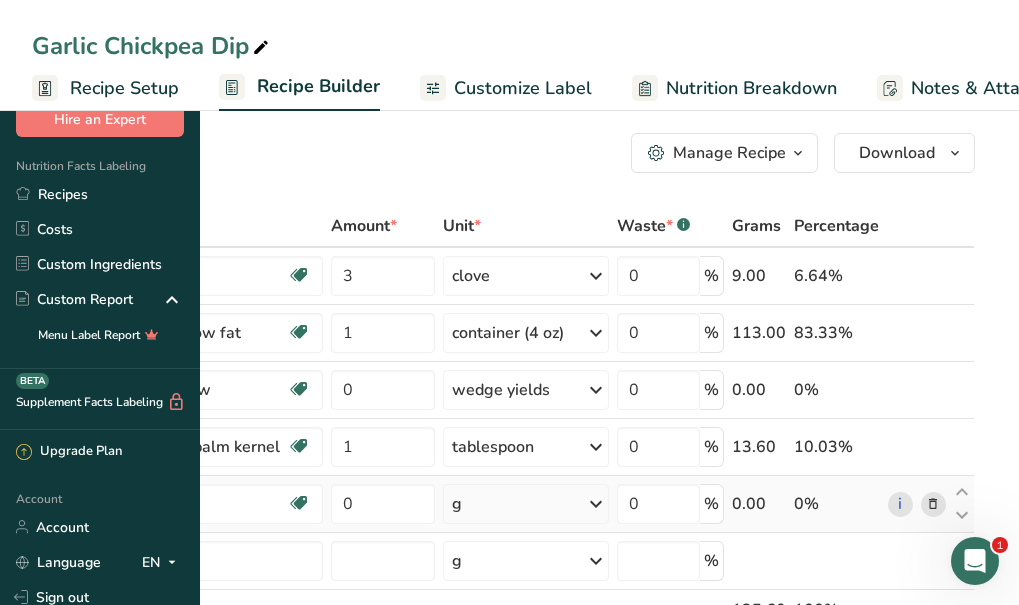 click on "g" at bounding box center [526, 504] 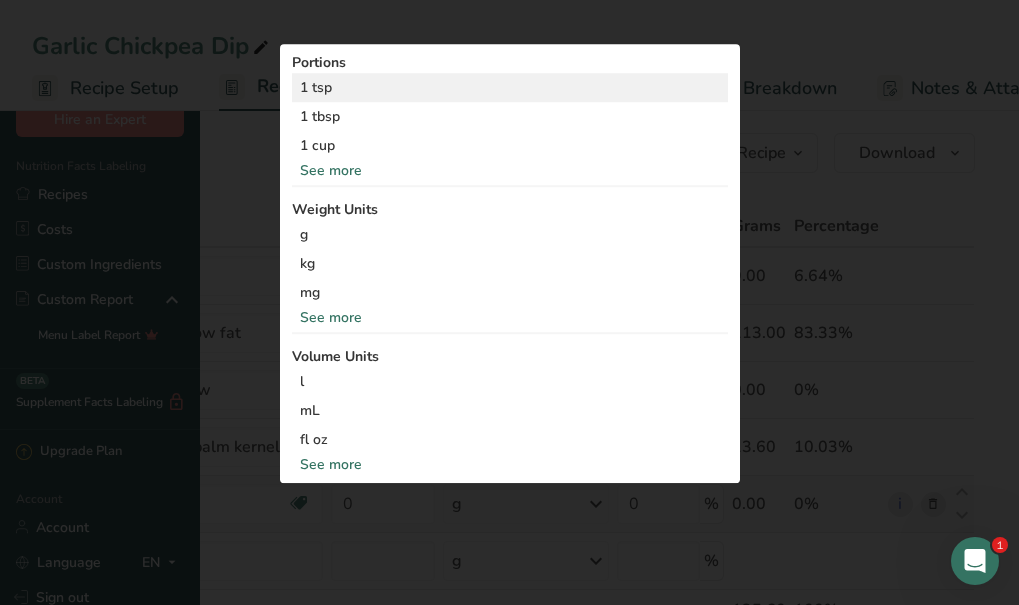 click on "1 tsp" at bounding box center (510, 88) 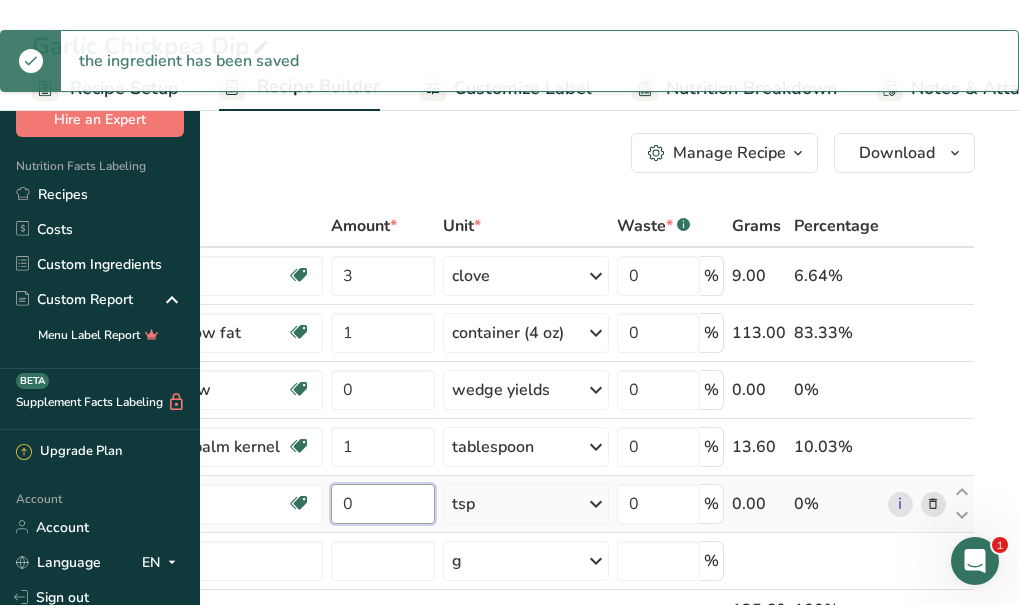 click on "0" at bounding box center (383, 504) 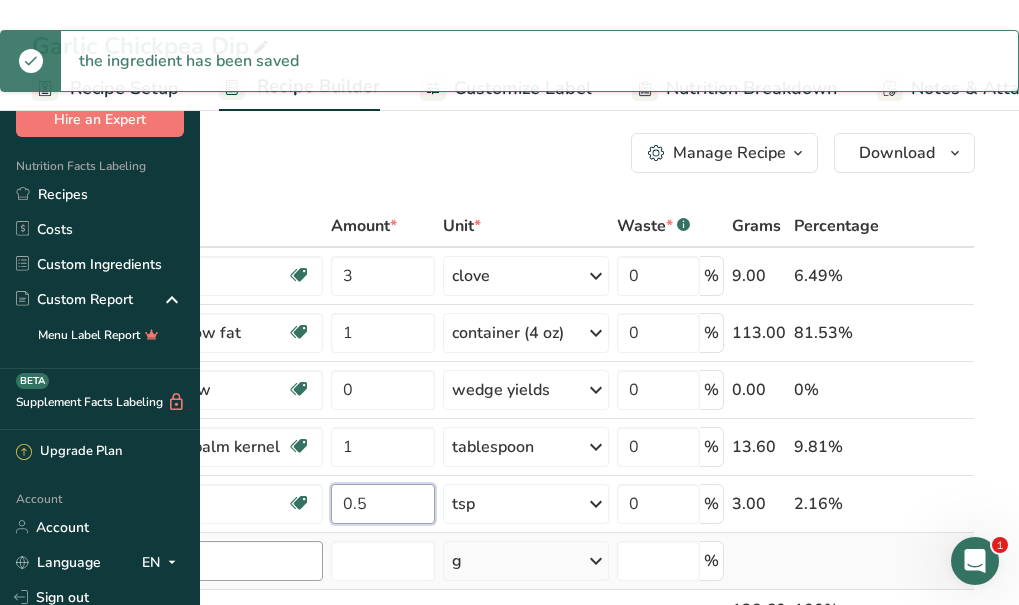 type on "0.5" 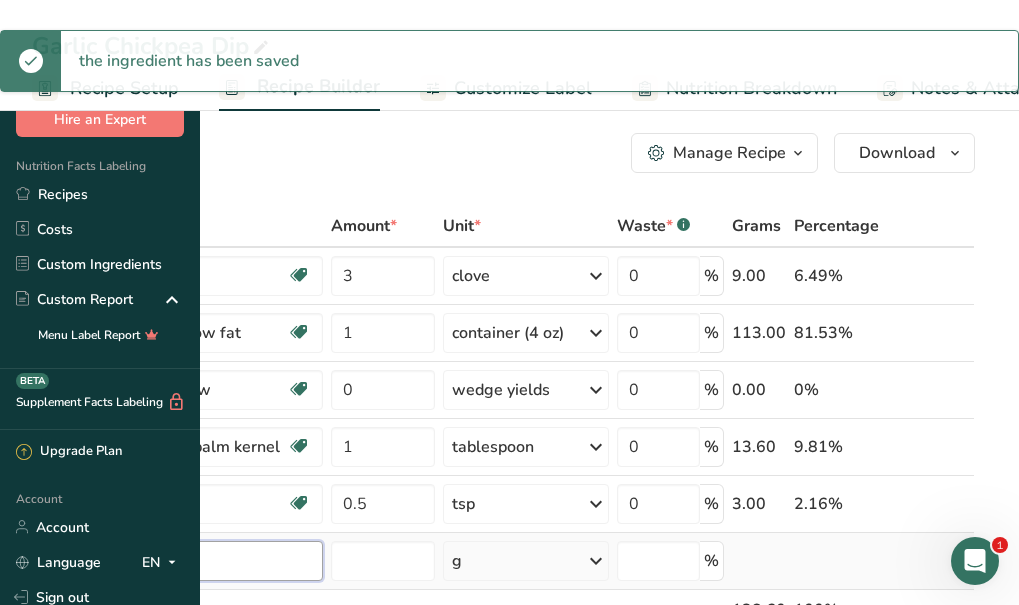 click on "Ingredient *
Amount *
Unit *
Waste *   .a-a{fill:#347362;}.b-a{fill:#fff;}          Grams
Percentage
Garlic, raw
Source of Antioxidants
Dairy free
Gluten free
Vegan
Vegetarian
Soy free
3
clove
Portions
1 cup
1 tsp
1 clove
See more
Weight Units
g
kg
mg
See more
Volume Units
l
Volume units require a density conversion. If you know your ingredient's density enter it below. Otherwise, click on "RIA" our AI Regulatory bot - she will be able to help you
lb/ft3
g/cm3
Confirm" at bounding box center (503, 460) 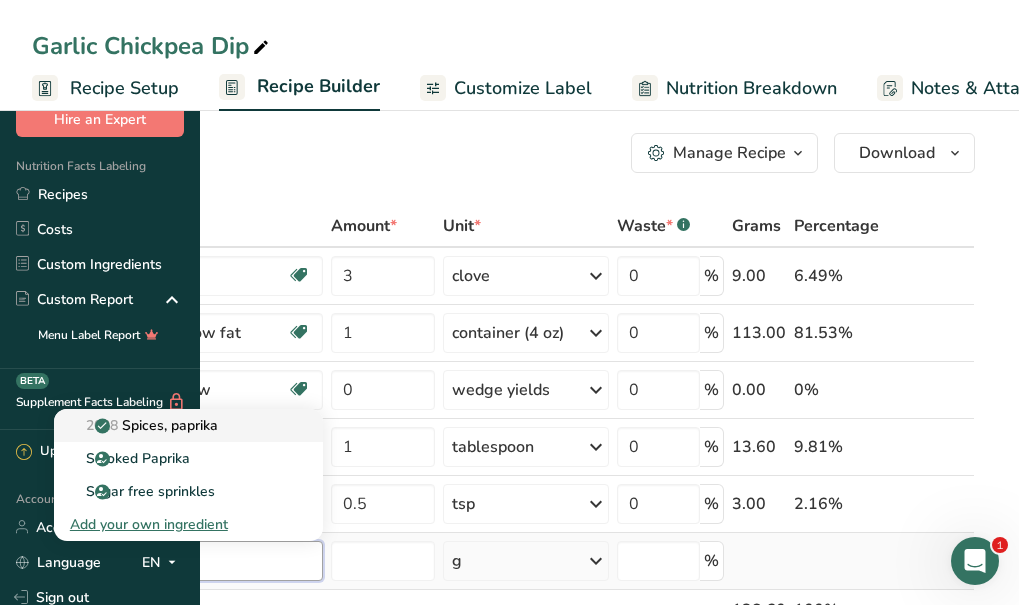 type on "paprika" 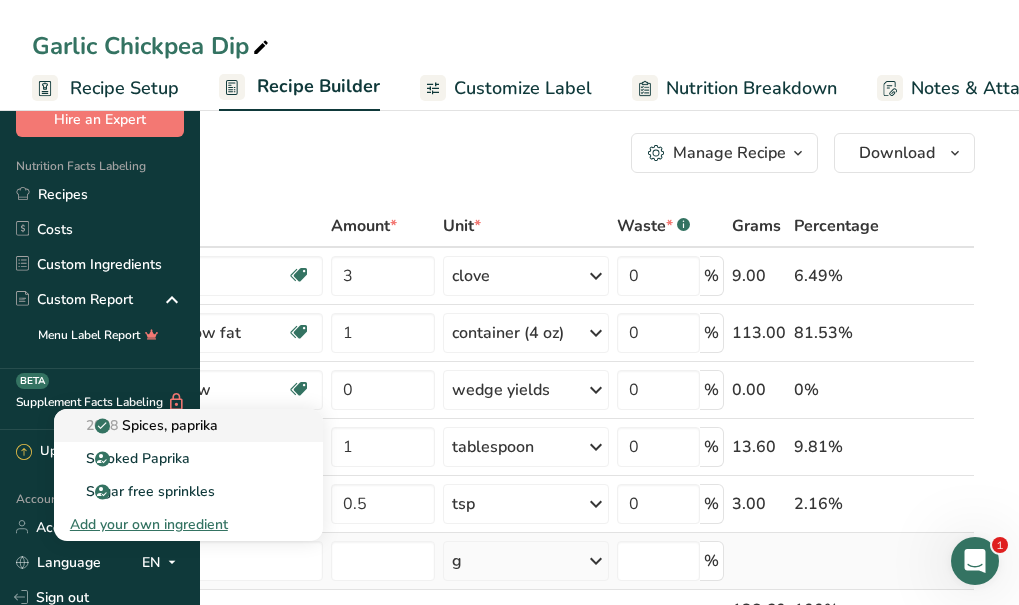 click on "2028
Spices, paprika" at bounding box center [144, 425] 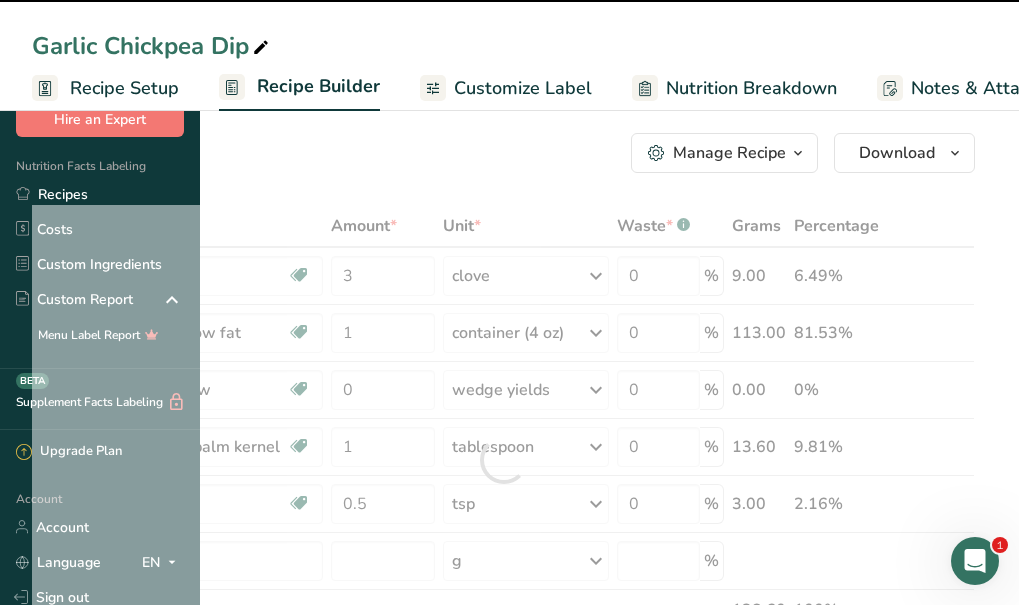 type on "0" 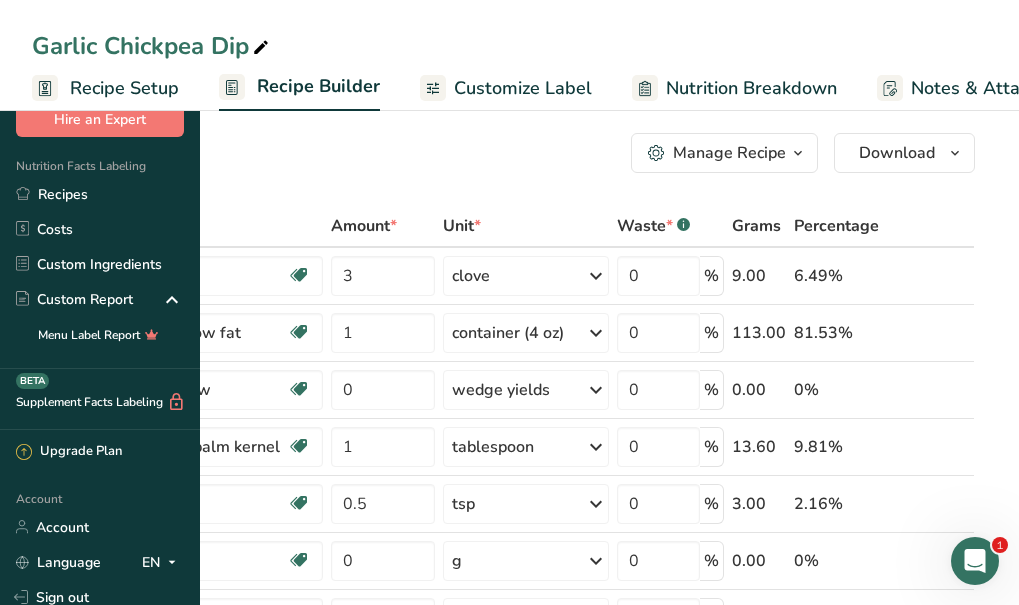 click on "g" at bounding box center [526, 561] 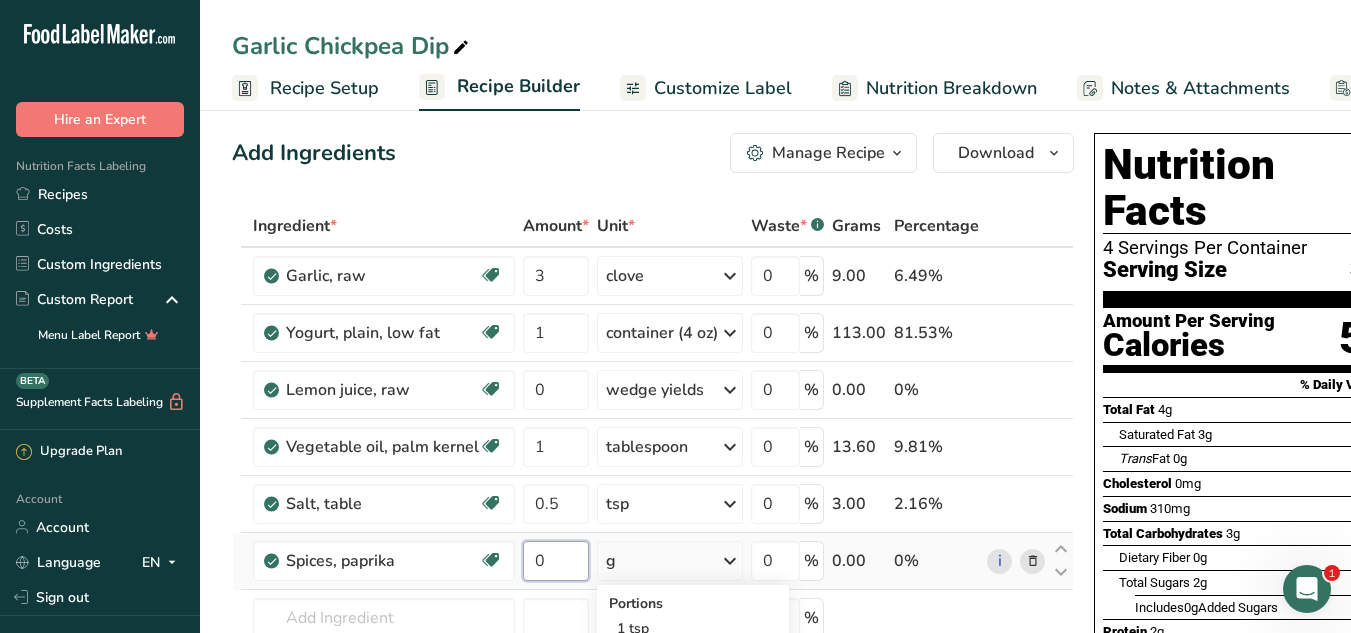 click on "0" at bounding box center (556, 561) 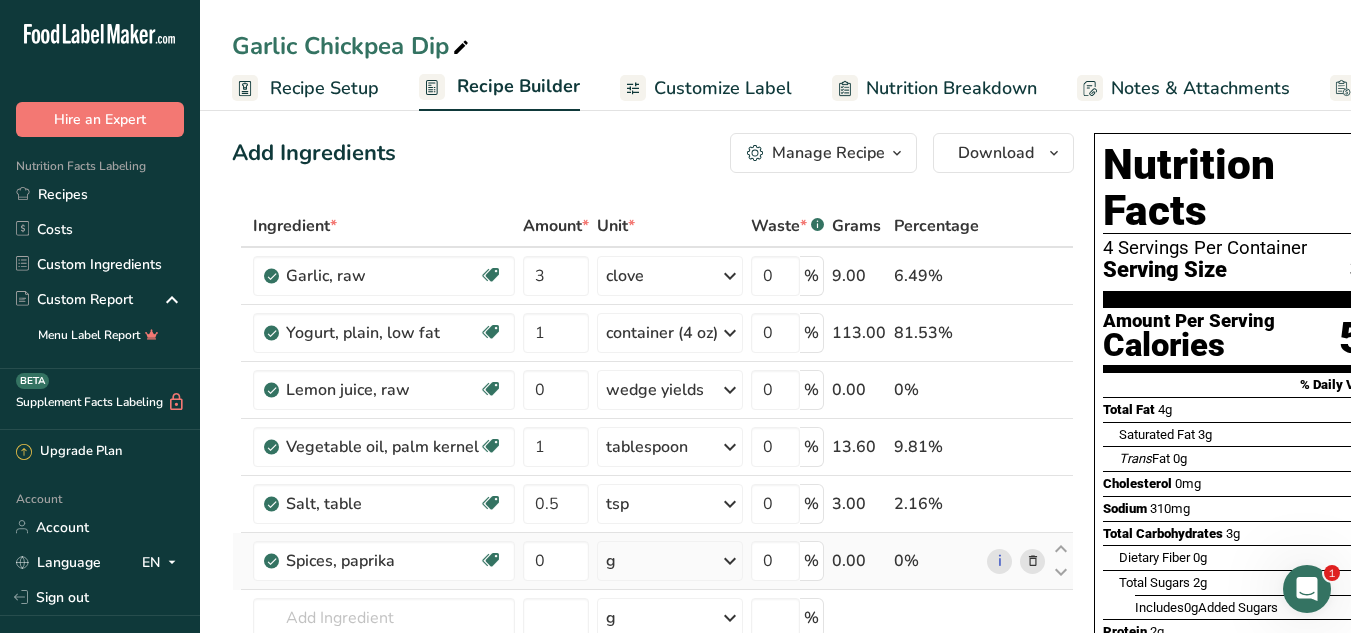 click on "Ingredient *
Amount *
Unit *
Waste *   .a-a{fill:#347362;}.b-a{fill:#fff;}          Grams
Percentage
Garlic, raw
Source of Antioxidants
Dairy free
Gluten free
Vegan
Vegetarian
Soy free
3
clove
Portions
1 cup
1 tsp
1 clove
See more
Weight Units
g
kg
mg
See more
Volume Units
l
Volume units require a density conversion. If you know your ingredient's density enter it below. Otherwise, click on "RIA" our AI Regulatory bot - she will be able to help you
lb/ft3
g/cm3
Confirm" at bounding box center (653, 488) 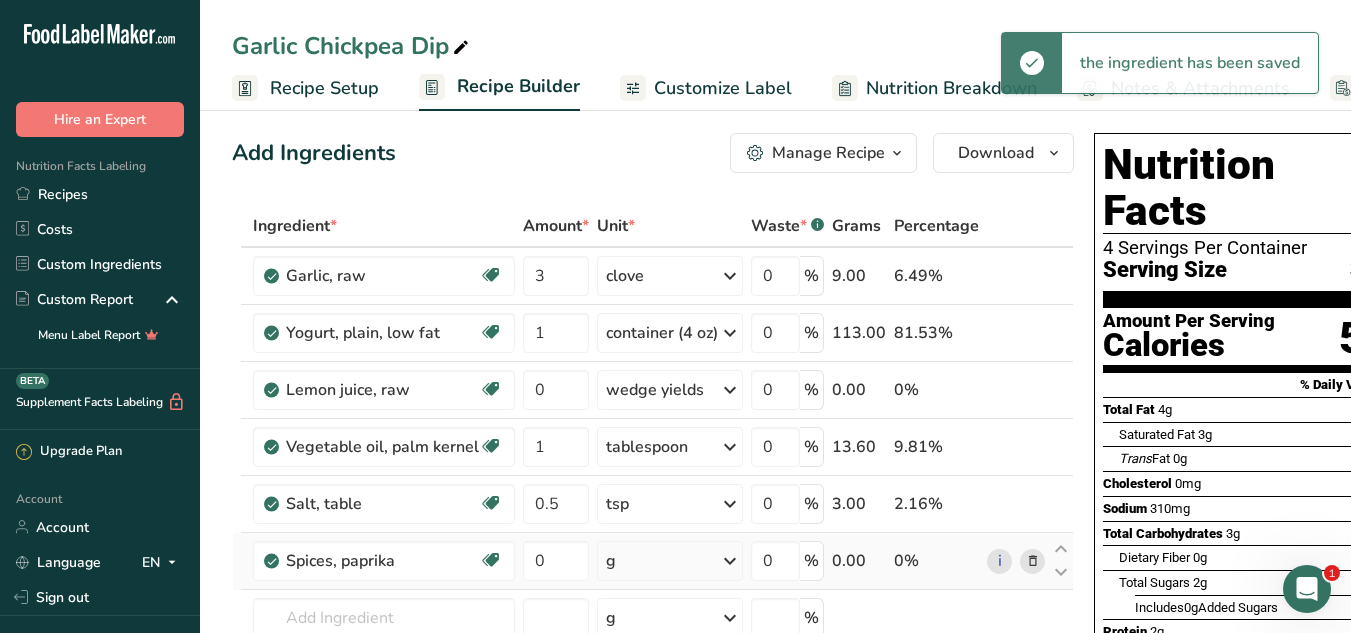 click on "g" at bounding box center (670, 561) 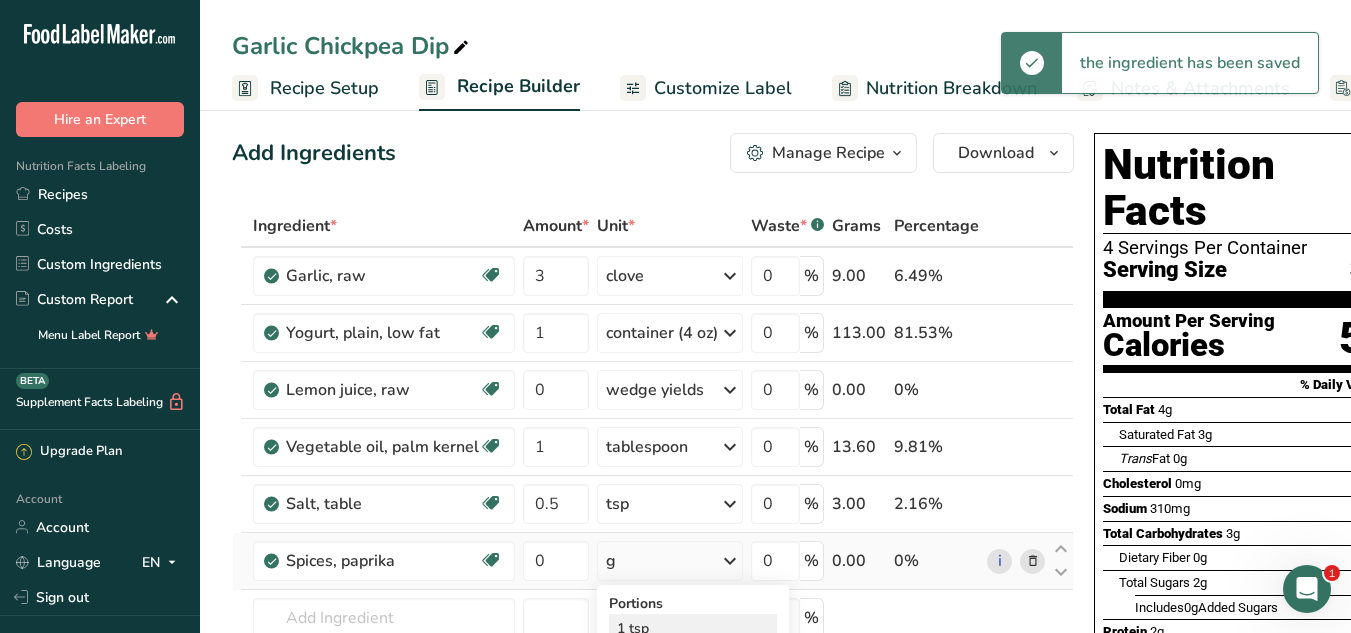 click on "1 tsp" at bounding box center [693, 628] 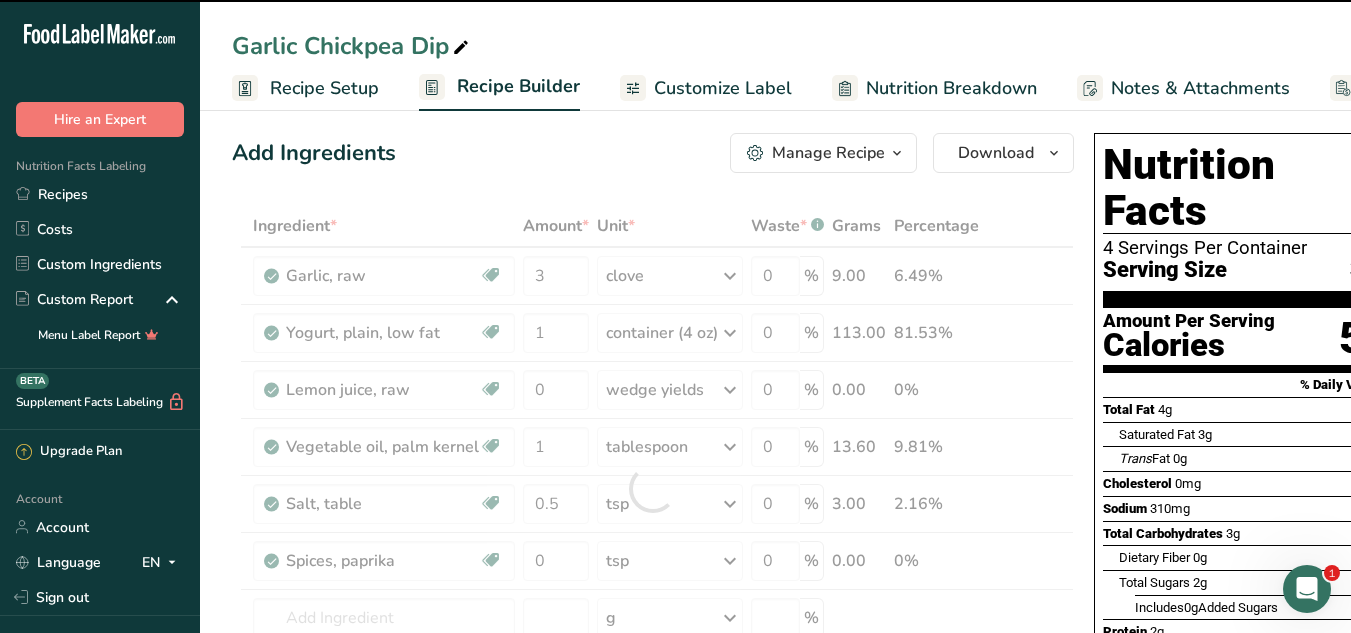 click at bounding box center [653, 488] 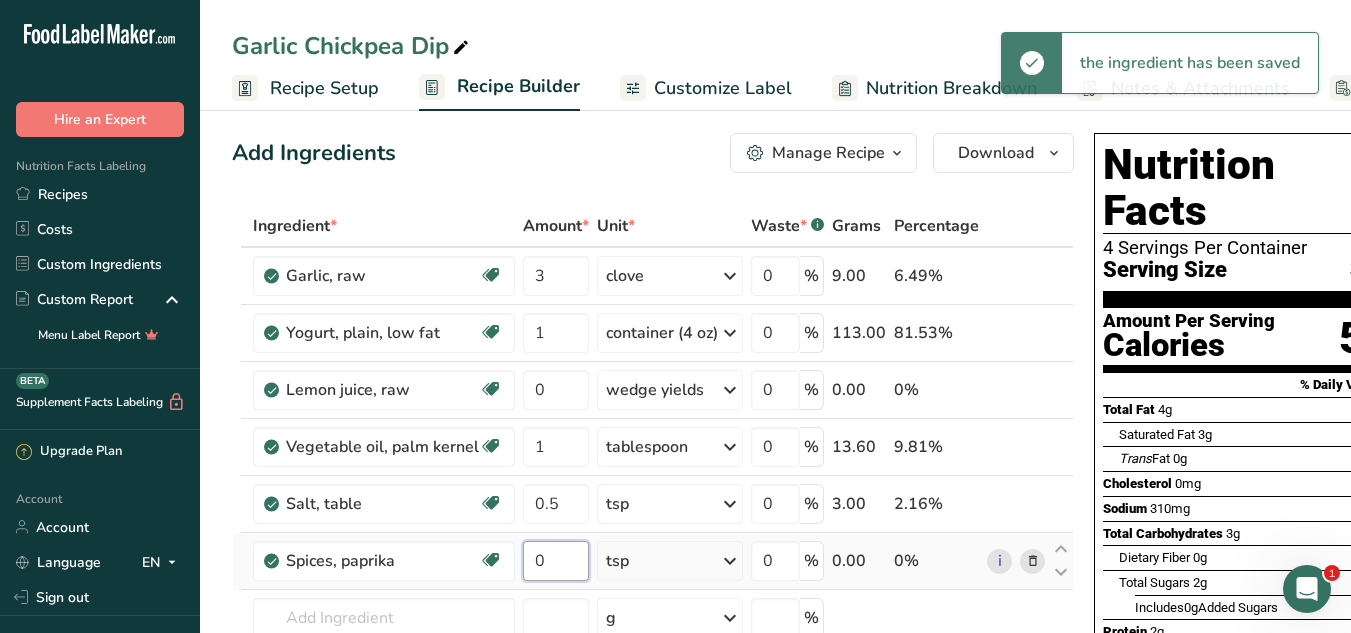 click on "0" at bounding box center [556, 561] 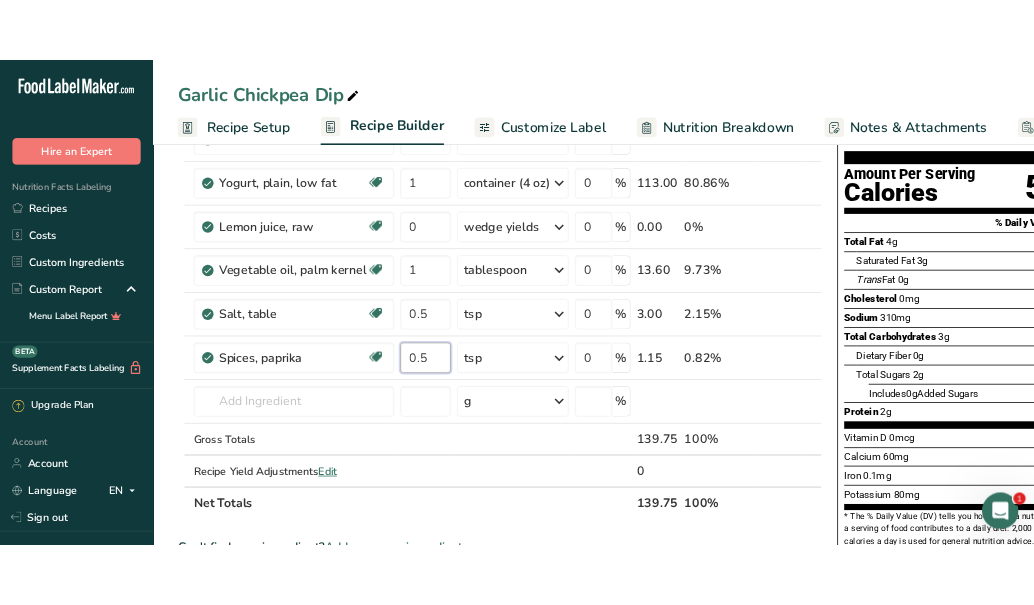 scroll, scrollTop: 188, scrollLeft: 0, axis: vertical 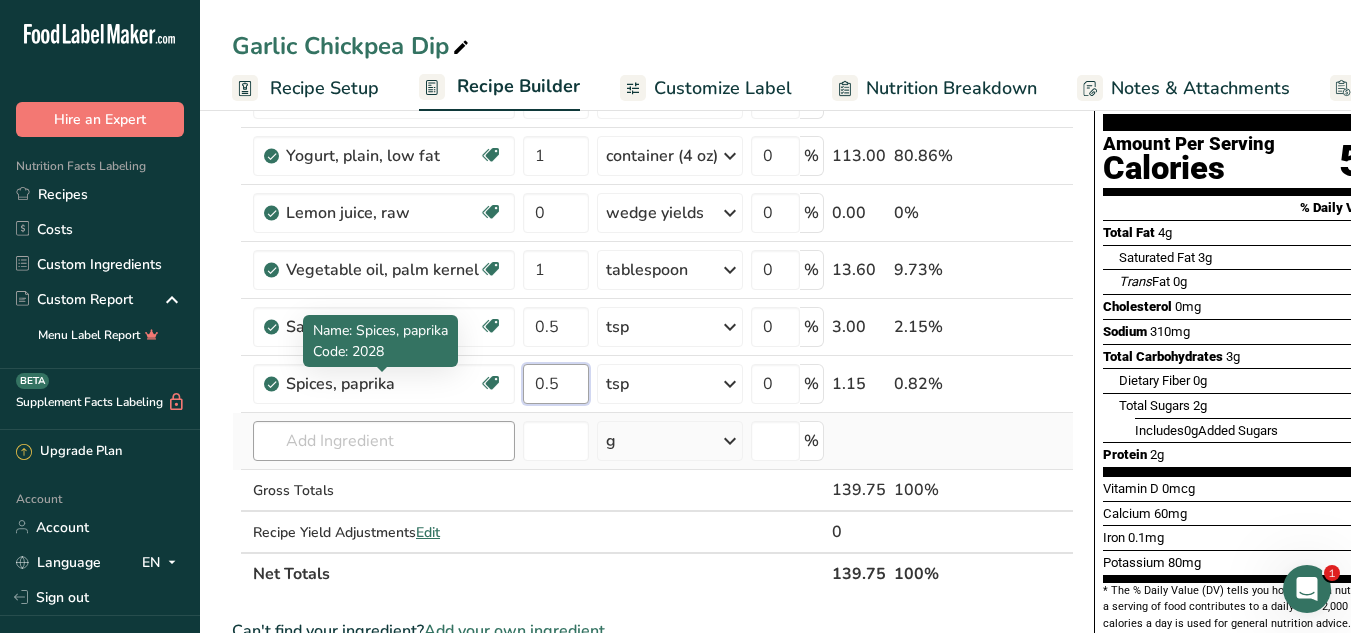 type on "0.5" 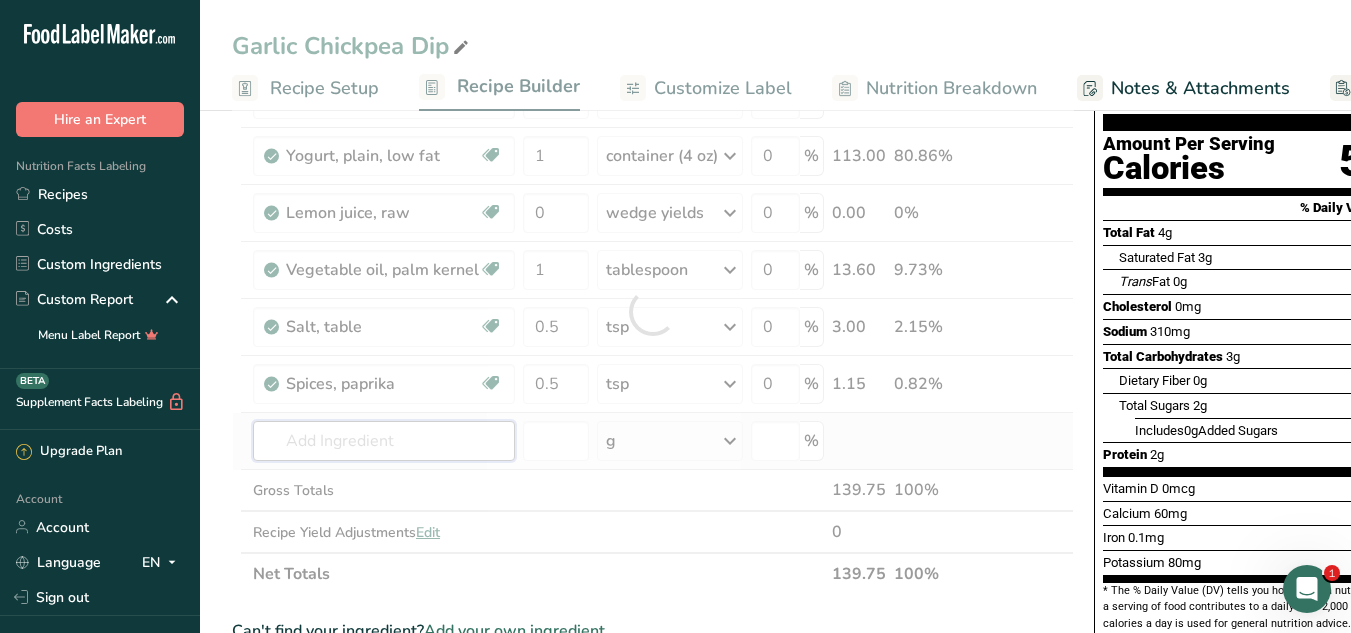 click on "Ingredient *
Amount *
Unit *
Waste *   .a-a{fill:#347362;}.b-a{fill:#fff;}          Grams
Percentage
Garlic, raw
Source of Antioxidants
Dairy free
Gluten free
Vegan
Vegetarian
Soy free
3
clove
Portions
1 cup
1 tsp
1 clove
See more
Weight Units
g
kg
mg
See more
Volume Units
l
Volume units require a density conversion. If you know your ingredient's density enter it below. Otherwise, click on "RIA" our AI Regulatory bot - she will be able to help you
lb/ft3
g/cm3
Confirm" at bounding box center (653, 311) 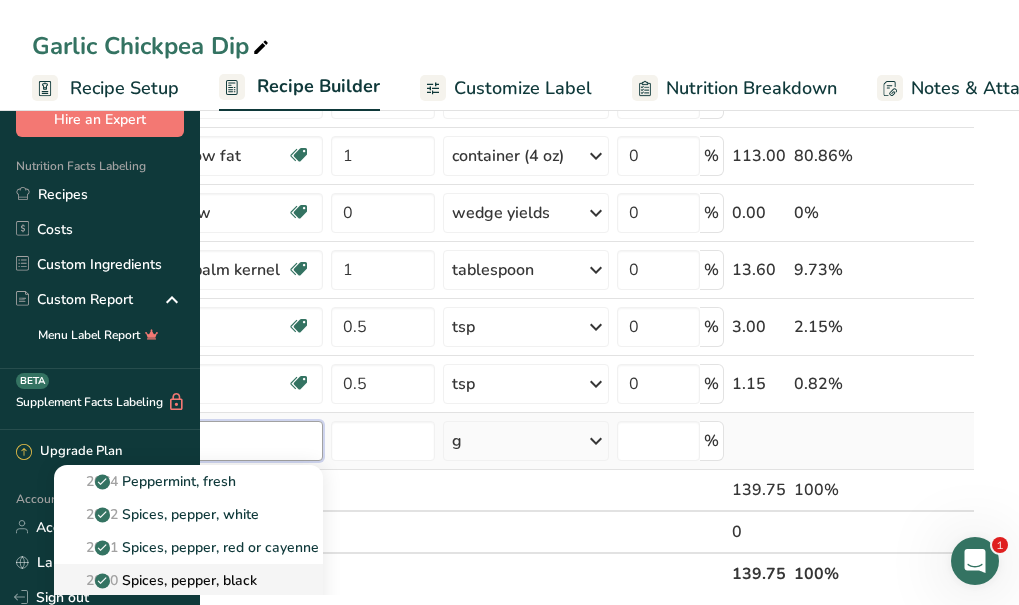 type on "pepper" 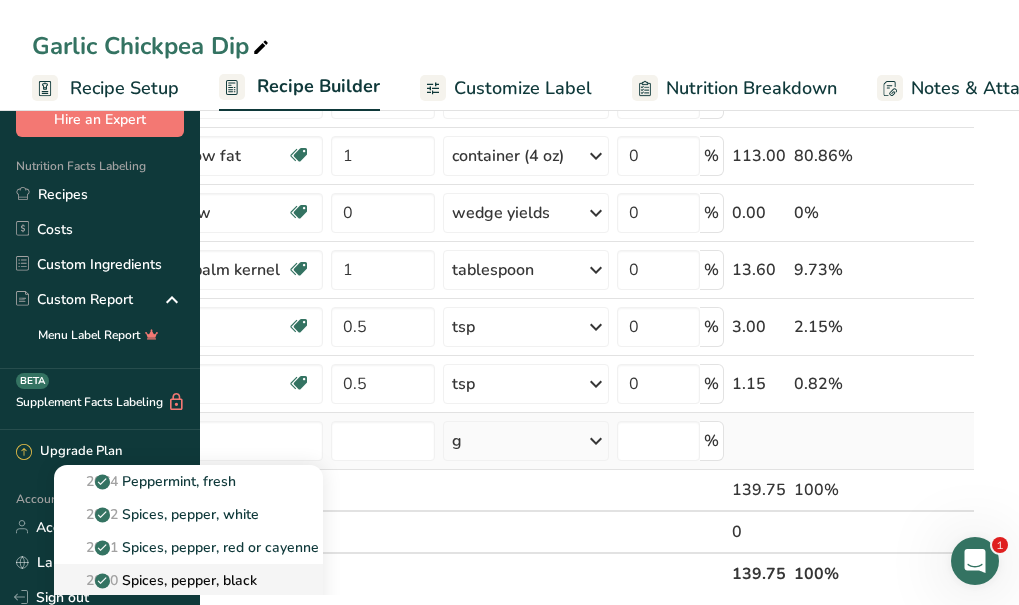 click on "2030
Spices, pepper, black" at bounding box center (163, 580) 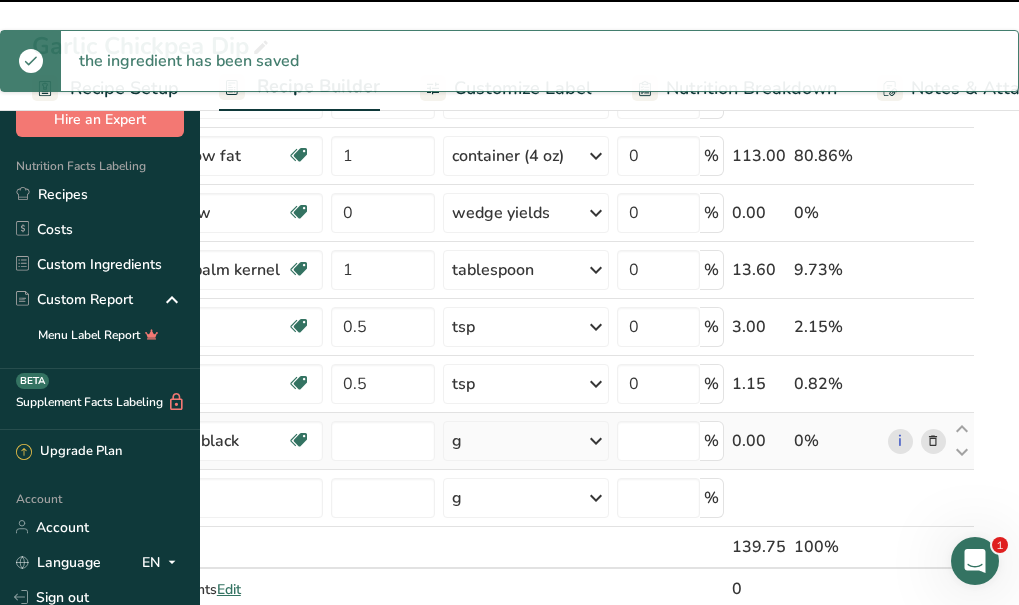 type on "0" 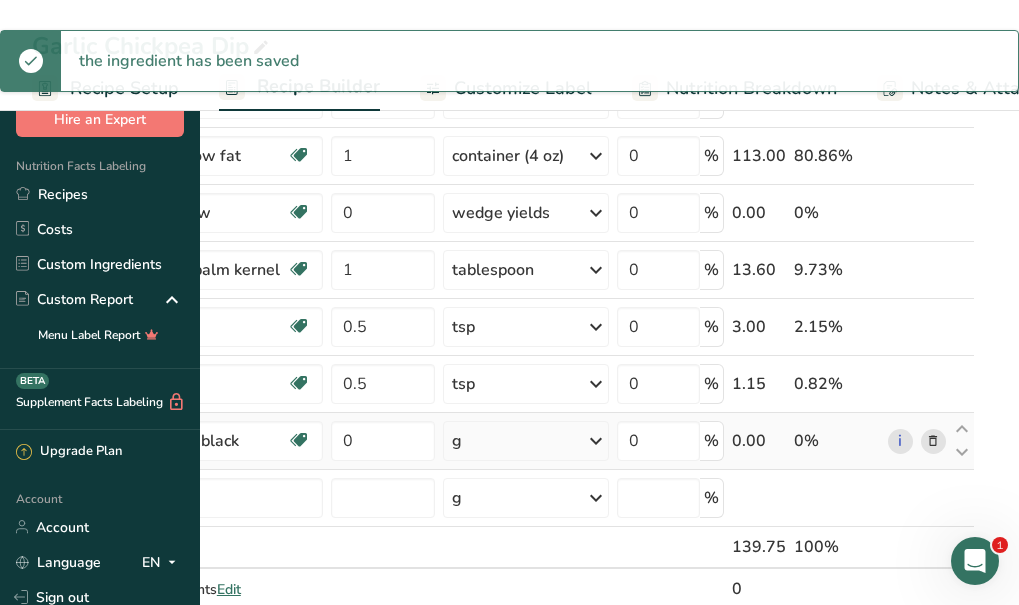 click on "g" at bounding box center (526, 441) 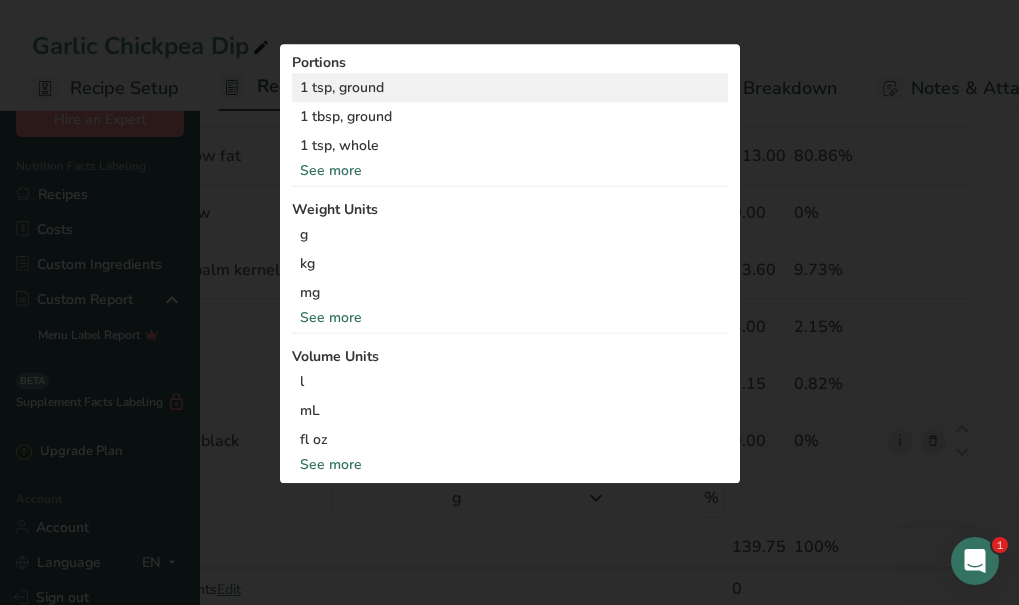 click on "1 tsp, ground" at bounding box center (510, 88) 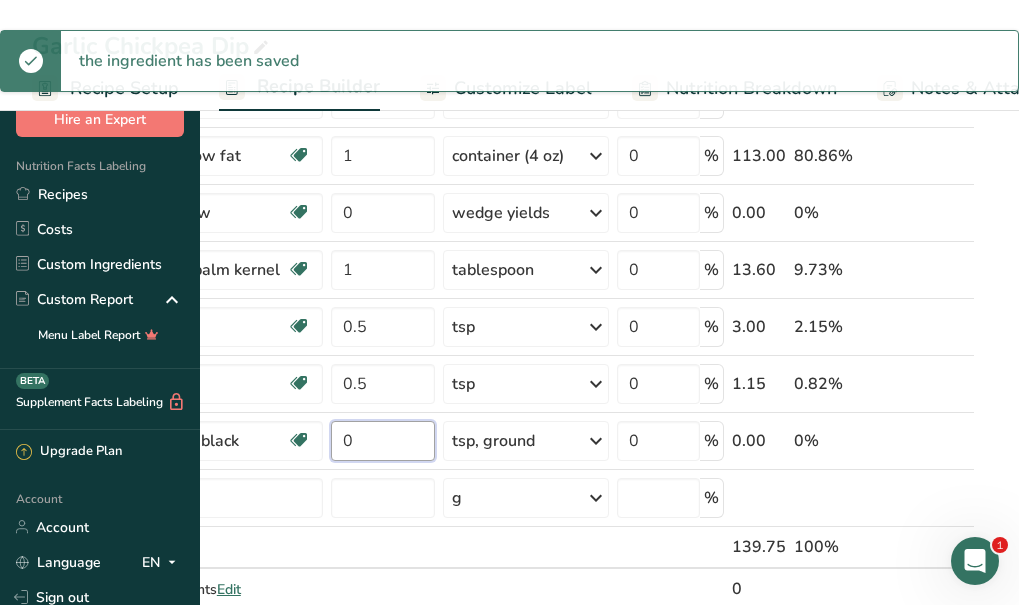click on "0" at bounding box center [383, 441] 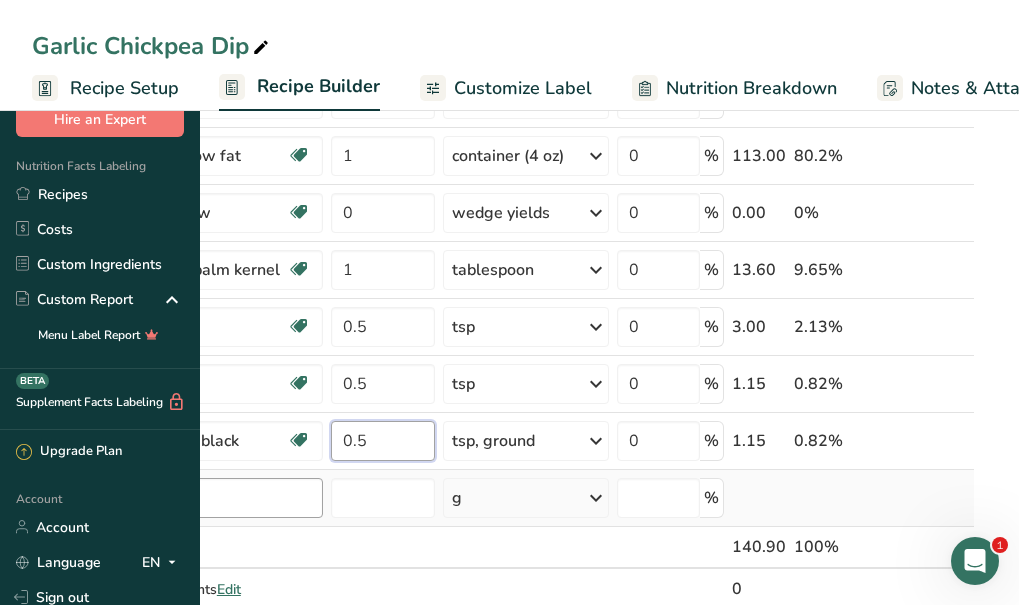 type on "0.5" 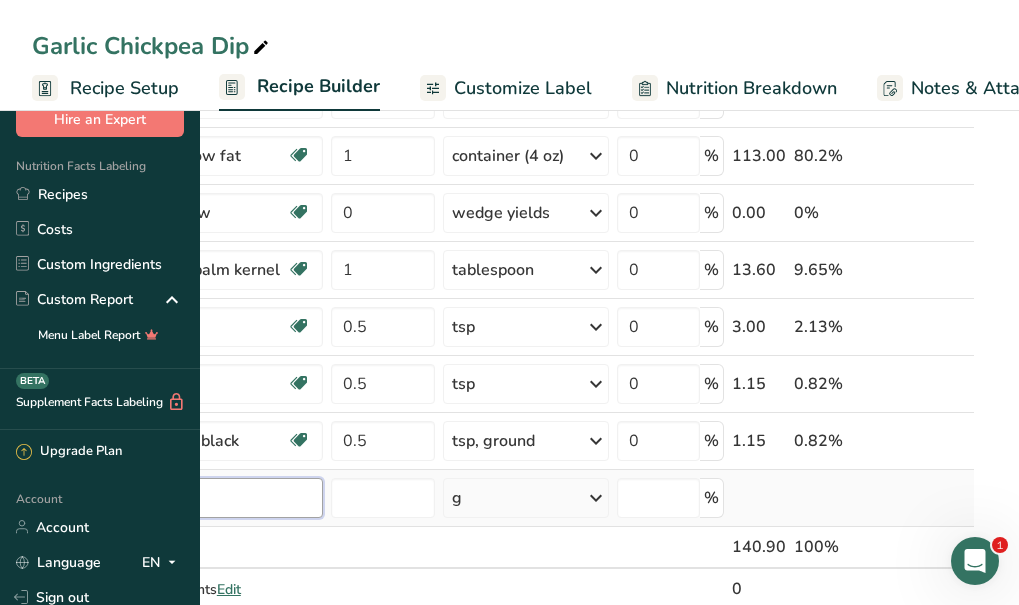 click on "Ingredient *
Amount *
Unit *
Waste *   .a-a{fill:#347362;}.b-a{fill:#fff;}          Grams
Percentage
Garlic, raw
Source of Antioxidants
Dairy free
Gluten free
Vegan
Vegetarian
Soy free
3
clove
Portions
1 cup
1 tsp
1 clove
See more
Weight Units
g
kg
mg
See more
Volume Units
l
Volume units require a density conversion. If you know your ingredient's density enter it below. Otherwise, click on "RIA" our AI Regulatory bot - she will be able to help you
lb/ft3
g/cm3
Confirm" at bounding box center [503, 340] 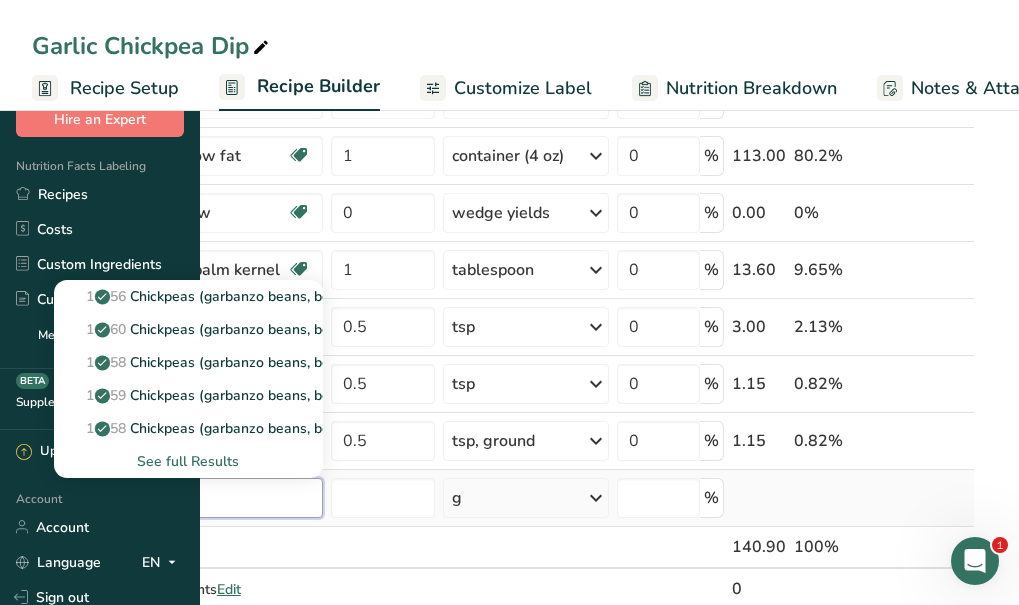 type on "chickpeas" 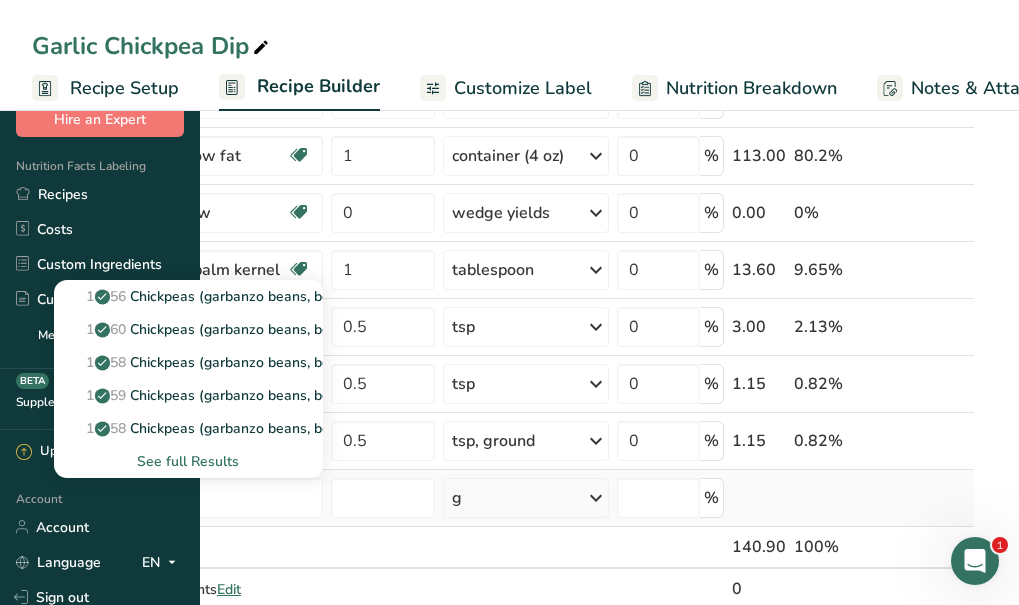 type 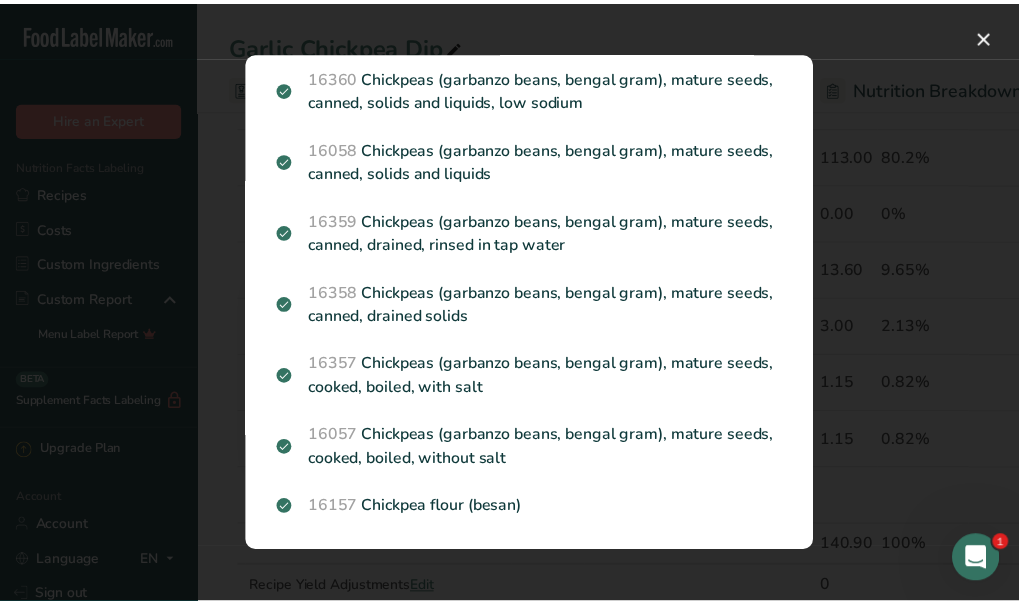 scroll, scrollTop: 0, scrollLeft: 0, axis: both 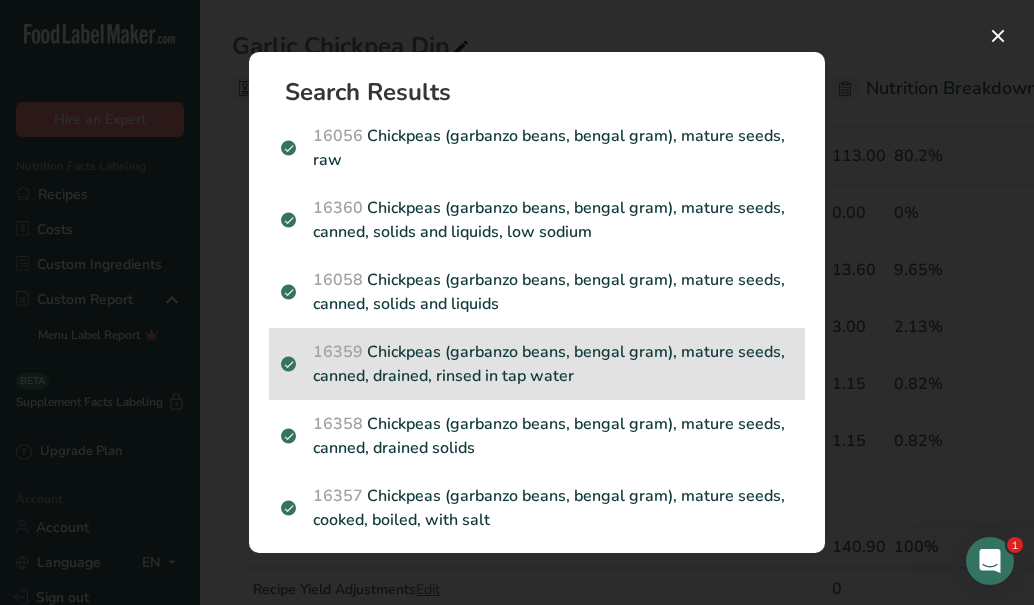 click on "16359
Chickpeas (garbanzo beans, bengal gram), mature seeds, canned, drained, rinsed in tap water" at bounding box center (537, 364) 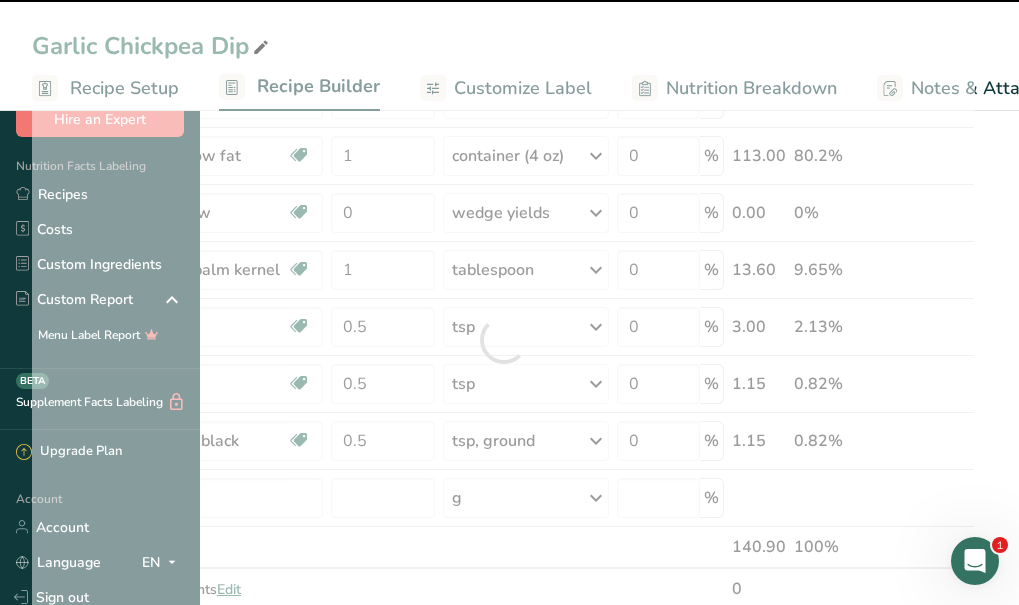 type on "0" 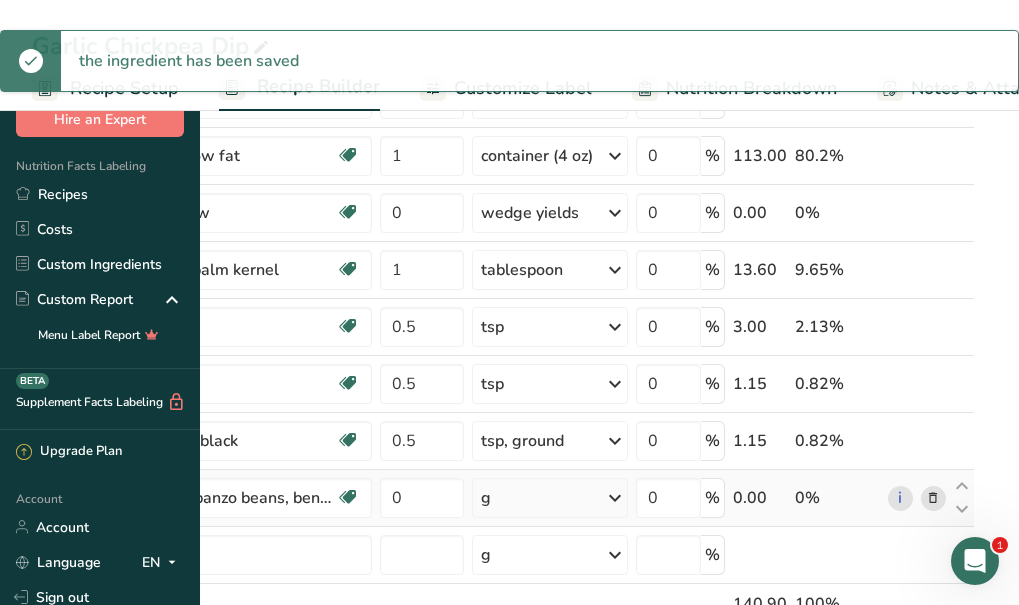 click on "g" at bounding box center [549, 498] 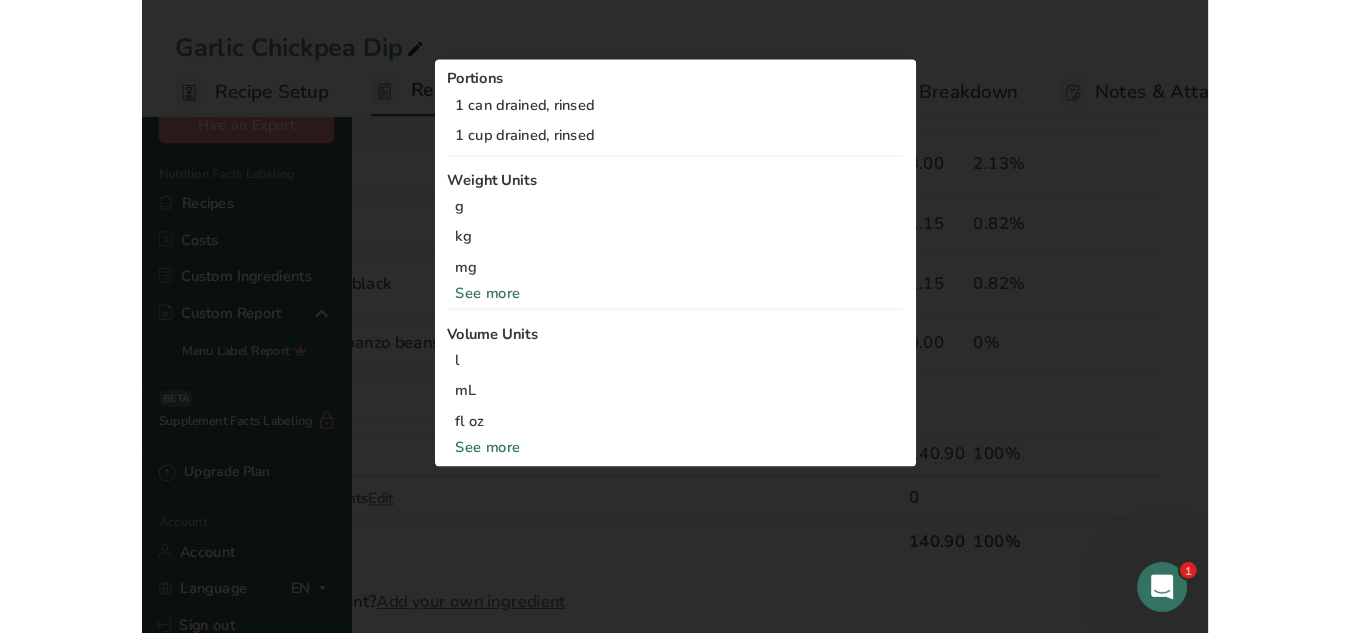 scroll, scrollTop: 402, scrollLeft: 0, axis: vertical 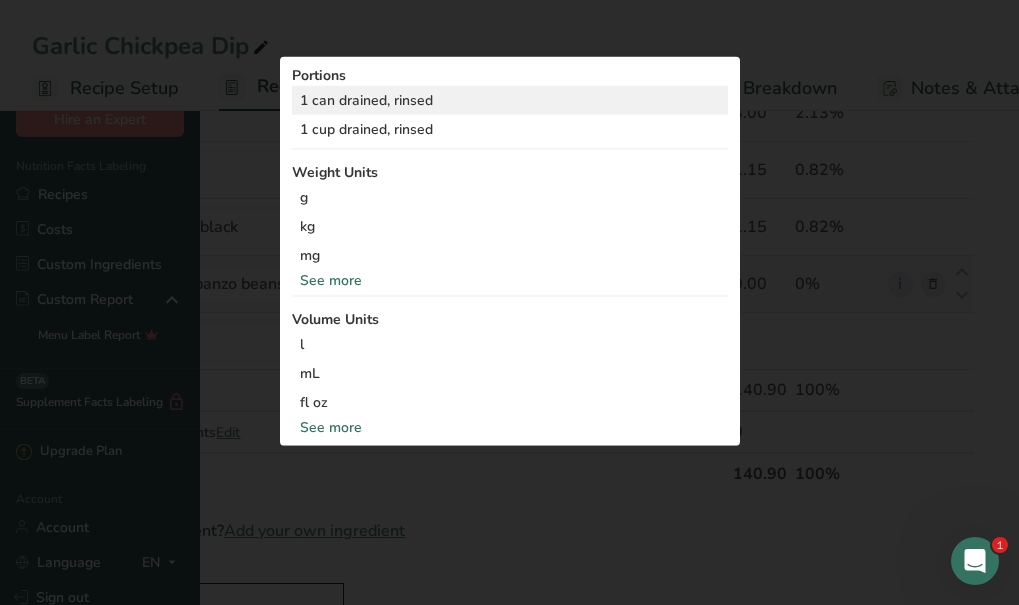 click on "1 can drained, rinsed" at bounding box center (510, 100) 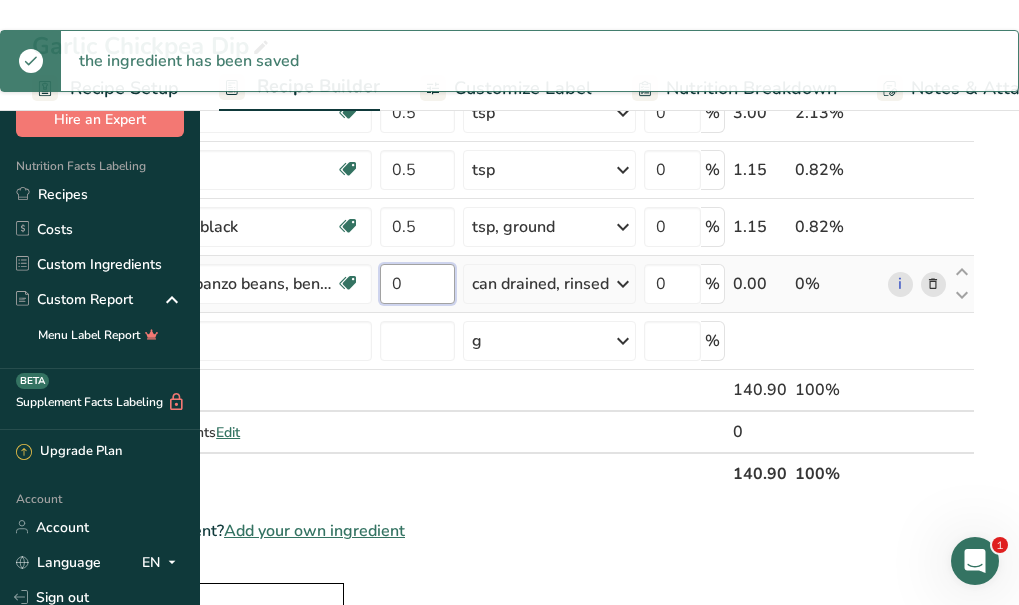 click on "0" at bounding box center (417, 284) 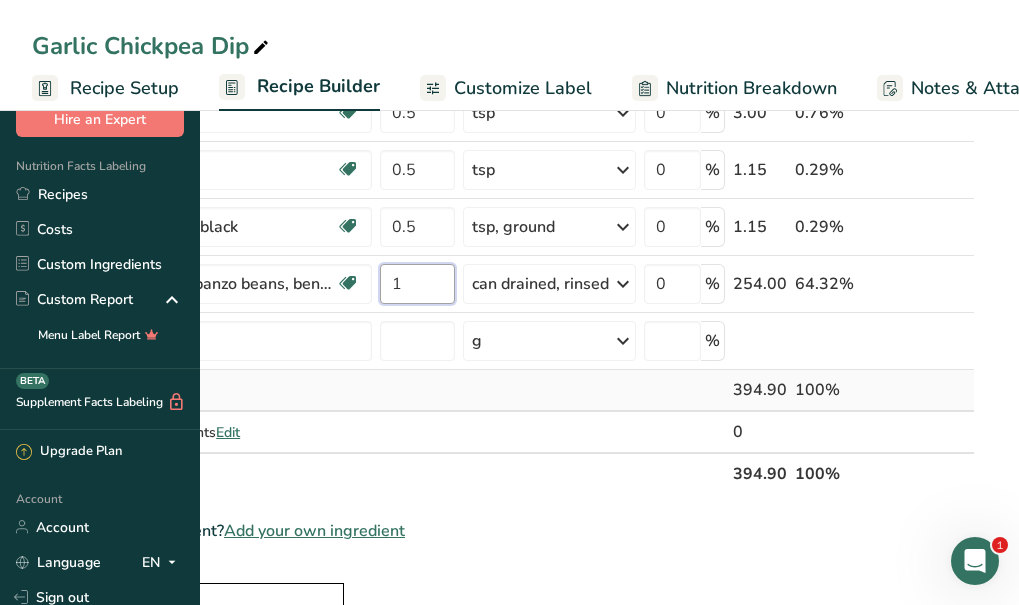 type on "1" 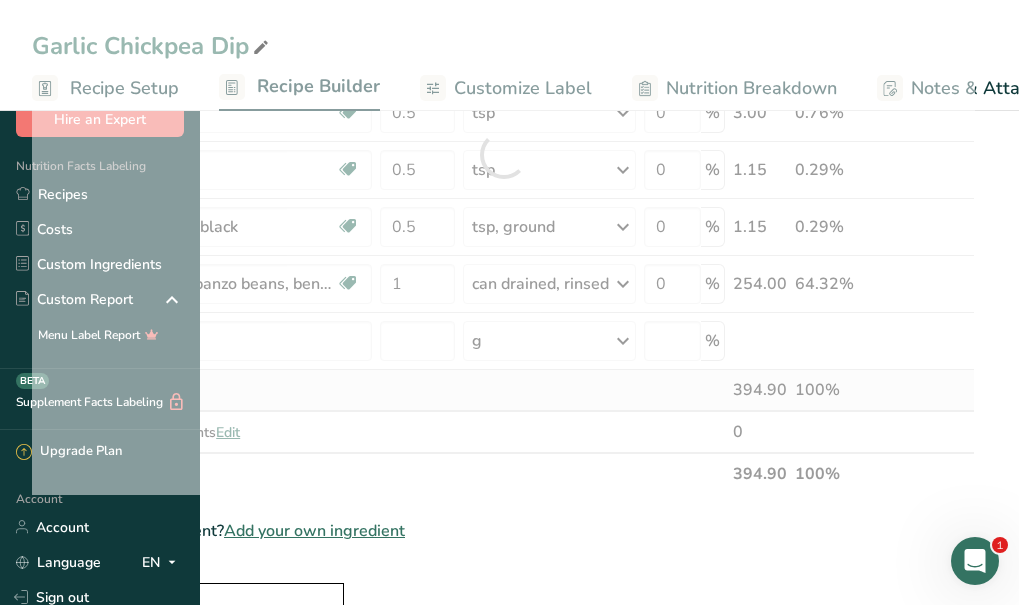 click on "Ingredient *
Amount *
Unit *
Waste *   .a-a{fill:#347362;}.b-a{fill:#fff;}          Grams
Percentage
Garlic, raw
Source of Antioxidants
Dairy free
Gluten free
Vegan
Vegetarian
Soy free
3
clove
Portions
1 cup
1 tsp
1 clove
See more
Weight Units
g
kg
mg
See more
Volume Units
l
Volume units require a density conversion. If you know your ingredient's density enter it below. Otherwise, click on "RIA" our AI Regulatory bot - she will be able to help you
lb/ft3
g/cm3
Confirm" at bounding box center (503, 154) 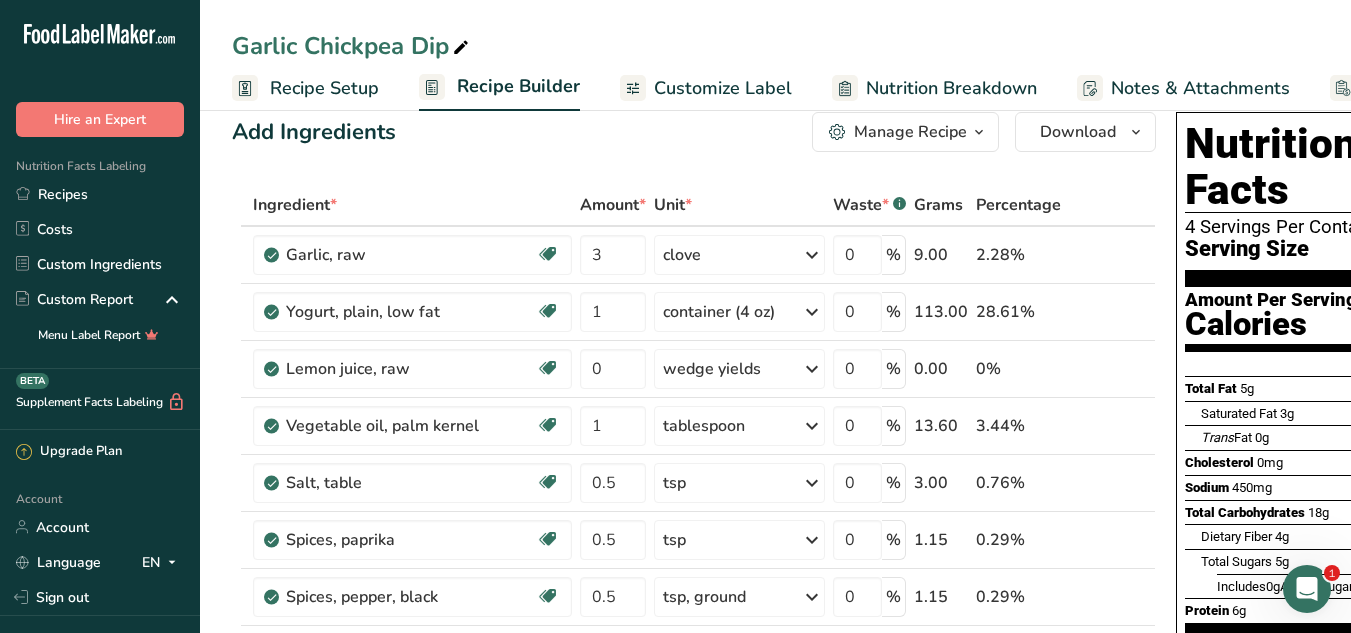 scroll, scrollTop: 0, scrollLeft: 0, axis: both 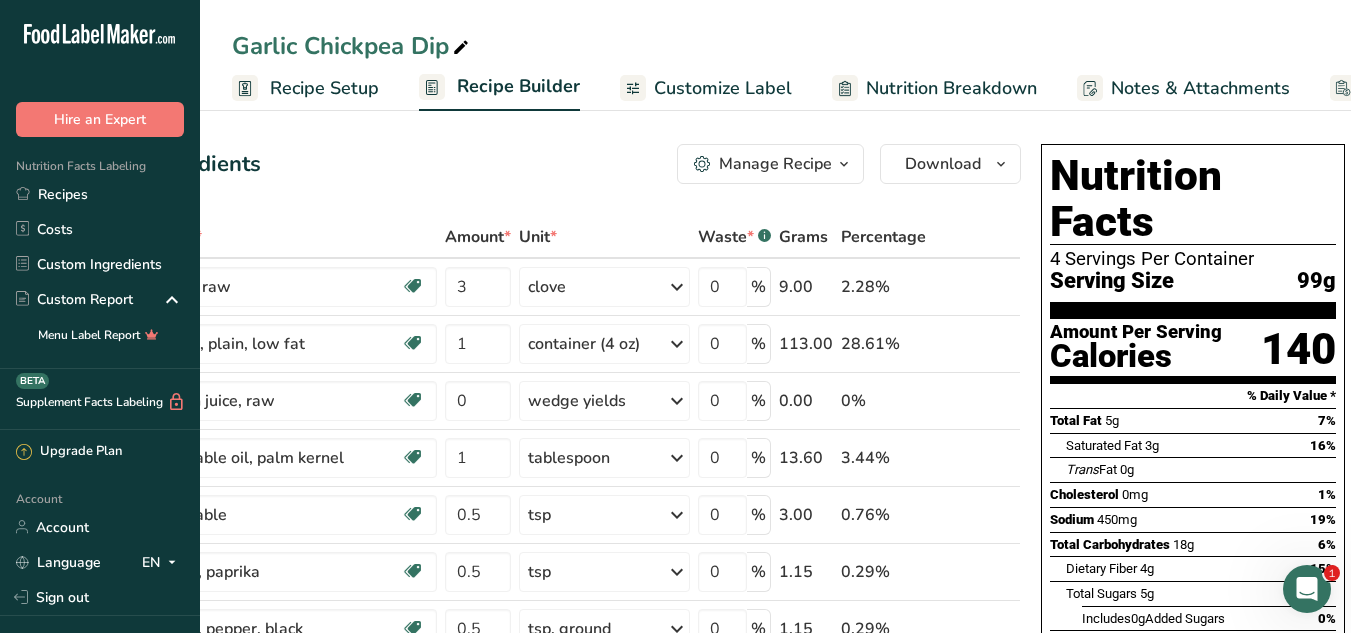 click on "Customize Label" at bounding box center [723, 88] 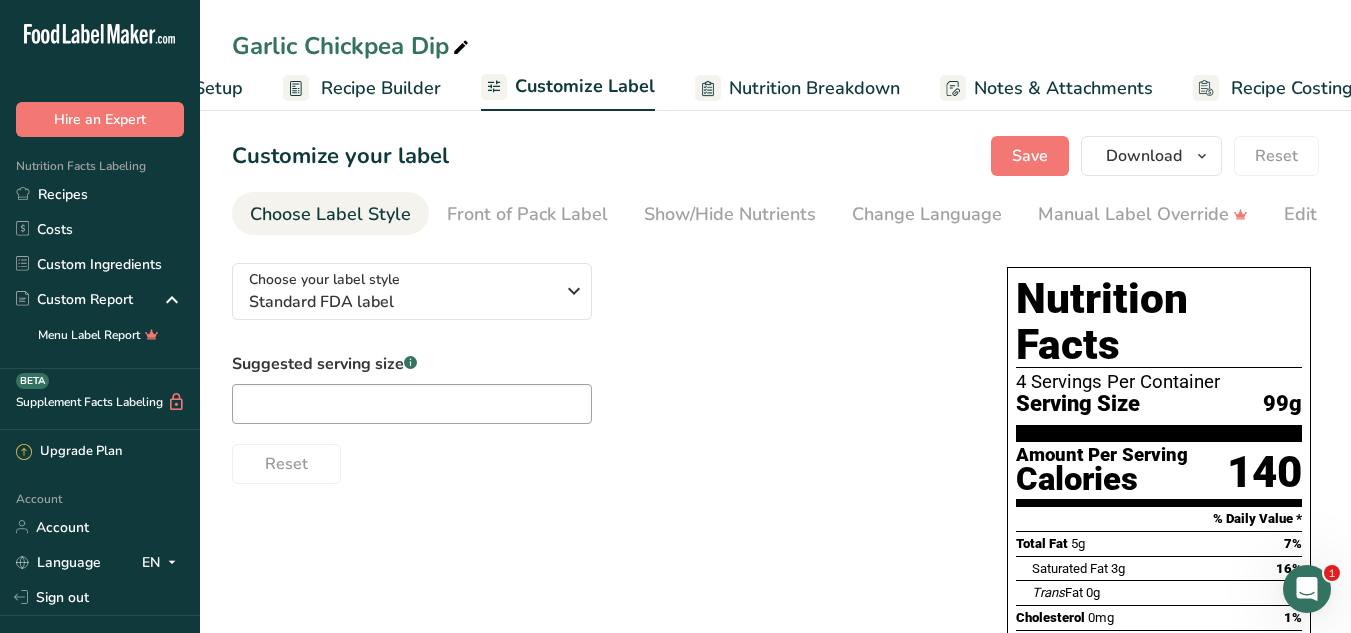 scroll, scrollTop: 0, scrollLeft: 170, axis: horizontal 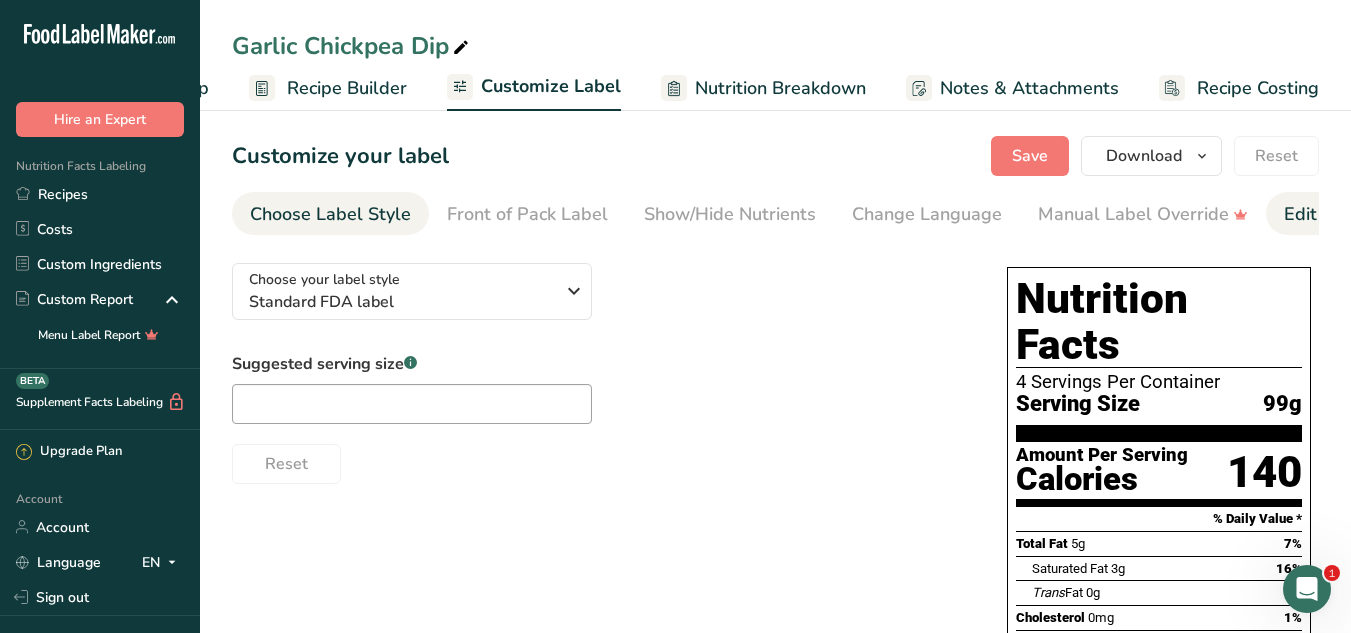 click on "Edit Ingredients/Allergens List" at bounding box center (1411, 214) 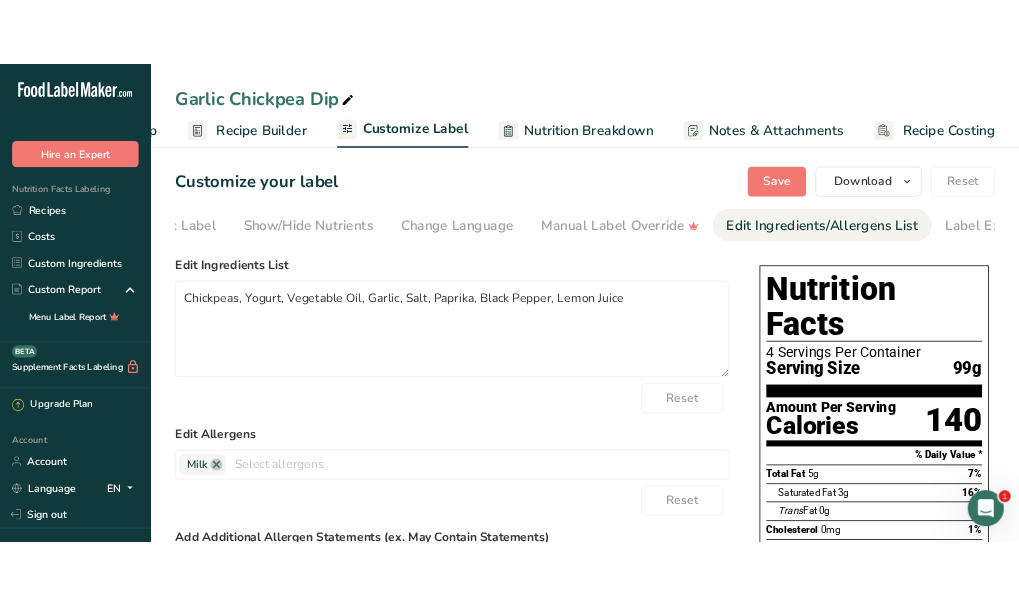 scroll, scrollTop: 0, scrollLeft: 390, axis: horizontal 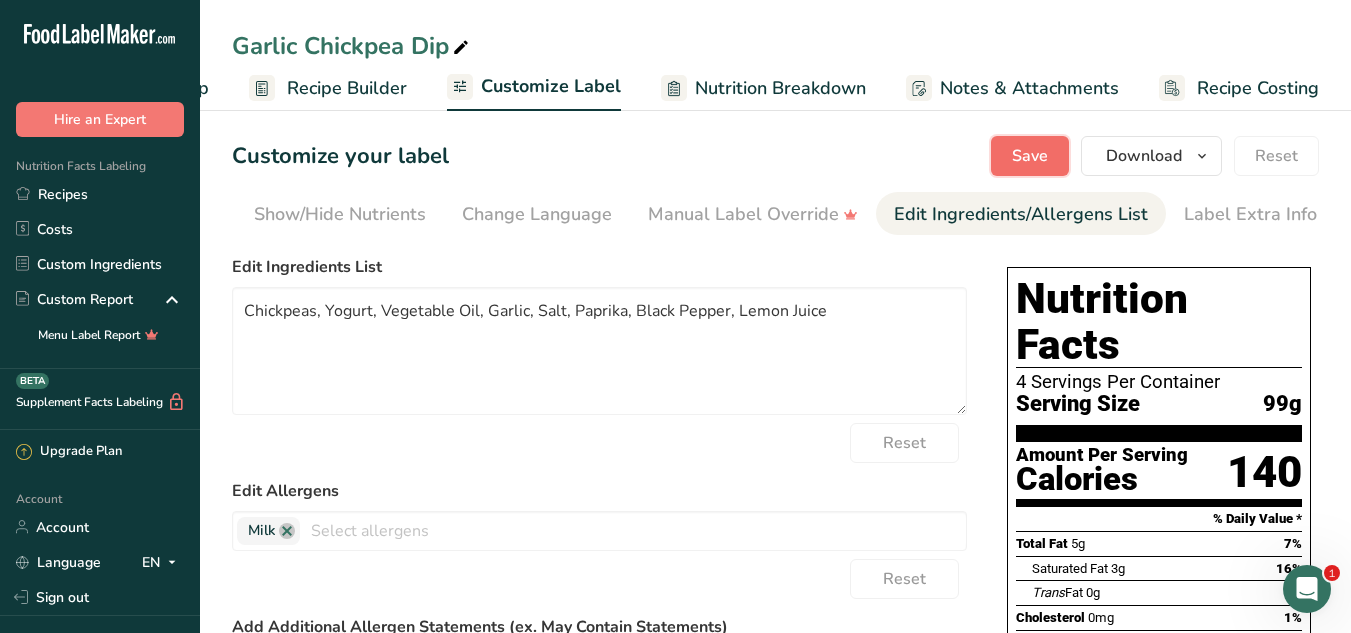 click on "Save" at bounding box center [1030, 156] 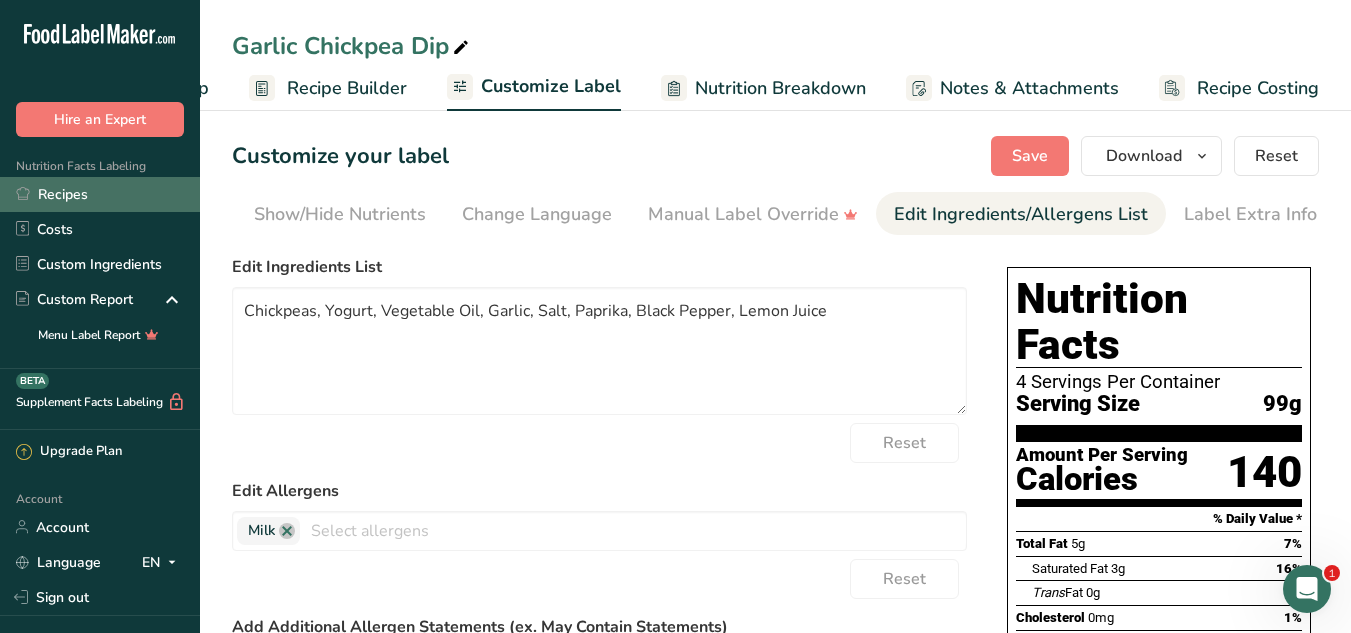 click on "Recipes" at bounding box center [100, 194] 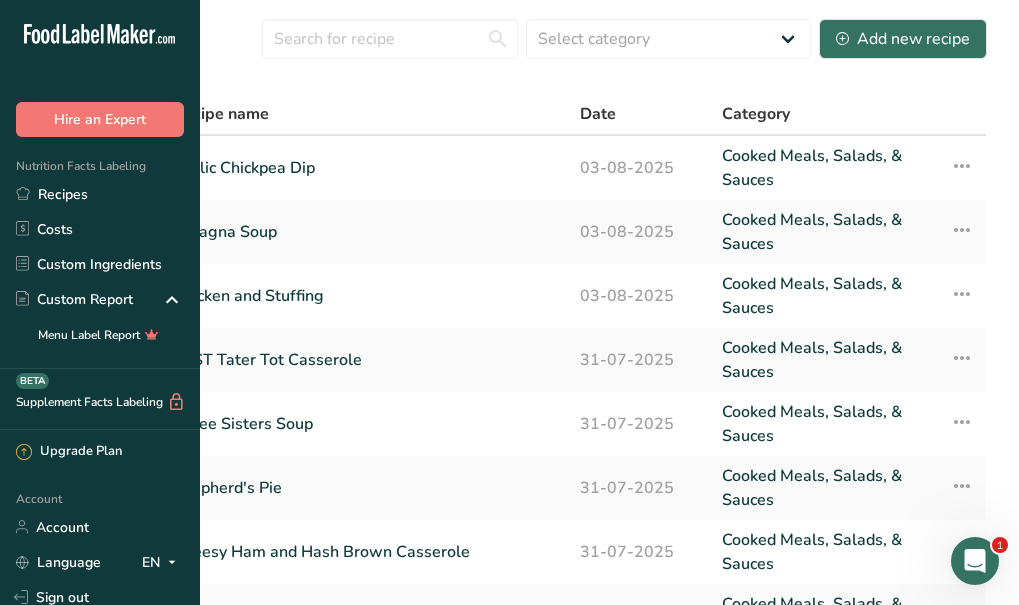 click on "Recipe name" at bounding box center [364, 114] 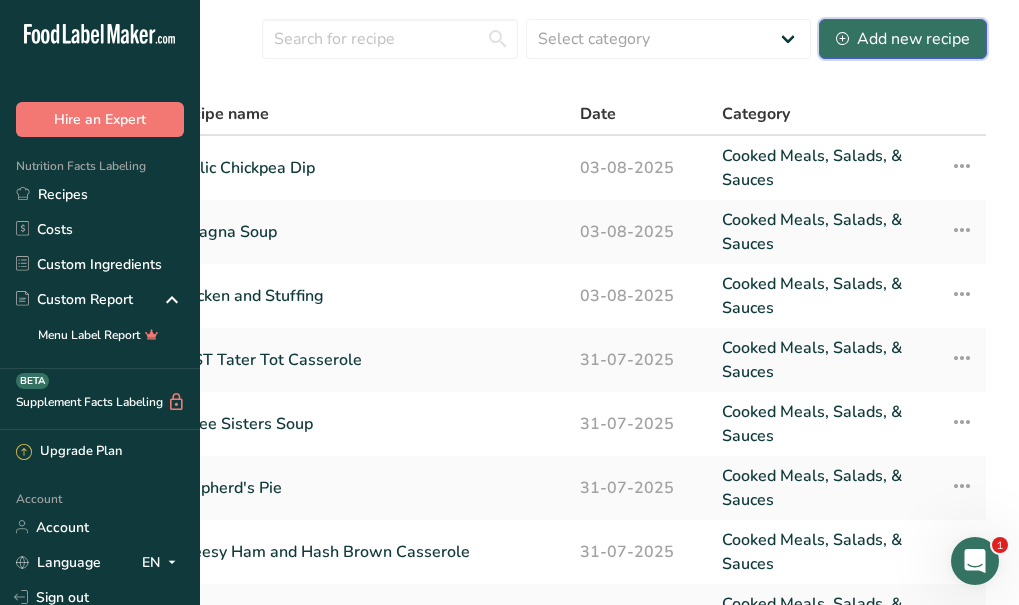 click on "Add new recipe" at bounding box center (903, 39) 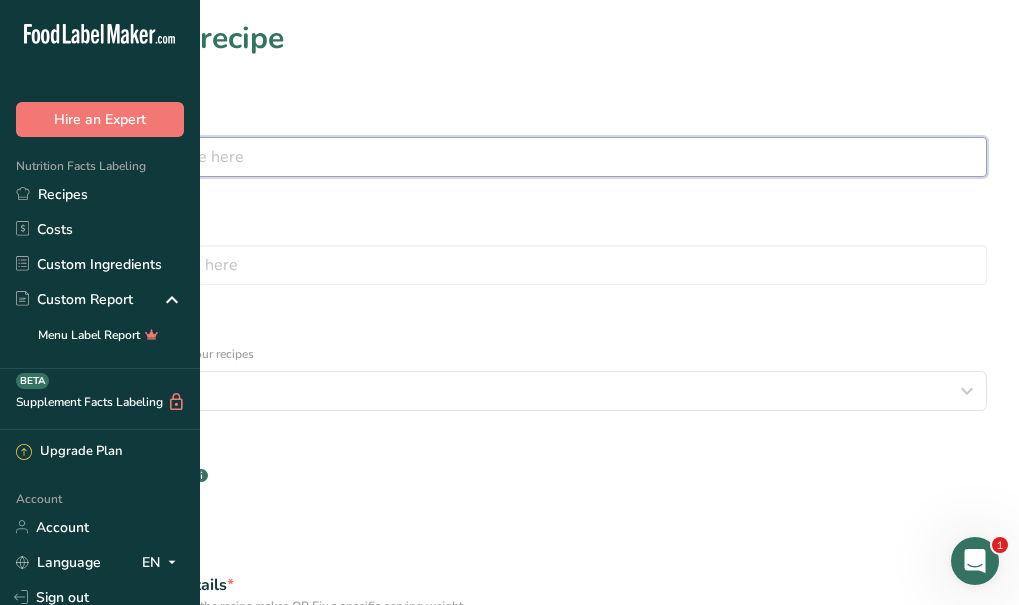 click at bounding box center (509, 157) 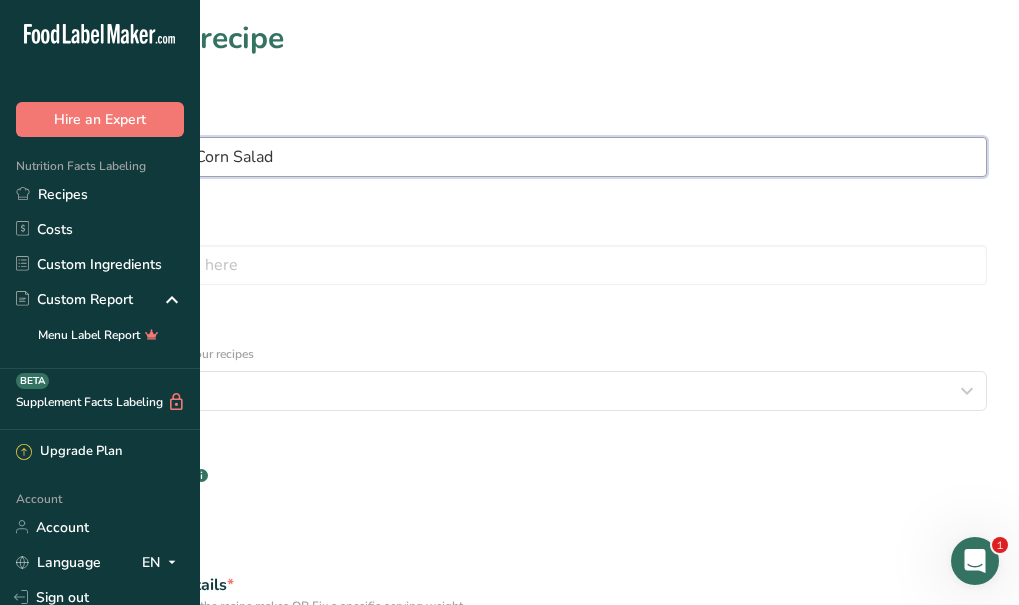 type on "Easy Black Bean and Corn Salad" 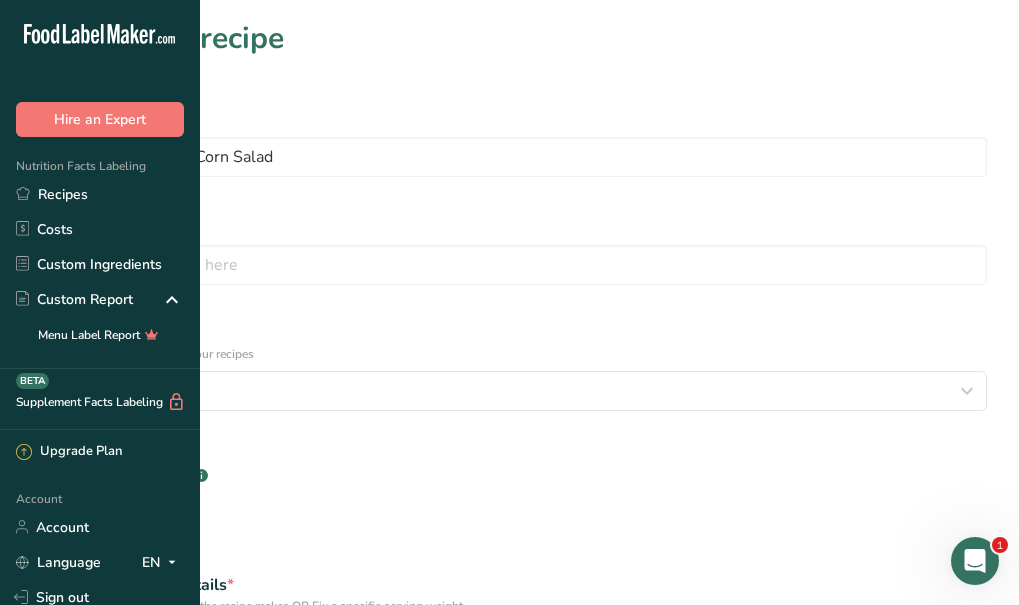 click on "1" at bounding box center (293, 701) 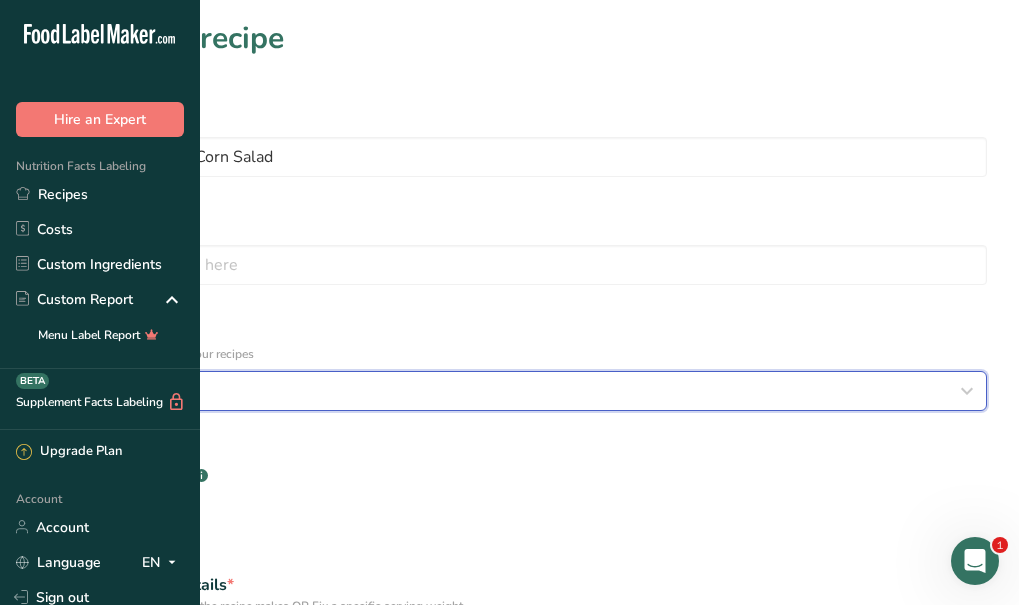 click on "Select category" at bounding box center [503, 391] 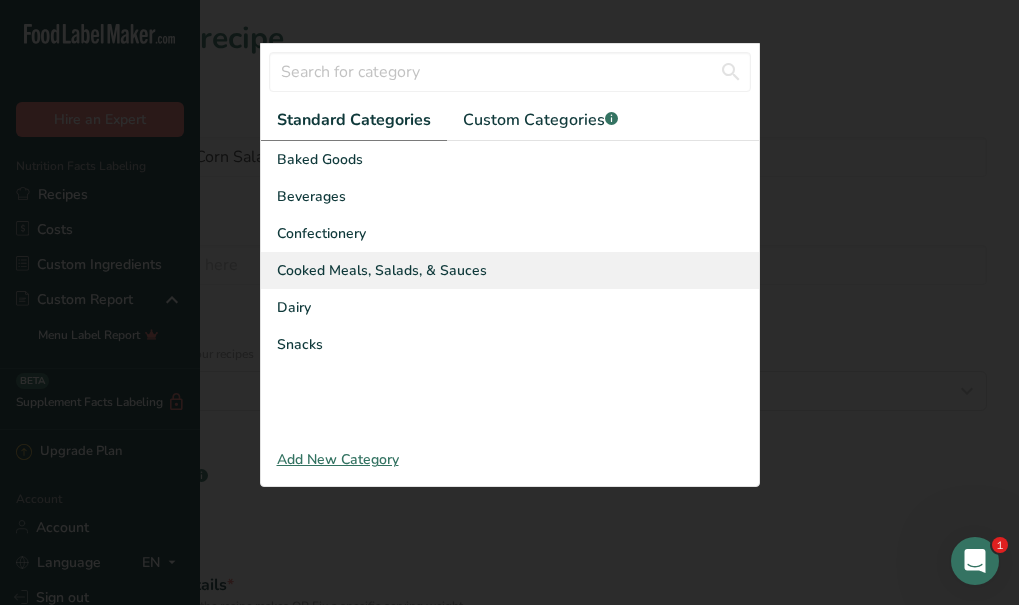 click on "Cooked Meals, Salads, & Sauces" at bounding box center (382, 270) 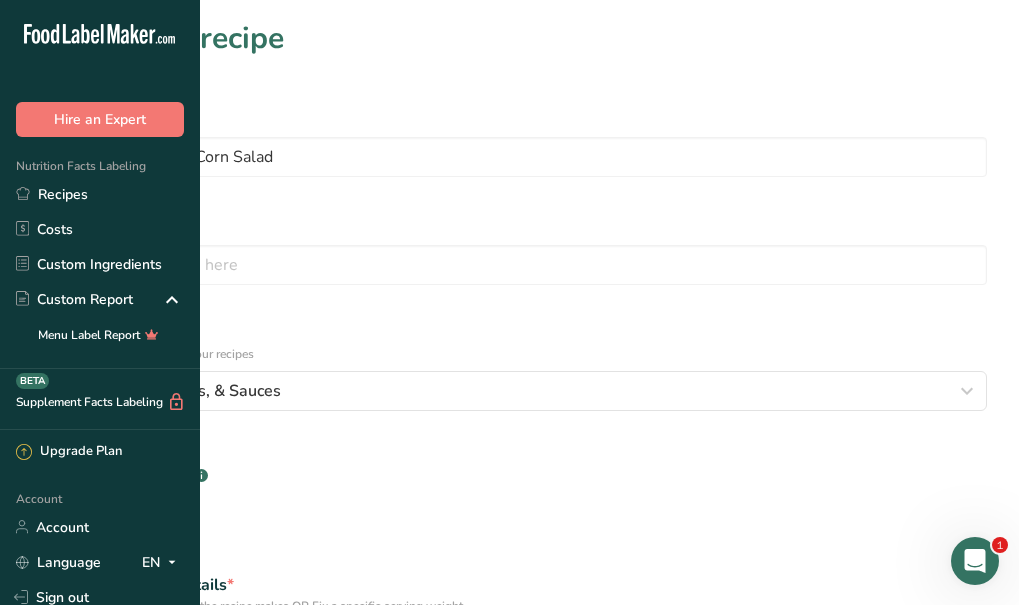 click on "1" at bounding box center [778, 701] 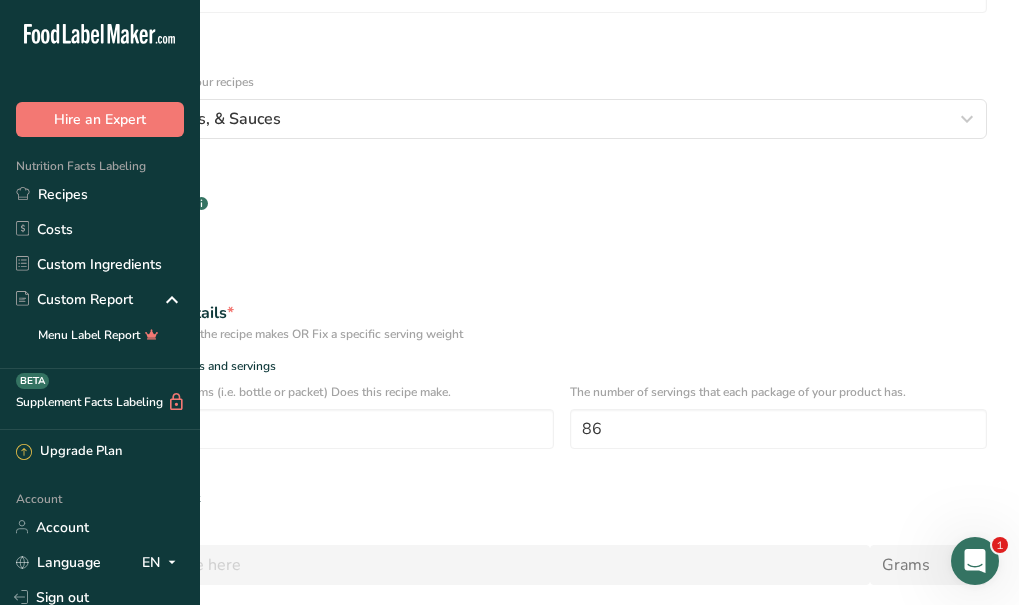 click on "Continue" at bounding box center (509, 661) 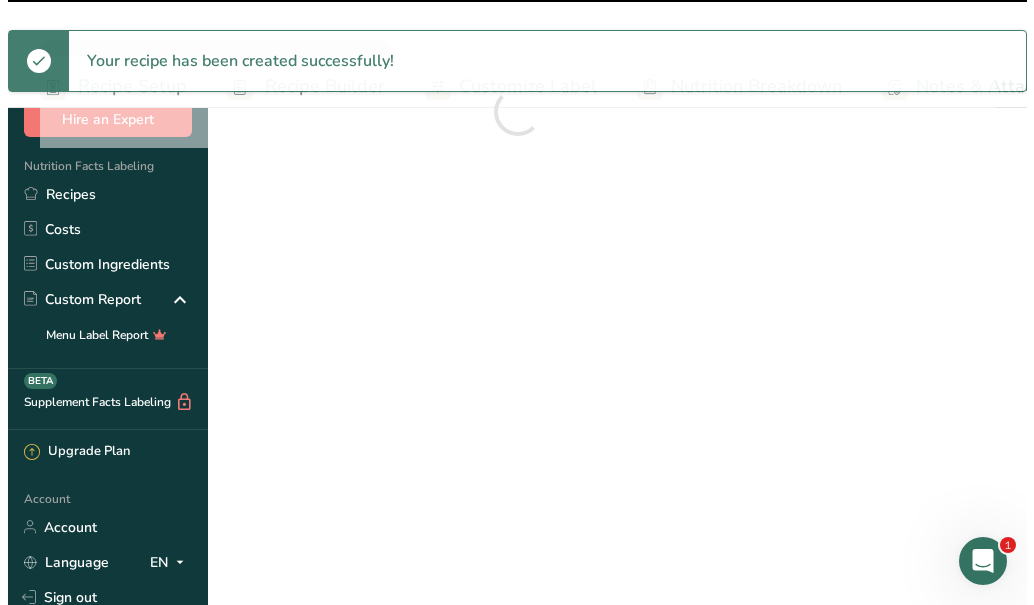 scroll, scrollTop: 0, scrollLeft: 0, axis: both 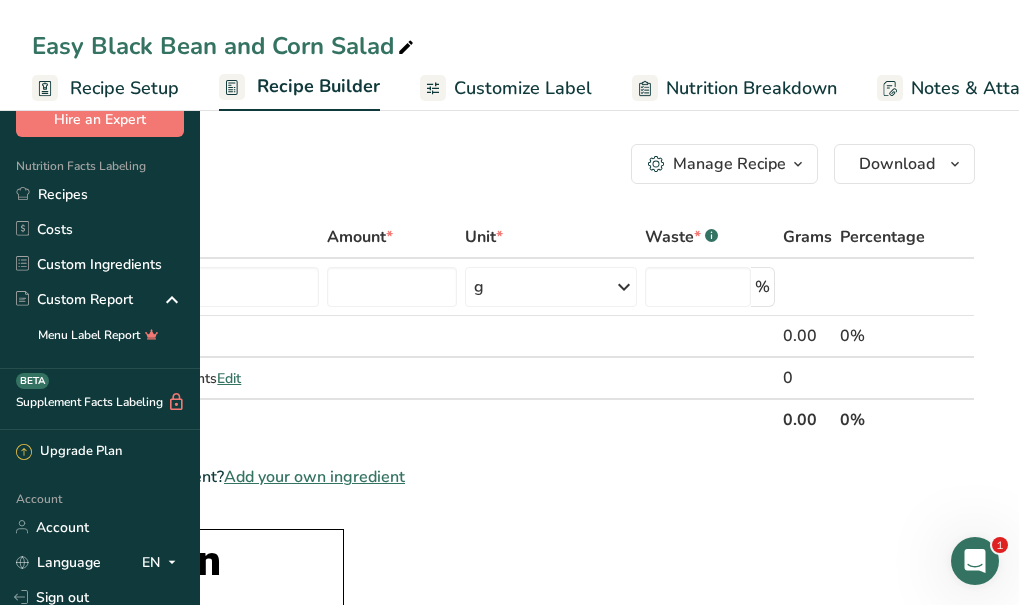 click on "Add Ingredients
Manage Recipe         Delete Recipe           Duplicate Recipe             Scale Recipe             Save as Sub-Recipe   .a-a{fill:#347362;}.b-a{fill:#fff;}                               Nutrition Breakdown                 Recipe Card
NEW
Amino Acids Pattern Report             Activity History
Download
Choose your preferred label style
Standard FDA label
Standard FDA label
The most common format for nutrition facts labels in compliance with the FDA's typeface, style and requirements
Tabular FDA label
A label format compliant with the FDA regulations presented in a tabular (horizontal) display.
Linear FDA label
A simple linear display for small sized packages.
Simplified FDA label" at bounding box center [509, 963] 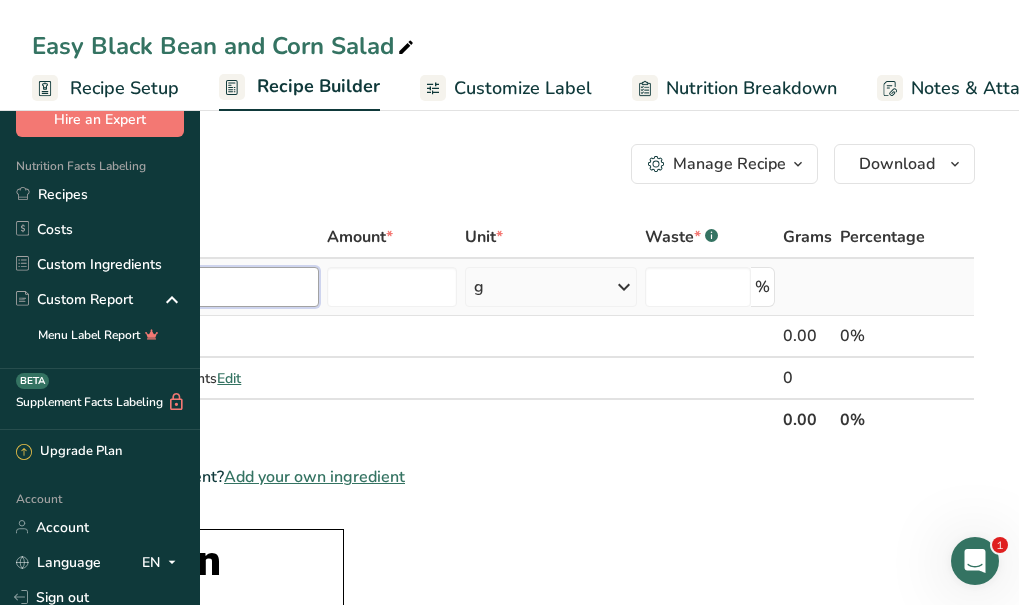 click at bounding box center (186, 287) 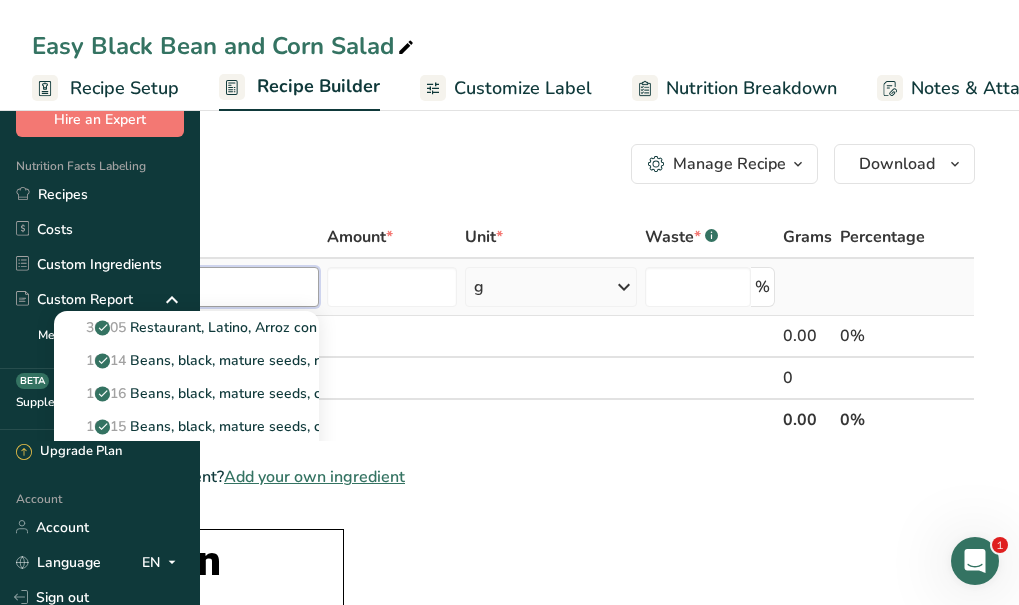 type on "black beans" 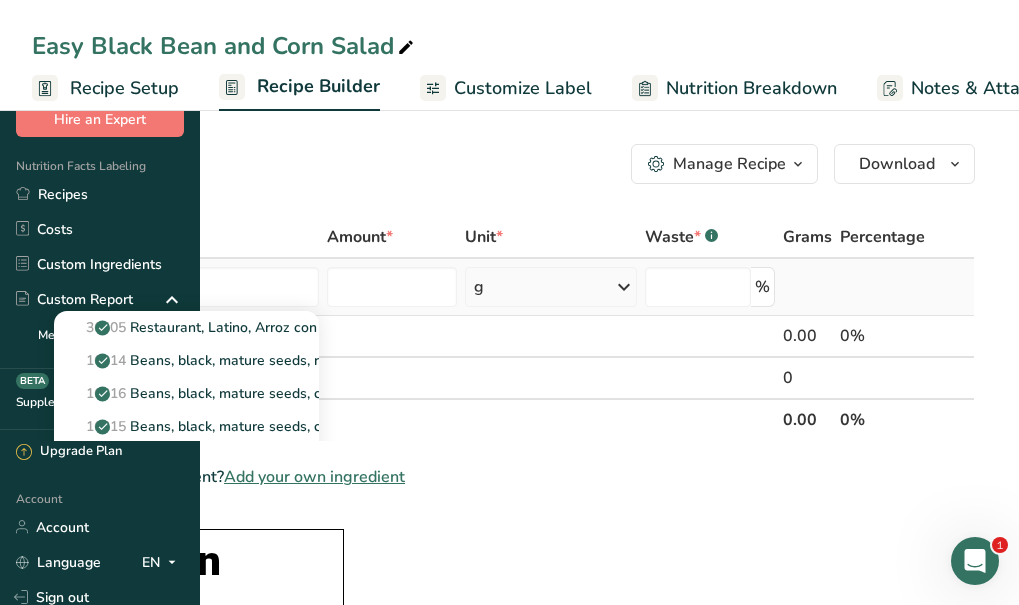 type 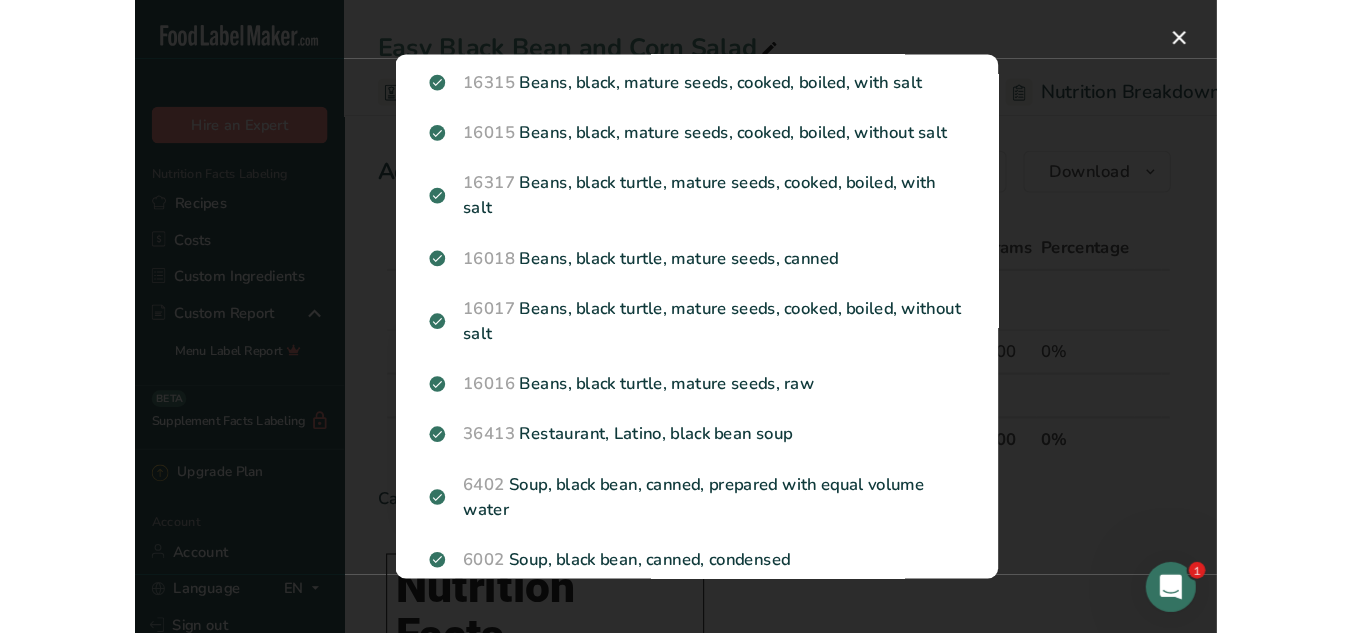 scroll, scrollTop: 251, scrollLeft: 0, axis: vertical 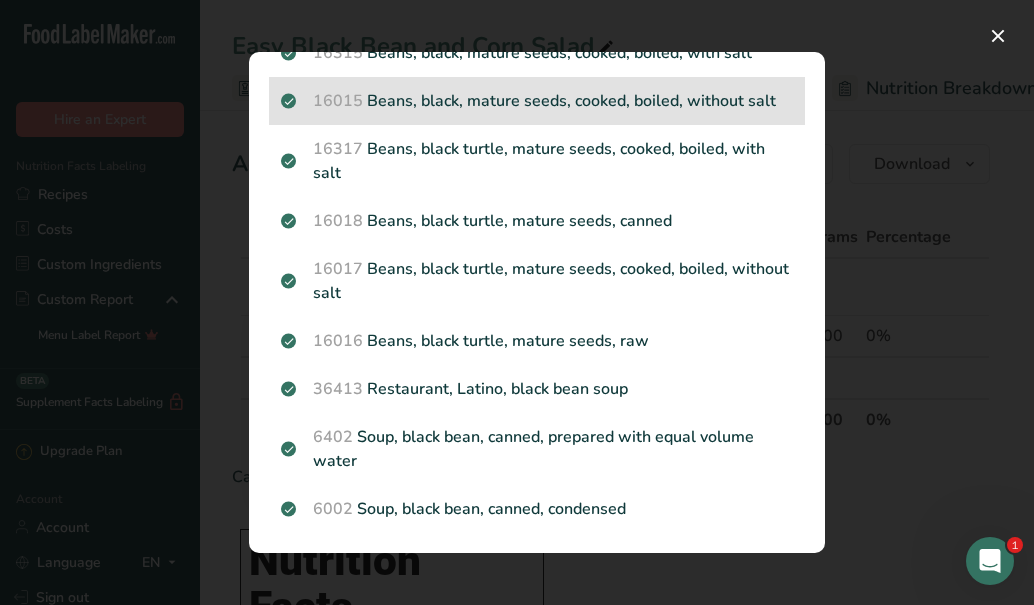 click on "Beans, black, mature seeds, cooked, boiled, without salt" at bounding box center (537, 101) 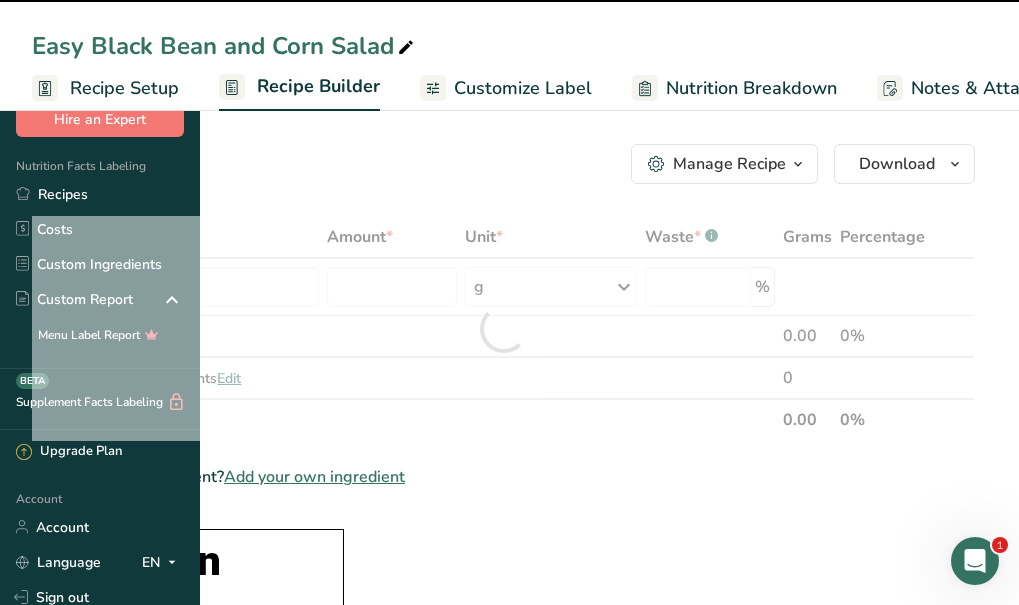 type on "0" 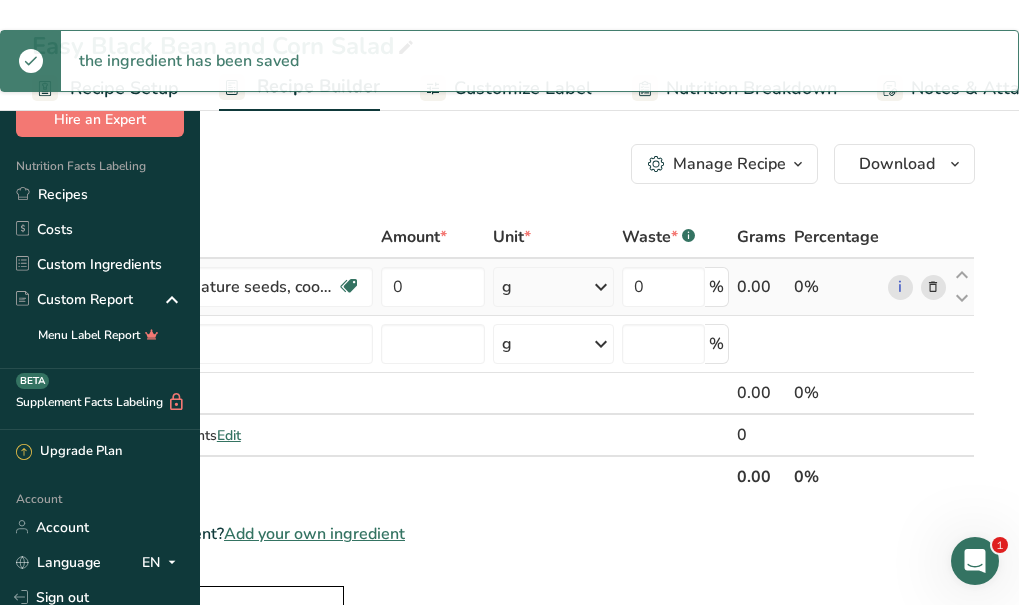 click at bounding box center (601, 287) 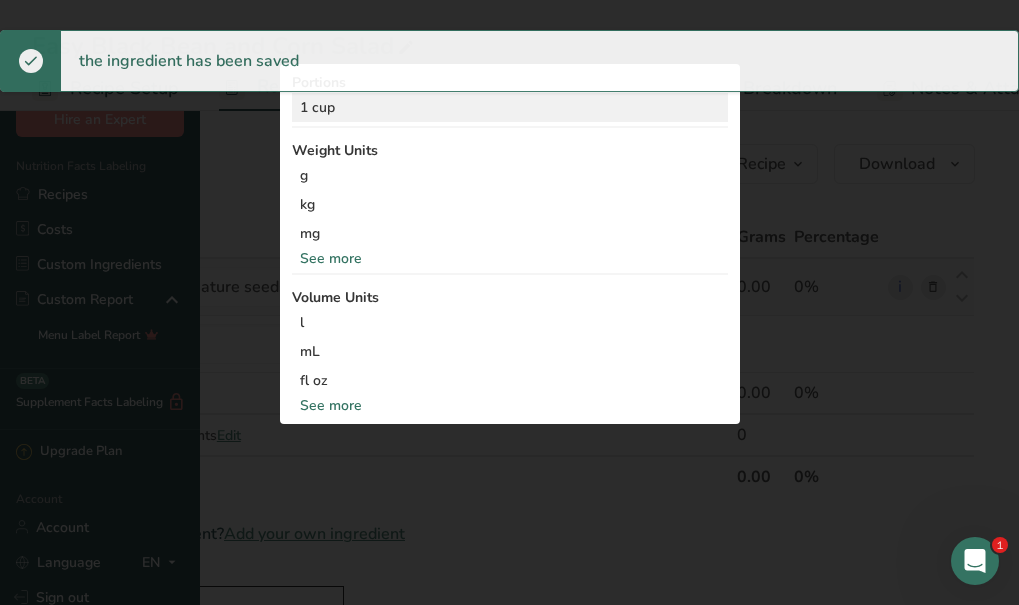 click on "1 cup" at bounding box center (510, 107) 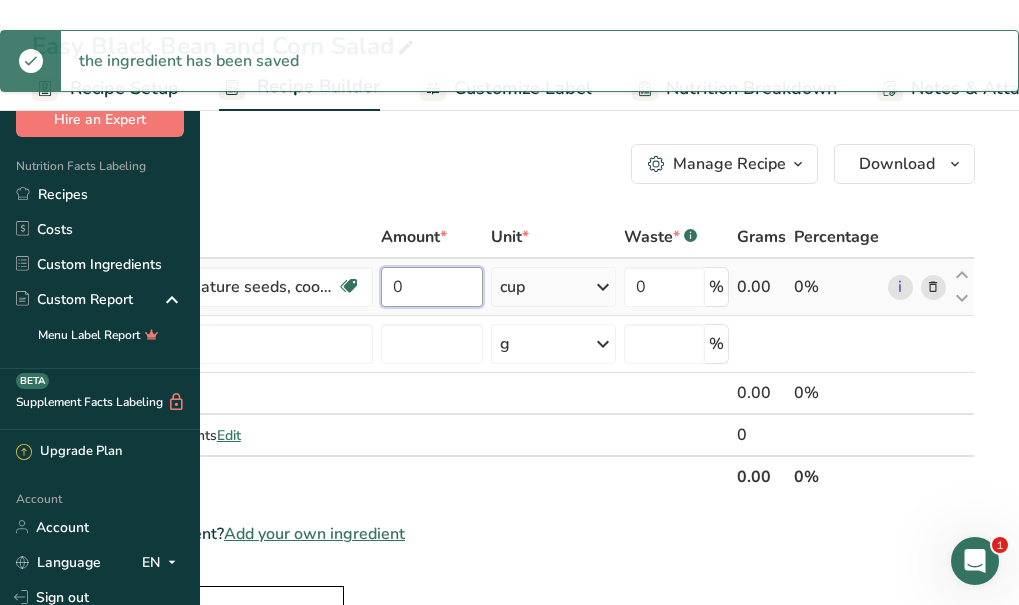 click on "0" at bounding box center [432, 287] 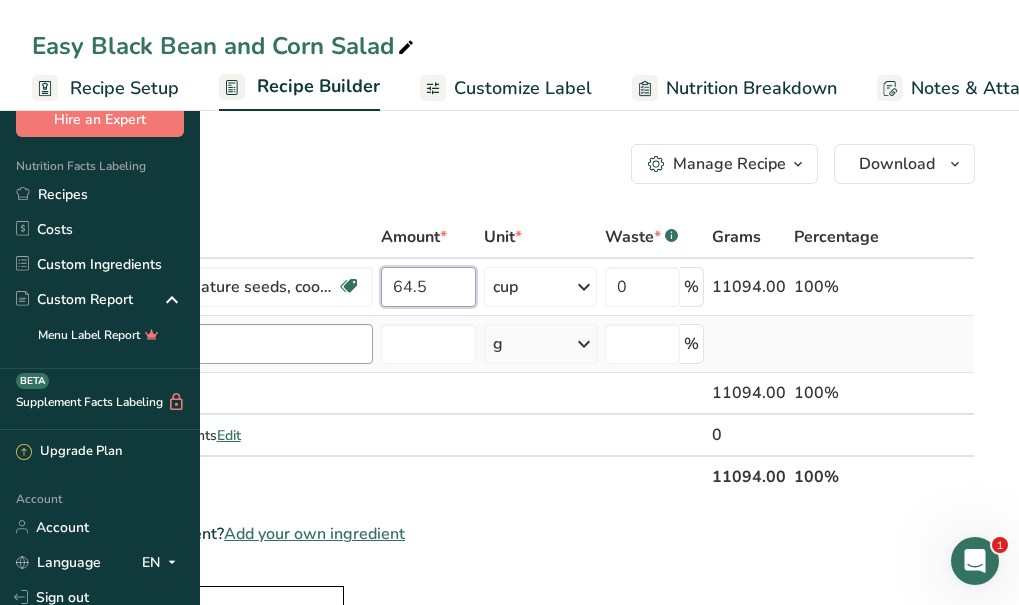 type on "64.5" 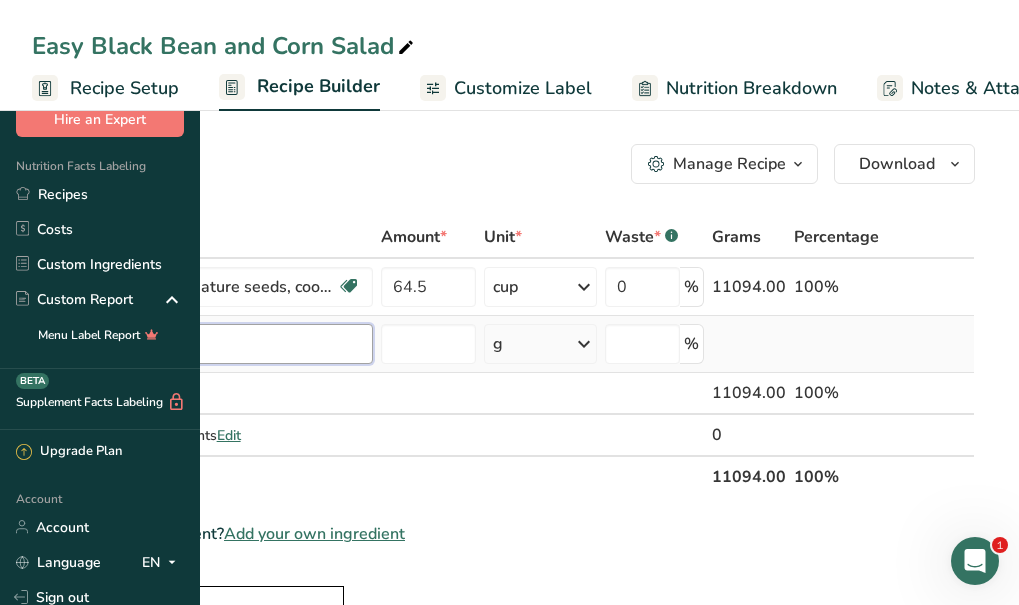 click on "Ingredient *
Amount *
Unit *
Waste *   .a-a{fill:#347362;}.b-a{fill:#fff;}          Grams
Percentage
Beans, black, mature seeds, cooked, boiled, without salt
Plant-based Protein
Dairy free
Gluten free
Vegan
Vegetarian
Soy free
64.5
cup
Portions
1 cup
Weight Units
g
kg
mg
See more
Volume Units
l
Volume units require a density conversion. If you know your ingredient's density enter it below. Otherwise, click on "RIA" our AI Regulatory bot - she will be able to help you
lb/ft3
g/cm3
Confirm
mL" at bounding box center (503, 357) 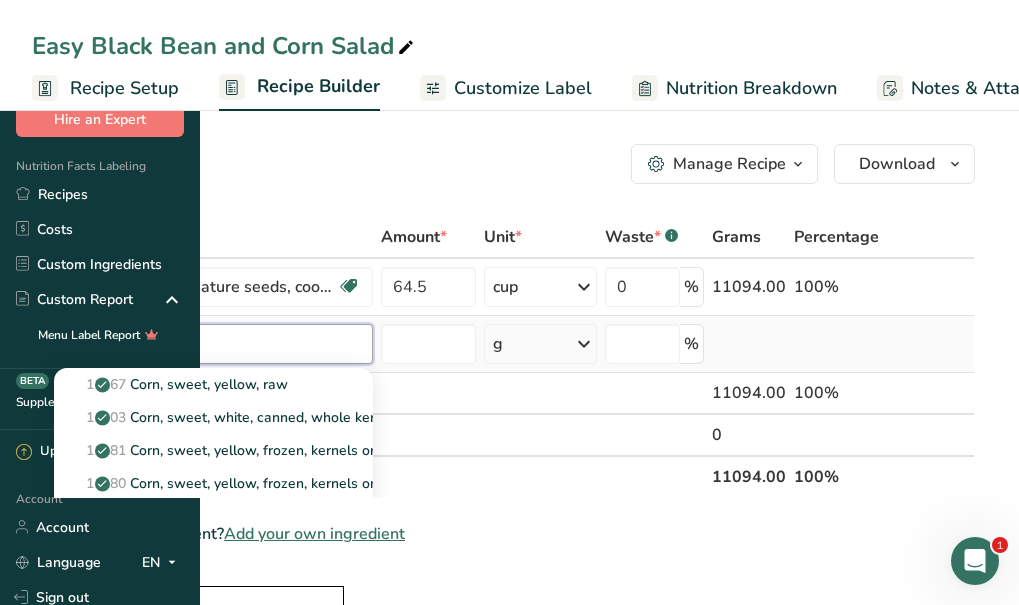 type on "corn" 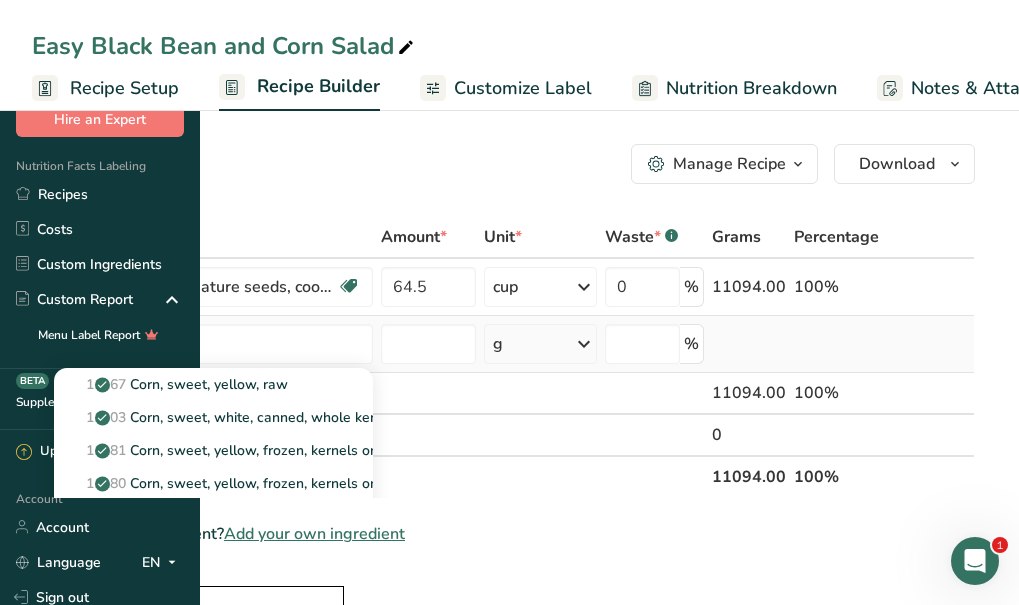 type 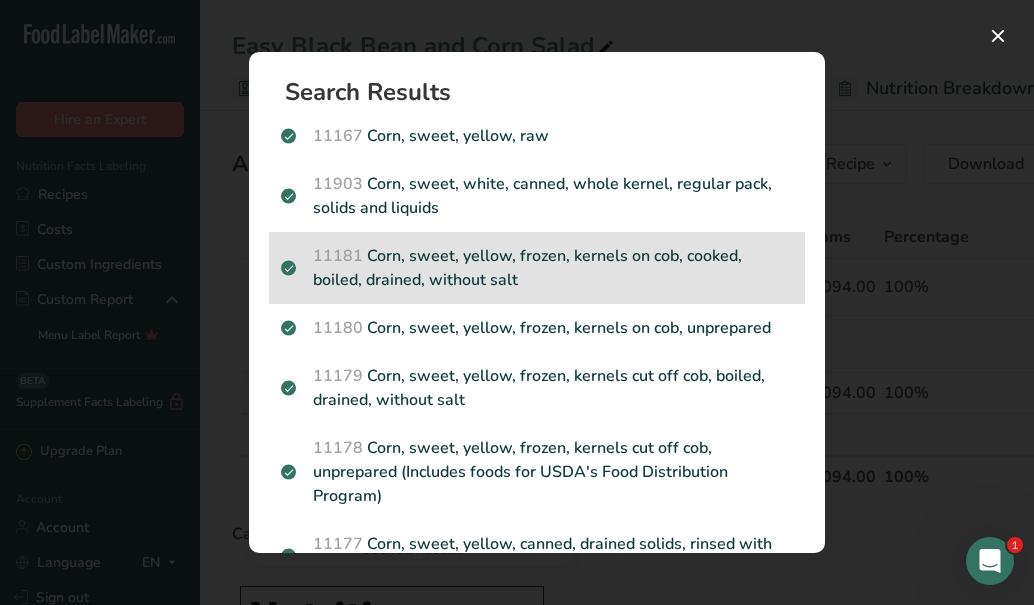 click on "11181
Corn, sweet, yellow, frozen, kernels on cob, cooked, boiled, drained, without salt" at bounding box center (537, 268) 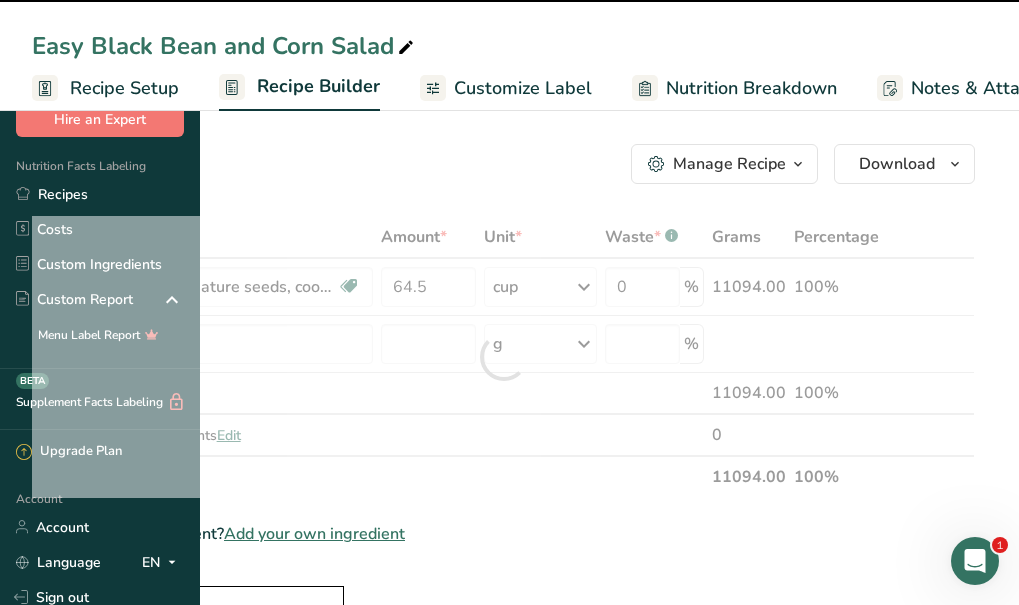 type on "0" 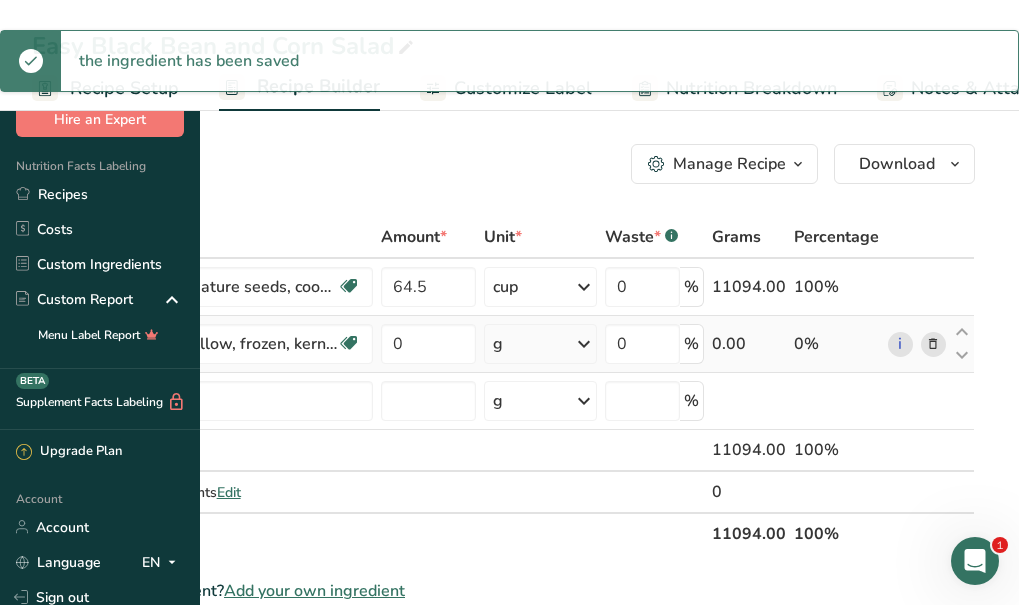 click on "g" at bounding box center [540, 344] 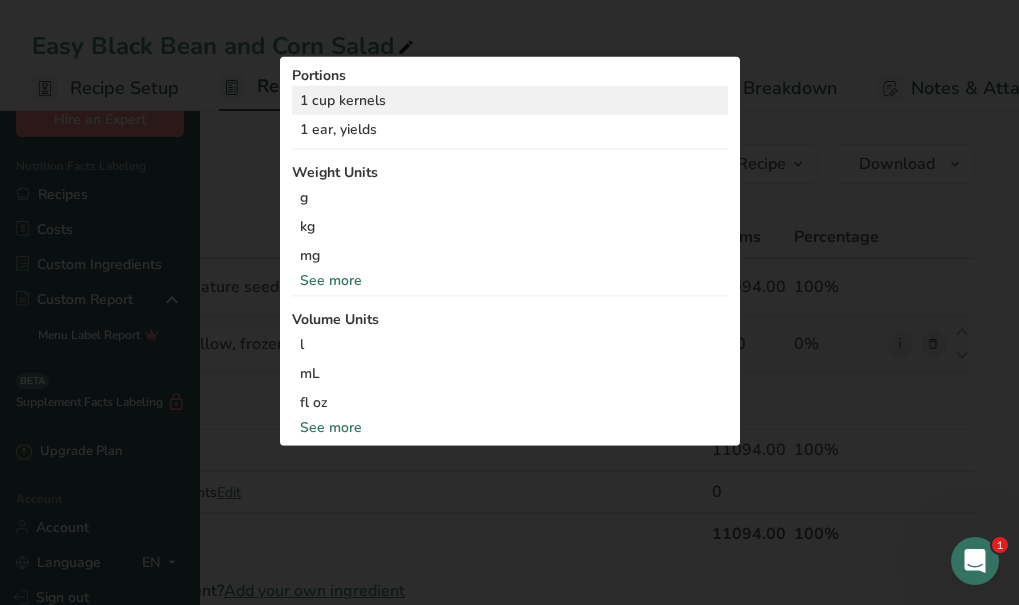click on "1 cup kernels" at bounding box center (510, 100) 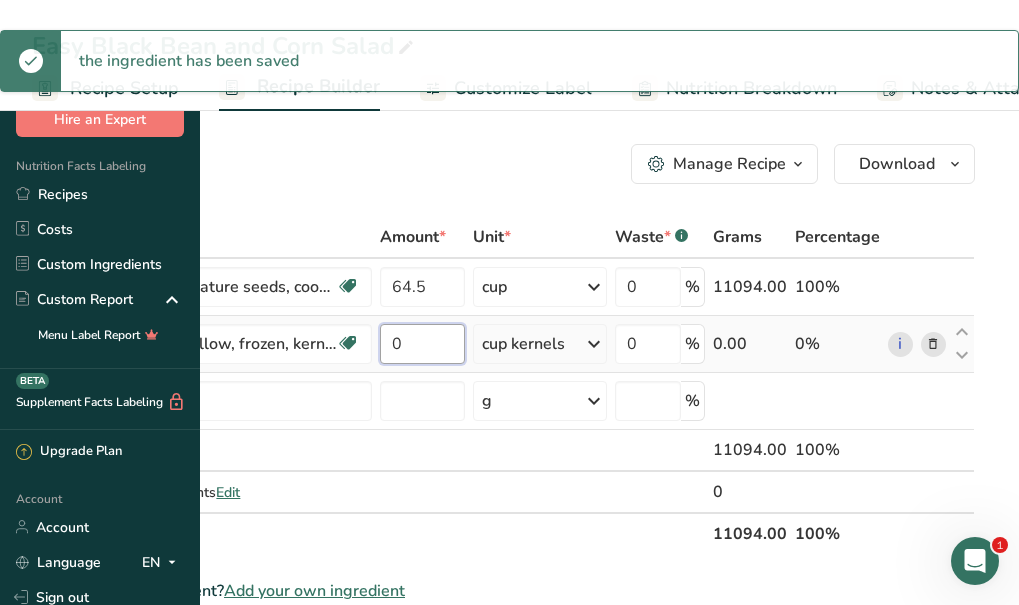 click on "0" at bounding box center [422, 344] 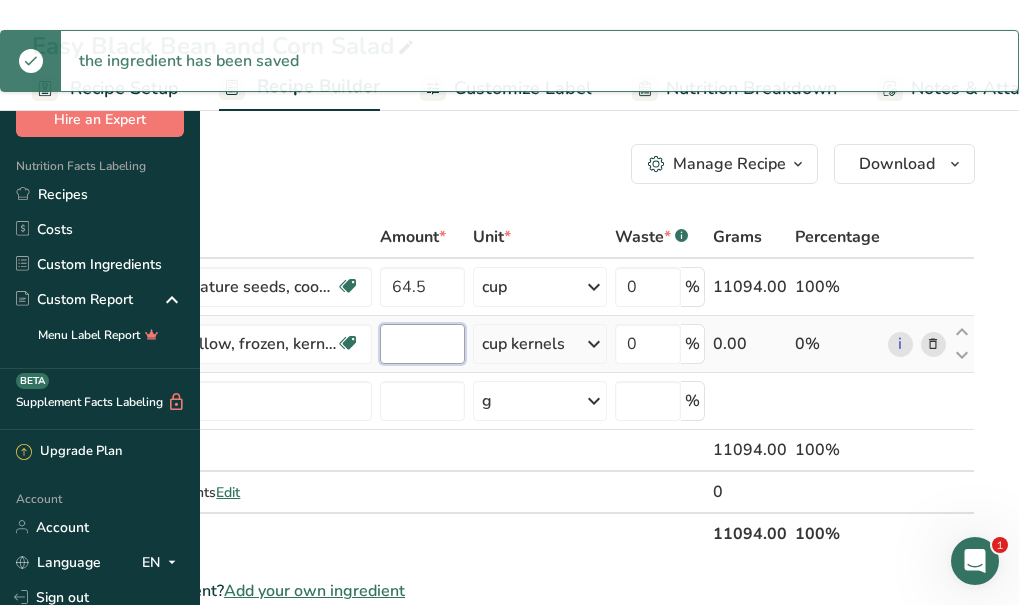 type on "7" 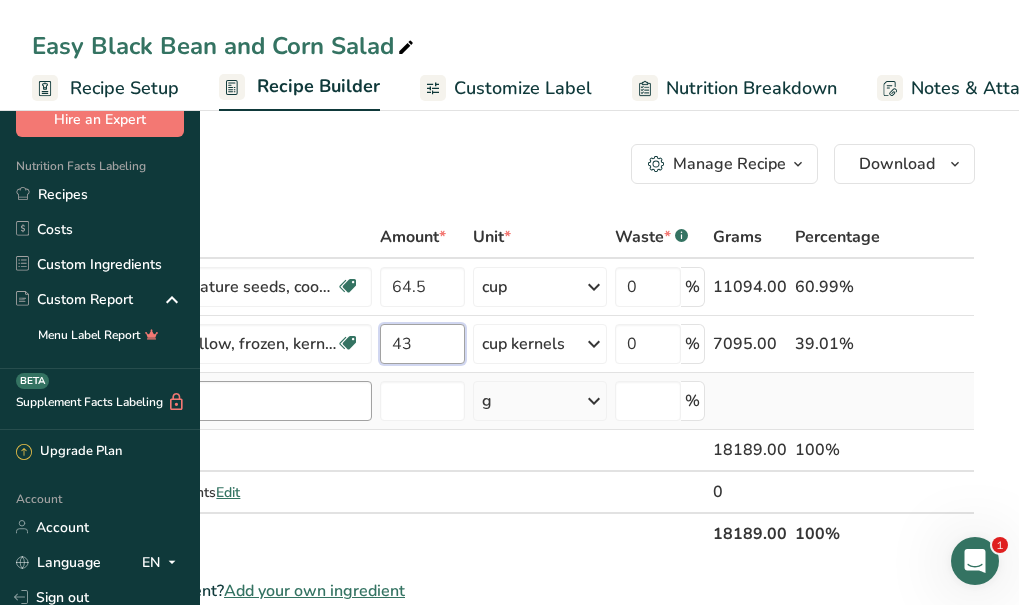type on "43" 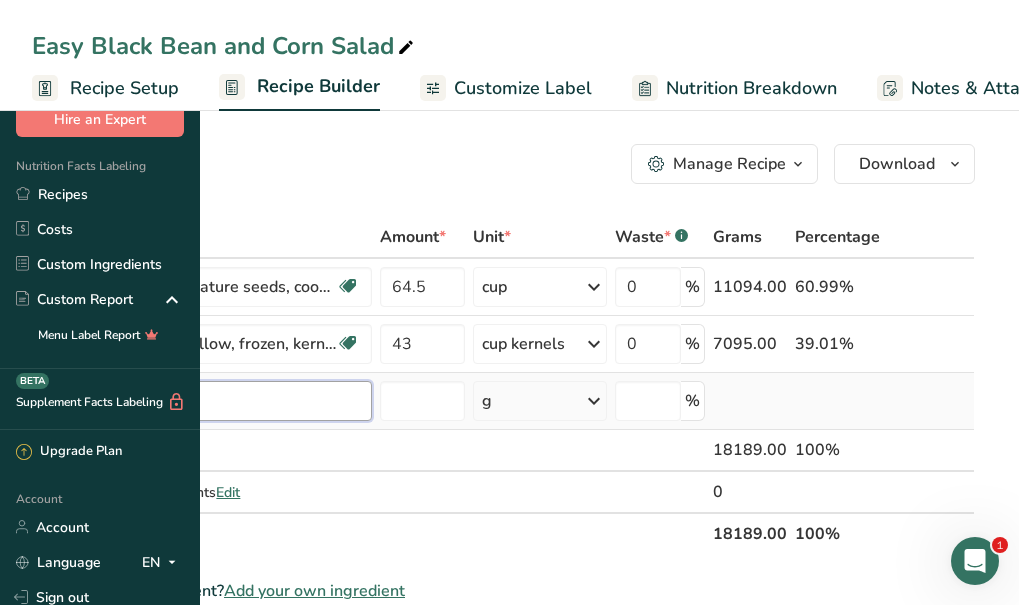 click on "Ingredient *
Amount *
Unit *
Waste *   .a-a{fill:#347362;}.b-a{fill:#fff;}          Grams
Percentage
Beans, black, mature seeds, cooked, boiled, without salt
Plant-based Protein
Dairy free
Gluten free
Vegan
Vegetarian
Soy free
64.5
cup
Portions
1 cup
Weight Units
g
kg
mg
See more
Volume Units
l
Volume units require a density conversion. If you know your ingredient's density enter it below. Otherwise, click on "RIA" our AI Regulatory bot - she will be able to help you
lb/ft3
g/cm3
Confirm
mL" at bounding box center [503, 385] 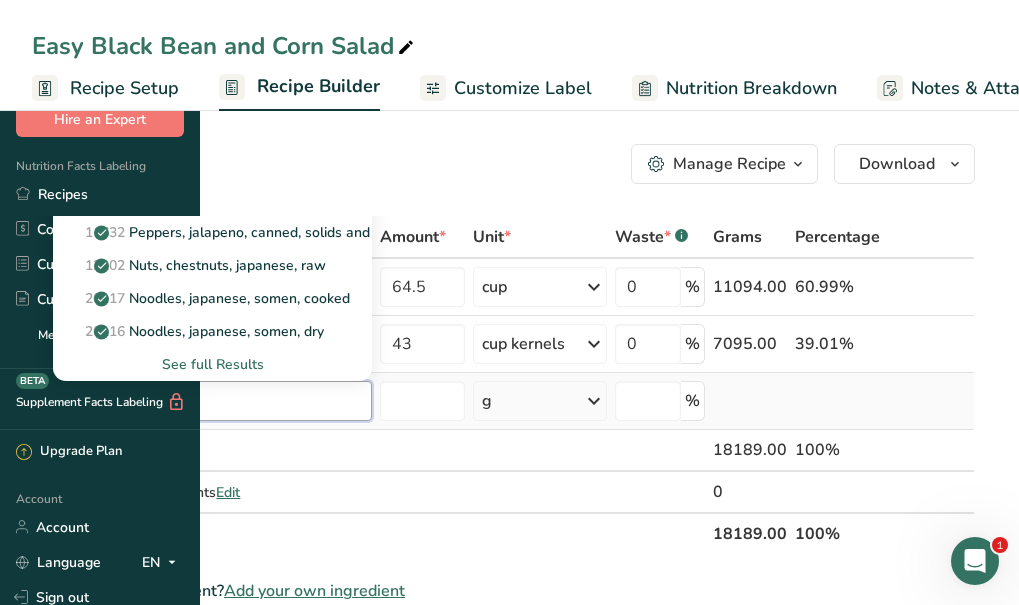 type on "jala" 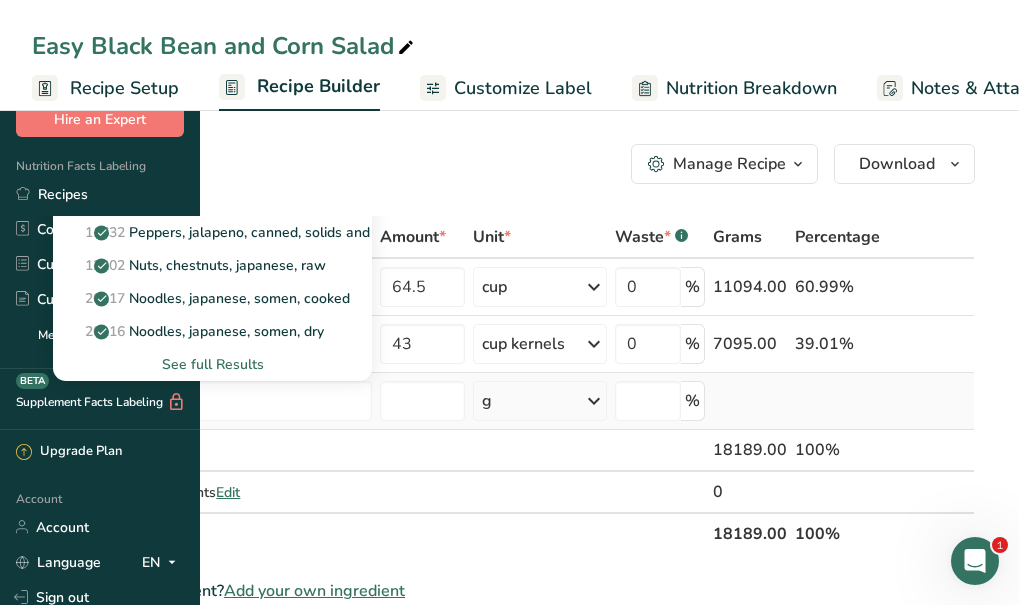click on "11979
Peppers, jalapeno, raw" at bounding box center (172, 199) 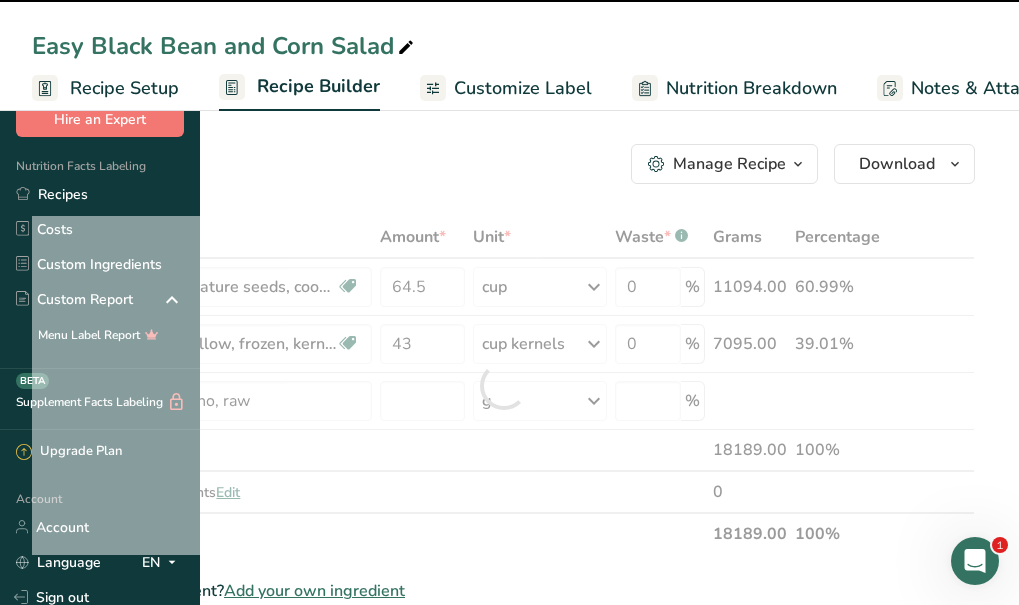 type on "0" 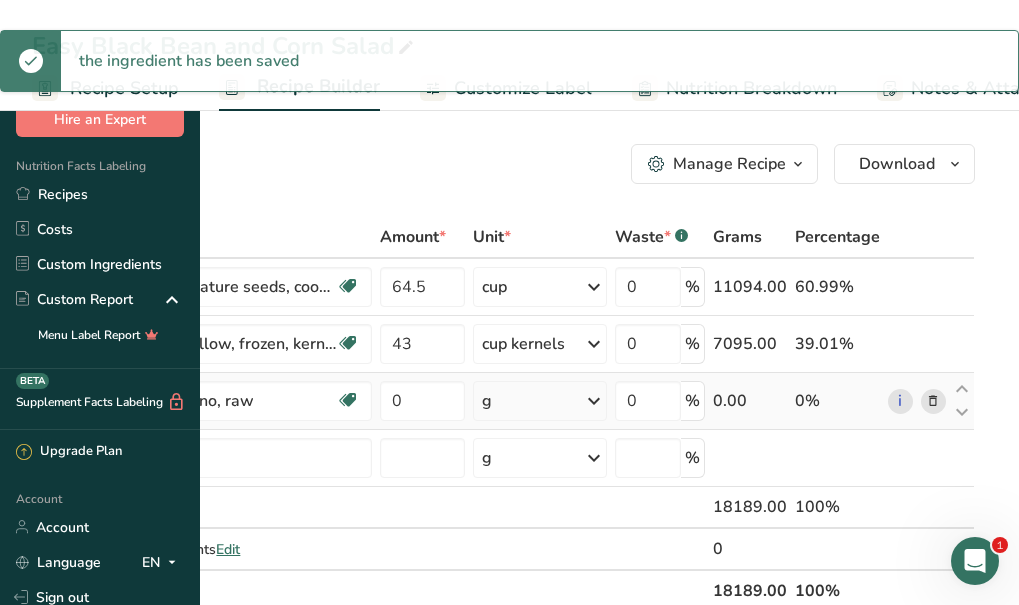 click on "g" at bounding box center (540, 401) 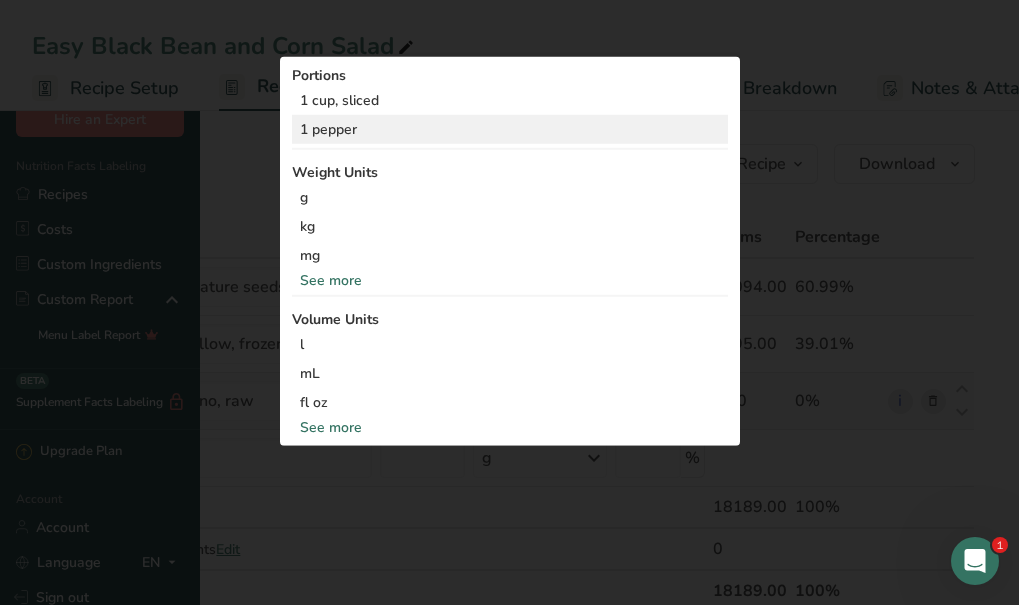 click on "1 pepper" at bounding box center (510, 129) 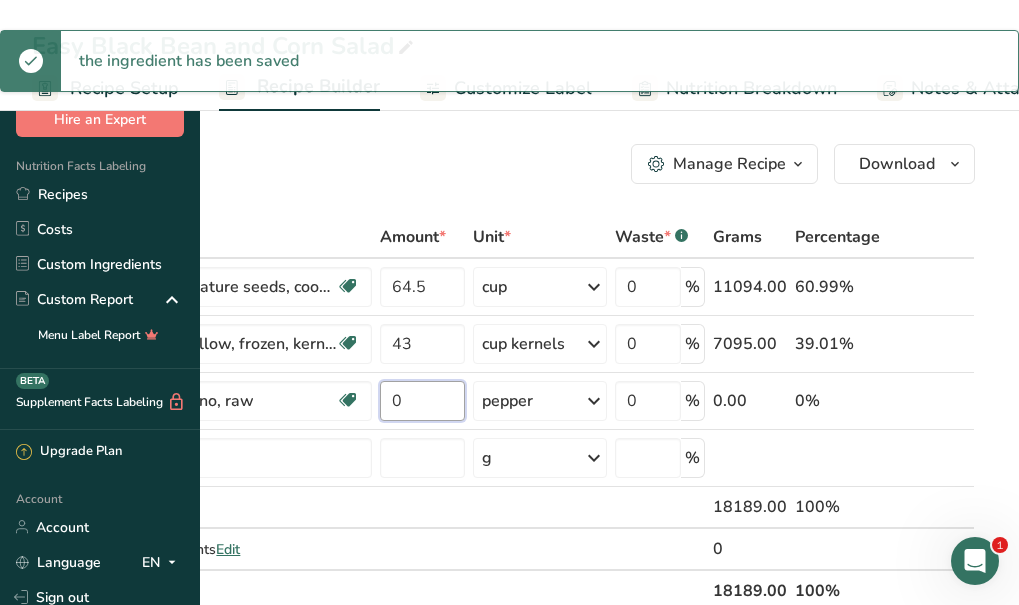 click on "0" at bounding box center [422, 401] 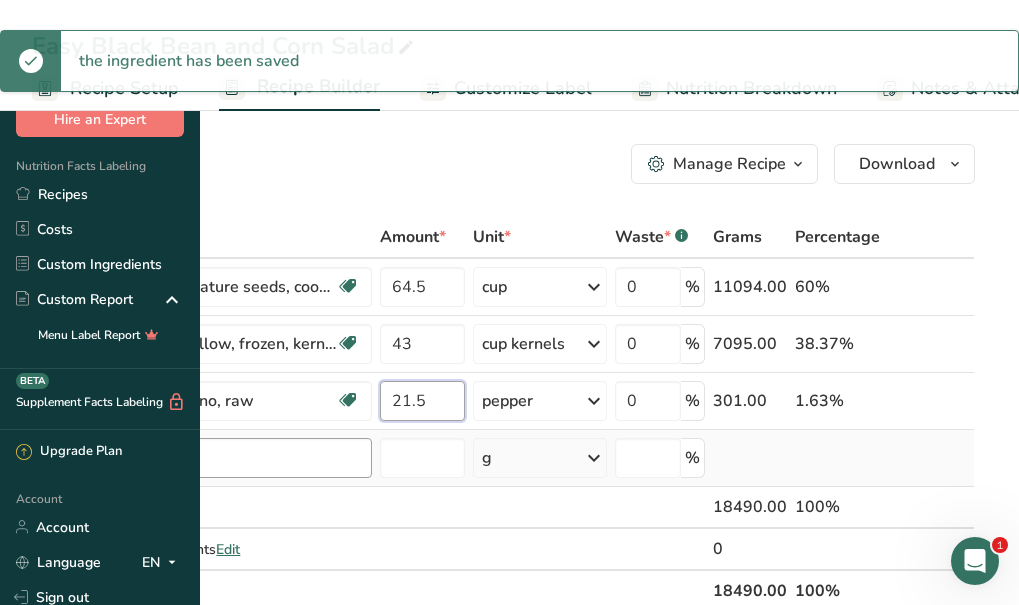 type on "21.5" 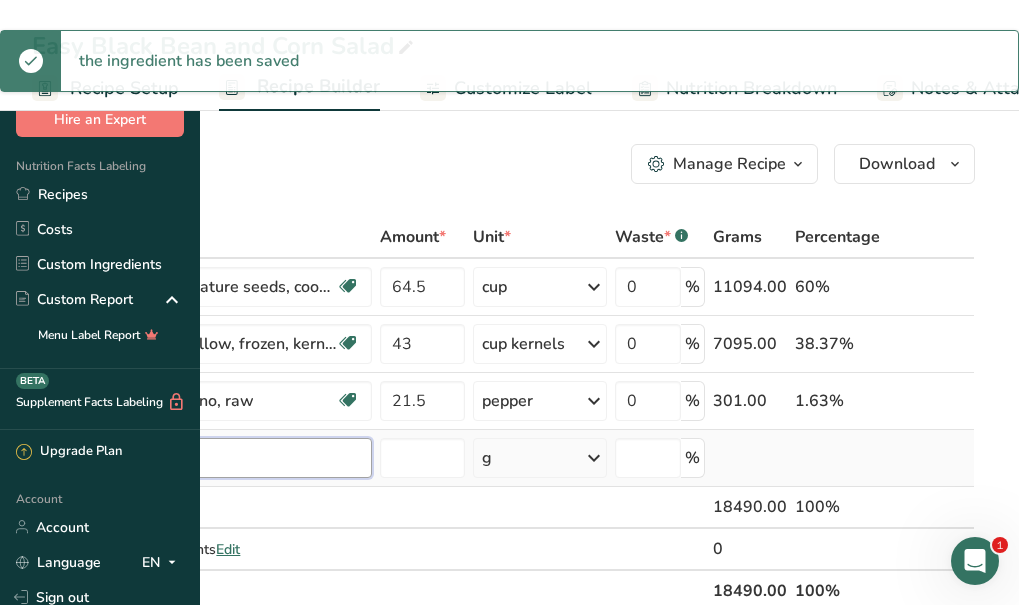 click on "Ingredient *
Amount *
Unit *
Waste *   .a-a{fill:#347362;}.b-a{fill:#fff;}          Grams
Percentage
Beans, black, mature seeds, cooked, boiled, without salt
Plant-based Protein
Dairy free
Gluten free
Vegan
Vegetarian
Soy free
64.5
cup
Portions
1 cup
Weight Units
g
kg
mg
See more
Volume Units
l
Volume units require a density conversion. If you know your ingredient's density enter it below. Otherwise, click on "RIA" our AI Regulatory bot - she will be able to help you
lb/ft3
g/cm3
Confirm
mL" at bounding box center [503, 414] 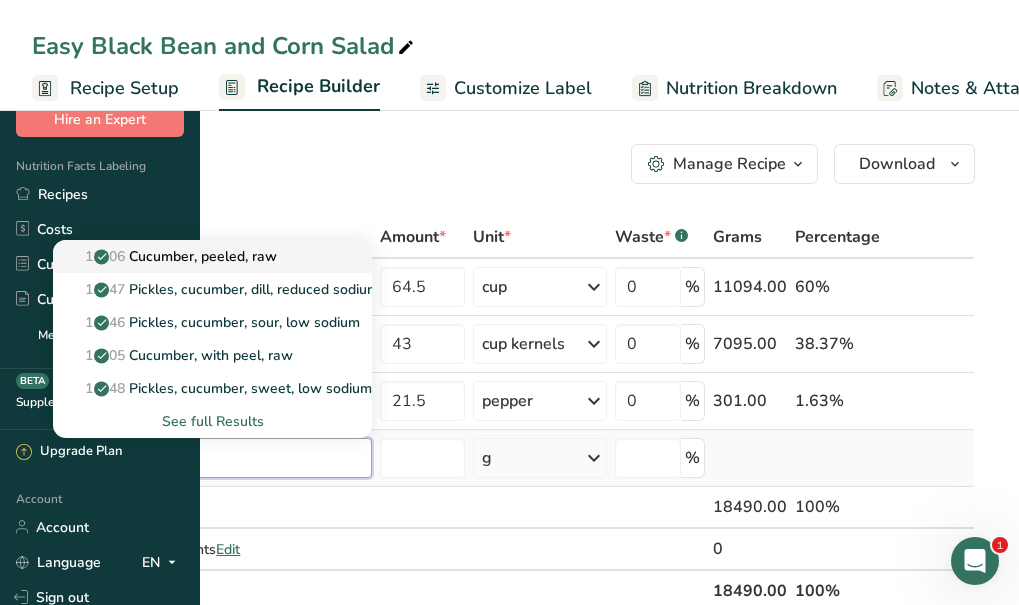 type on "cucumber p" 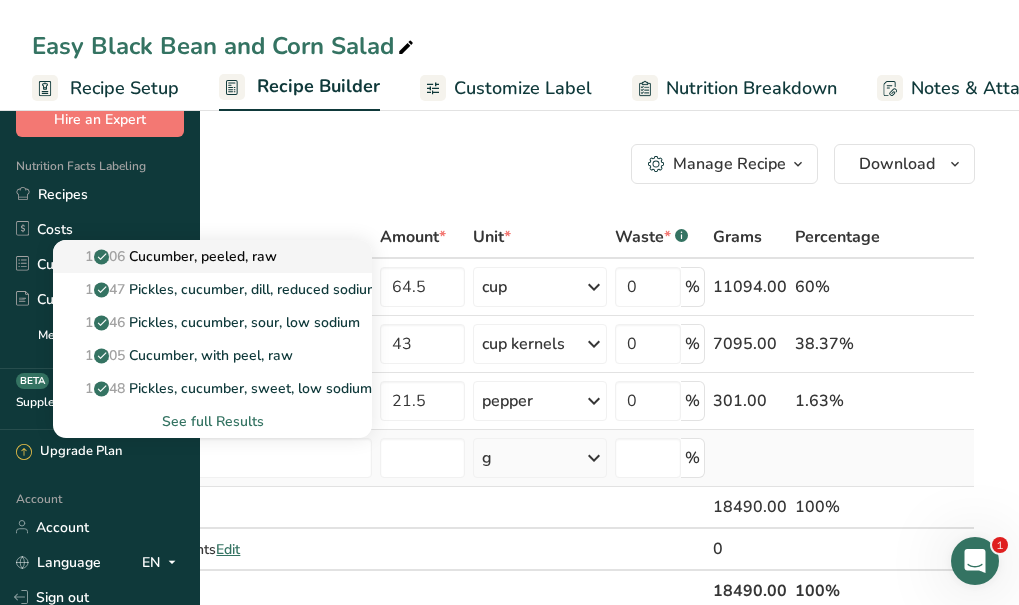 click on "11206
Cucumber, peeled, raw" at bounding box center (173, 256) 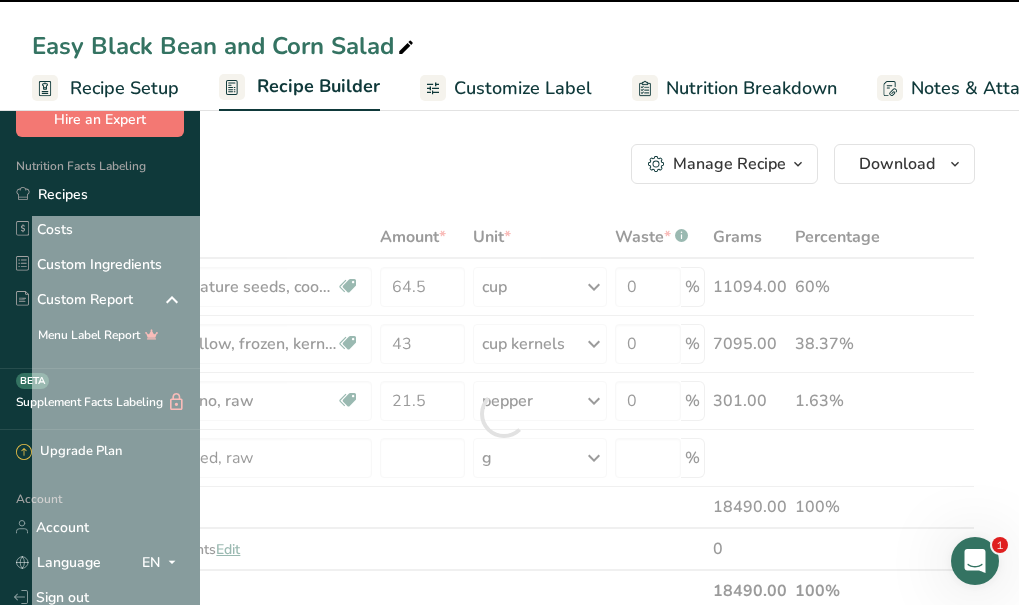 type on "0" 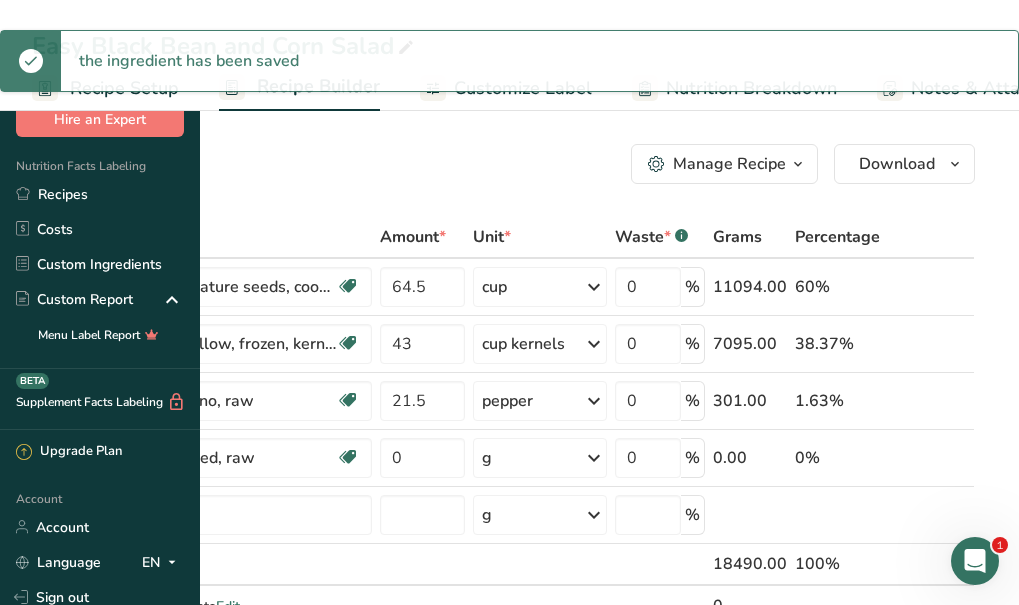 click on "g" at bounding box center [540, 458] 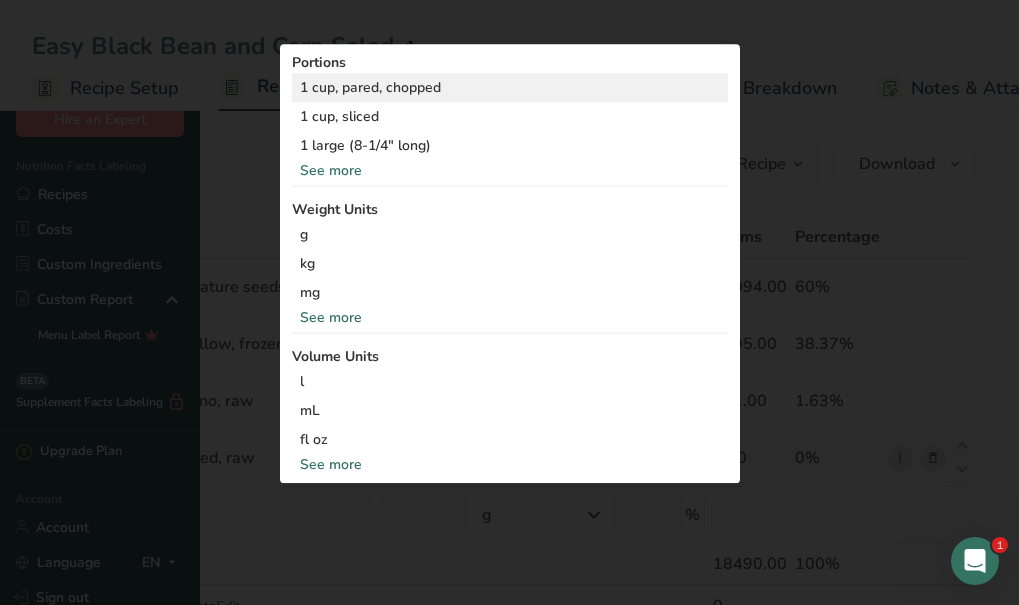 click on "1 cup, pared, chopped" at bounding box center [510, 88] 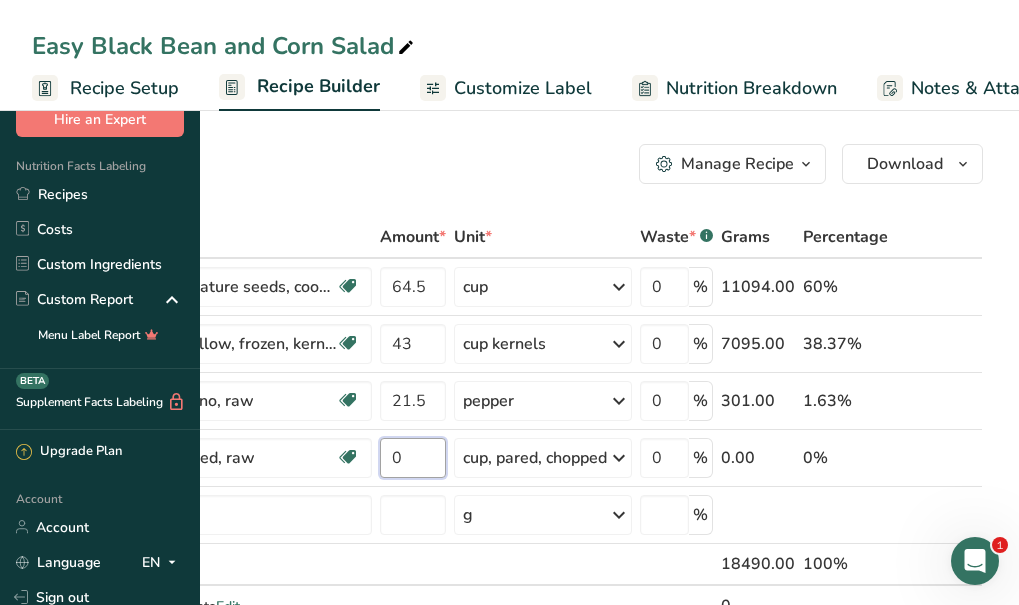 click on "0" at bounding box center (413, 458) 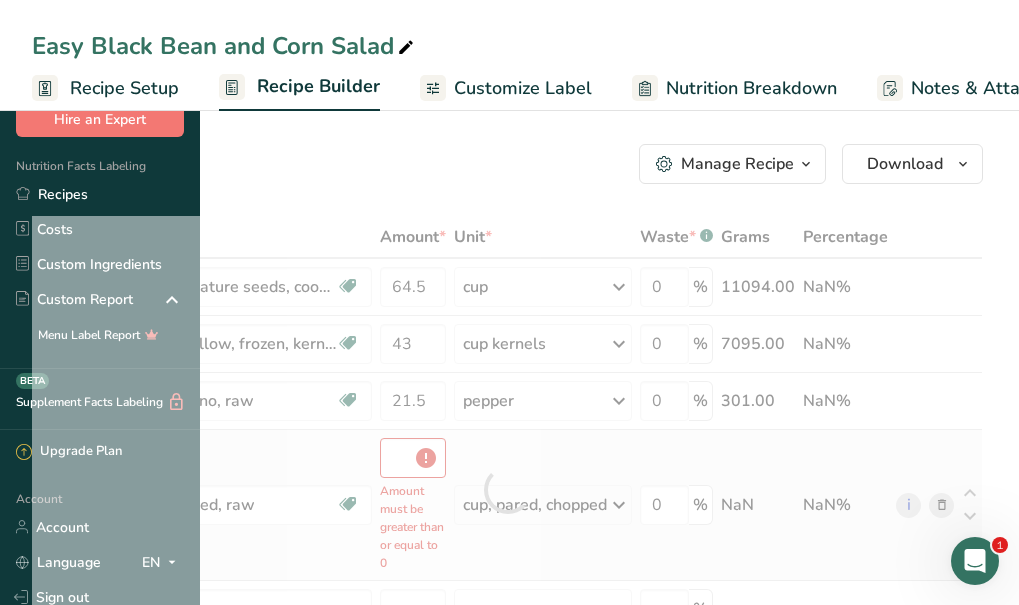 click on "Ingredient *
Amount *
Unit *
Waste *   .a-a{fill:#347362;}.b-a{fill:#fff;}          Grams
Percentage
Beans, black, mature seeds, cooked, boiled, without salt
Plant-based Protein
Dairy free
Gluten free
Vegan
Vegetarian
Soy free
64.5
cup
Portions
1 cup
Weight Units
g
kg
mg
See more
Volume Units
l
Volume units require a density conversion. If you know your ingredient's density enter it below. Otherwise, click on "RIA" our AI Regulatory bot - she will be able to help you
lb/ft3
g/cm3
Confirm
mL" at bounding box center [507, 489] 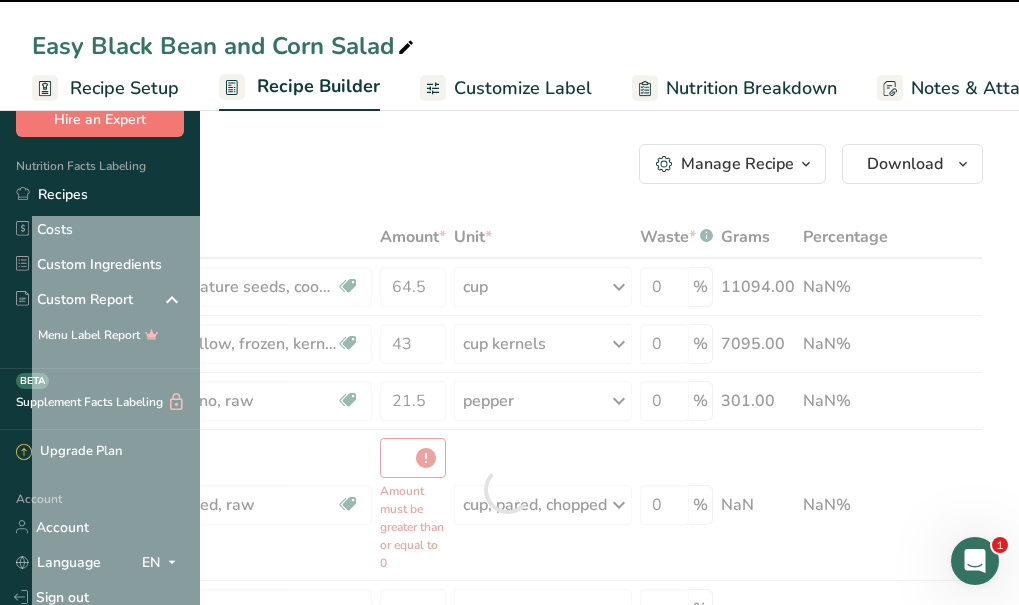 type on "0" 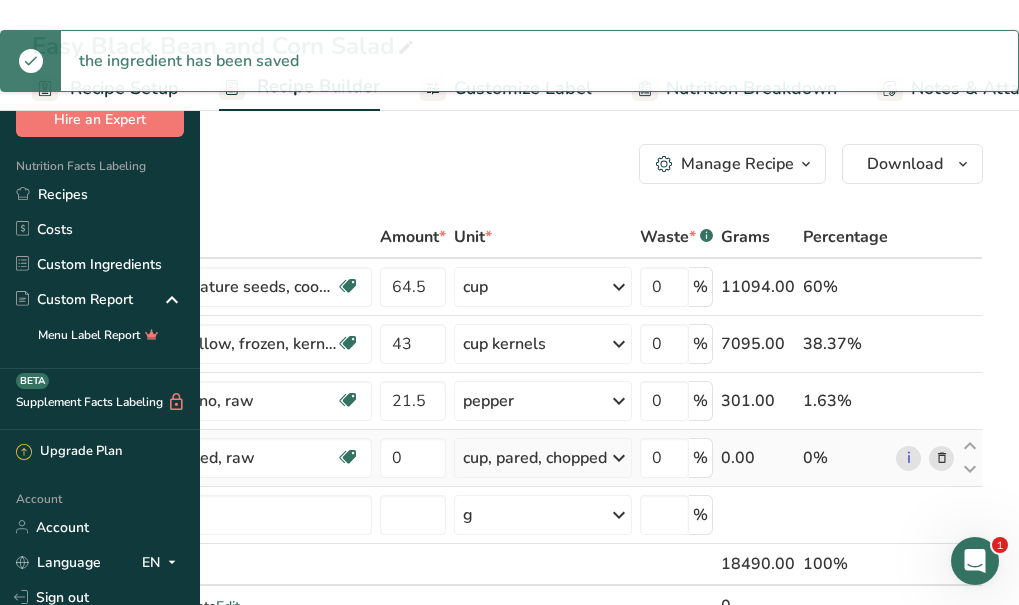 click at bounding box center [619, 458] 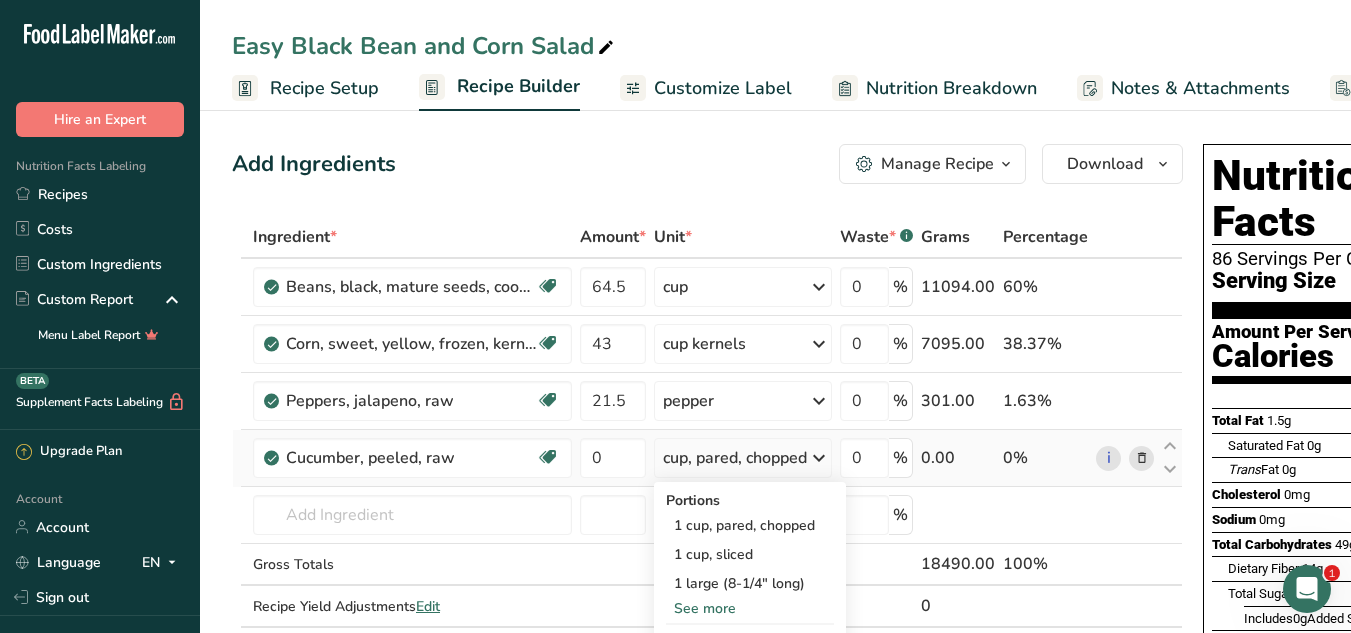 click on "See more" at bounding box center (750, 608) 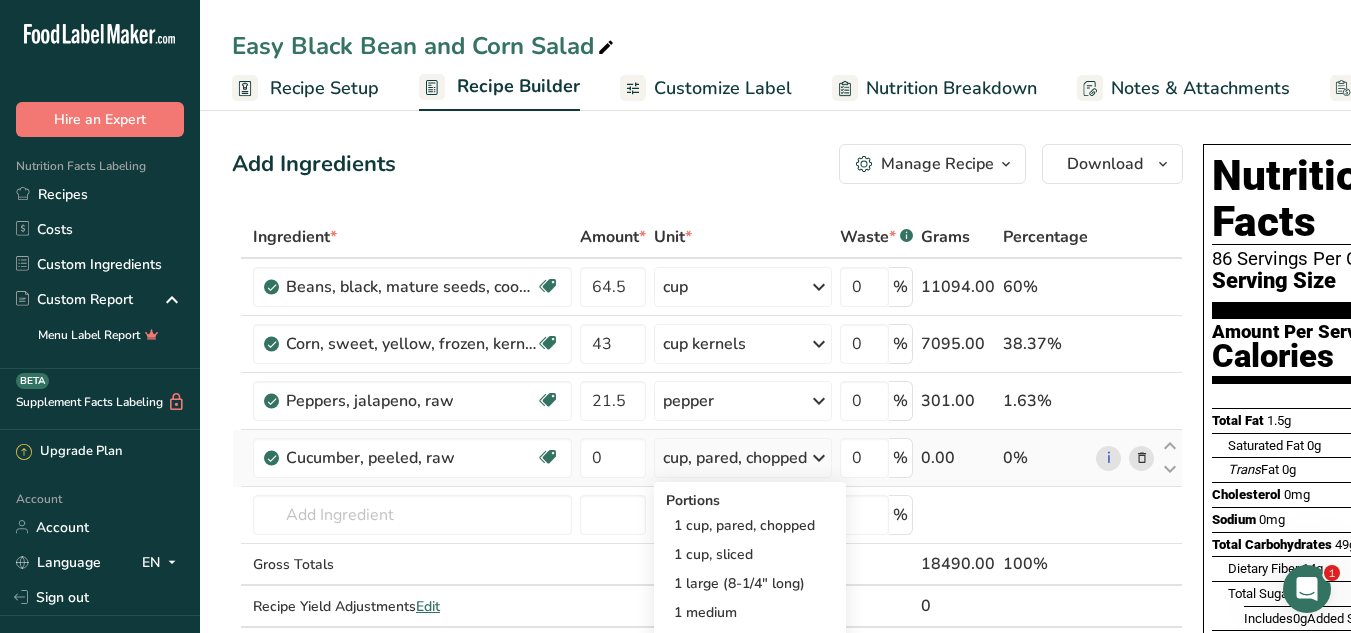 click on "1 medium" at bounding box center (750, 612) 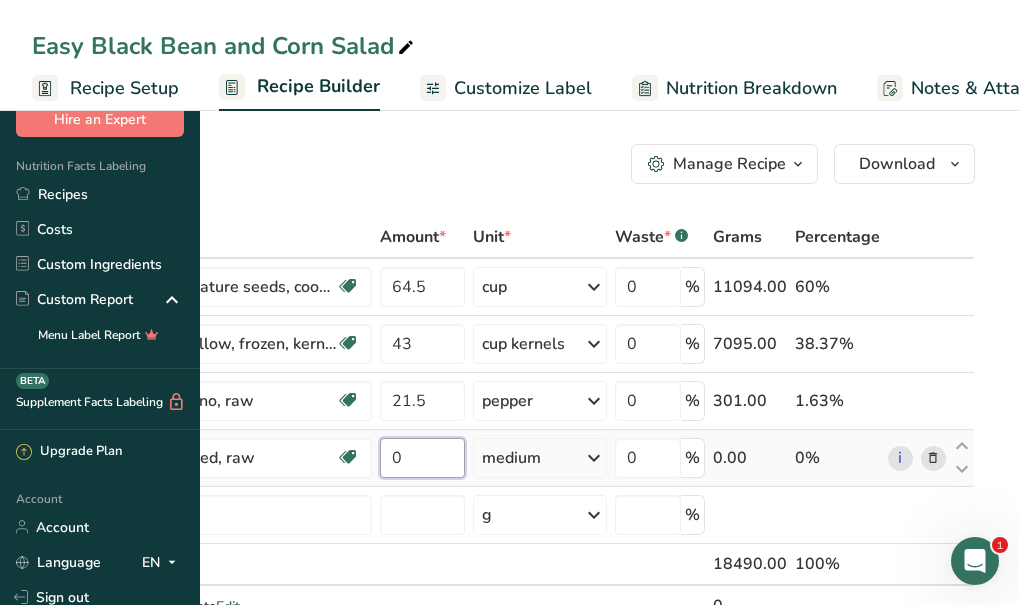 click on "0" at bounding box center (422, 458) 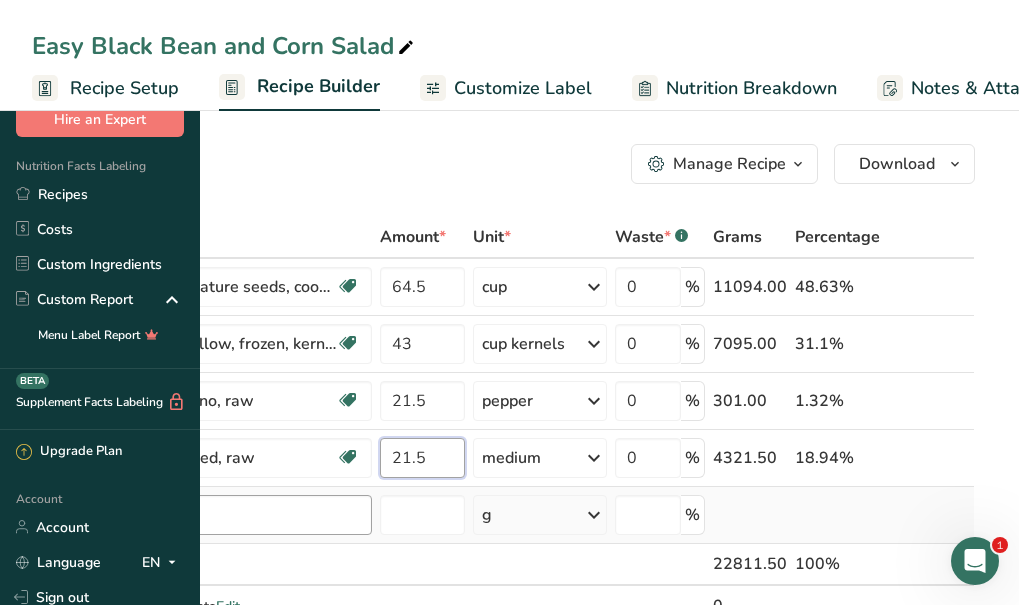 type on "21.5" 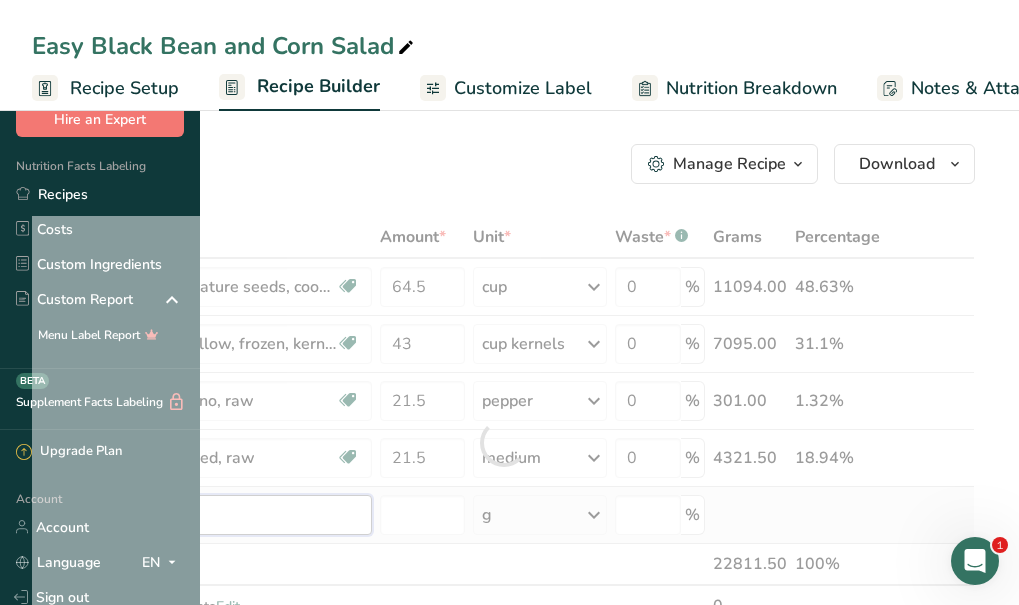click on "Ingredient *
Amount *
Unit *
Waste *   .a-a{fill:#347362;}.b-a{fill:#fff;}          Grams
Percentage
Beans, black, mature seeds, cooked, boiled, without salt
Plant-based Protein
Dairy free
Gluten free
Vegan
Vegetarian
Soy free
64.5
cup
Portions
1 cup
Weight Units
g
kg
mg
See more
Volume Units
l
Volume units require a density conversion. If you know your ingredient's density enter it below. Otherwise, click on "RIA" our AI Regulatory bot - she will be able to help you
lb/ft3
g/cm3
Confirm
mL" at bounding box center [503, 442] 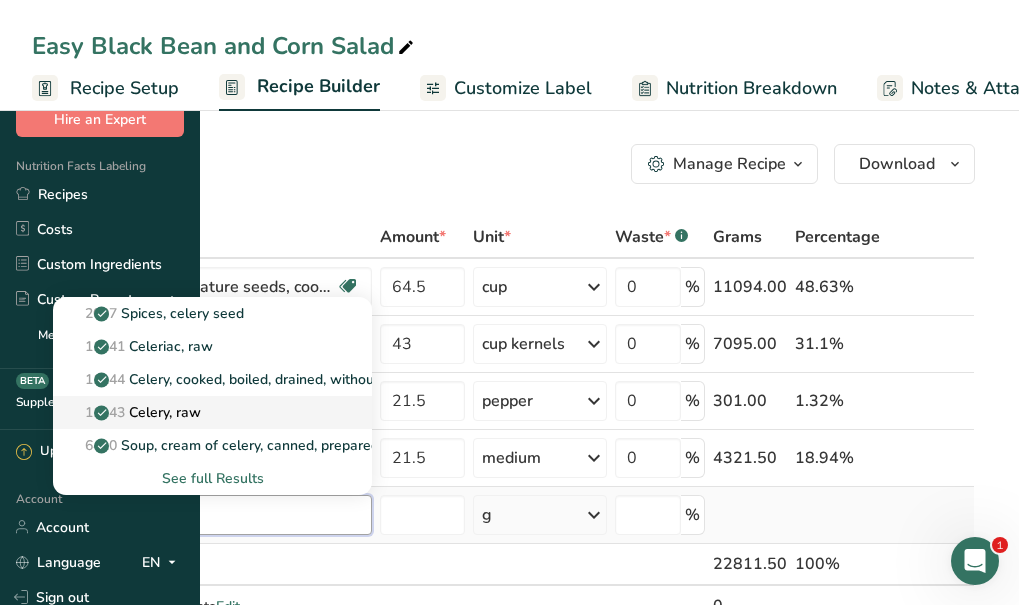 type on "celer" 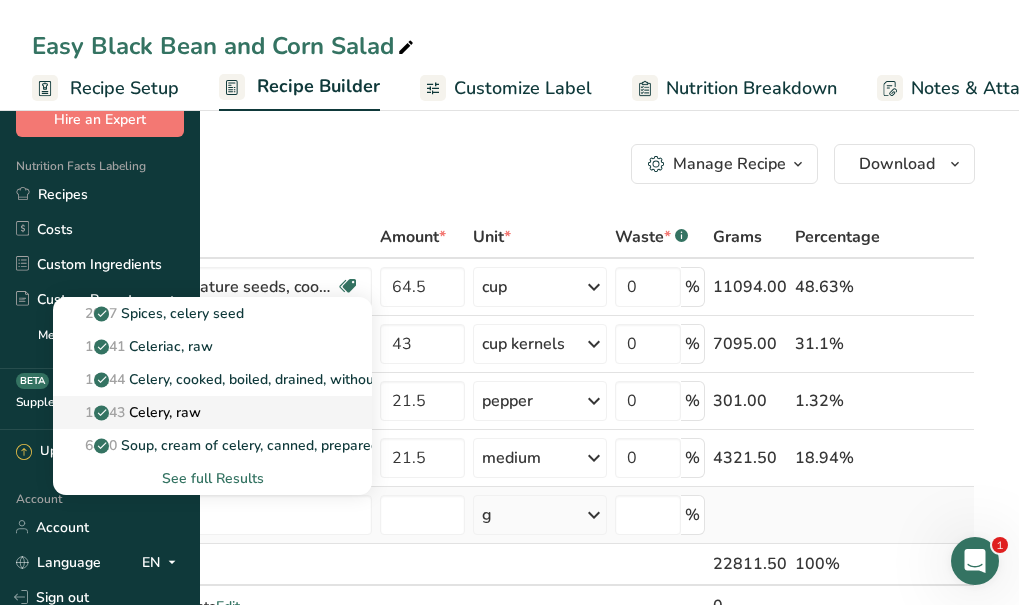 click on "11143
Celery, raw" at bounding box center (135, 412) 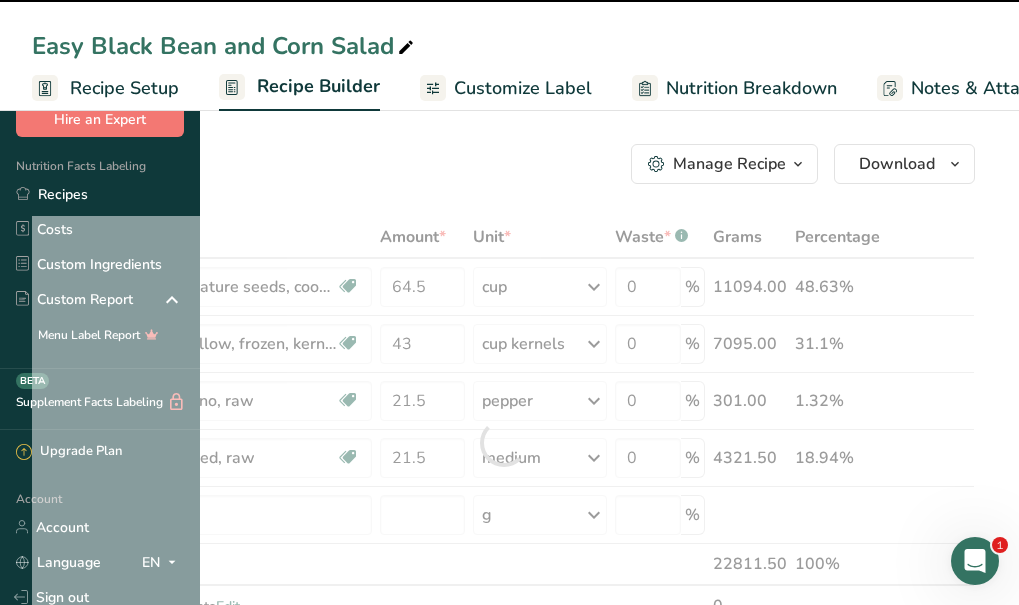 type on "0" 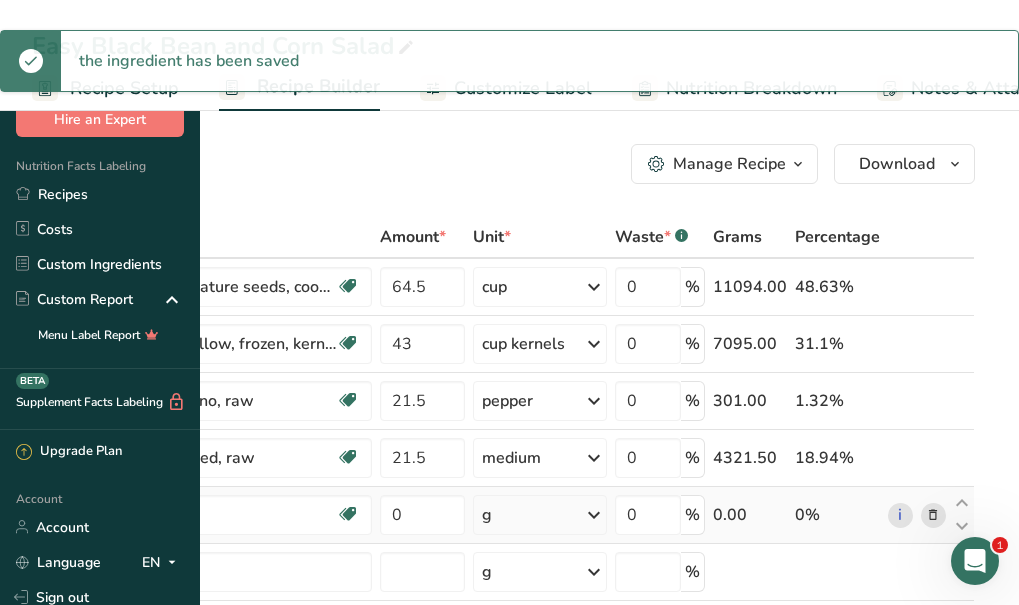 click on "g" at bounding box center (540, 515) 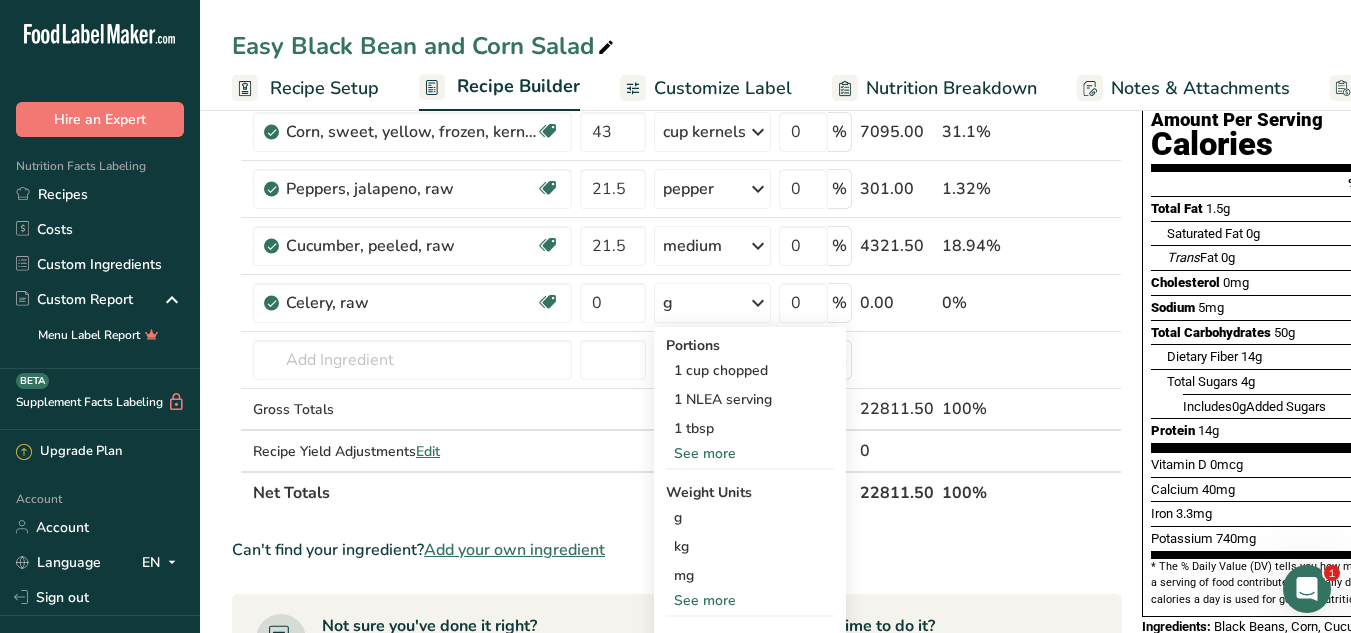 scroll, scrollTop: 219, scrollLeft: 0, axis: vertical 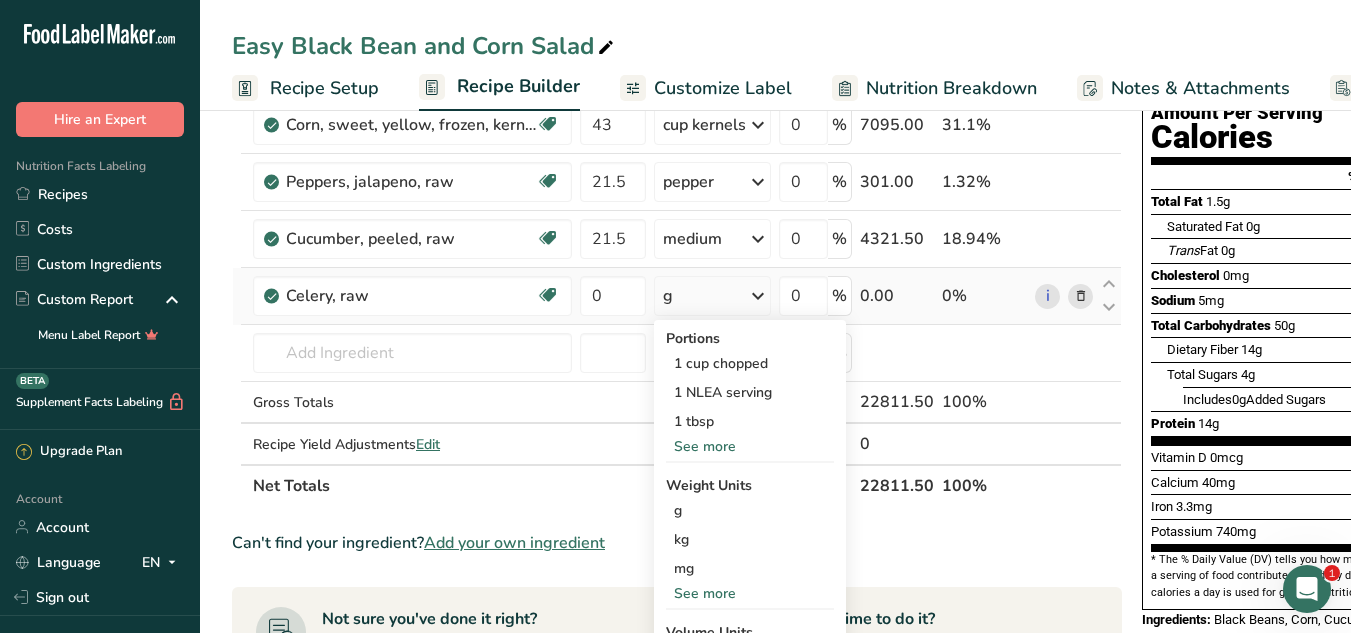 click on "See more" at bounding box center (750, 446) 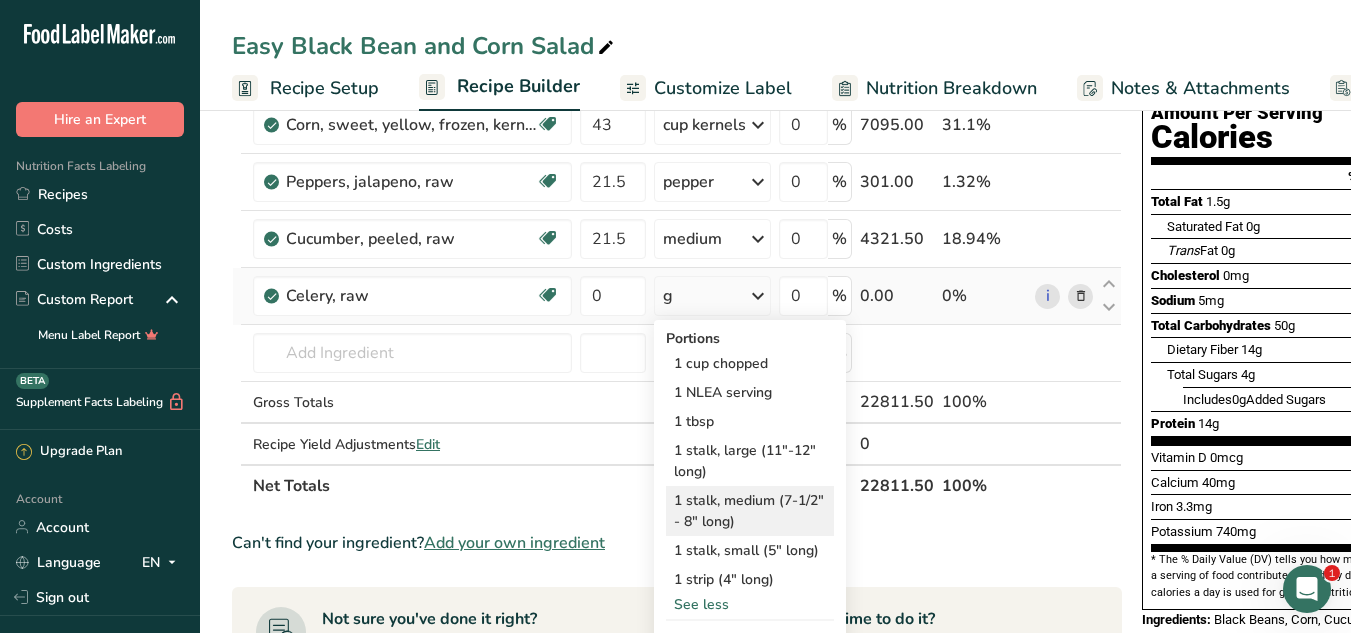 click on "1 stalk, medium (7-1/2" - 8" long)" at bounding box center [750, 511] 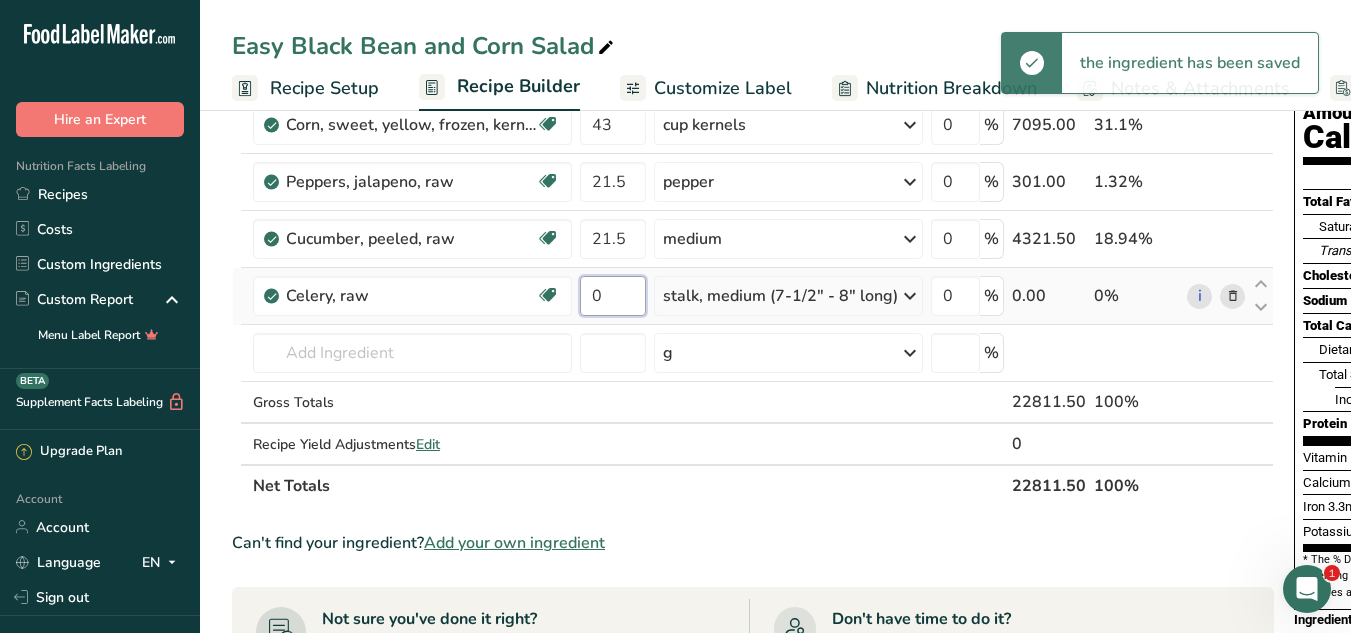 click on "0" at bounding box center (613, 296) 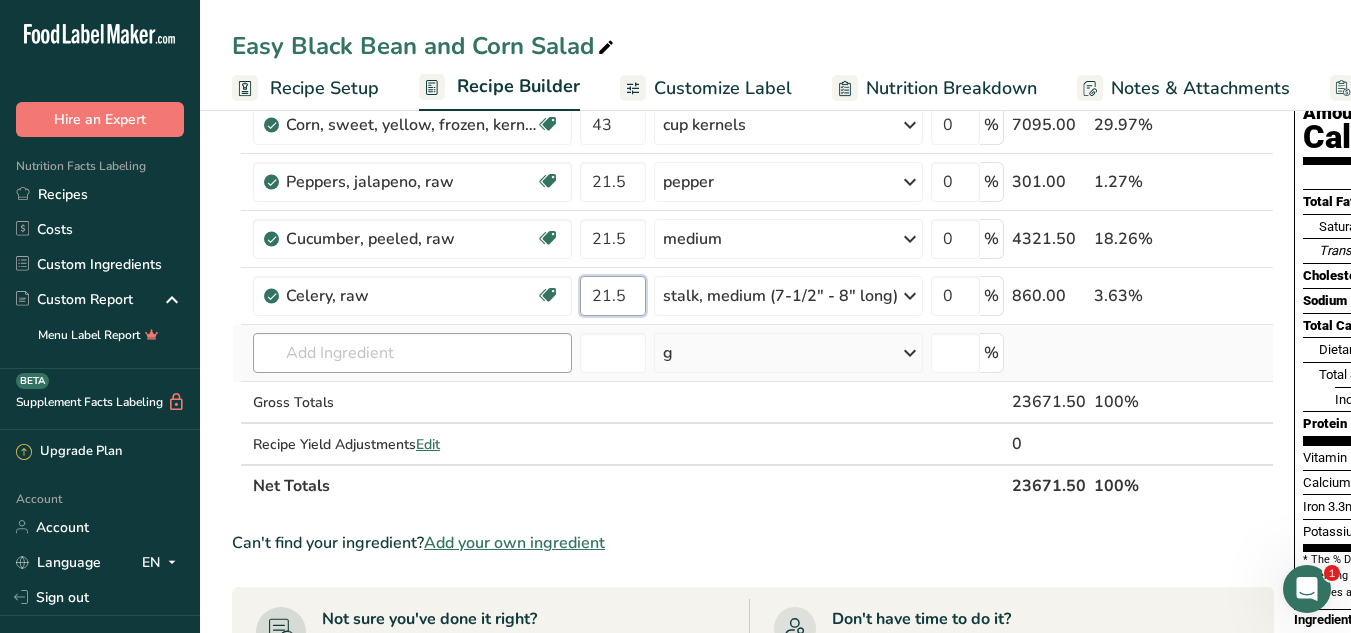 type on "21.5" 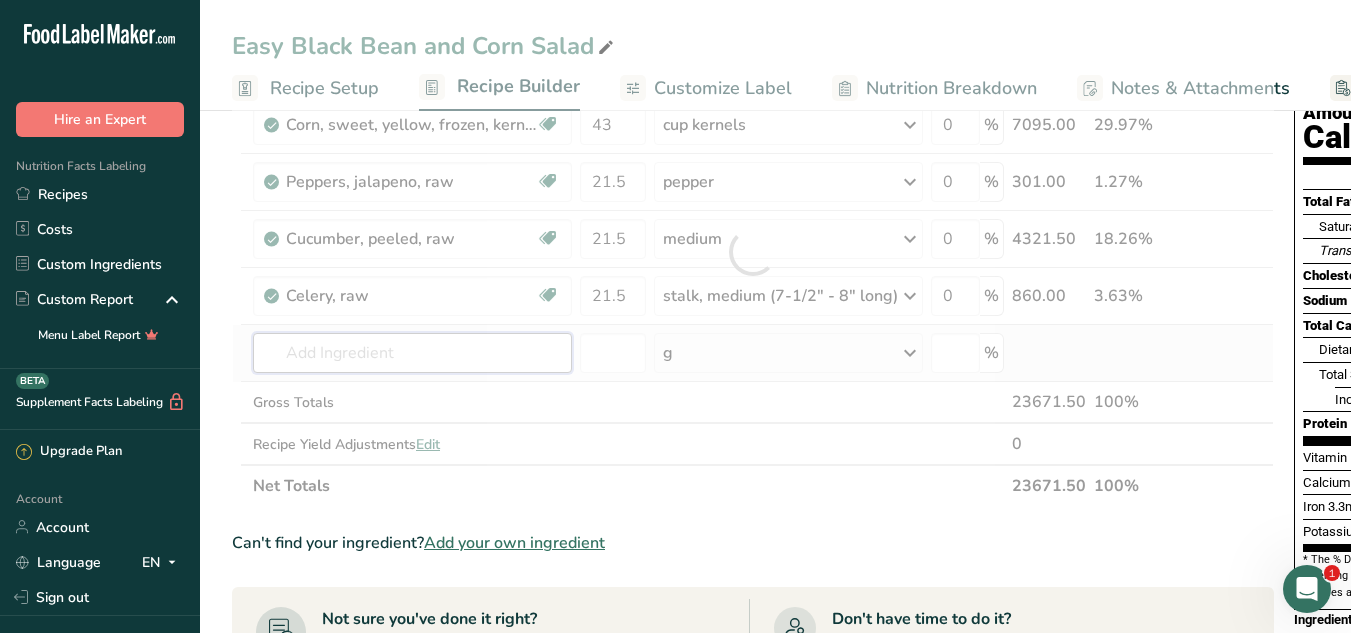 click on "Ingredient *
Amount *
Unit *
Waste *   .a-a{fill:#347362;}.b-a{fill:#fff;}          Grams
Percentage
Beans, black, mature seeds, cooked, boiled, without salt
Plant-based Protein
Dairy free
Gluten free
Vegan
Vegetarian
Soy free
64.5
cup
Portions
1 cup
Weight Units
g
kg
mg
See more
Volume Units
l
Volume units require a density conversion. If you know your ingredient's density enter it below. Otherwise, click on "RIA" our AI Regulatory bot - she will be able to help you
lb/ft3
g/cm3
Confirm
mL" at bounding box center [753, 252] 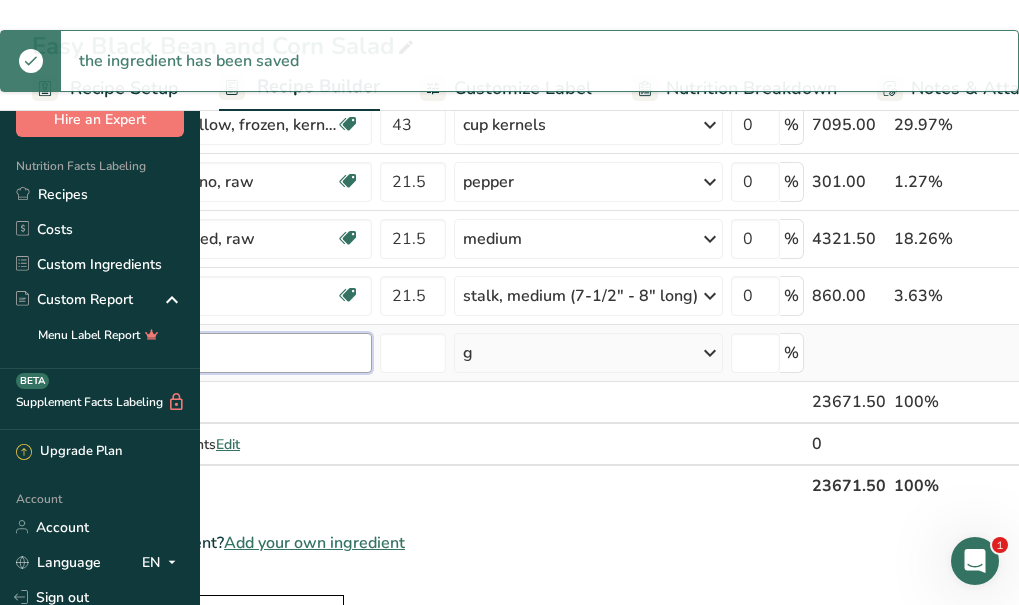 type on "e" 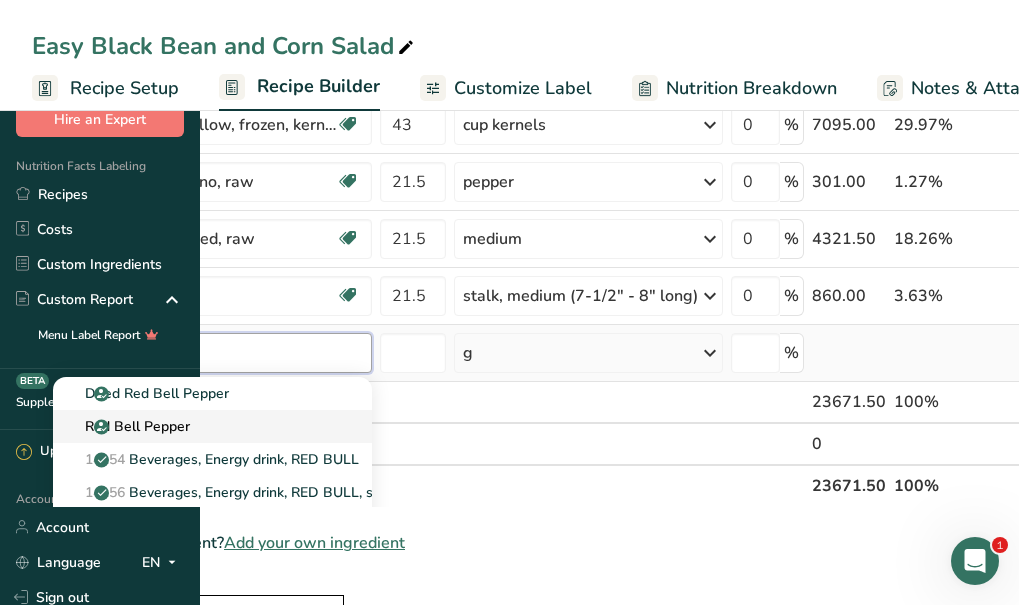 type on "red bell" 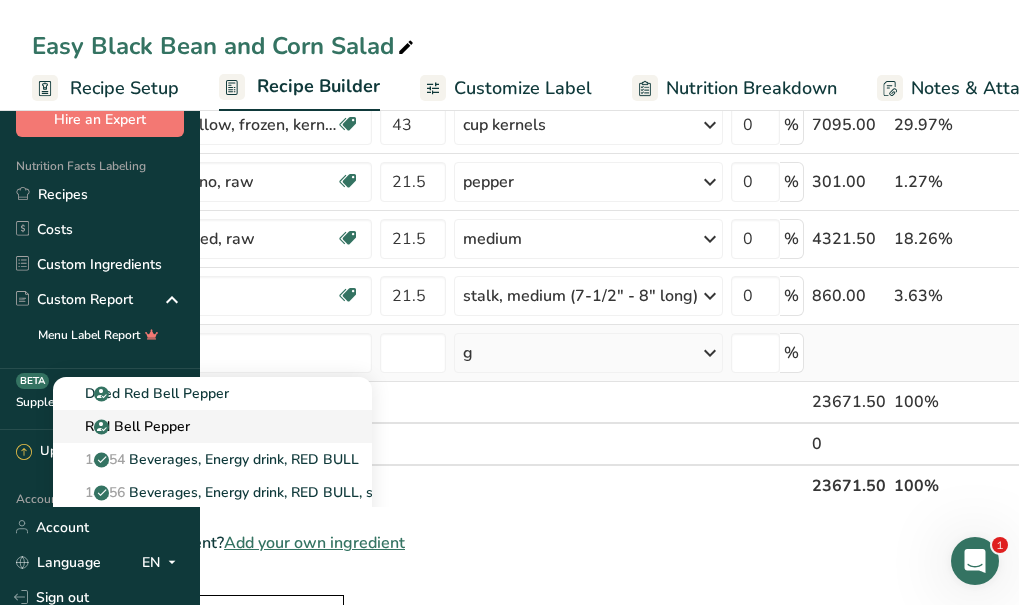 click on "Red Bell Pepper" at bounding box center (129, 426) 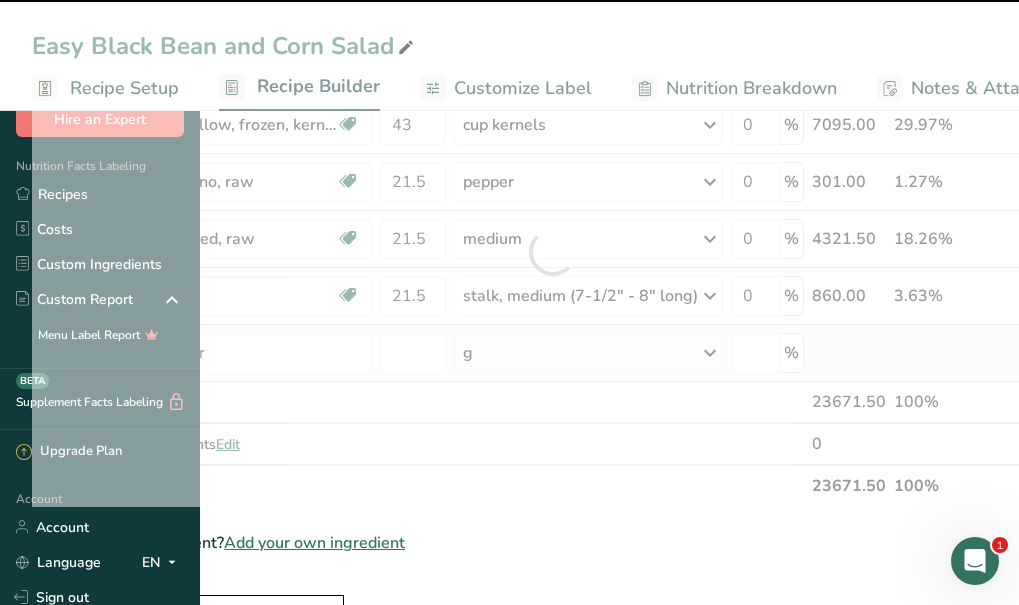 type on "0" 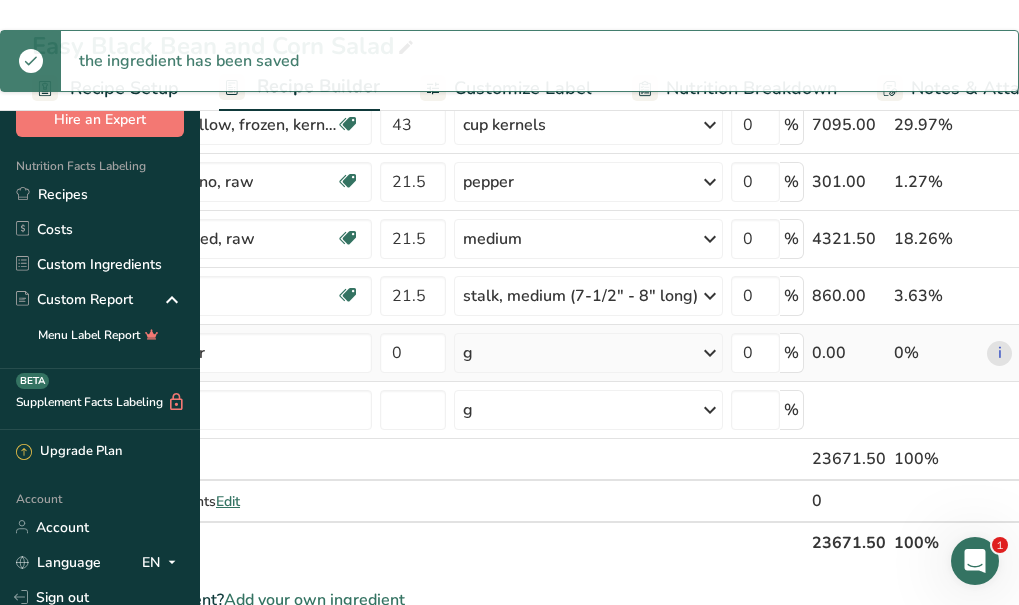 click on "g" at bounding box center [468, 353] 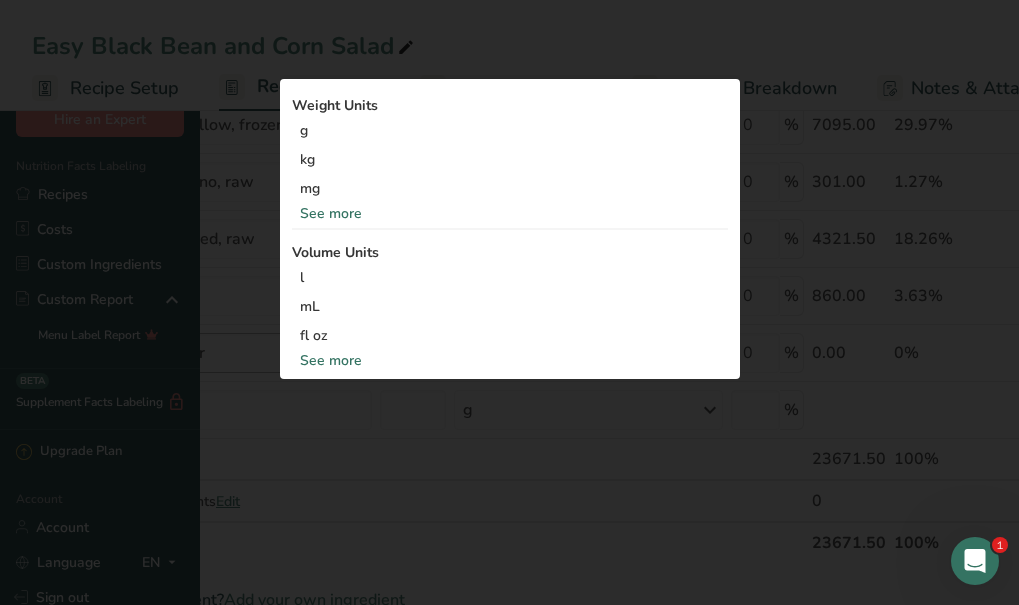 click on "Red Bell Pepper" at bounding box center (212, 353) 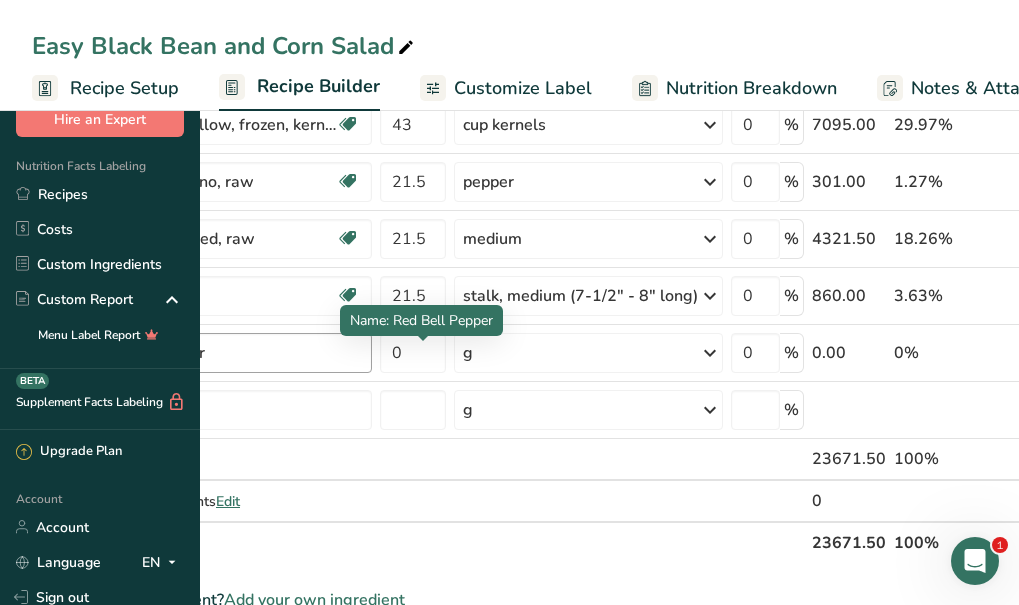 click on "Red Bell Pepper" at bounding box center [211, 353] 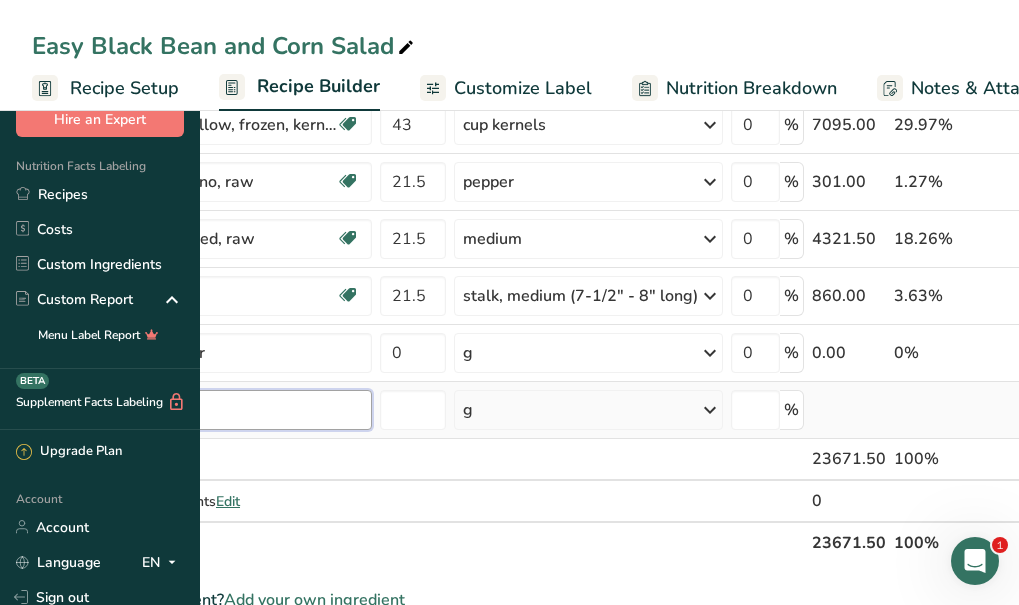 click at bounding box center (212, 410) 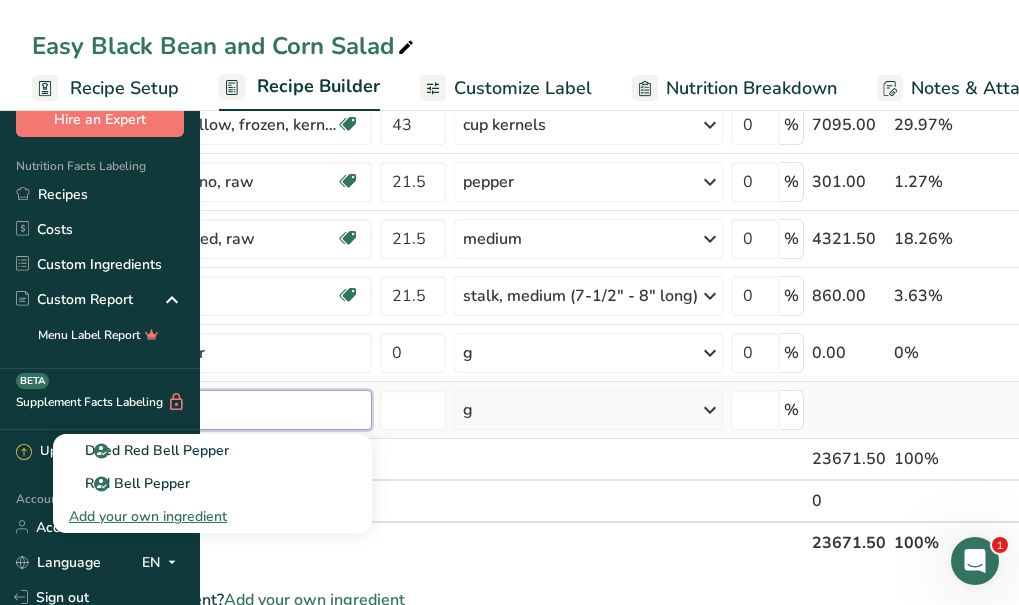 click on "red bell pepper" at bounding box center [212, 410] 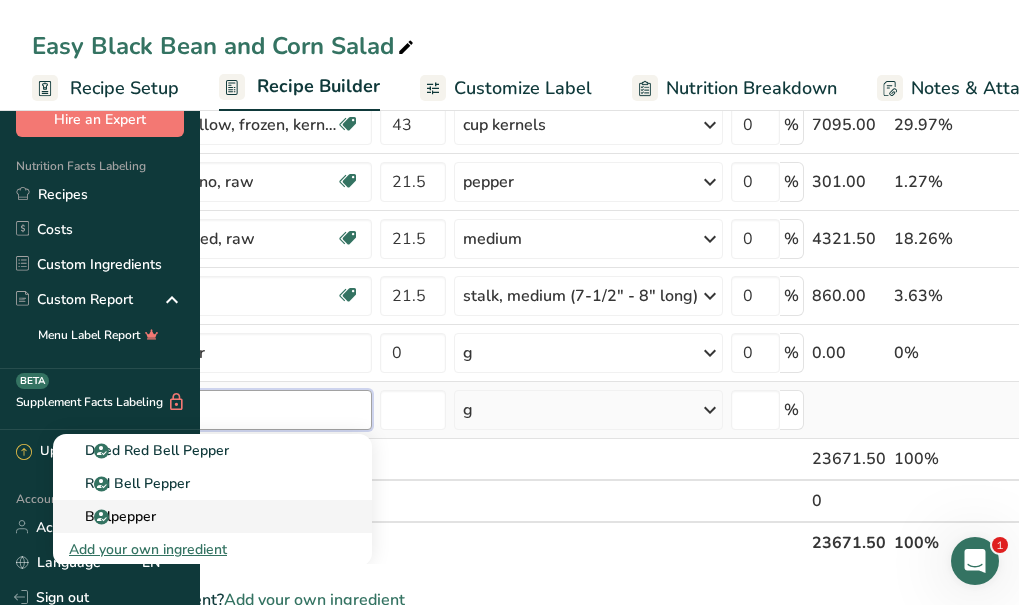 type on "bell pepper" 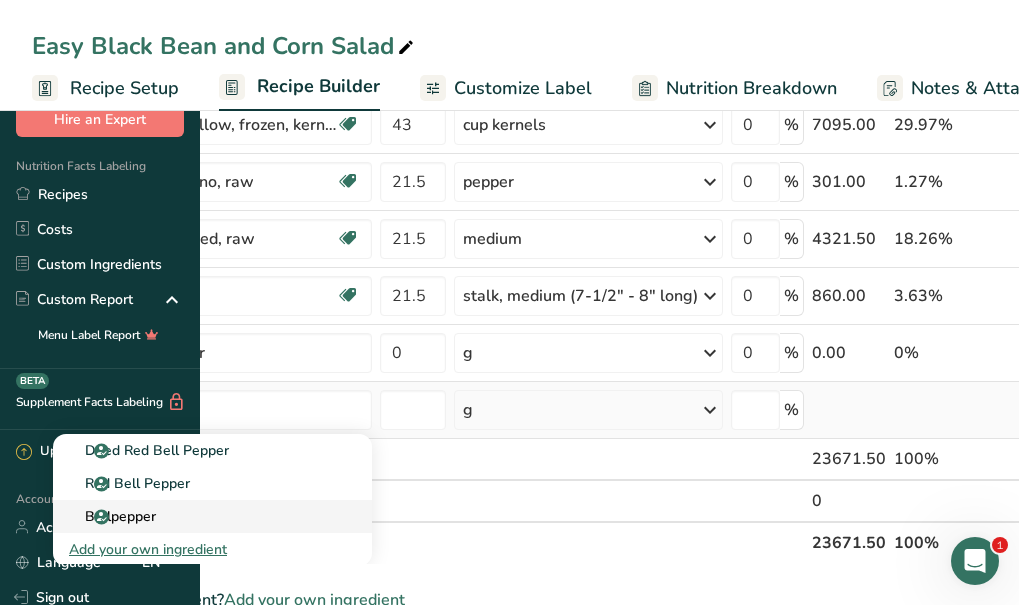 click on "Bellpepper" at bounding box center (112, 516) 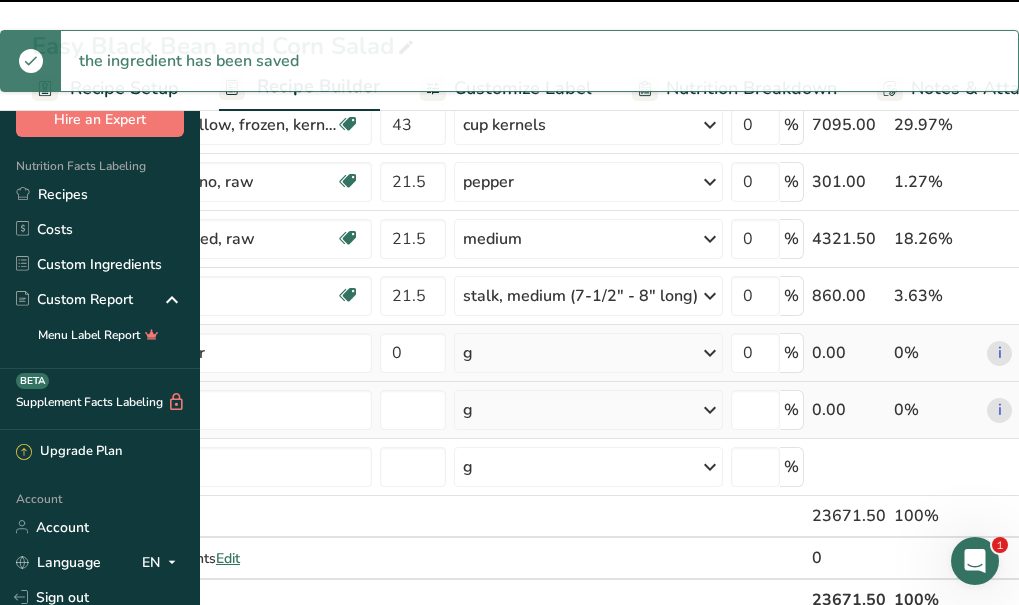 type on "0" 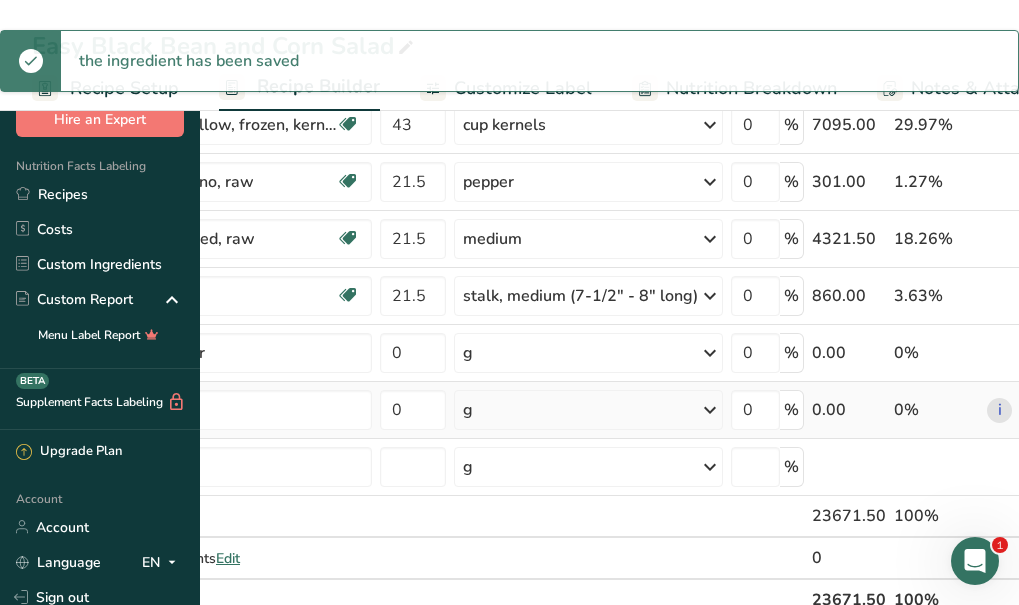 click on "g" at bounding box center (588, 410) 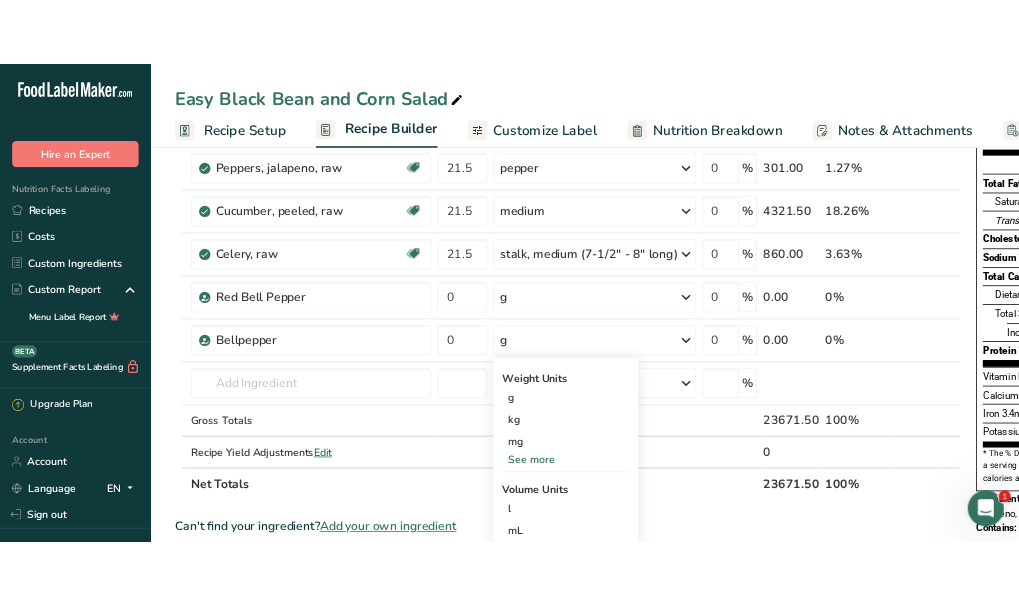 scroll, scrollTop: 242, scrollLeft: 0, axis: vertical 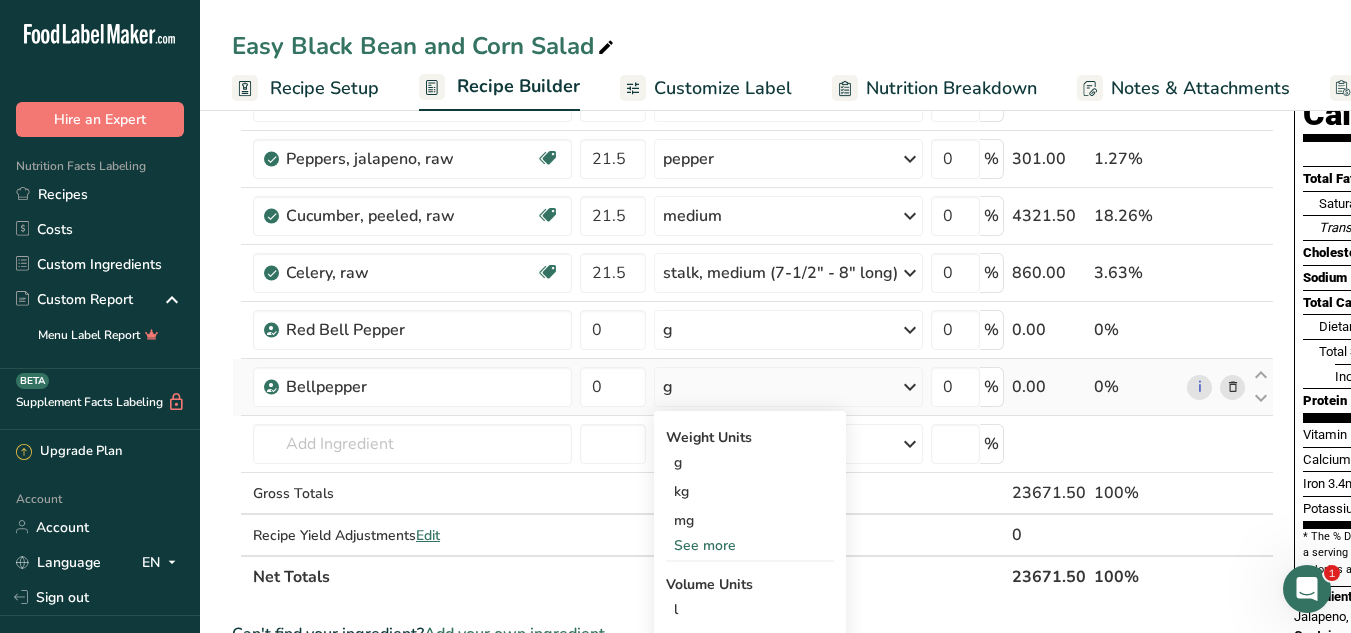 click at bounding box center (1233, 387) 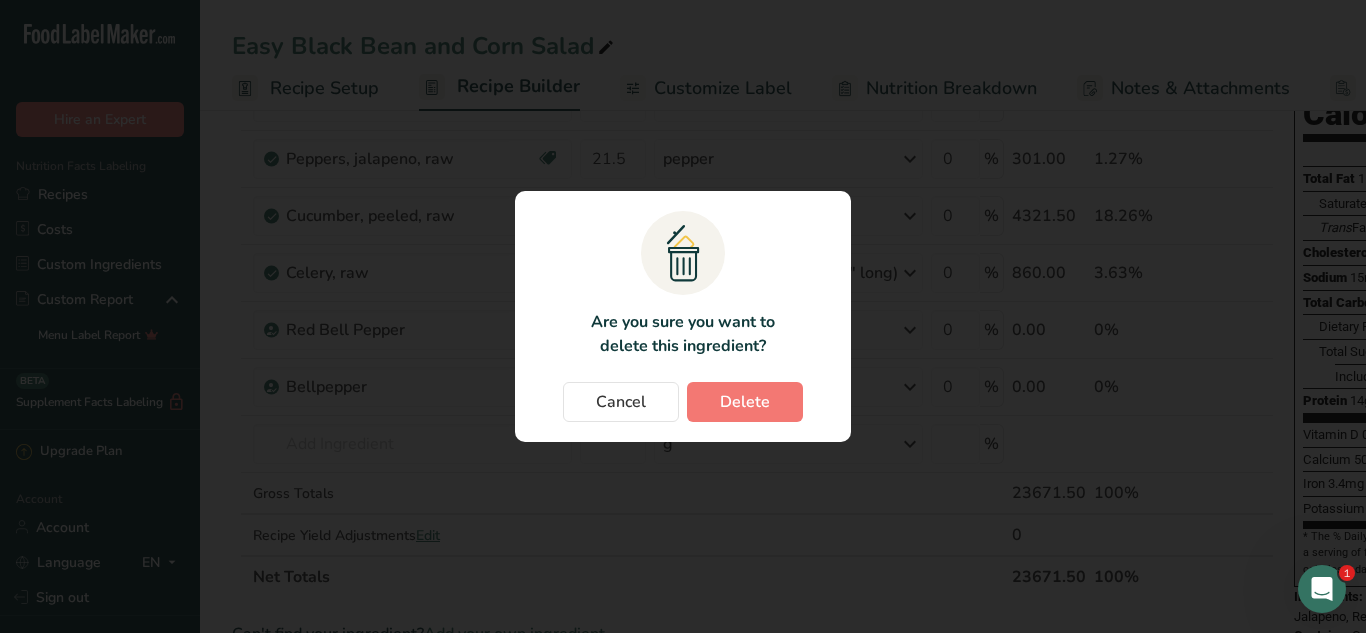 click on ".a{fill:#f5f3ed;}.b,.e{fill:#0f393a;}.c{fill:none;}.d{fill:#f2c549;}.e{stroke:rgba(0,0,0,0);stroke-miterlimit:10;}
Are you sure you want to delete this ingredient?
Cancel
Delete" at bounding box center (683, 316) 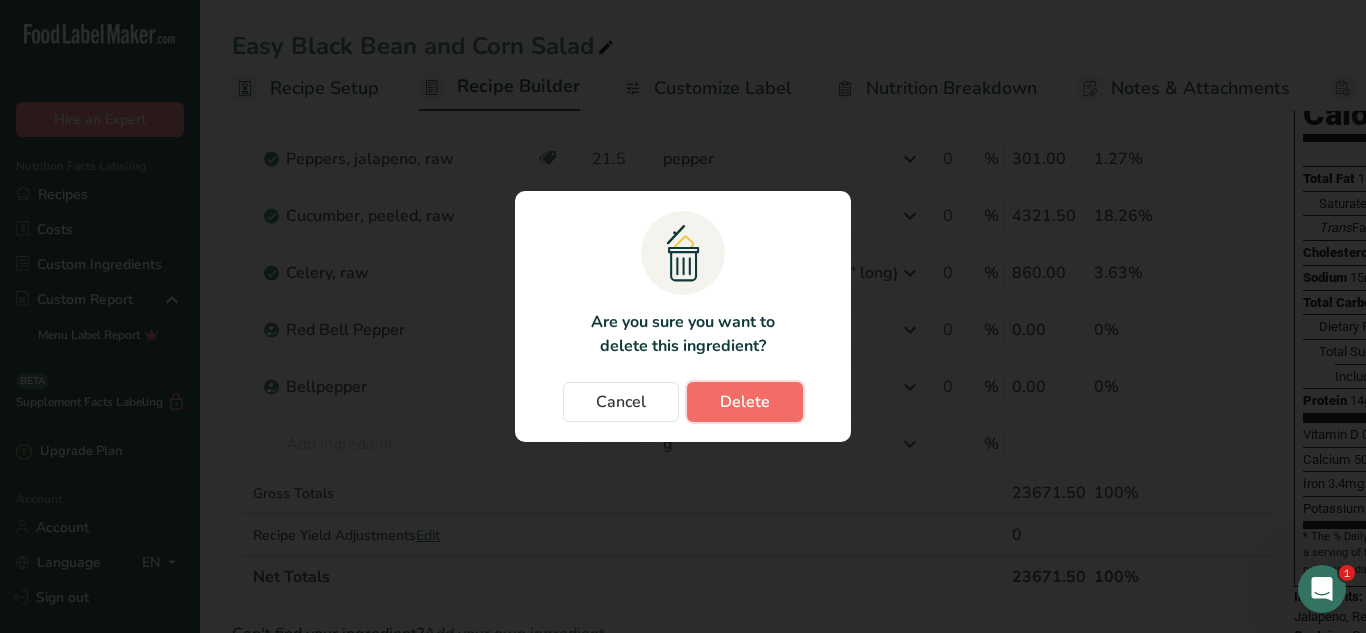 click on "Delete" at bounding box center [745, 402] 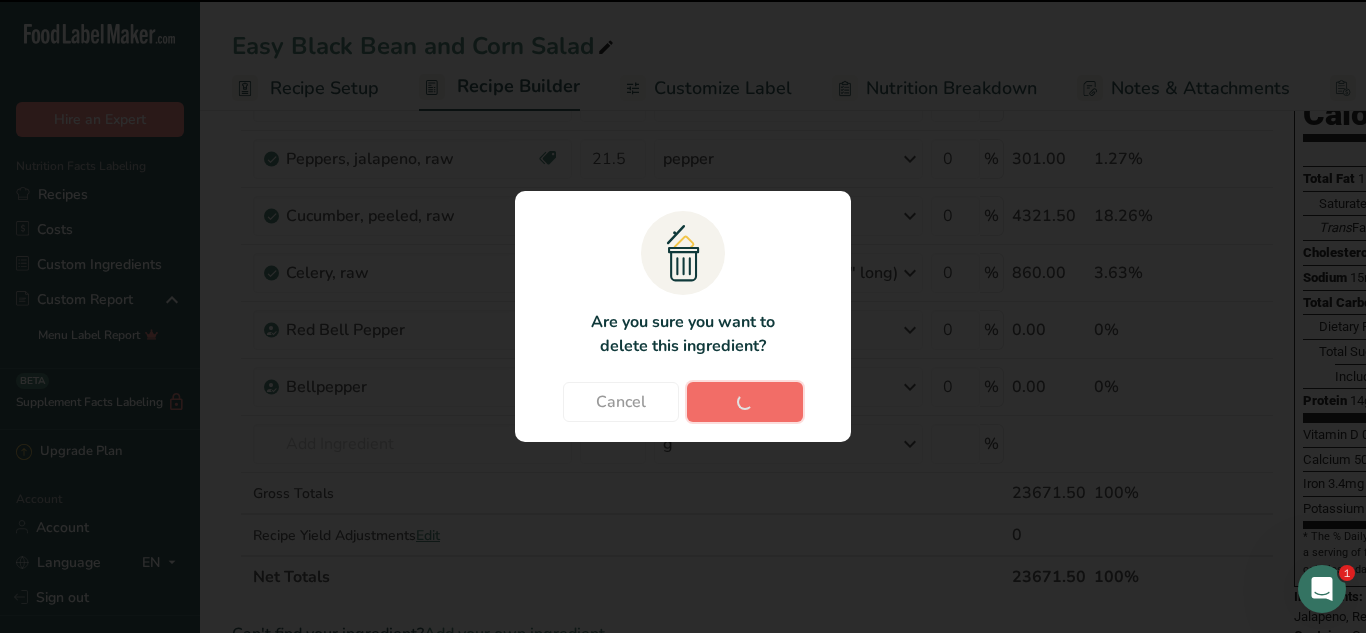 type 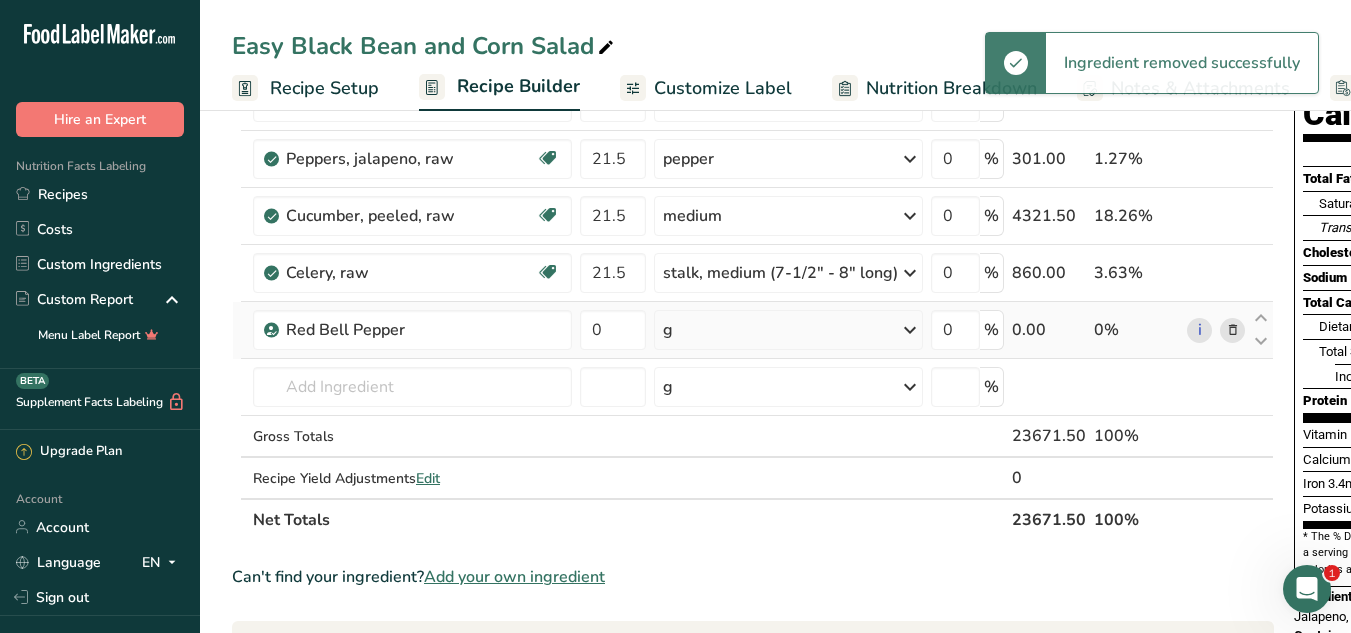 click on "g" at bounding box center [788, 330] 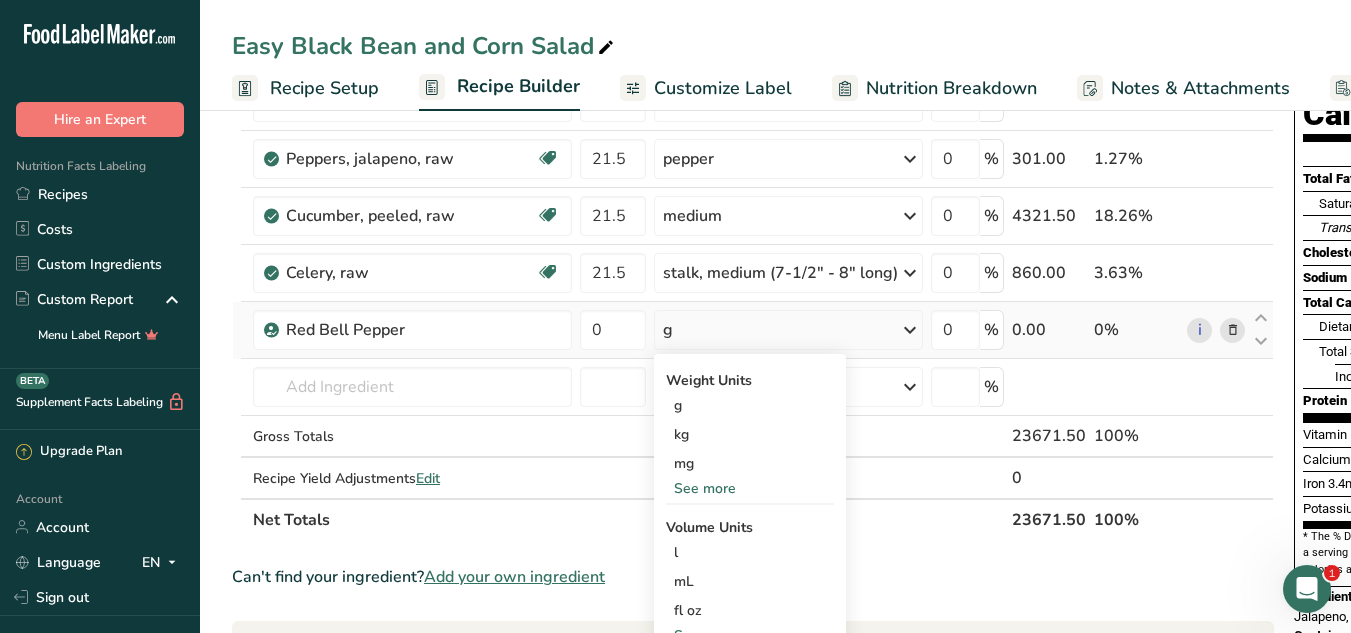 click on "See more" at bounding box center (750, 488) 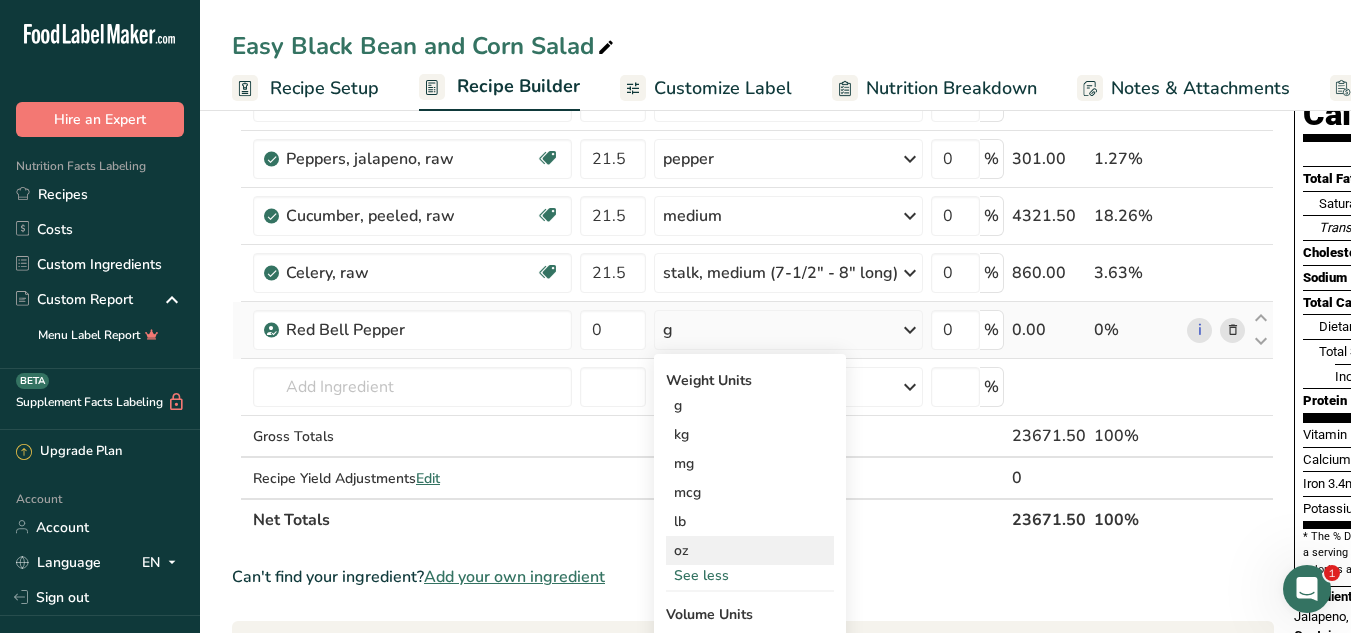 click on "oz" at bounding box center [750, 550] 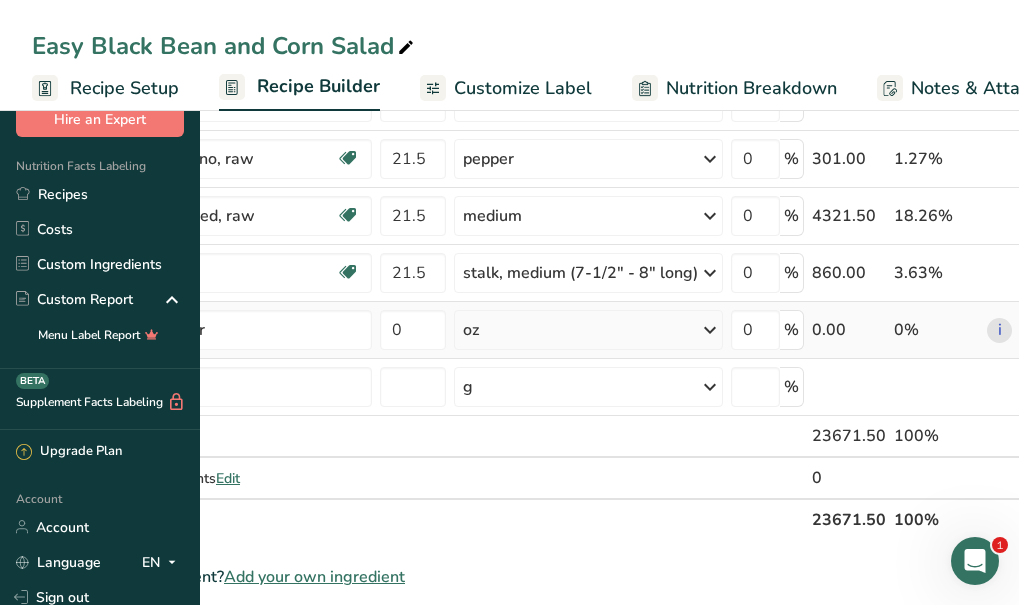 click on "oz" at bounding box center (471, 330) 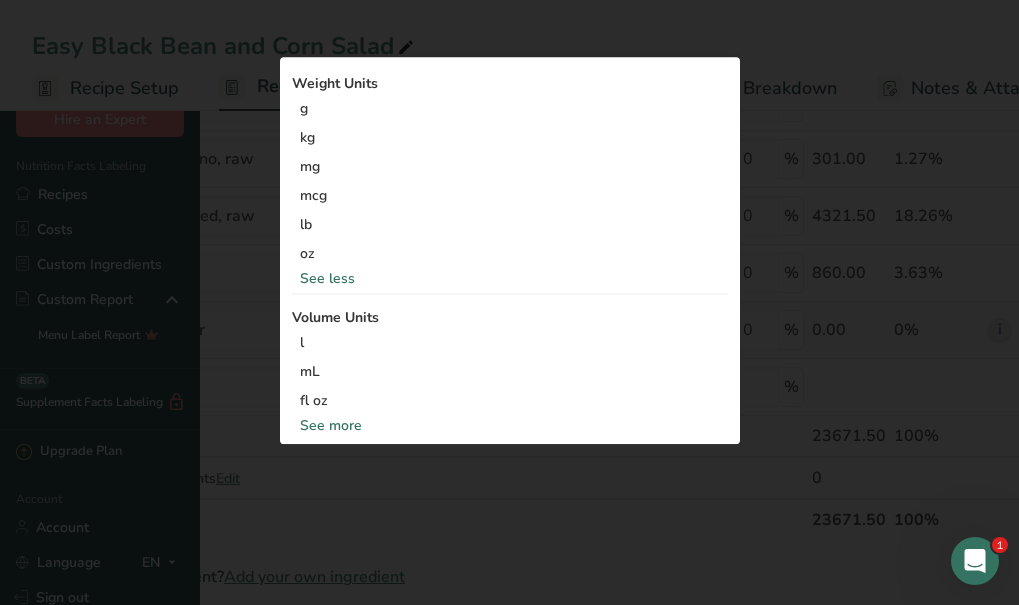 click on "0" at bounding box center (413, 330) 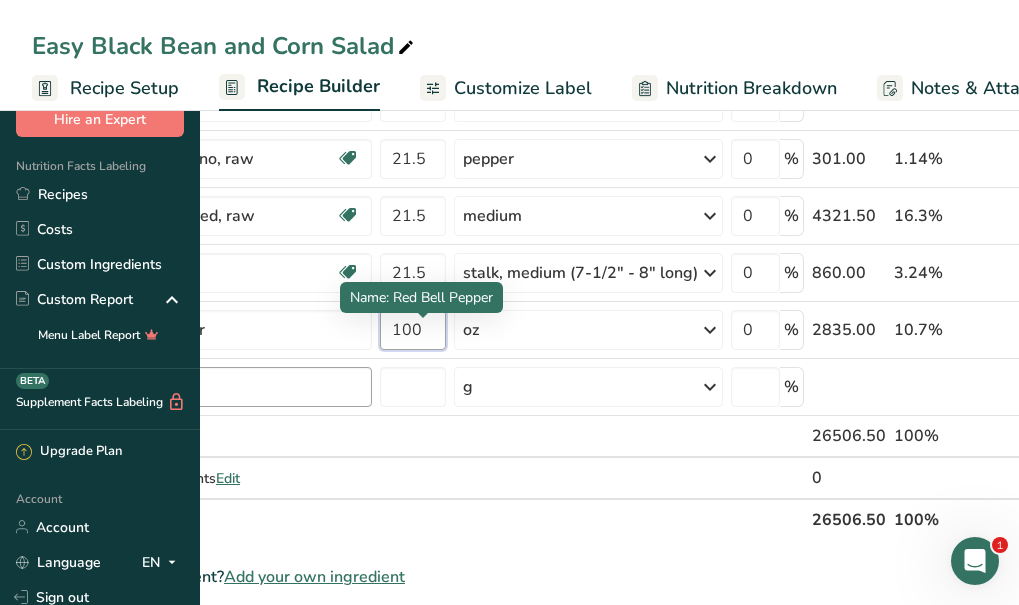 type on "100" 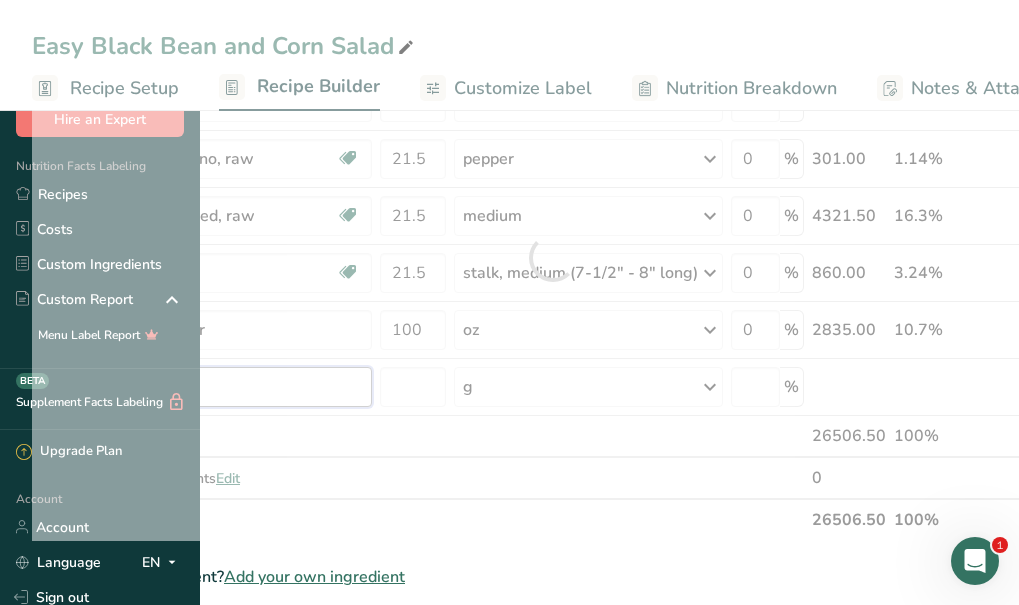 click on "Ingredient *
Amount *
Unit *
Waste *   .a-a{fill:#347362;}.b-a{fill:#fff;}          Grams
Percentage
Beans, black, mature seeds, cooked, boiled, without salt
Plant-based Protein
Dairy free
Gluten free
Vegan
Vegetarian
Soy free
64.5
cup
Portions
1 cup
Weight Units
g
kg
mg
See more
Volume Units
l
Volume units require a density conversion. If you know your ingredient's density enter it below. Otherwise, click on "RIA" our AI Regulatory bot - she will be able to help you
lb/ft3
g/cm3
Confirm
mL" at bounding box center [553, 257] 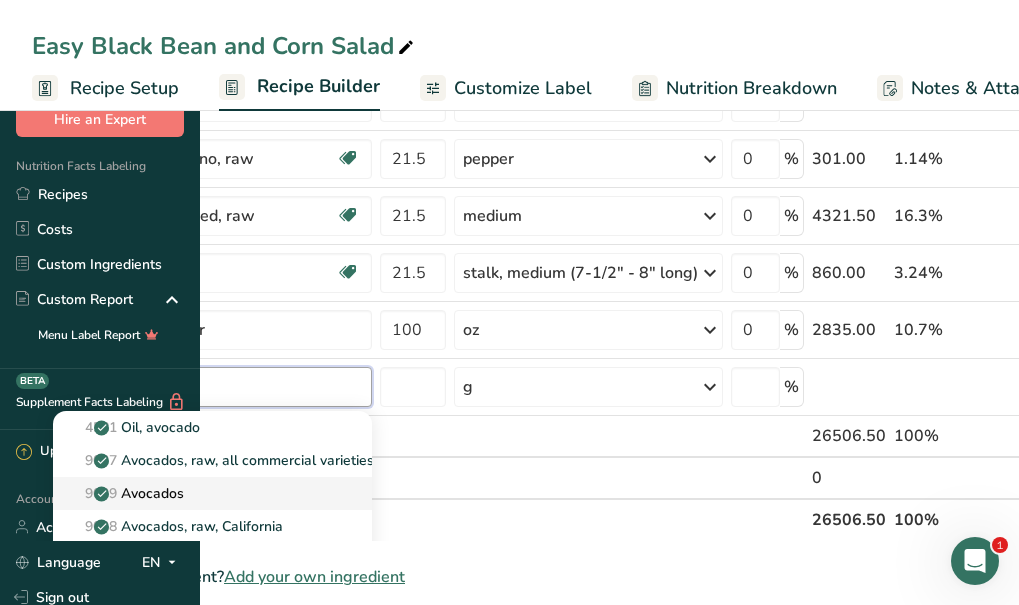 type on "avocado" 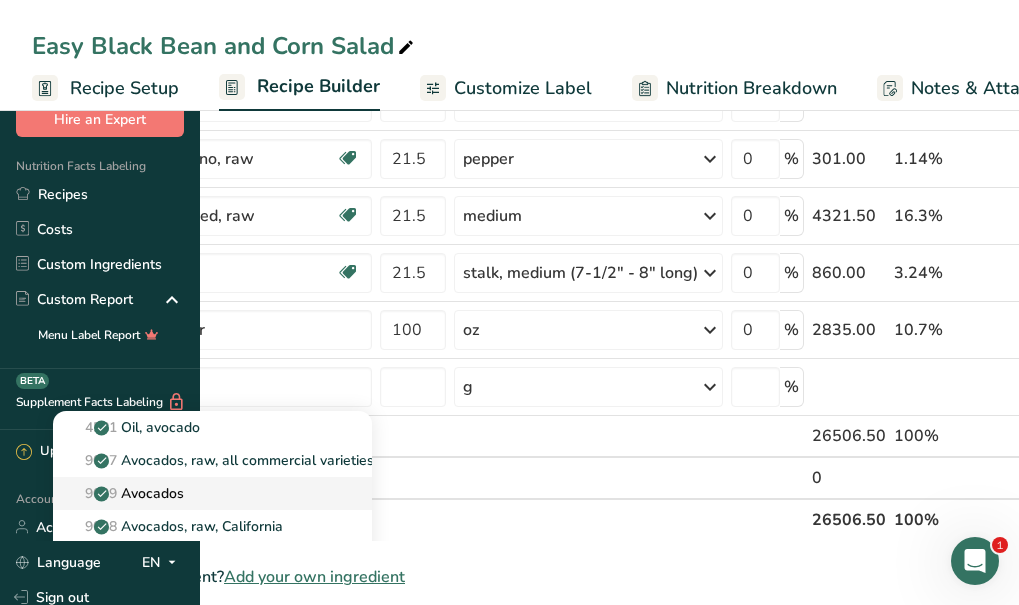 click on "9039
Avocados" at bounding box center (126, 493) 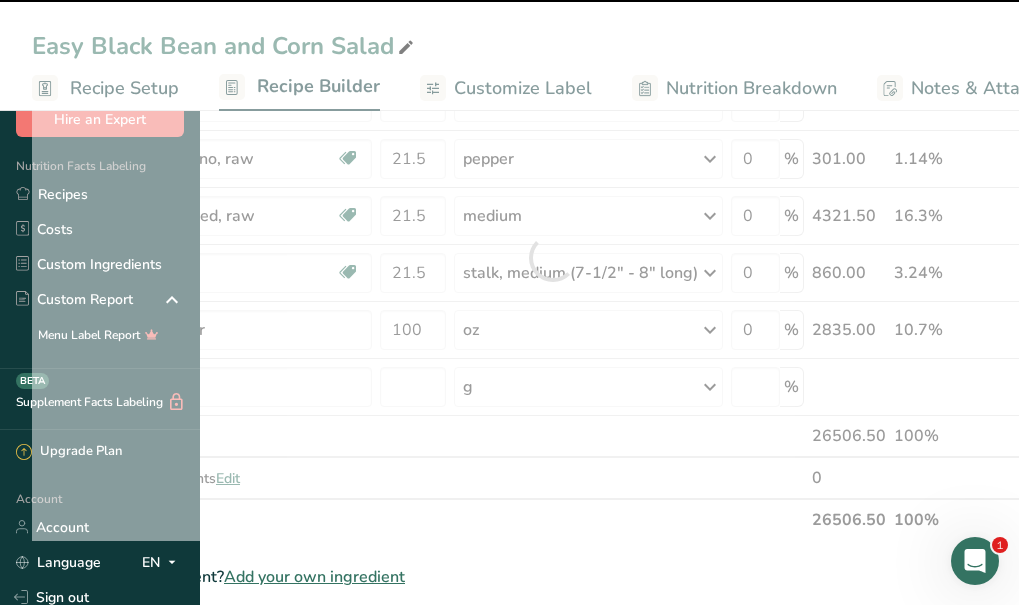type on "0" 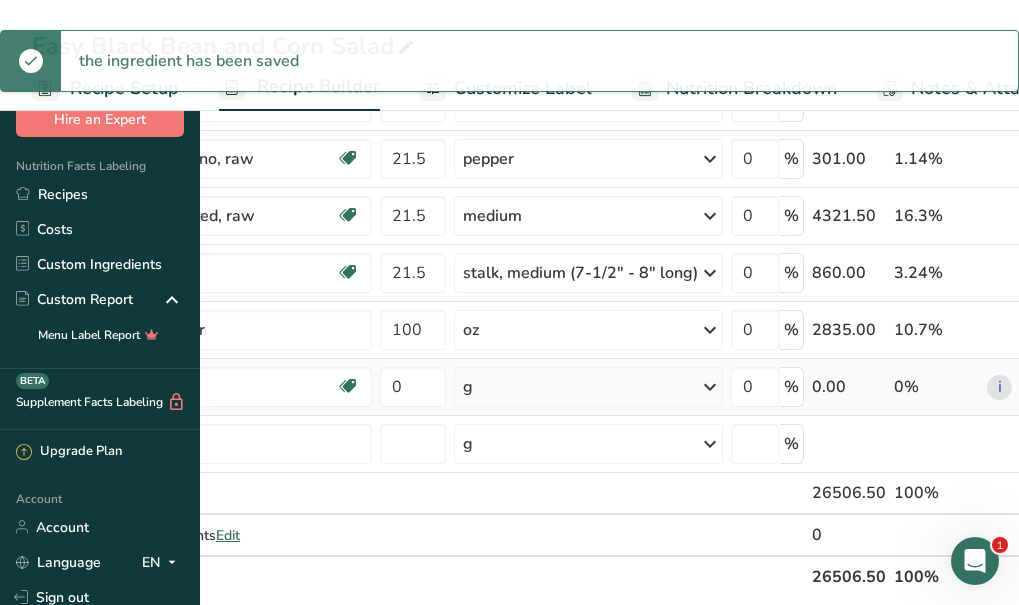 click on "g" at bounding box center (588, 387) 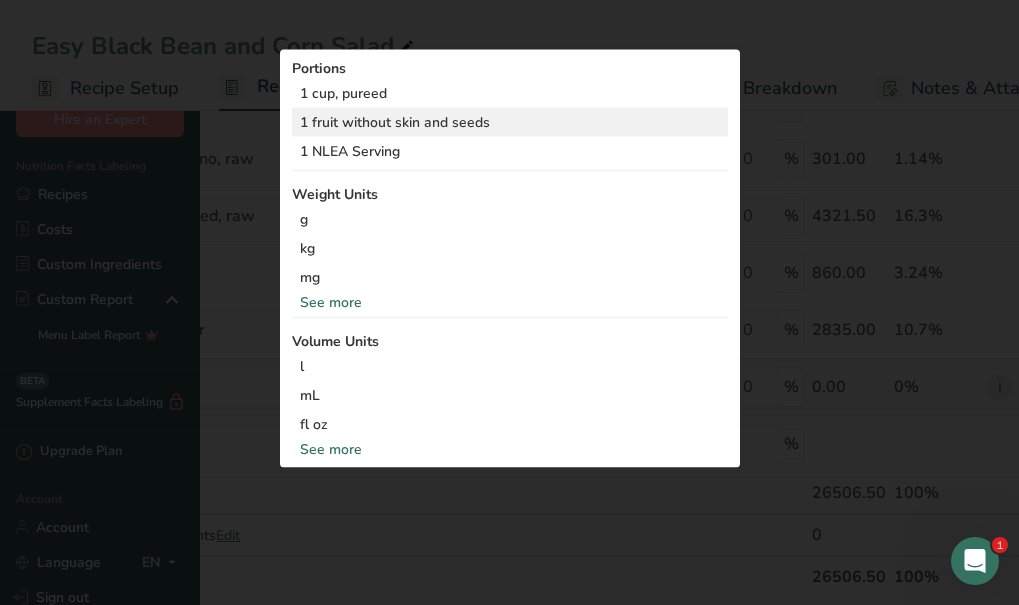 click on "1 fruit without skin and seeds" at bounding box center [510, 122] 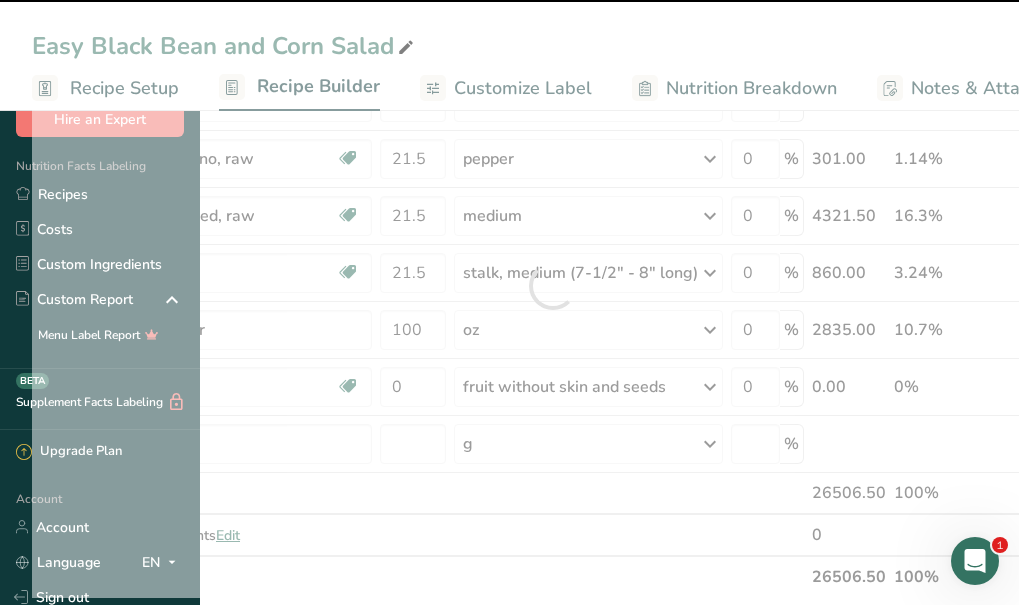 click at bounding box center (553, 286) 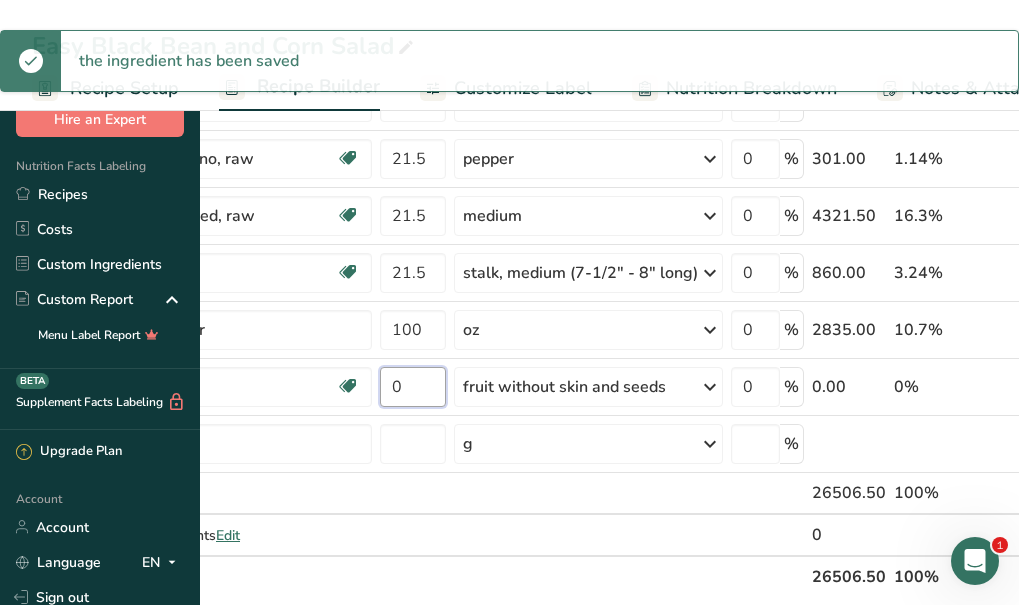 click on "0" at bounding box center (413, 387) 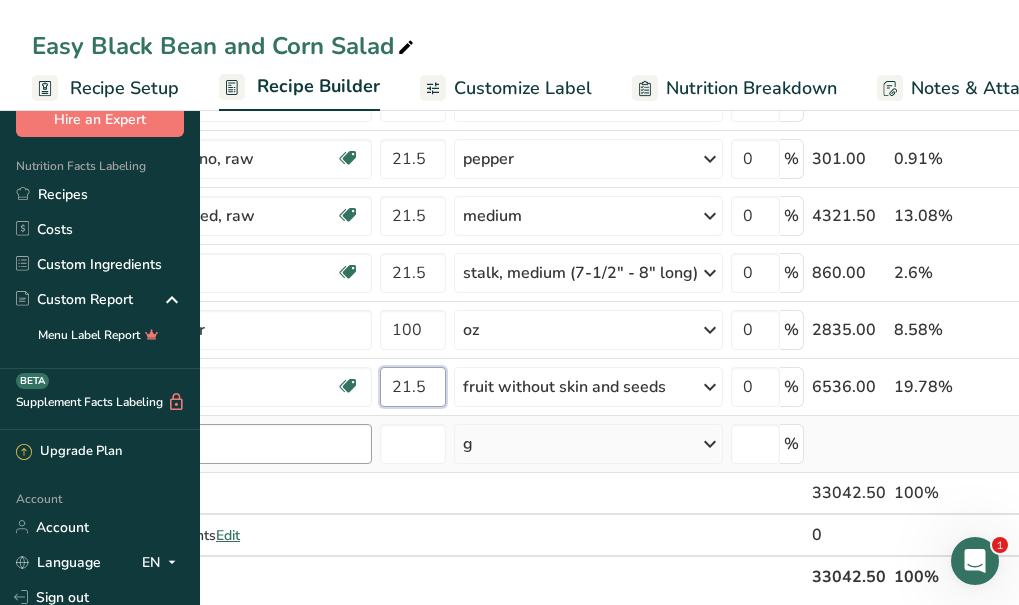 type on "21.5" 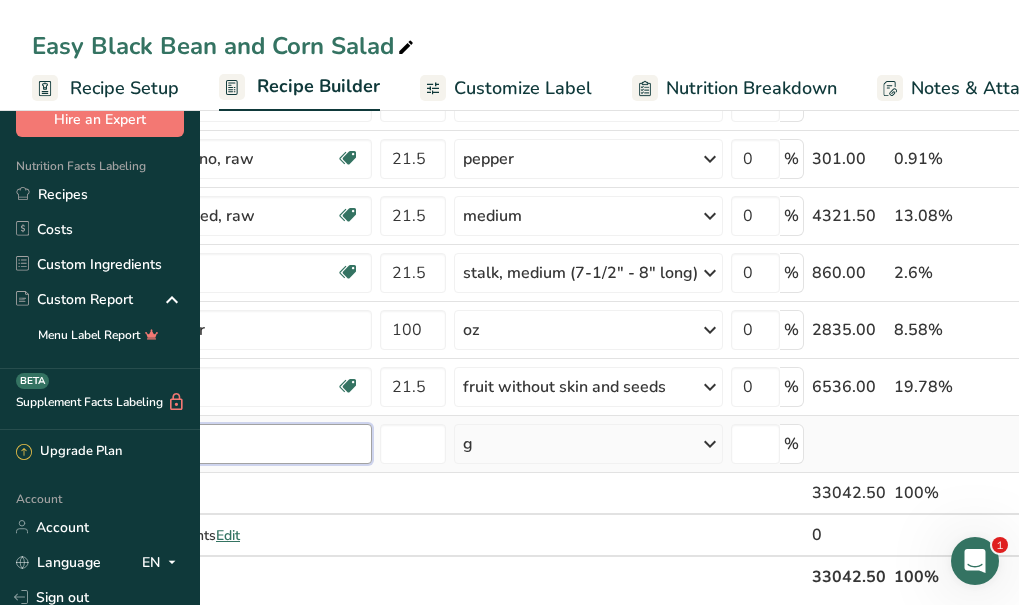 click on "Ingredient *
Amount *
Unit *
Waste *   .a-a{fill:#347362;}.b-a{fill:#fff;}          Grams
Percentage
Beans, black, mature seeds, cooked, boiled, without salt
Plant-based Protein
Dairy free
Gluten free
Vegan
Vegetarian
Soy free
64.5
cup
Portions
1 cup
Weight Units
g
kg
mg
See more
Volume Units
l
Volume units require a density conversion. If you know your ingredient's density enter it below. Otherwise, click on "RIA" our AI Regulatory bot - she will be able to help you
lb/ft3
g/cm3
Confirm
mL" at bounding box center (553, 286) 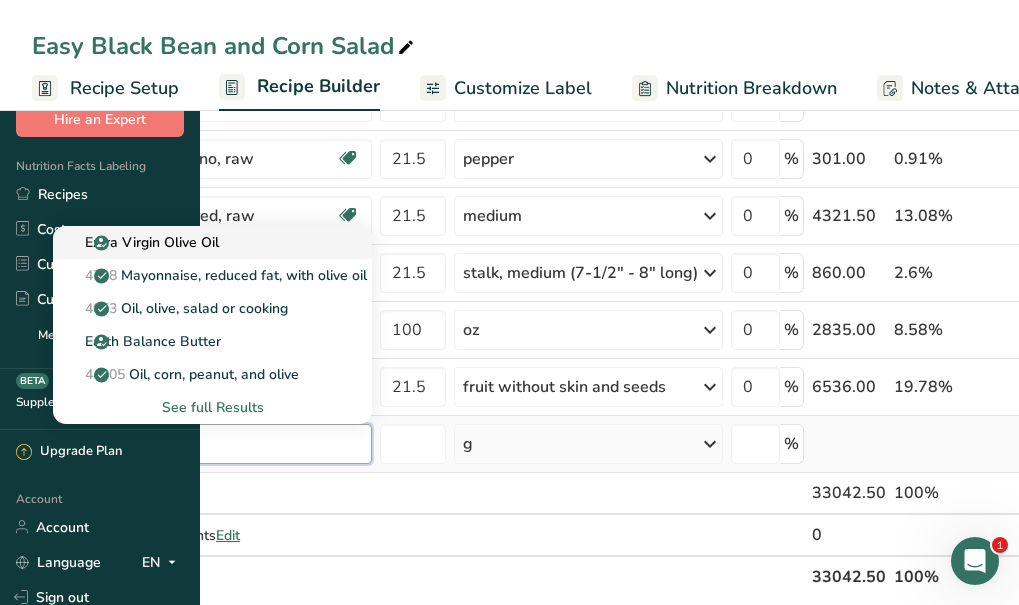 type on "olive oil" 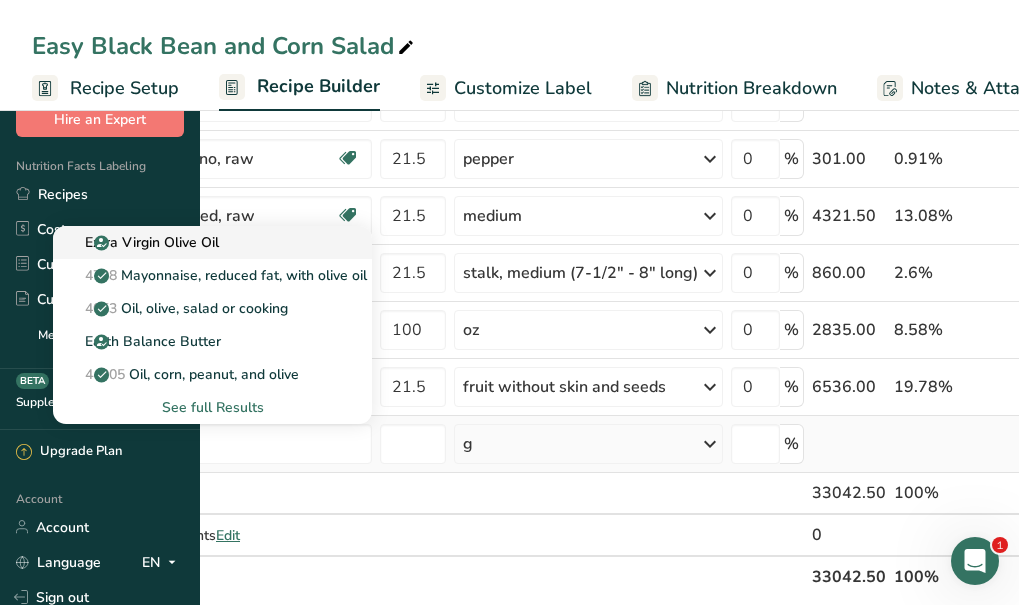 click on "Extra Virgin Olive Oil" at bounding box center (144, 242) 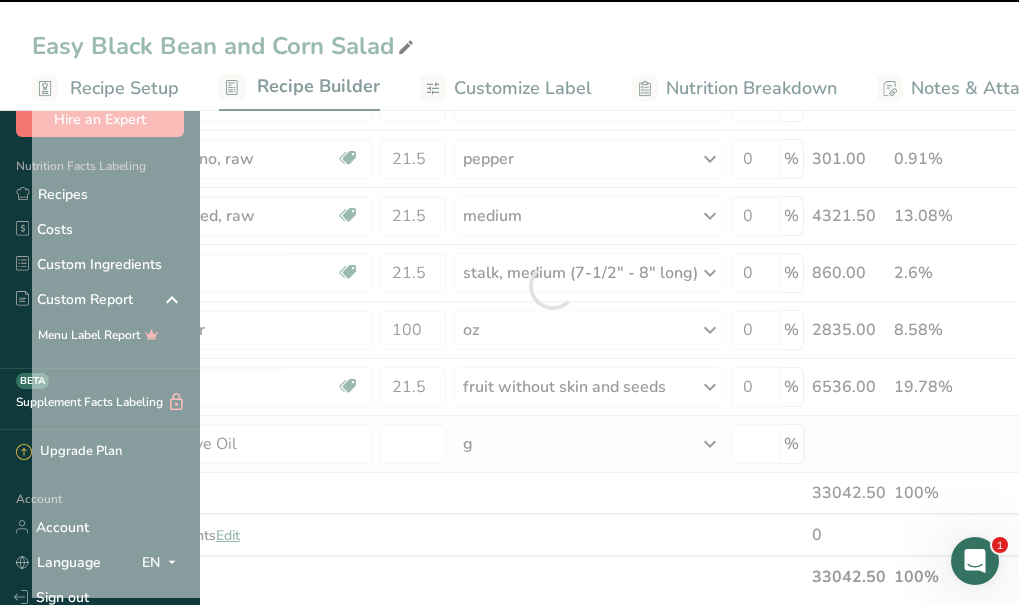 type on "0" 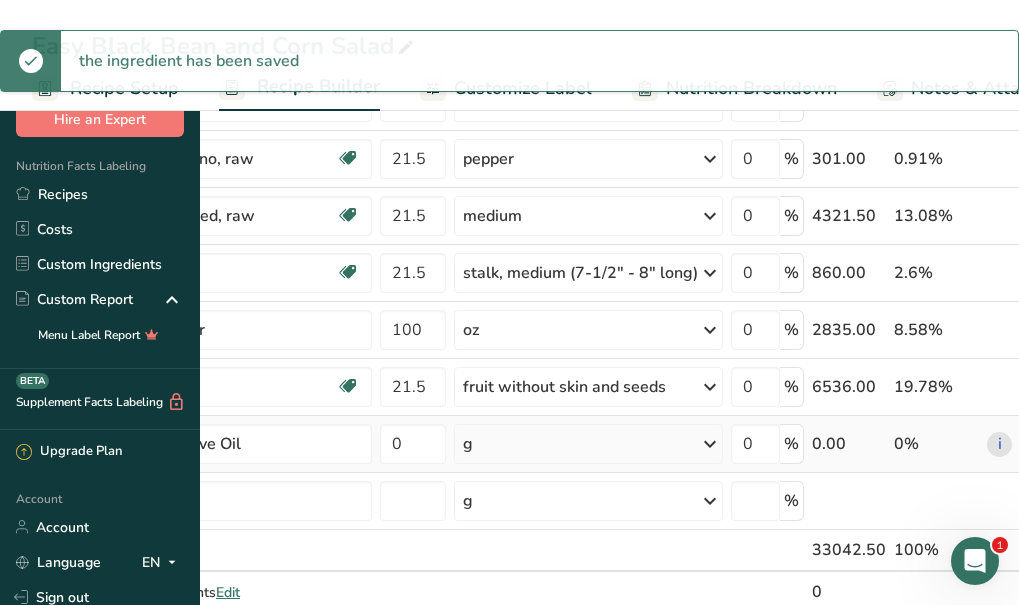 click on "g" at bounding box center [588, 444] 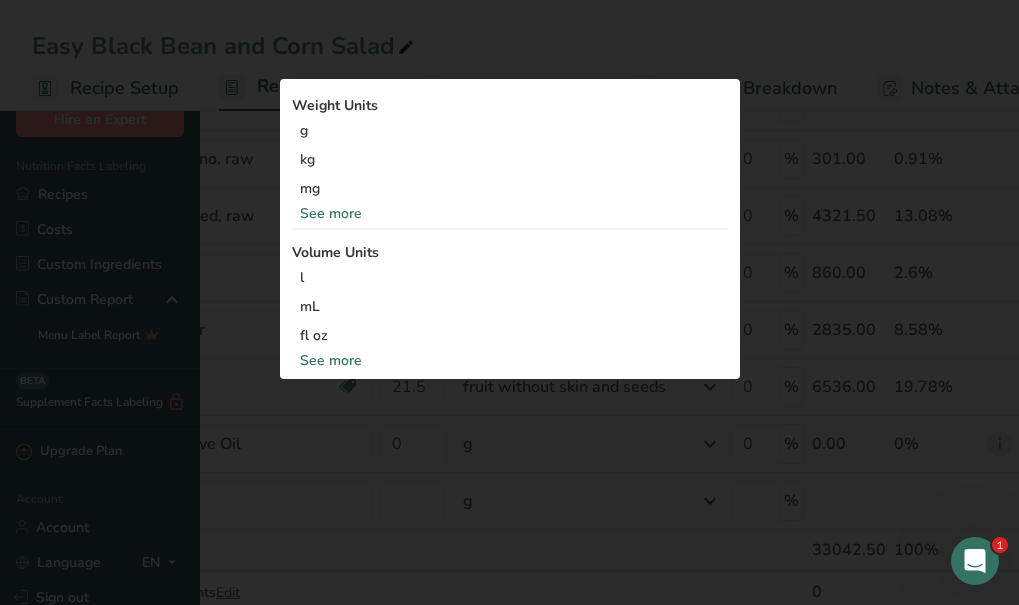 click on "See more" at bounding box center [510, 213] 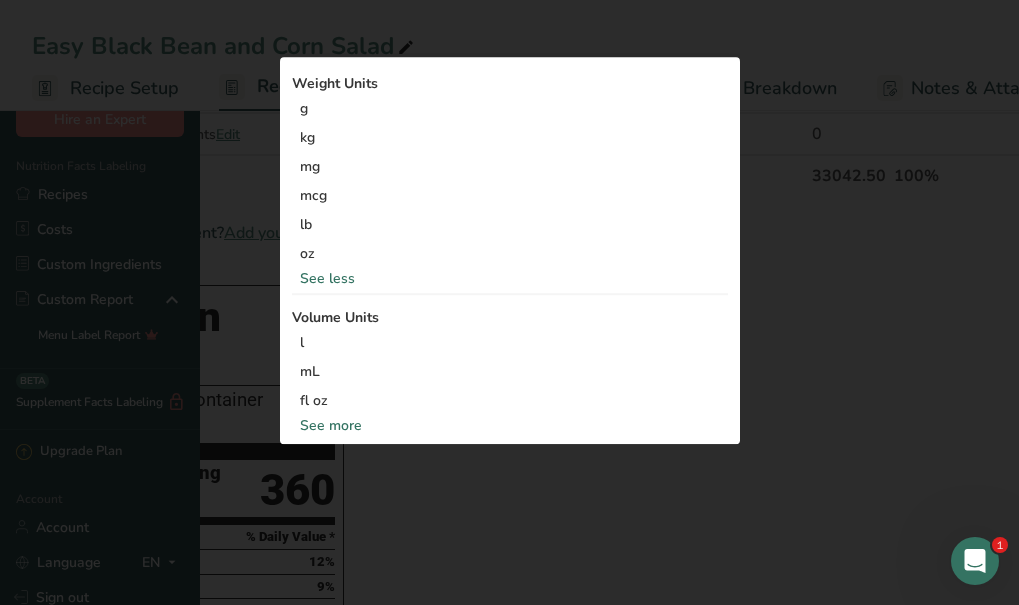 scroll, scrollTop: 725, scrollLeft: 0, axis: vertical 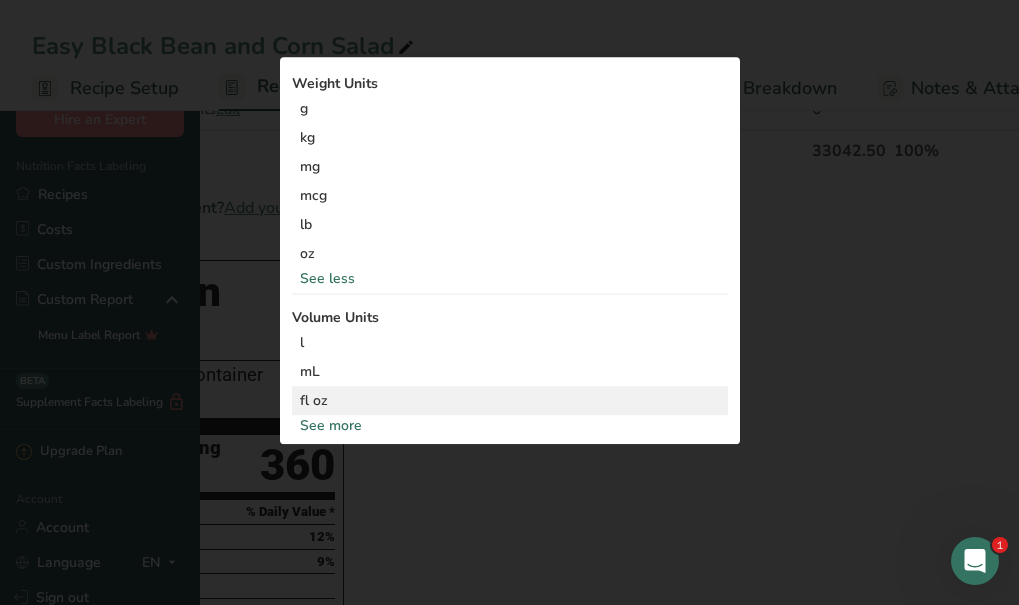 click on "fl oz" at bounding box center (510, 401) 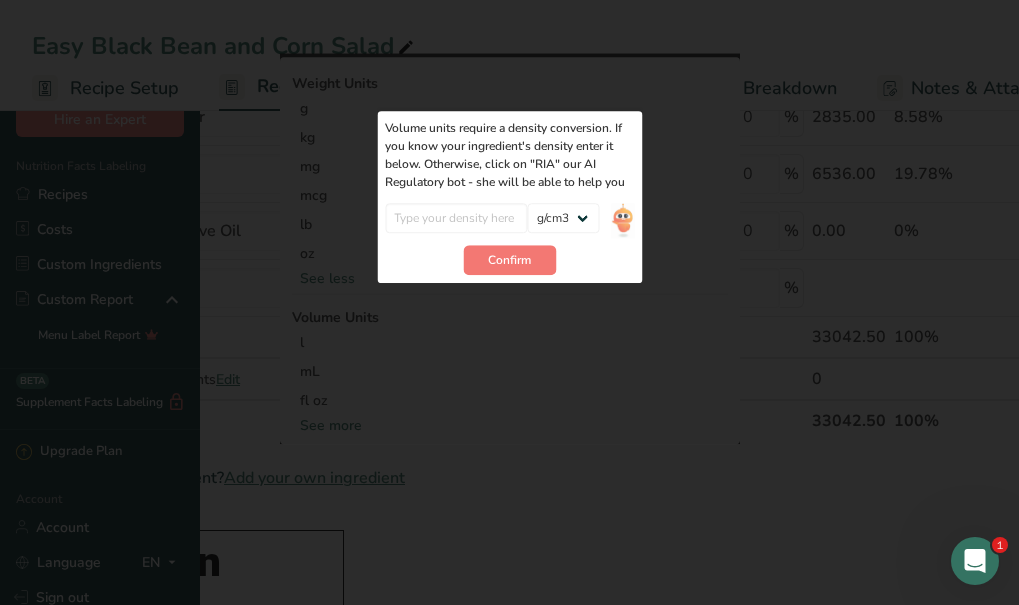 scroll, scrollTop: 451, scrollLeft: 0, axis: vertical 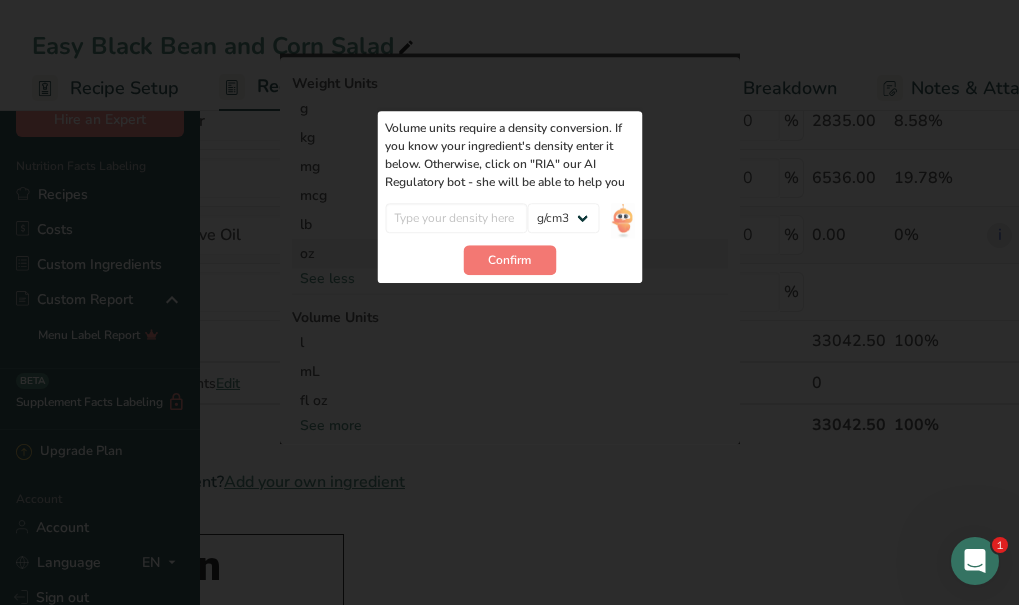 click on "oz" at bounding box center [510, 254] 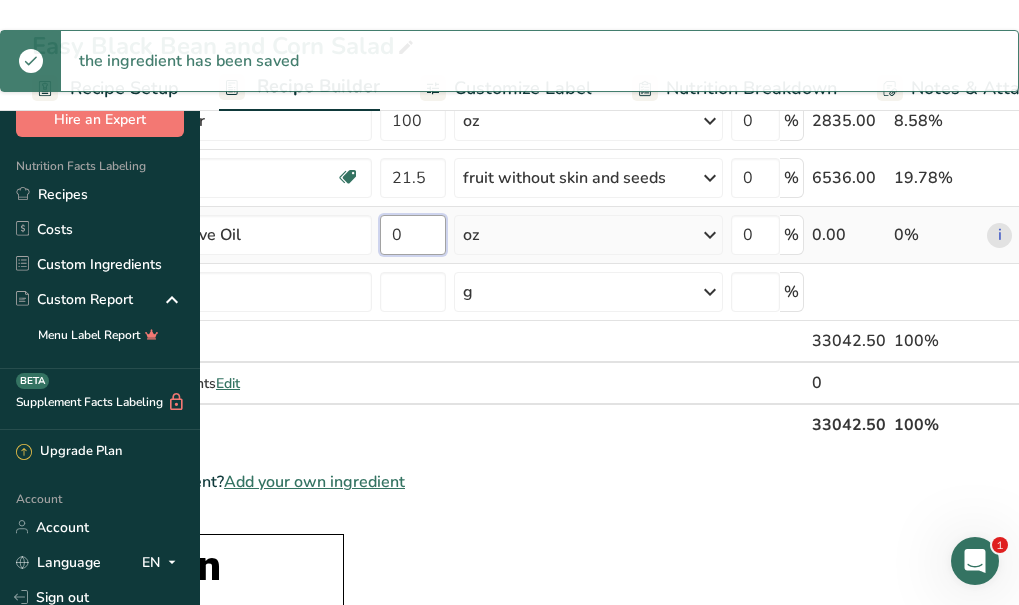 click on "0" at bounding box center (413, 235) 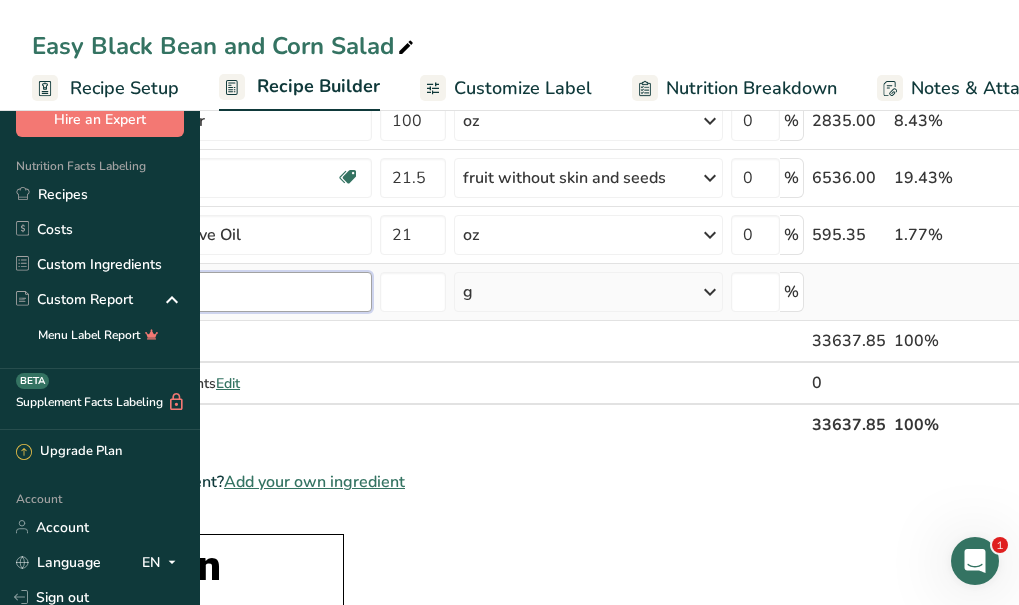 click on "Ingredient *
Amount *
Unit *
Waste *   .a-a{fill:#347362;}.b-a{fill:#fff;}          Grams
Percentage
Beans, black, mature seeds, cooked, boiled, without salt
Plant-based Protein
Dairy free
Gluten free
Vegan
Vegetarian
Soy free
64.5
cup
Portions
1 cup
Weight Units
g
kg
mg
See more
Volume Units
l
Volume units require a density conversion. If you know your ingredient's density enter it below. Otherwise, click on "RIA" our AI Regulatory bot - she will be able to help you
lb/ft3
g/cm3
Confirm
mL" at bounding box center (553, 105) 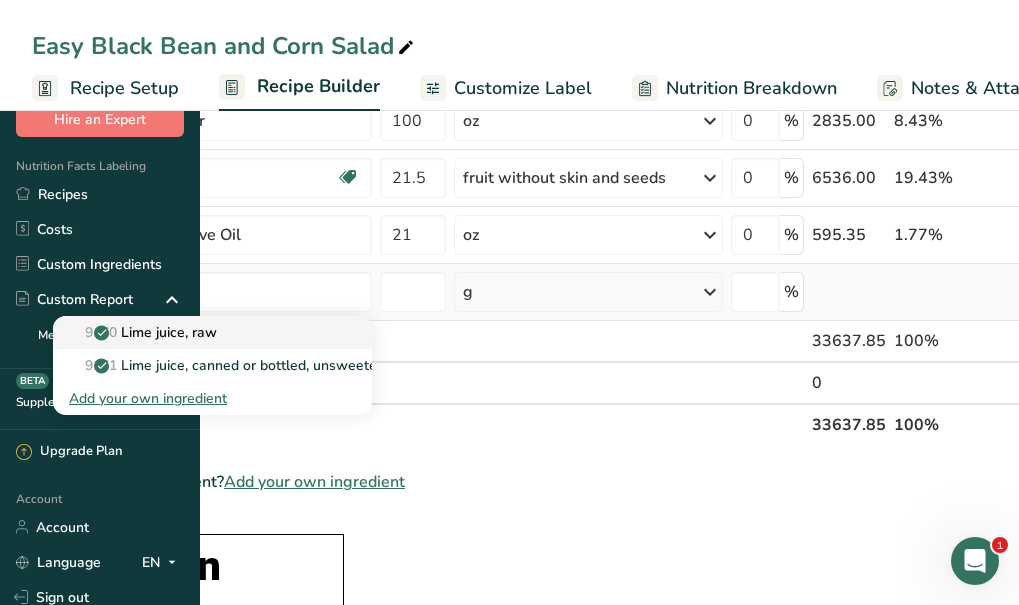 click on "9160
Lime juice, raw" at bounding box center [143, 332] 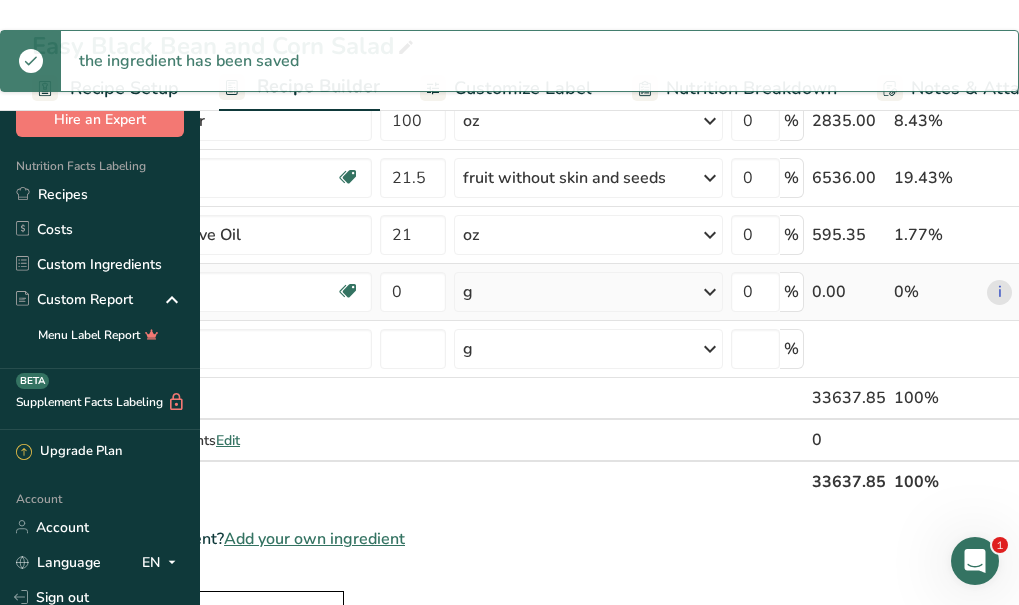 click on "g" at bounding box center [588, 292] 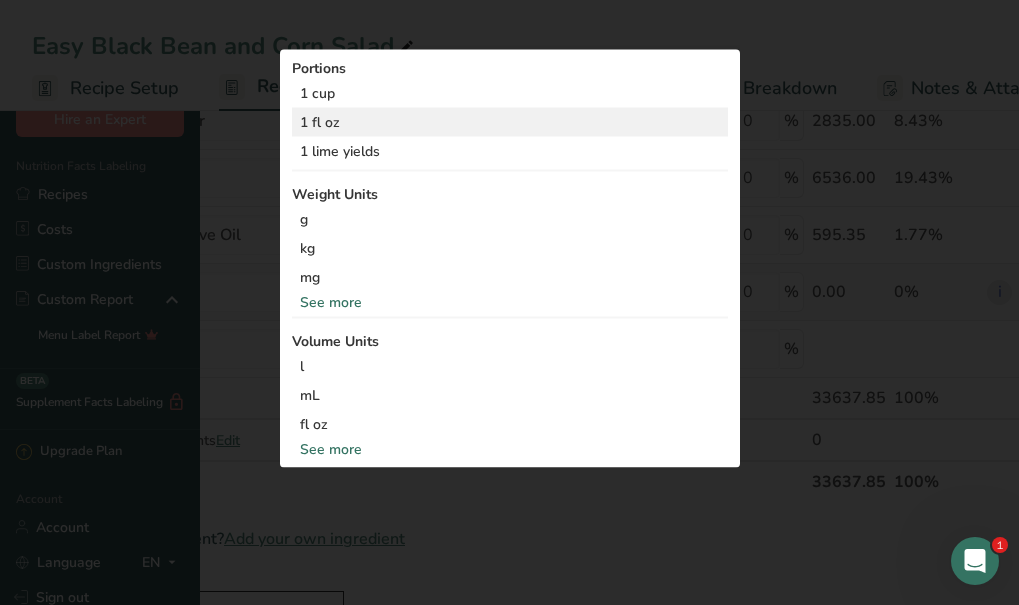 click on "1 fl oz" at bounding box center (510, 122) 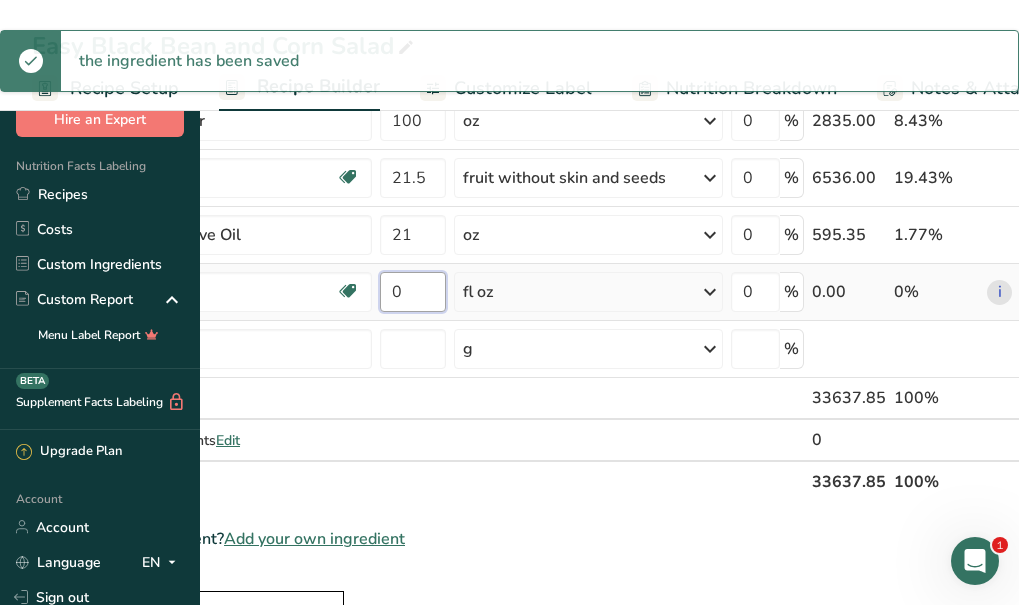 click on "0" at bounding box center [413, 292] 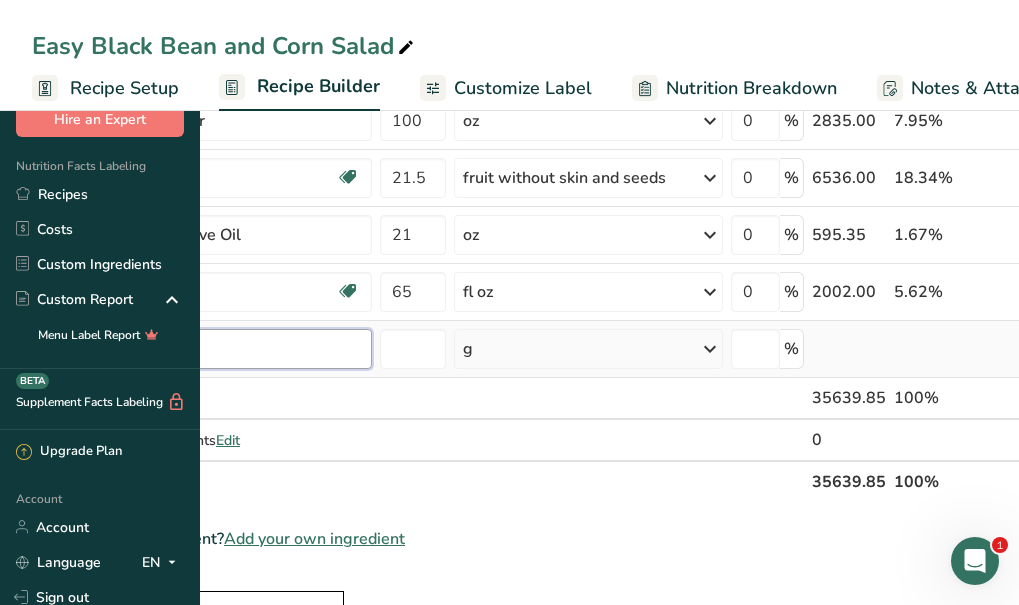 click on "Ingredient *
Amount *
Unit *
Waste *   .a-a{fill:#347362;}.b-a{fill:#fff;}          Grams
Percentage
Beans, black, mature seeds, cooked, boiled, without salt
Plant-based Protein
Dairy free
Gluten free
Vegan
Vegetarian
Soy free
64.5
cup
Portions
1 cup
Weight Units
g
kg
mg
See more
Volume Units
l
Volume units require a density conversion. If you know your ingredient's density enter it below. Otherwise, click on "RIA" our AI Regulatory bot - she will be able to help you
lb/ft3
g/cm3
Confirm
mL" at bounding box center (553, 134) 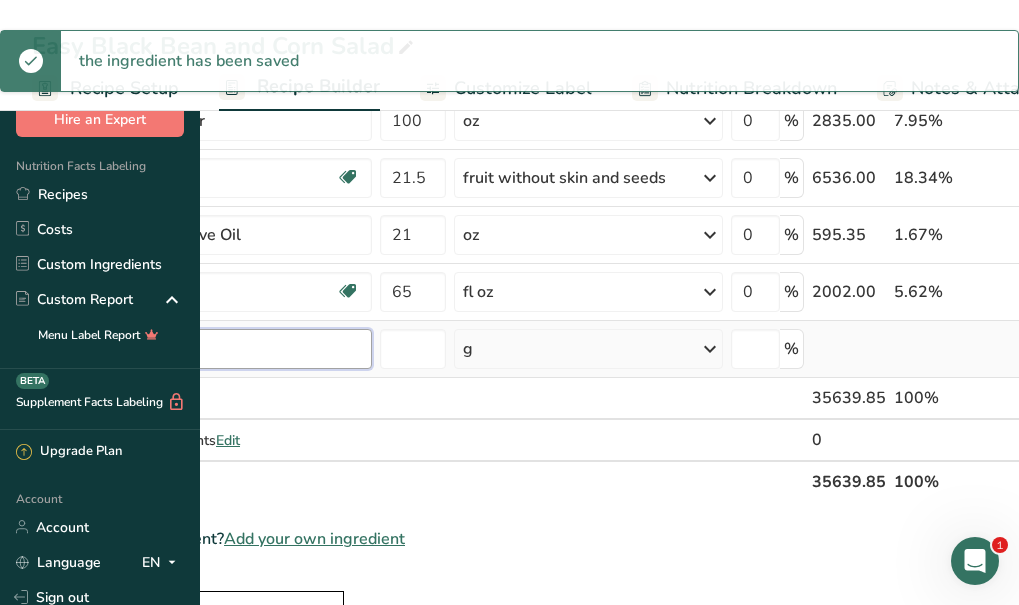 click at bounding box center [212, 349] 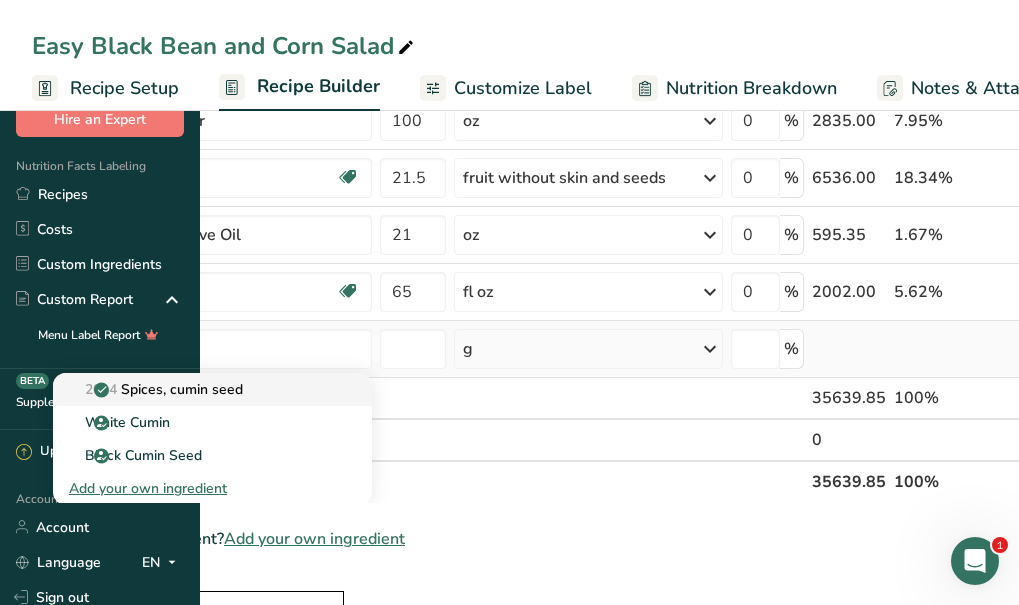 click on "2014
Spices, cumin seed" at bounding box center (156, 389) 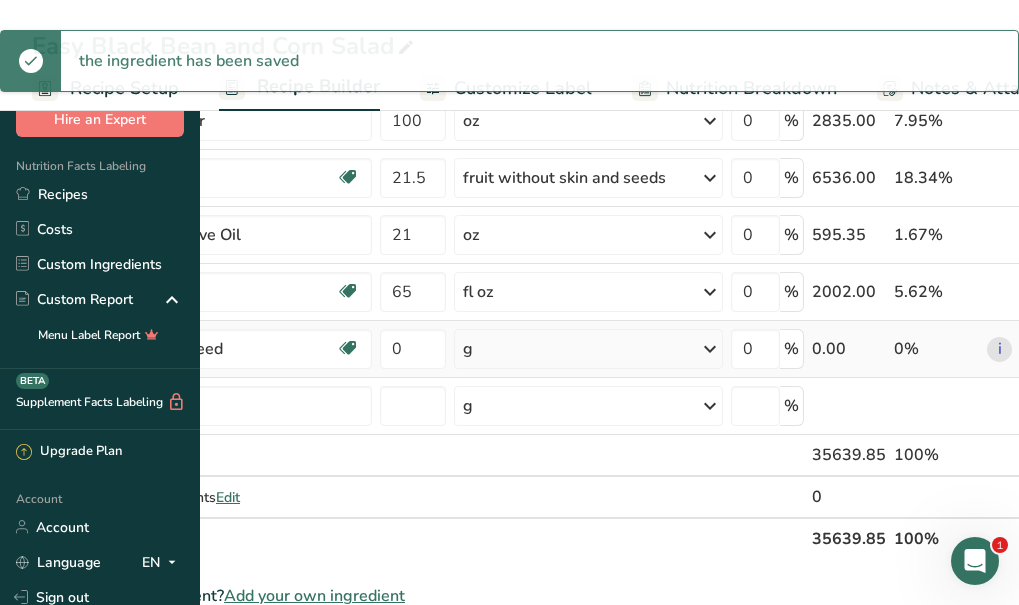 click on "g" at bounding box center [588, 349] 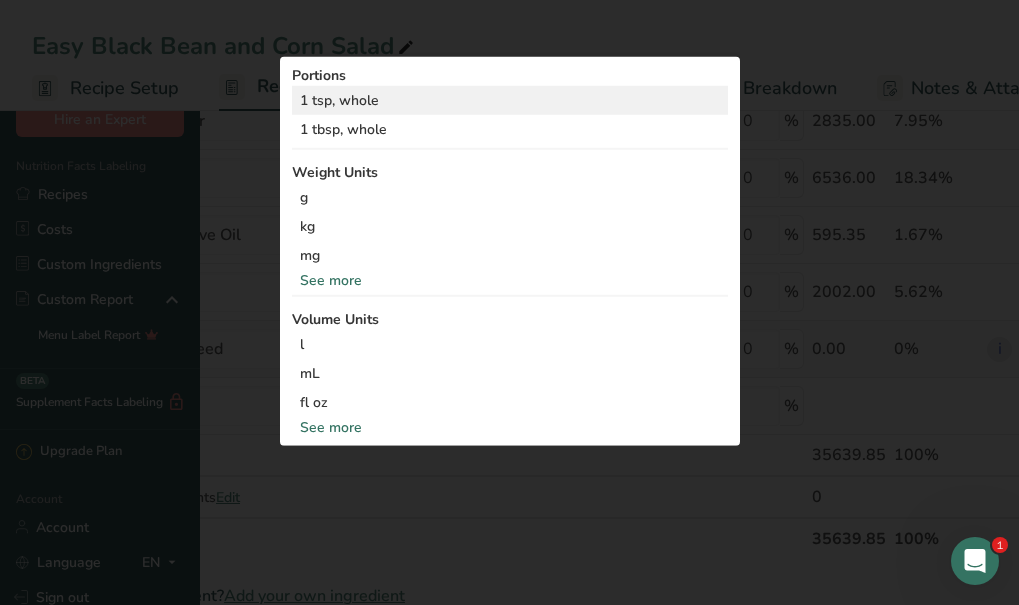click on "1 tsp, whole" at bounding box center (510, 100) 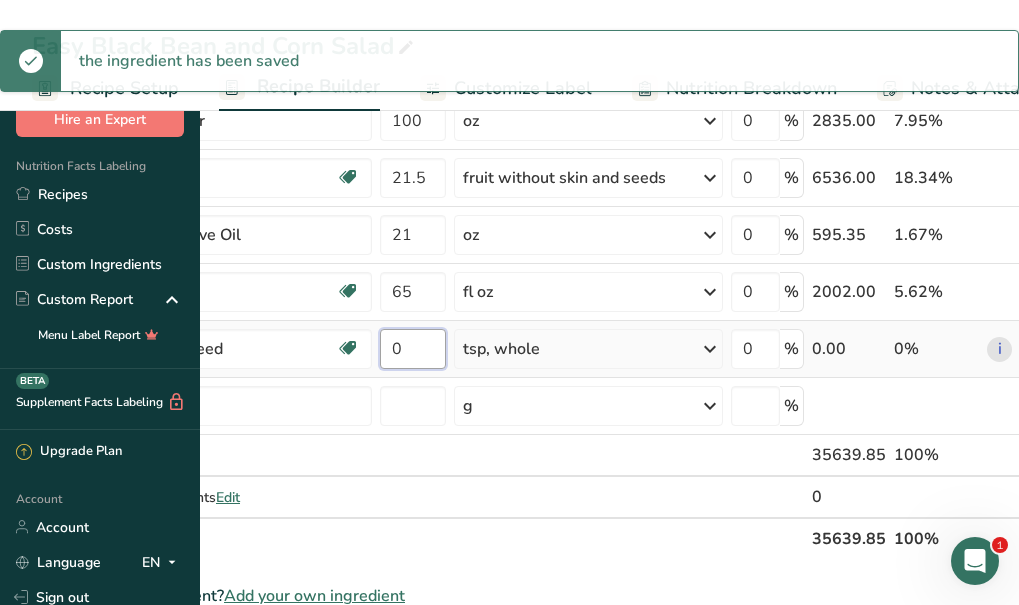 click on "0" at bounding box center (413, 349) 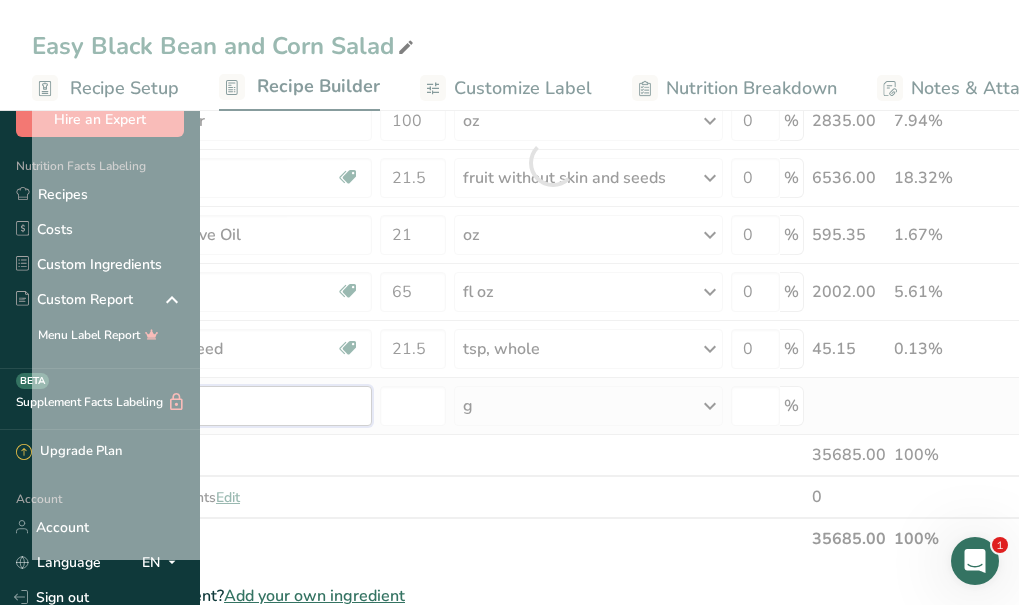 click on "Ingredient *
Amount *
Unit *
Waste *   .a-a{fill:#347362;}.b-a{fill:#fff;}          Grams
Percentage
Beans, black, mature seeds, cooked, boiled, without salt
Plant-based Protein
Dairy free
Gluten free
Vegan
Vegetarian
Soy free
64.5
cup
Portions
1 cup
Weight Units
g
kg
mg
See more
Volume Units
l
Volume units require a density conversion. If you know your ingredient's density enter it below. Otherwise, click on "RIA" our AI Regulatory bot - she will be able to help you
lb/ft3
g/cm3
Confirm
mL" at bounding box center (553, 162) 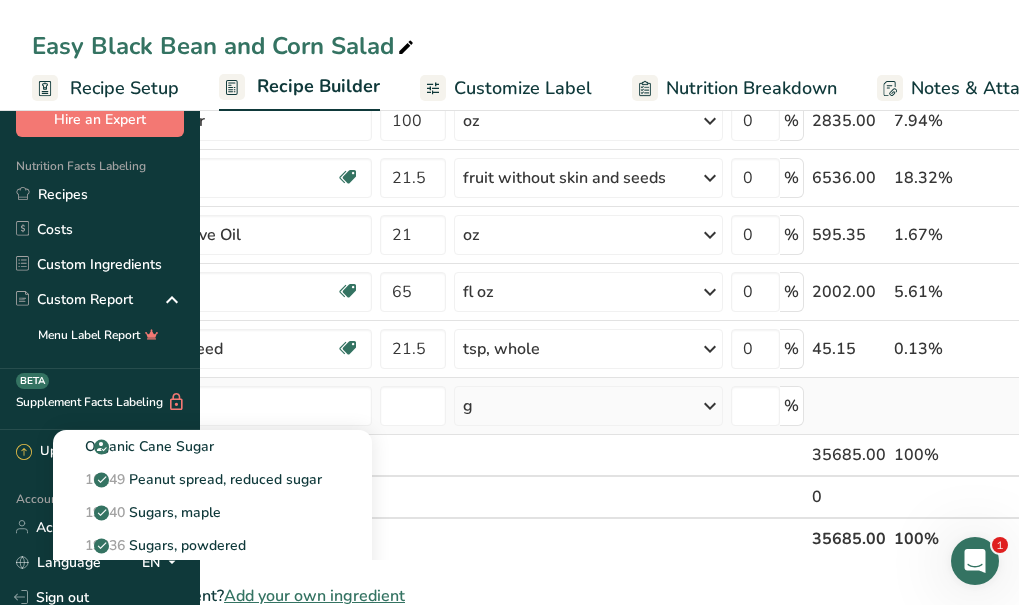 click on "19335
Sugars, granulated" at bounding box center [160, 578] 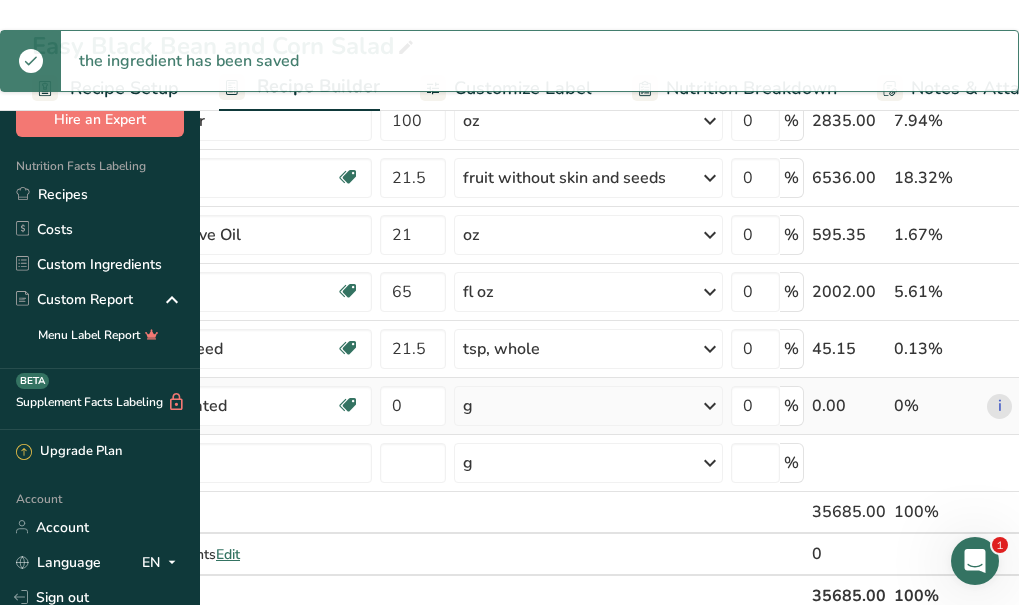 click on "g" at bounding box center [588, 406] 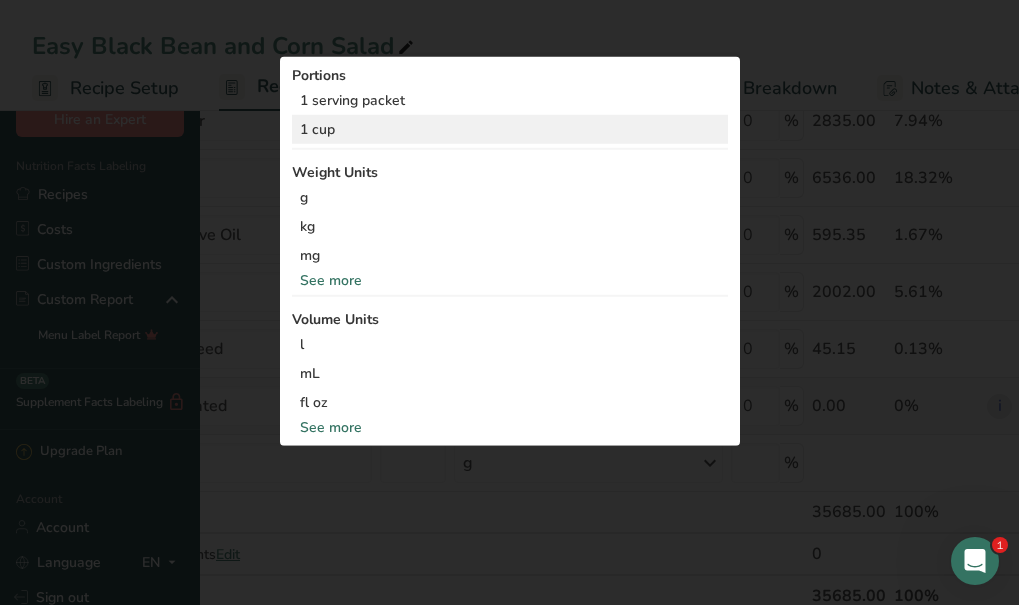 click on "1 cup" at bounding box center (510, 129) 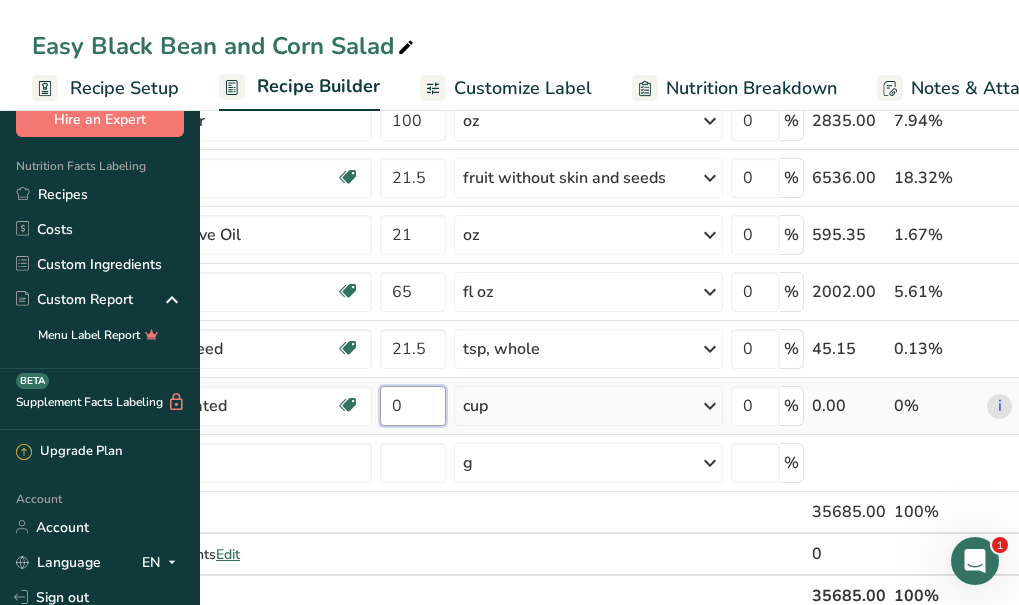 click on "0" at bounding box center [413, 406] 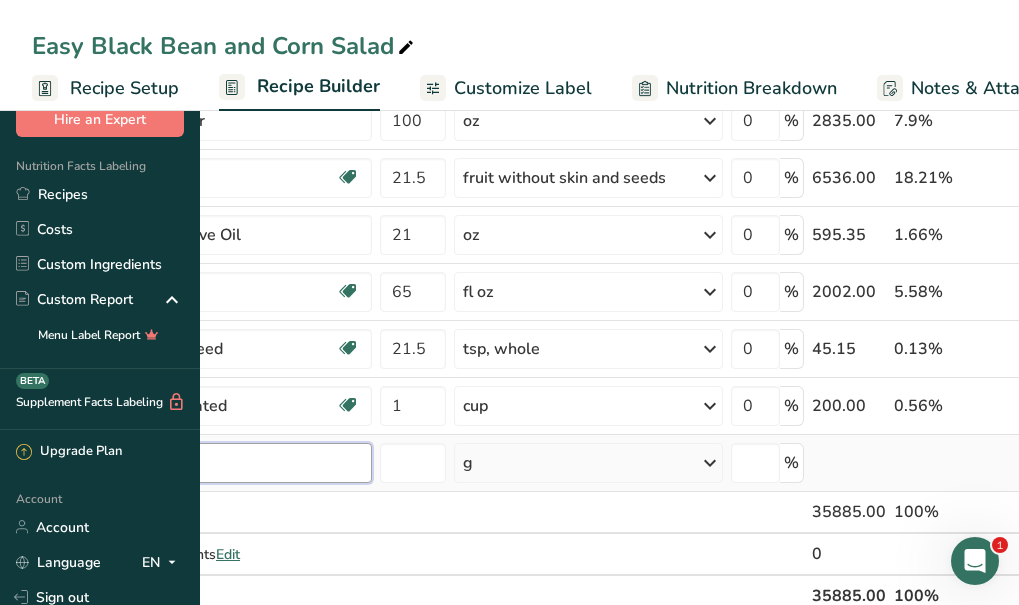 click on "Ingredient *
Amount *
Unit *
Waste *   .a-a{fill:#347362;}.b-a{fill:#fff;}          Grams
Percentage
Beans, black, mature seeds, cooked, boiled, without salt
Plant-based Protein
Dairy free
Gluten free
Vegan
Vegetarian
Soy free
64.5
cup
Portions
1 cup
Weight Units
g
kg
mg
See more
Volume Units
l
Volume units require a density conversion. If you know your ingredient's density enter it below. Otherwise, click on "RIA" our AI Regulatory bot - she will be able to help you
lb/ft3
g/cm3
Confirm
mL" at bounding box center (553, 191) 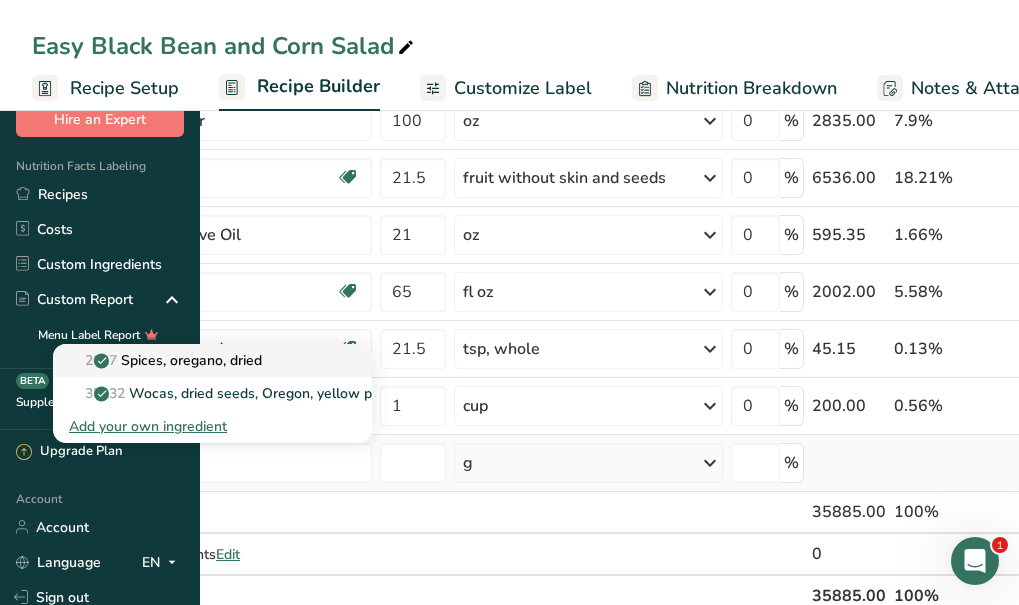 click on "2027
Spices, oregano, dried" at bounding box center [165, 360] 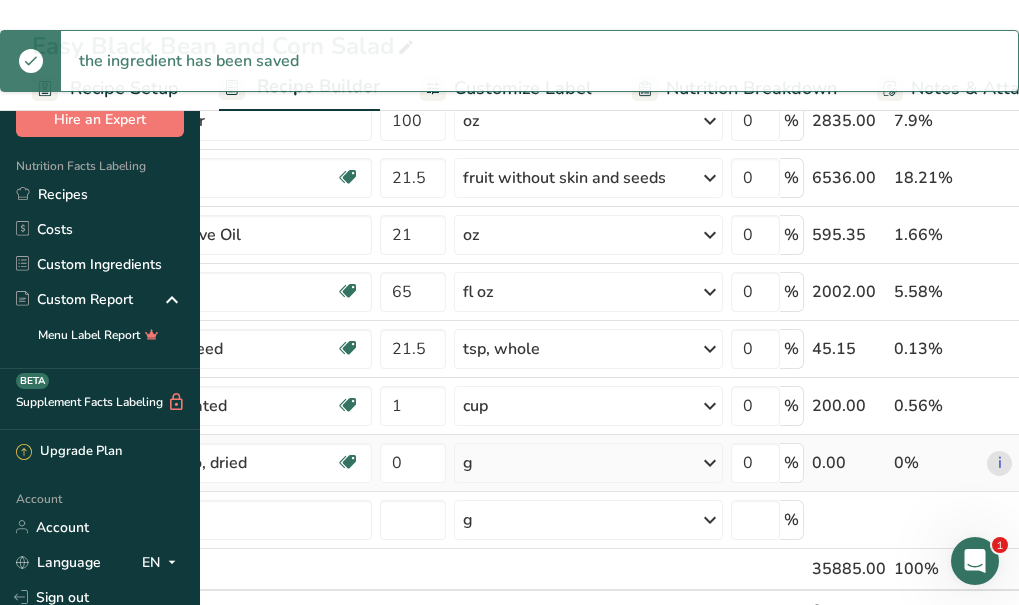 click on "g" at bounding box center [588, 463] 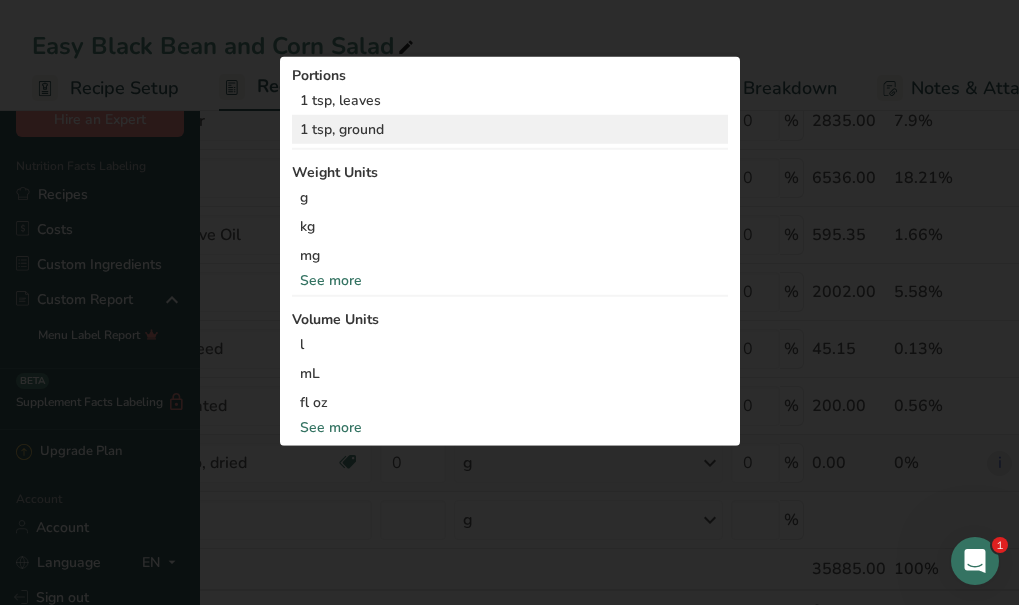 click on "1 tsp, ground" at bounding box center [510, 129] 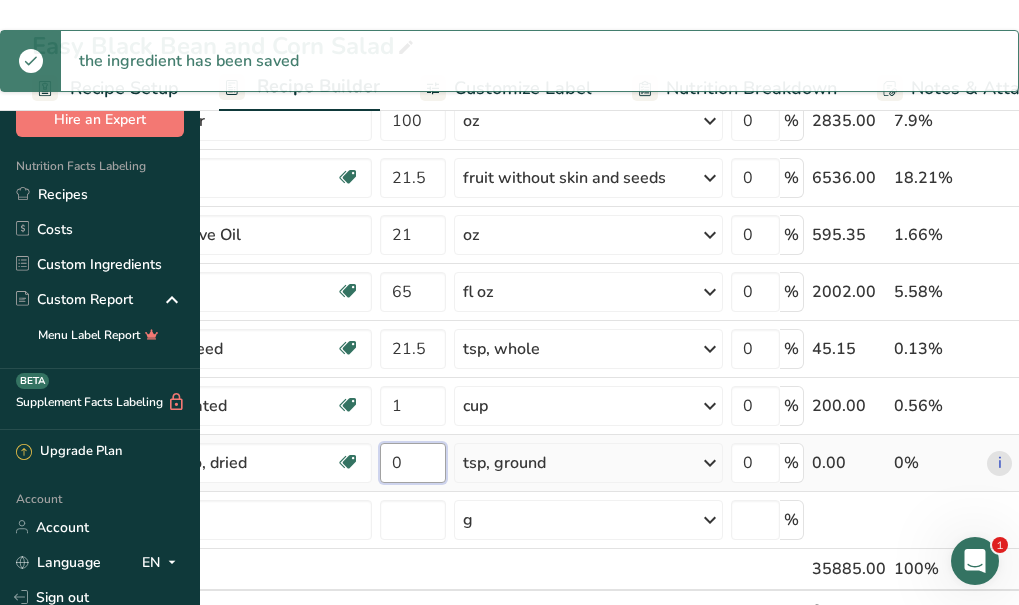 click on "0" at bounding box center (413, 463) 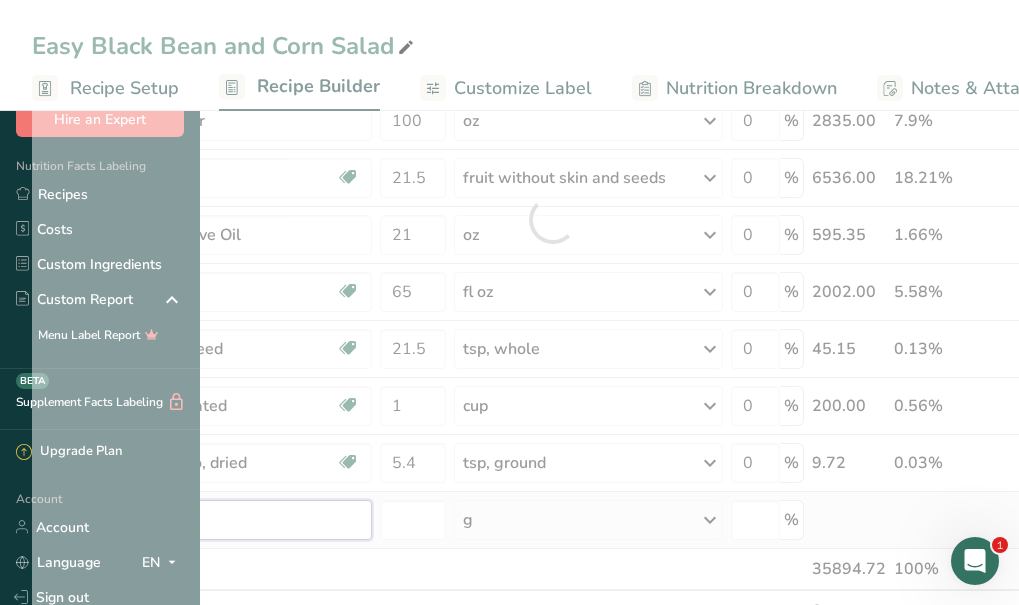 click on "Ingredient *
Amount *
Unit *
Waste *   .a-a{fill:#347362;}.b-a{fill:#fff;}          Grams
Percentage
Beans, black, mature seeds, cooked, boiled, without salt
Plant-based Protein
Dairy free
Gluten free
Vegan
Vegetarian
Soy free
64.5
cup
Portions
1 cup
Weight Units
g
kg
mg
See more
Volume Units
l
Volume units require a density conversion. If you know your ingredient's density enter it below. Otherwise, click on "RIA" our AI Regulatory bot - she will be able to help you
lb/ft3
g/cm3
Confirm
mL" at bounding box center (553, 219) 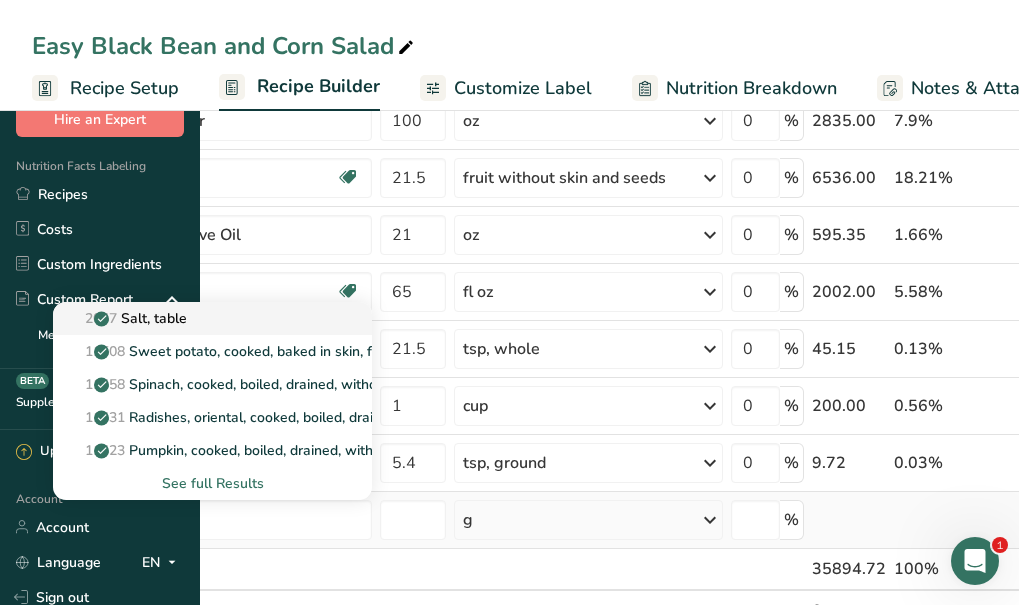 click on "2047
Salt, table" at bounding box center [196, 318] 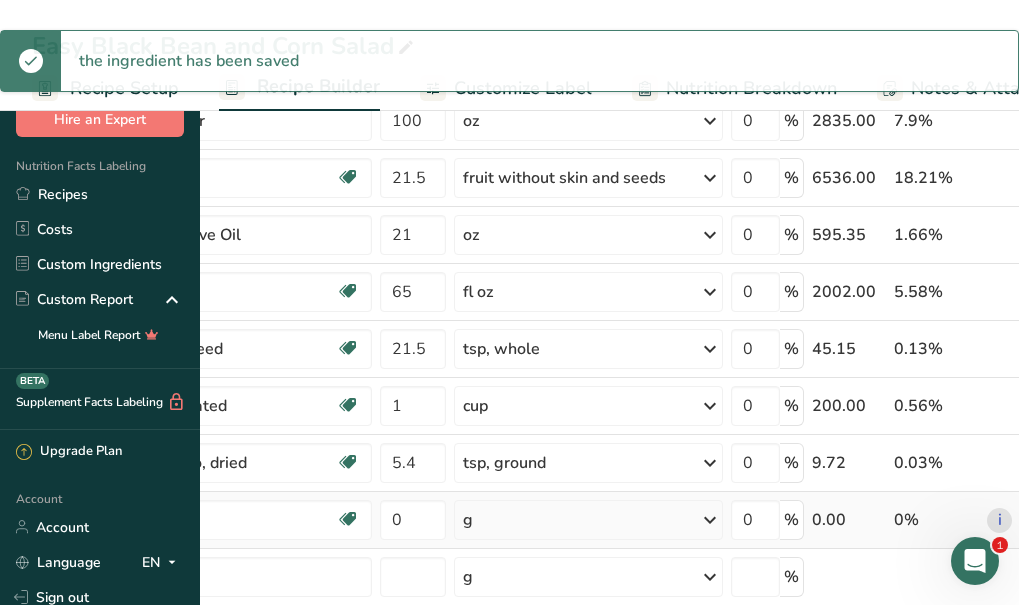 click on "g" at bounding box center [588, 520] 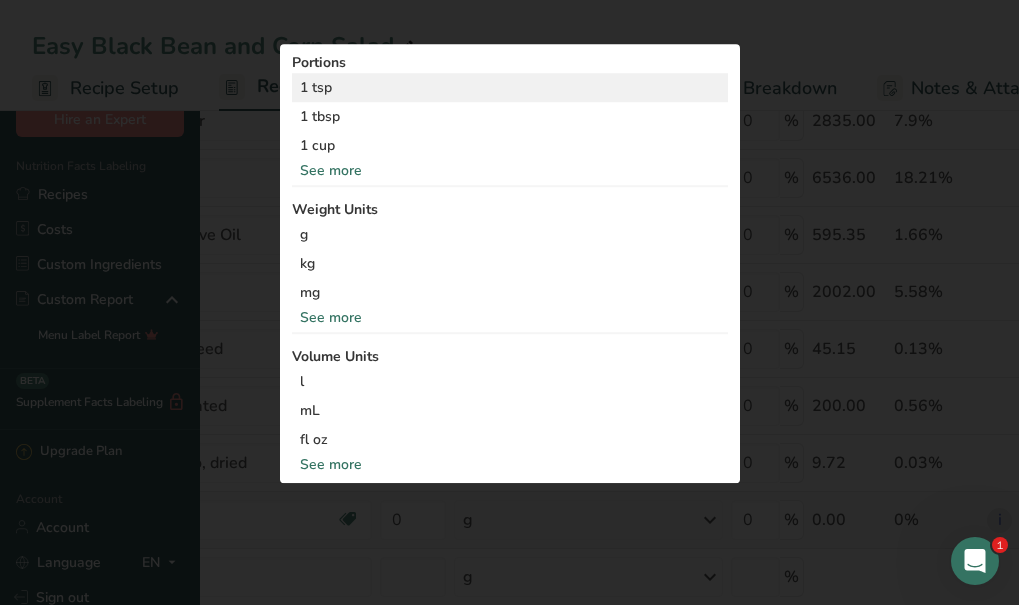 click on "1 tsp" at bounding box center [510, 88] 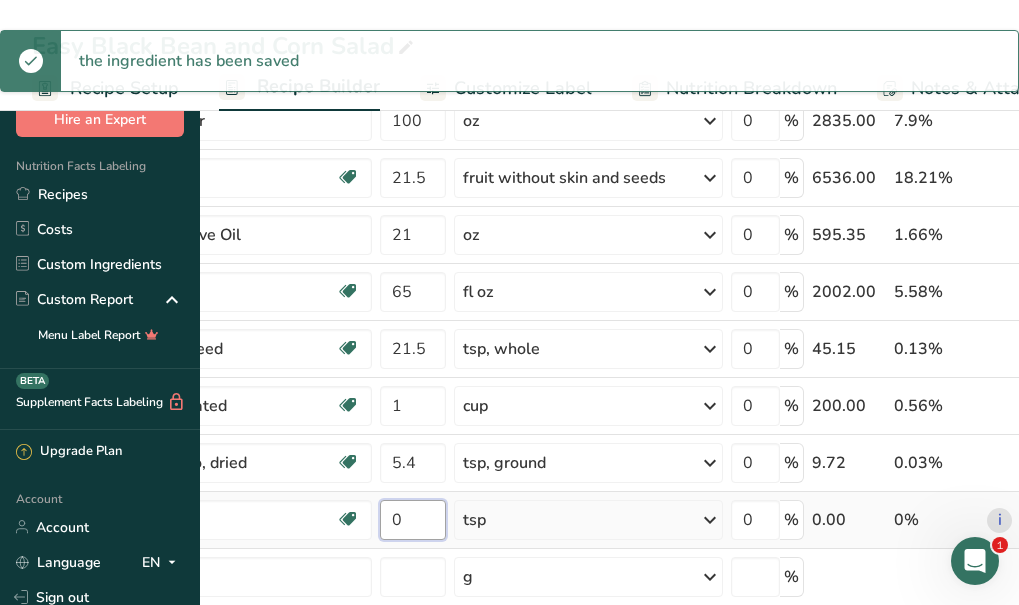 click on "0" at bounding box center [413, 520] 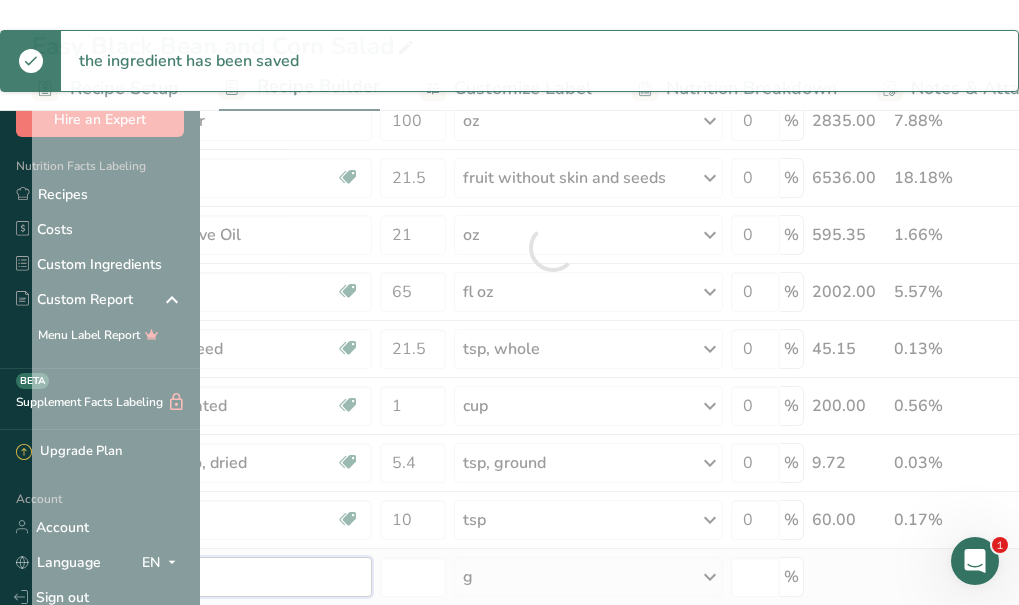 click on "Ingredient *
Amount *
Unit *
Waste *   .a-a{fill:#347362;}.b-a{fill:#fff;}          Grams
Percentage
Beans, black, mature seeds, cooked, boiled, without salt
Plant-based Protein
Dairy free
Gluten free
Vegan
Vegetarian
Soy free
64.5
cup
Portions
1 cup
Weight Units
g
kg
mg
See more
Volume Units
l
Volume units require a density conversion. If you know your ingredient's density enter it below. Otherwise, click on "RIA" our AI Regulatory bot - she will be able to help you
lb/ft3
g/cm3
Confirm
mL" at bounding box center (553, 248) 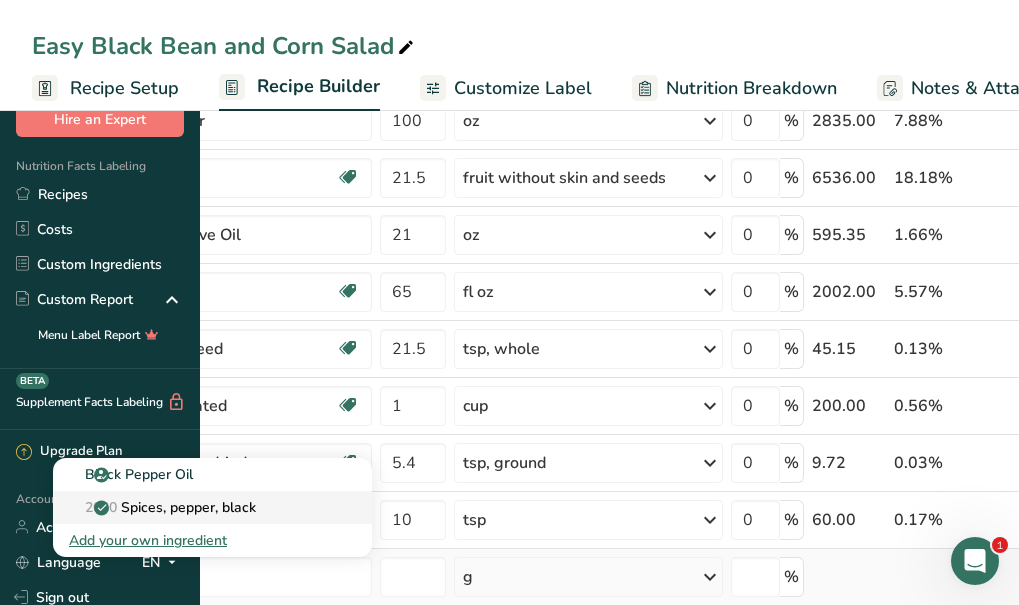 click on "2030
Spices, pepper, black" at bounding box center [162, 507] 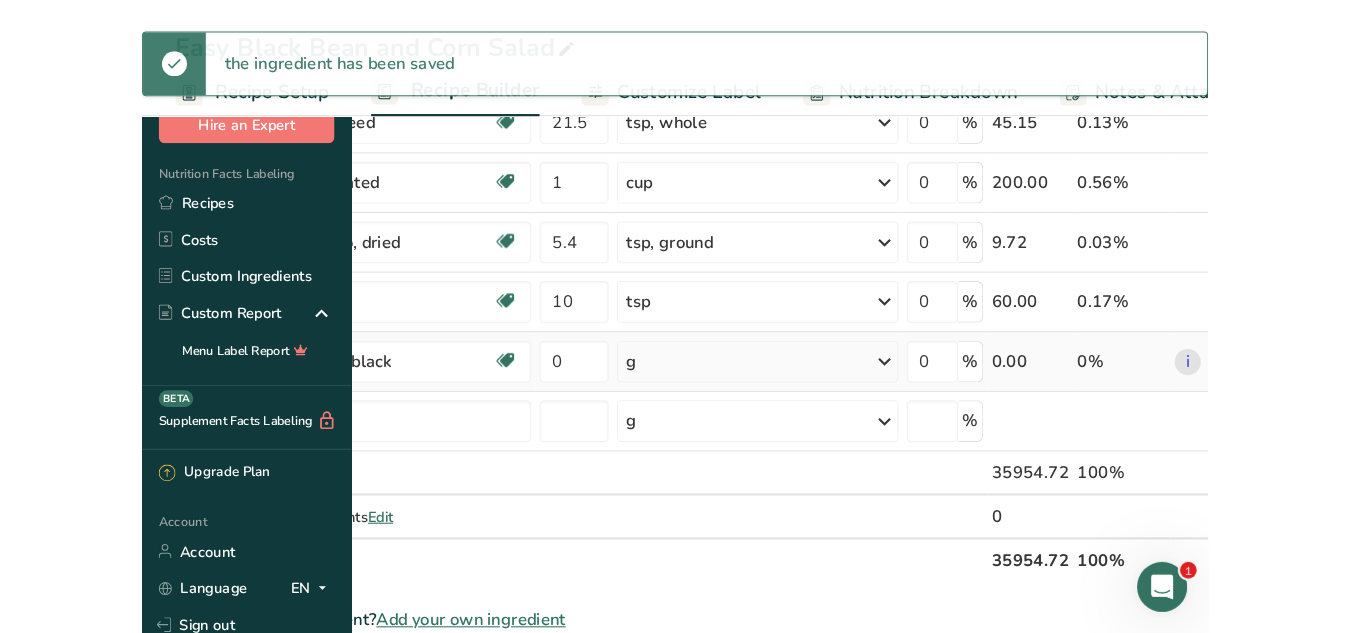 scroll, scrollTop: 696, scrollLeft: 0, axis: vertical 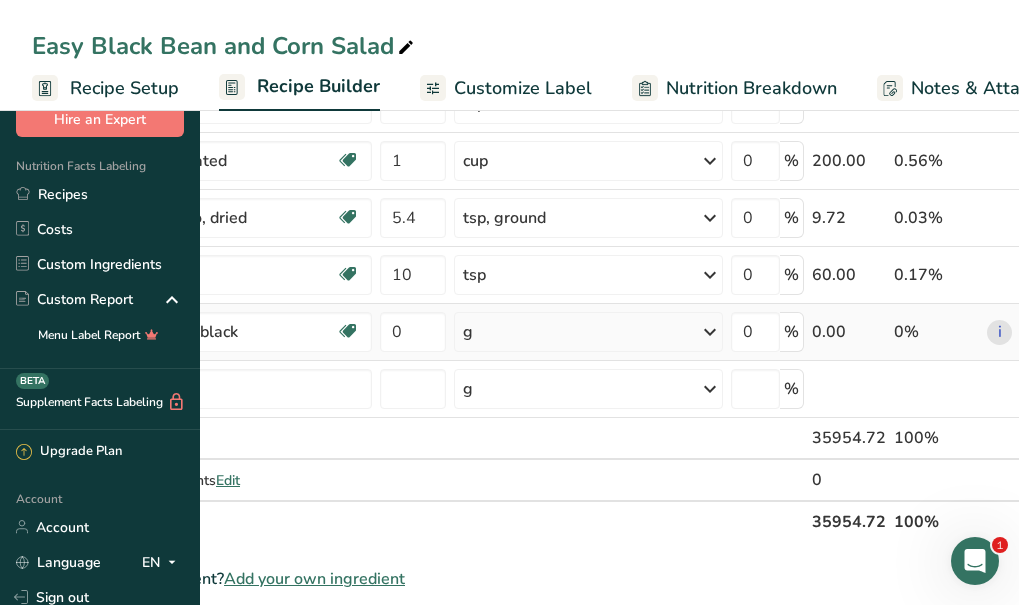 click on "g
Portions
1 tsp, ground
1 tbsp, ground
1 tsp, whole
See more
Weight Units
g
kg
mg
See more
Volume Units
l
Volume units require a density conversion. If you know your ingredient's density enter it below. Otherwise, click on "RIA" our AI Regulatory bot - she will be able to help you
lb/ft3
g/cm3
Confirm
mL
Volume units require a density conversion. If you know your ingredient's density enter it below. Otherwise, click on "RIA" our AI Regulatory bot - she will be able to help you
lb/ft3
g/cm3
Confirm
fl oz" at bounding box center [588, 332] 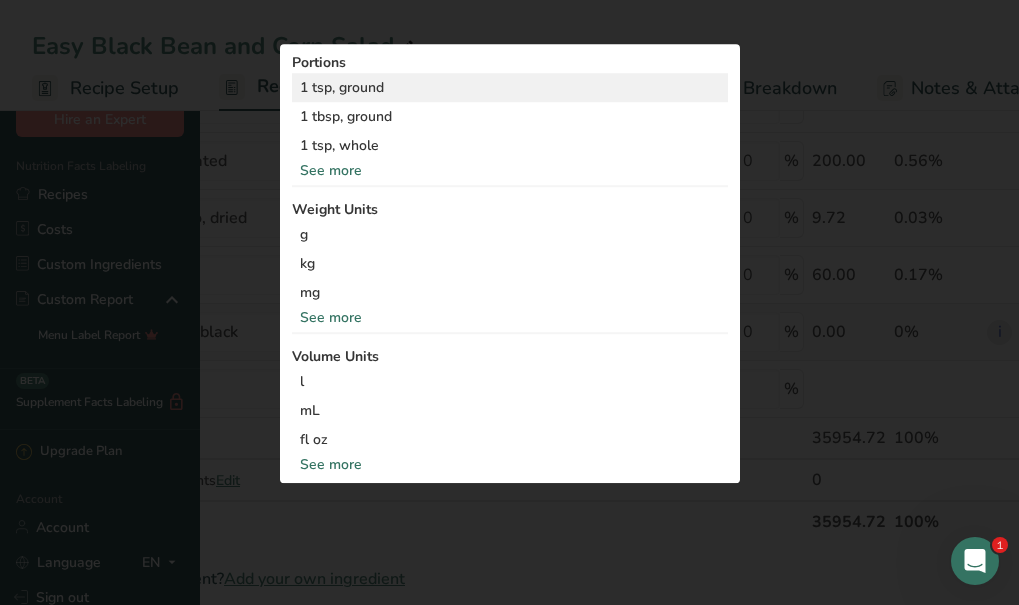 click on "1 tsp, ground" at bounding box center (510, 88) 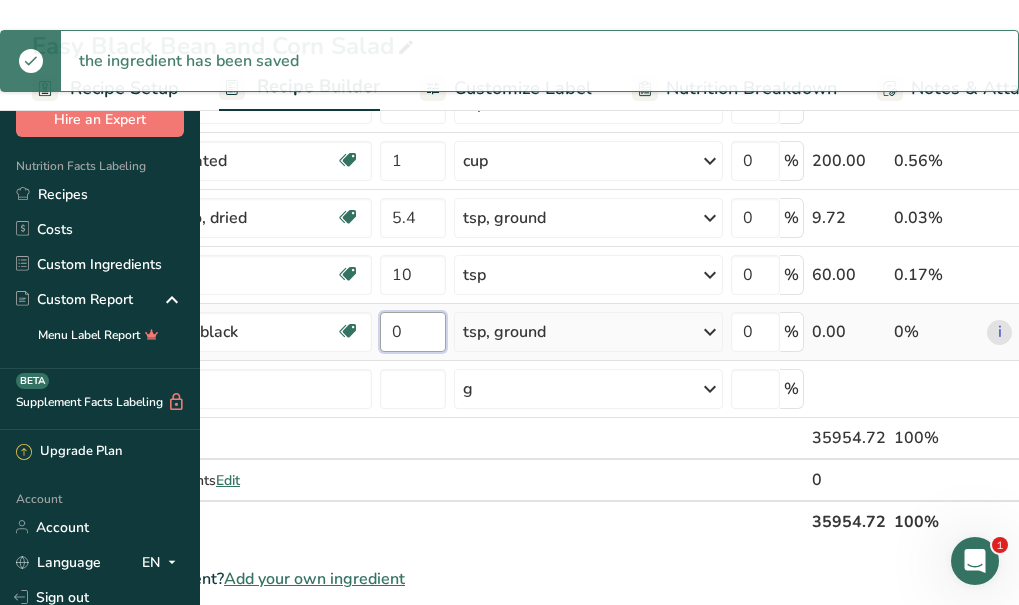 click on "0" at bounding box center (413, 332) 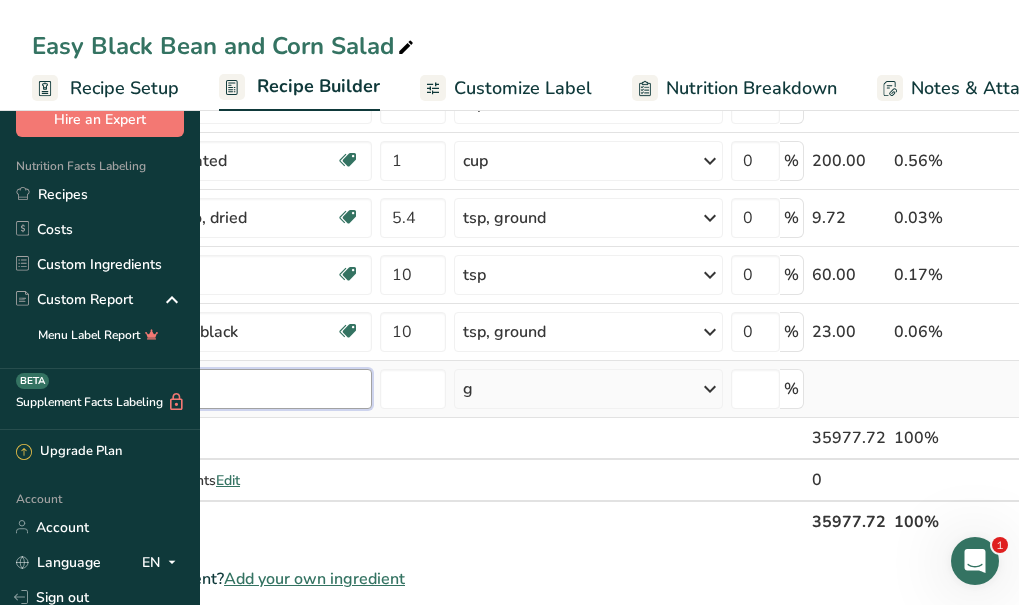 click on "Ingredient *
Amount *
Unit *
Waste *   .a-a{fill:#347362;}.b-a{fill:#fff;}          Grams
Percentage
Beans, black, mature seeds, cooked, boiled, without salt
Plant-based Protein
Dairy free
Gluten free
Vegan
Vegetarian
Soy free
64.5
cup
Portions
1 cup
Weight Units
g
kg
mg
See more
Volume Units
l
Volume units require a density conversion. If you know your ingredient's density enter it below. Otherwise, click on "RIA" our AI Regulatory bot - she will be able to help you
lb/ft3
g/cm3
Confirm
mL" at bounding box center [553, 31] 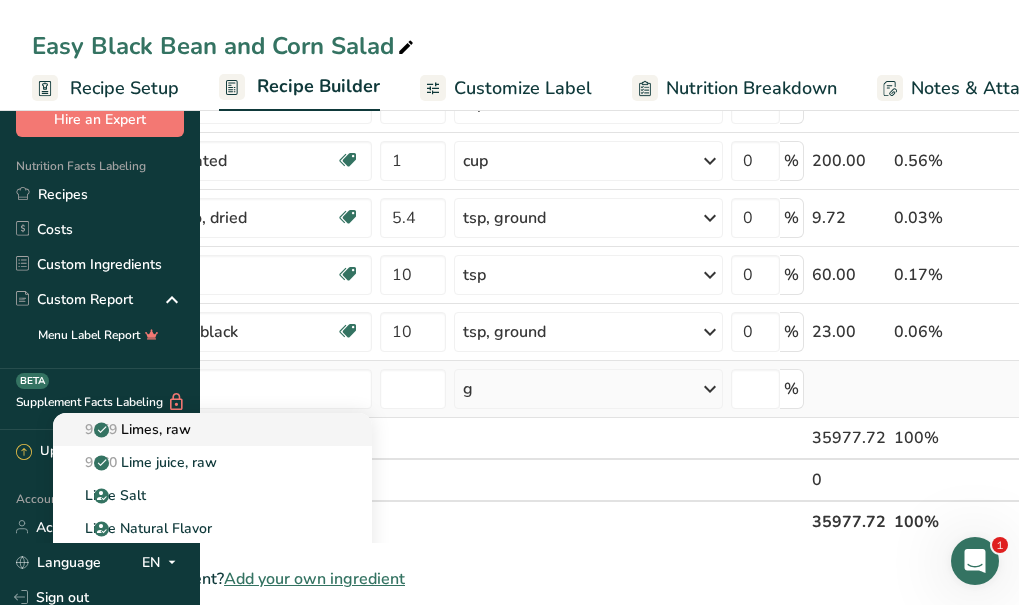 click on "9159
Limes, raw" at bounding box center [130, 429] 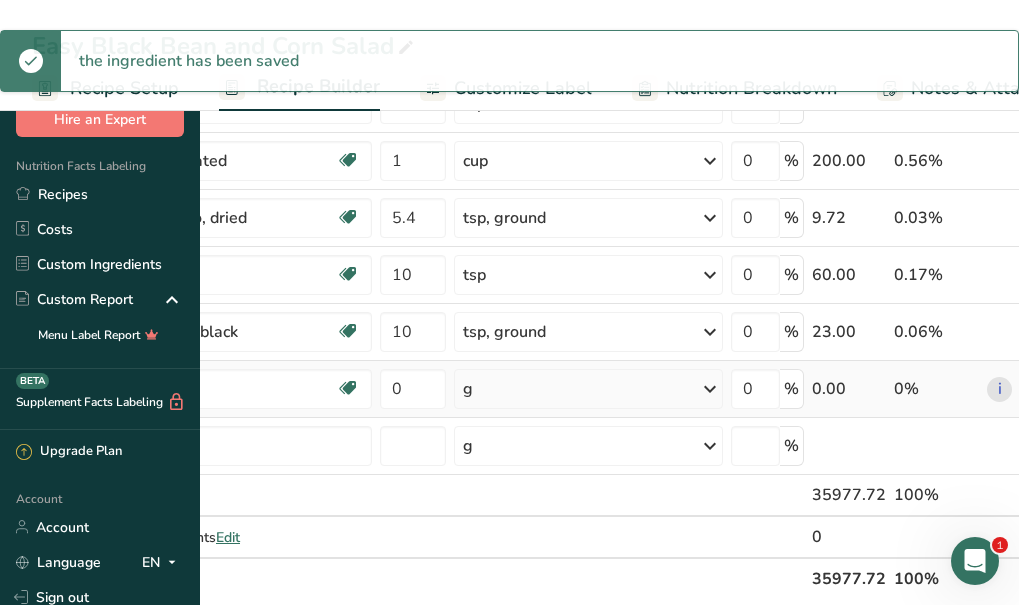 click on "g" at bounding box center (588, 389) 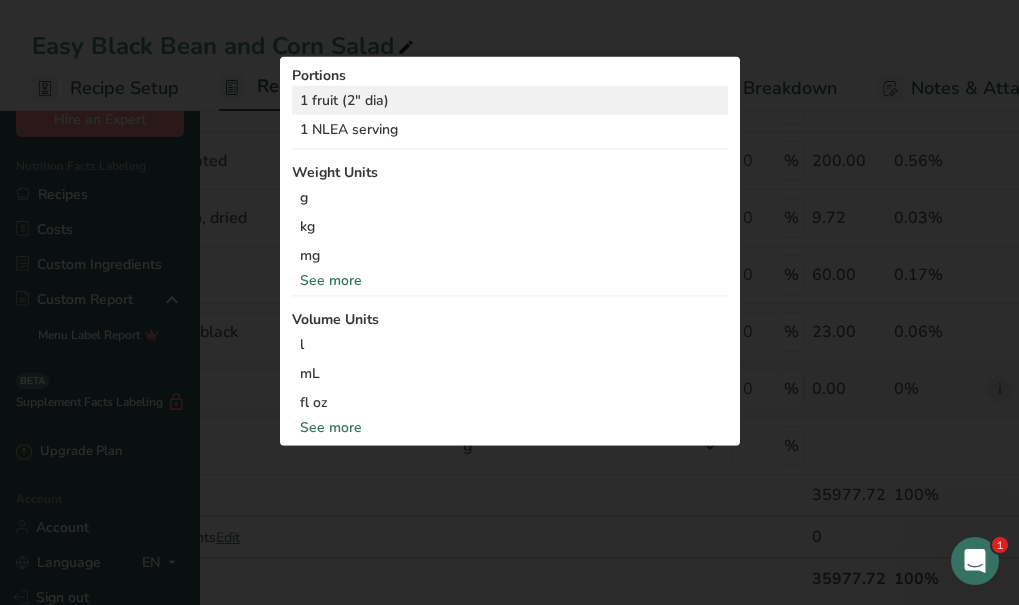 click on "1 fruit (2" dia)" at bounding box center [510, 100] 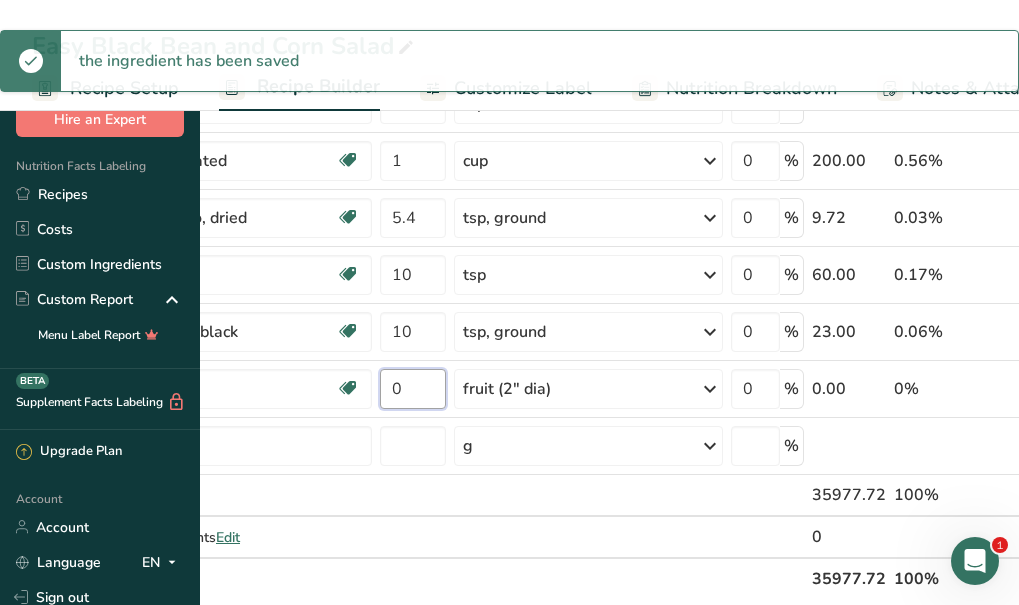 click on "0" at bounding box center (413, 389) 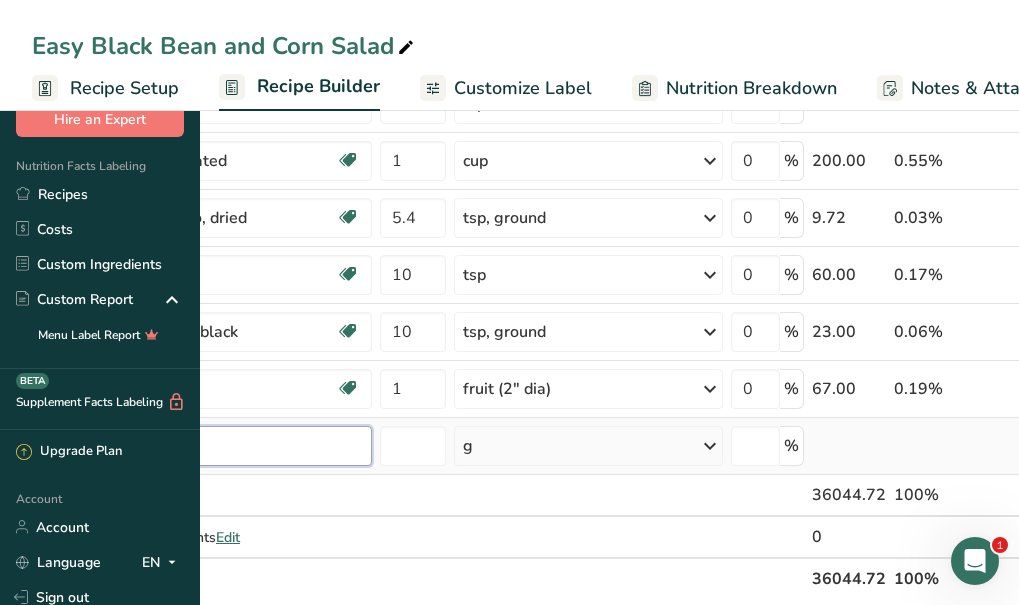 click on "Ingredient *
Amount *
Unit *
Waste *   .a-a{fill:#347362;}.b-a{fill:#fff;}          Grams
Percentage
Beans, black, mature seeds, cooked, boiled, without salt
Plant-based Protein
Dairy free
Gluten free
Vegan
Vegetarian
Soy free
64.5
cup
Portions
1 cup
Weight Units
g
kg
mg
See more
Volume Units
l
Volume units require a density conversion. If you know your ingredient's density enter it below. Otherwise, click on "RIA" our AI Regulatory bot - she will be able to help you
lb/ft3
g/cm3
Confirm
mL" at bounding box center (553, 60) 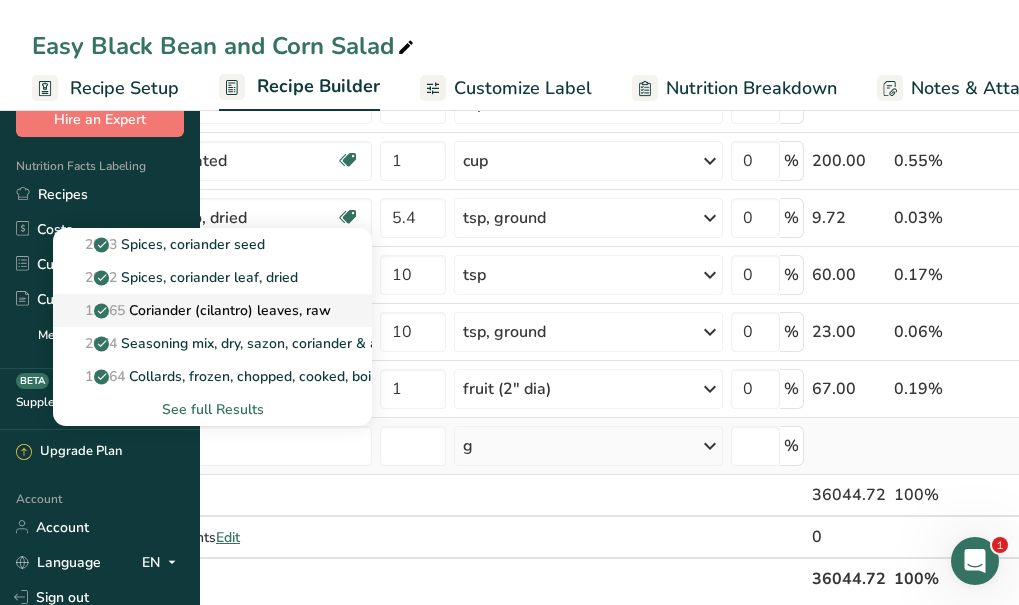 click on "11165
Coriander (cilantro) leaves, raw" at bounding box center [200, 310] 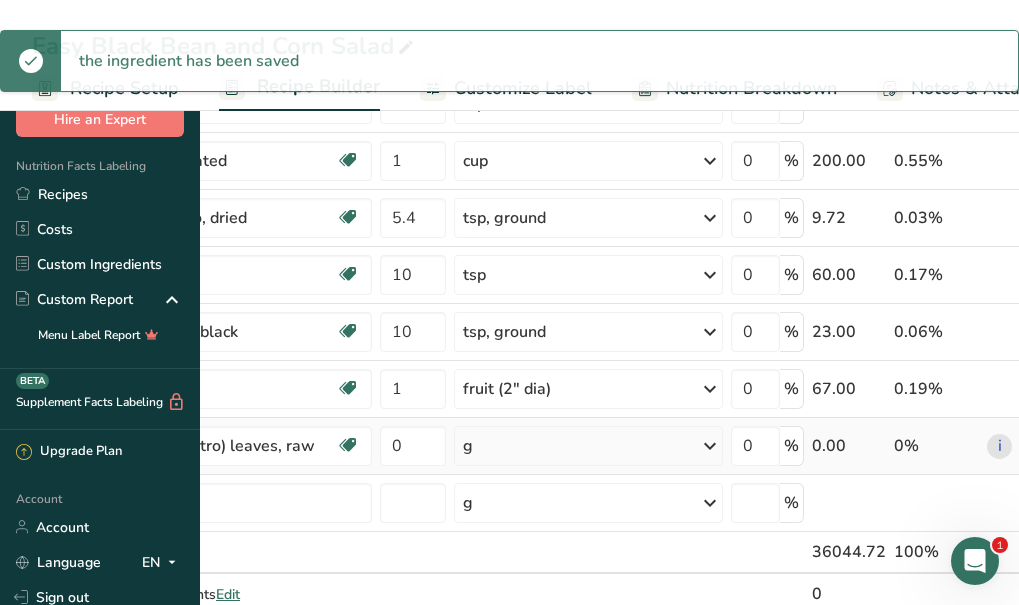 click on "g" at bounding box center [588, 446] 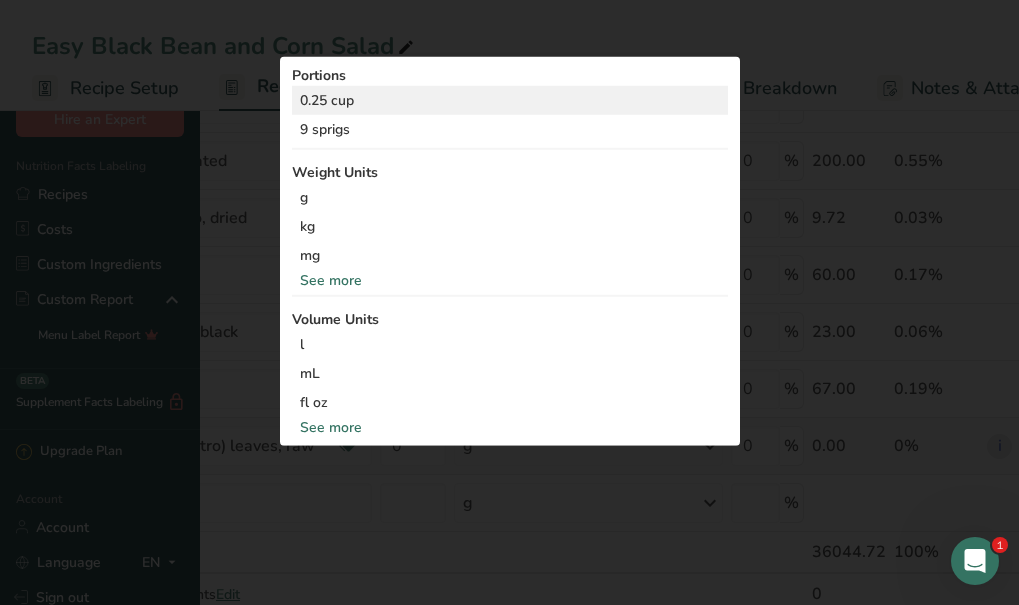 click on "0.25 cup" at bounding box center [510, 100] 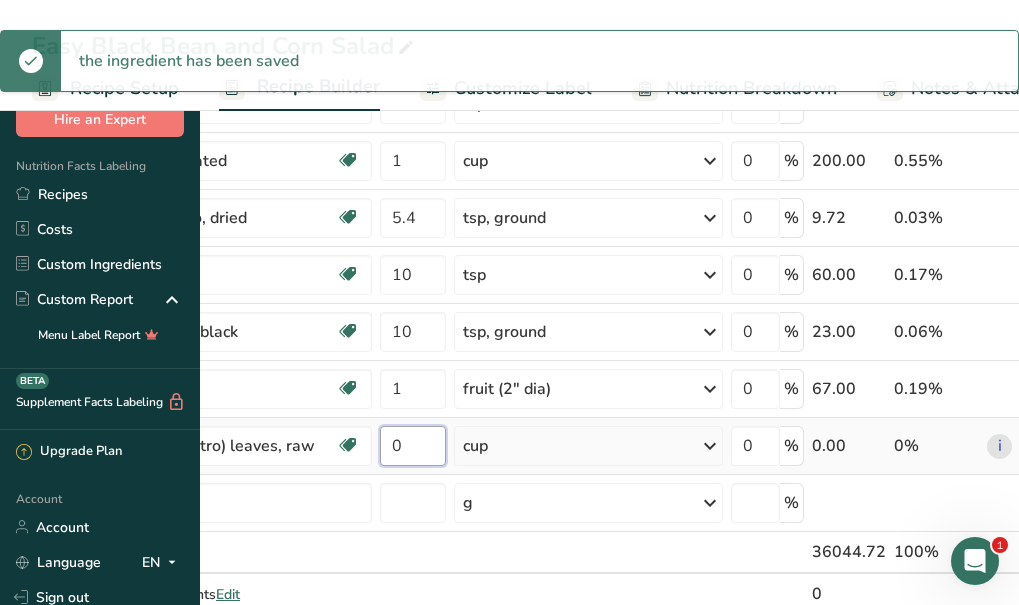 click on "0" at bounding box center (413, 446) 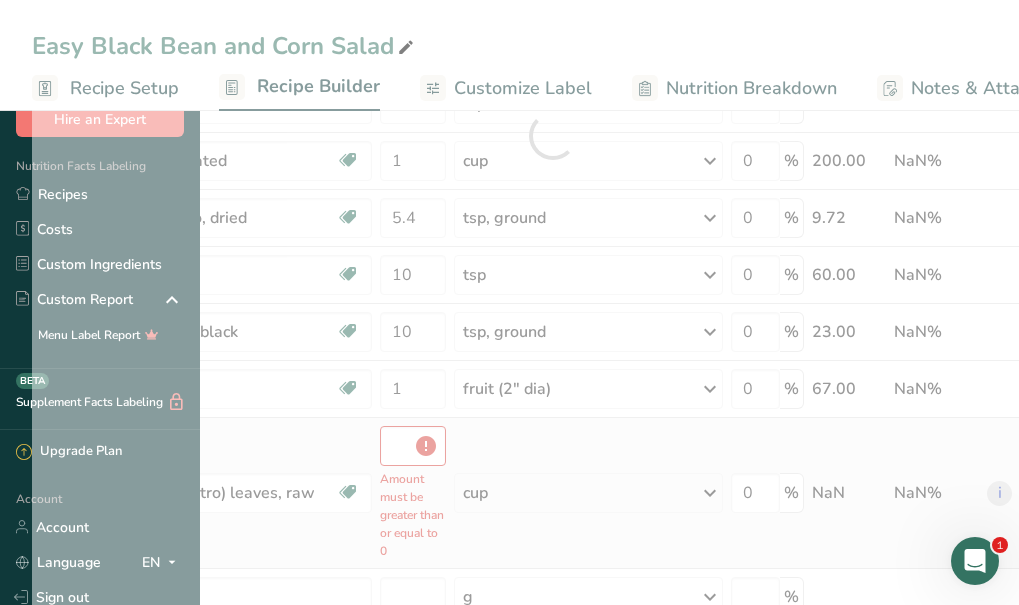 click on "Ingredient *
Amount *
Unit *
Waste *   .a-a{fill:#347362;}.b-a{fill:#fff;}          Grams
Percentage
Beans, black, mature seeds, cooked, boiled, without salt
Plant-based Protein
Dairy free
Gluten free
Vegan
Vegetarian
Soy free
64.5
cup
Portions
1 cup
Weight Units
g
kg
mg
See more
Volume Units
l
Volume units require a density conversion. If you know your ingredient's density enter it below. Otherwise, click on "RIA" our AI Regulatory bot - she will be able to help you
lb/ft3
g/cm3
Confirm
mL" at bounding box center (553, 135) 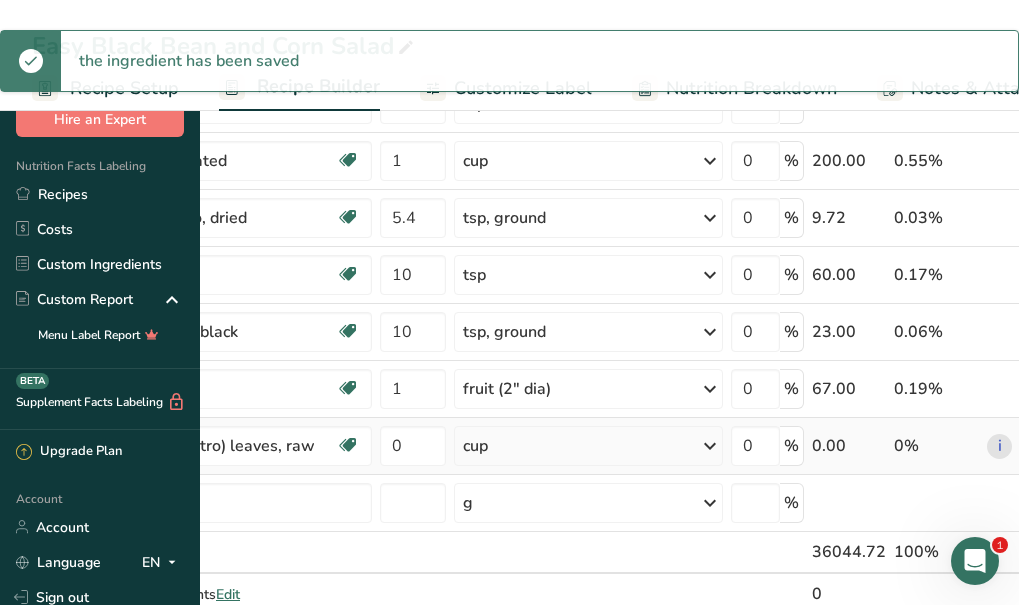 click on "cup" at bounding box center [588, 446] 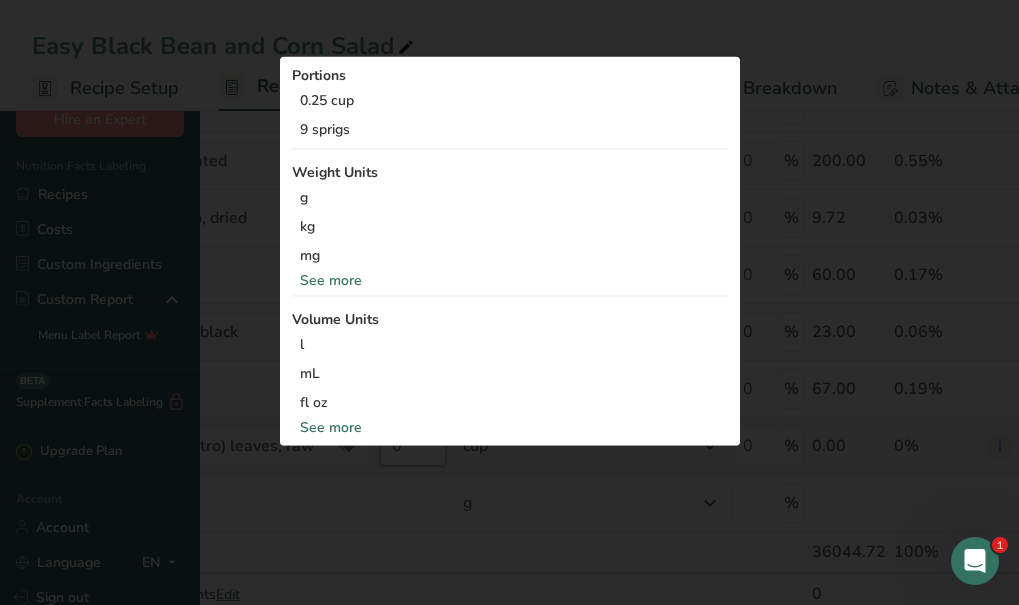 click on "0" at bounding box center [413, 446] 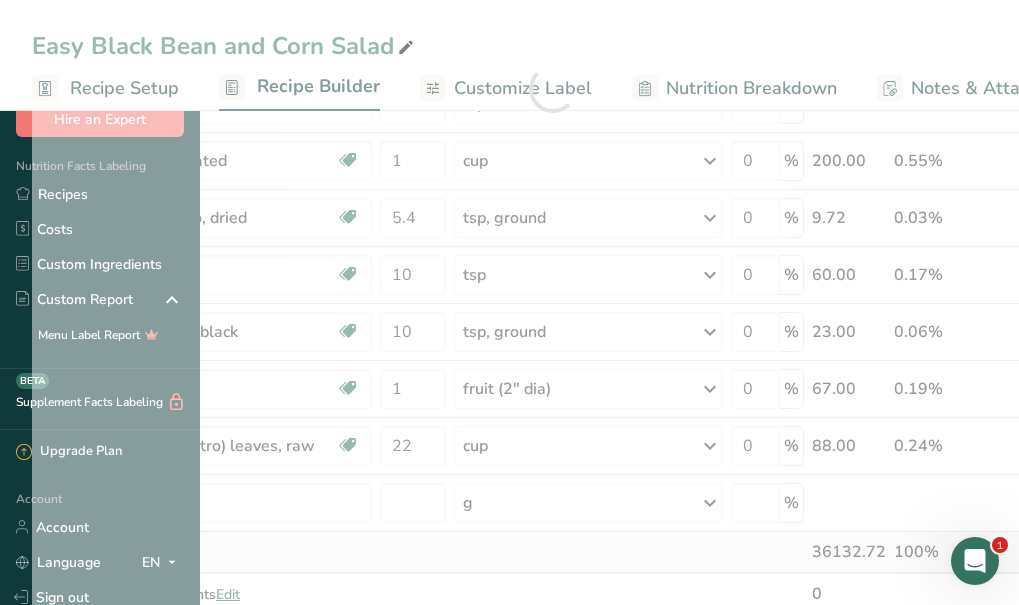 click on "Ingredient *
Amount *
Unit *
Waste *   .a-a{fill:#347362;}.b-a{fill:#fff;}          Grams
Percentage
Beans, black, mature seeds, cooked, boiled, without salt
Plant-based Protein
Dairy free
Gluten free
Vegan
Vegetarian
Soy free
64.5
cup
Portions
1 cup
Weight Units
g
kg
mg
See more
Volume Units
l
Volume units require a density conversion. If you know your ingredient's density enter it below. Otherwise, click on "RIA" our AI Regulatory bot - she will be able to help you
lb/ft3
g/cm3
Confirm
mL" at bounding box center [553, 88] 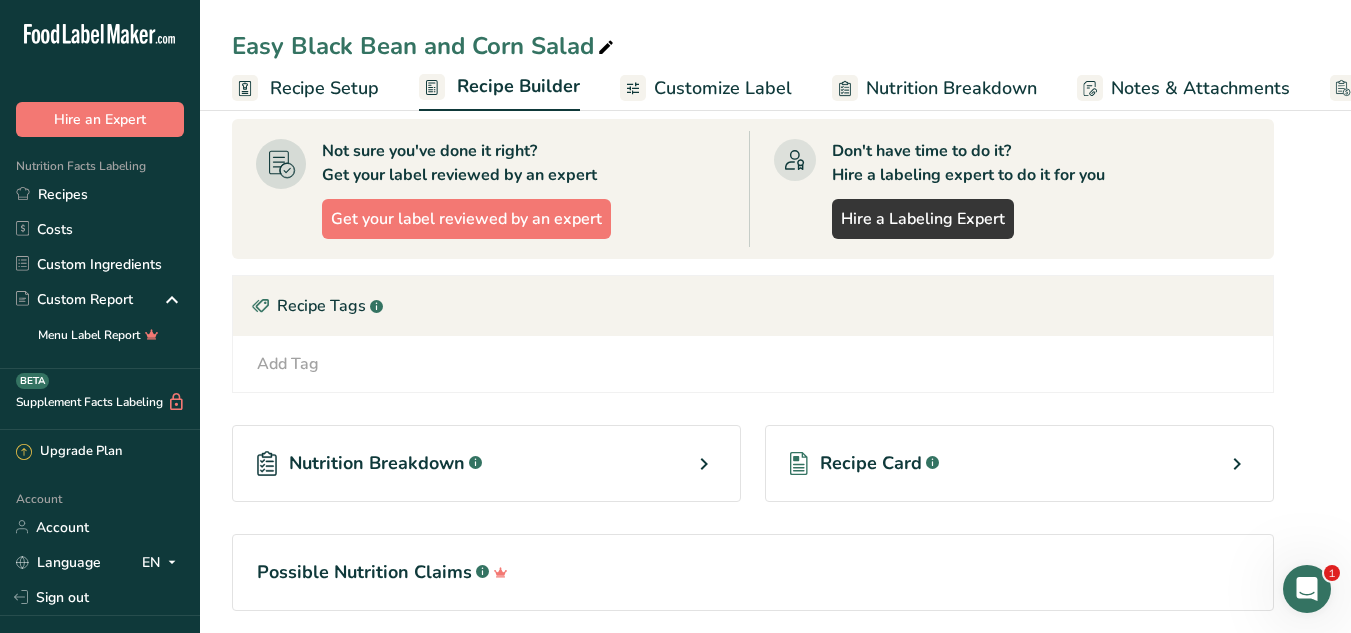 scroll, scrollTop: 1403, scrollLeft: 0, axis: vertical 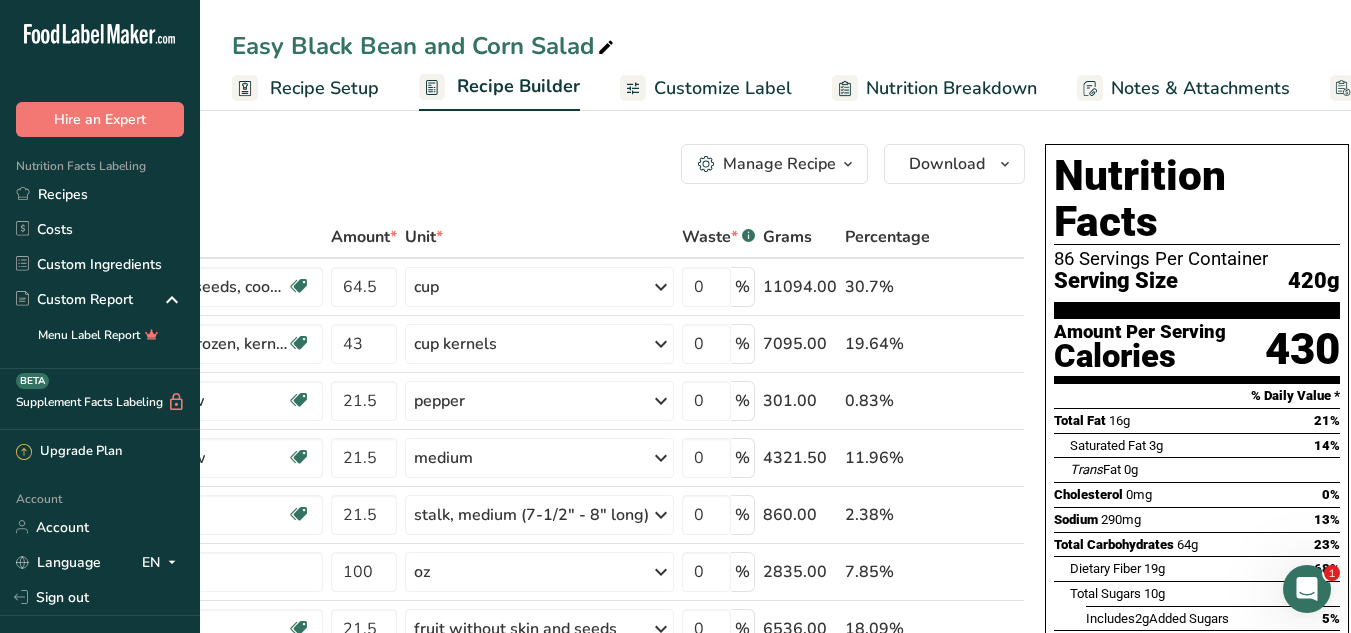 click on "Customize Label" at bounding box center [723, 88] 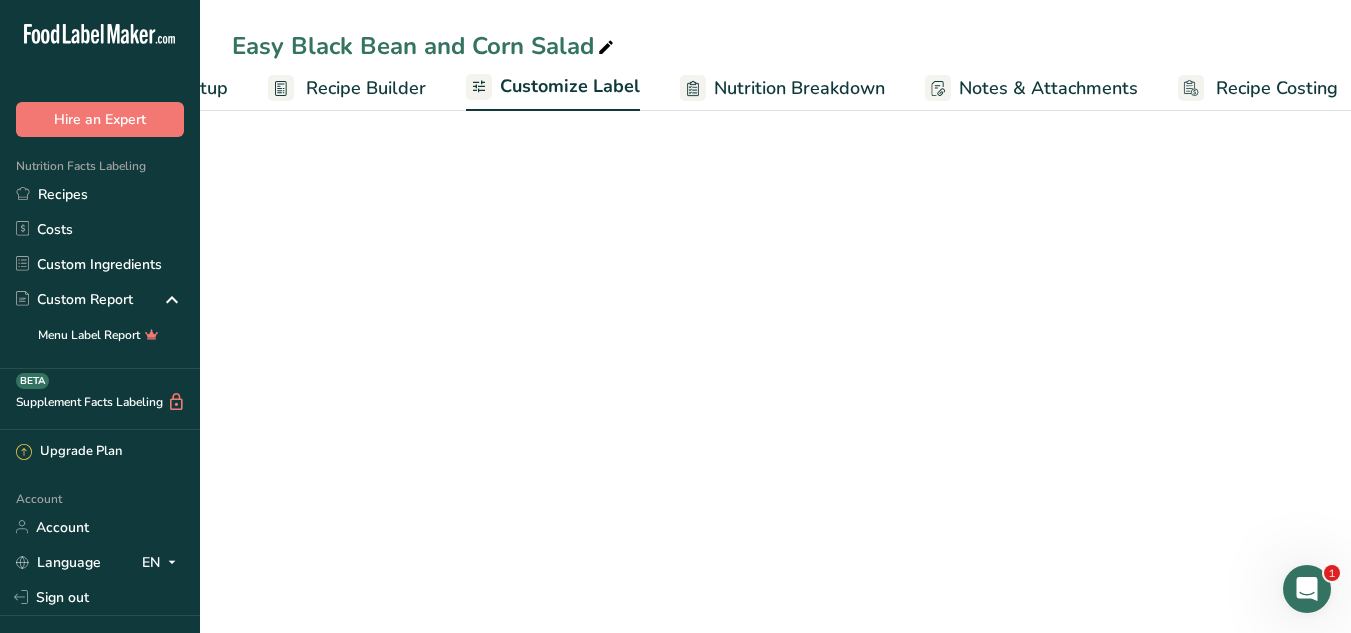 scroll, scrollTop: 0, scrollLeft: 170, axis: horizontal 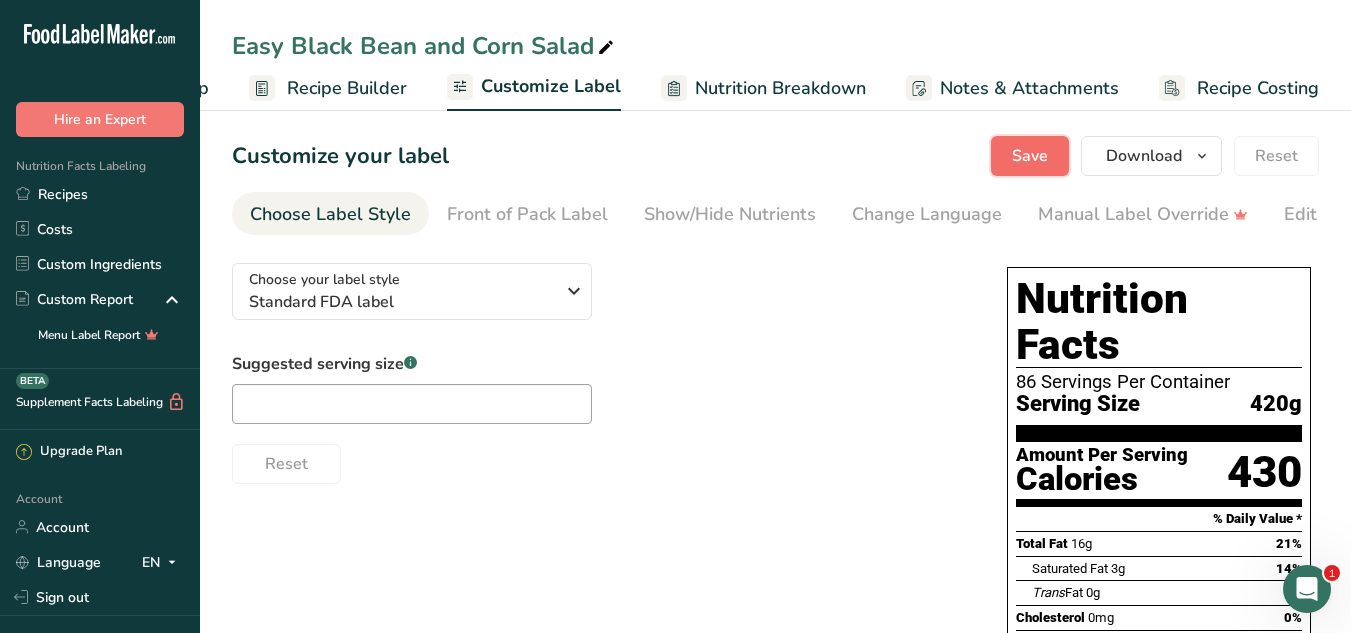 click on "Save" at bounding box center [1030, 156] 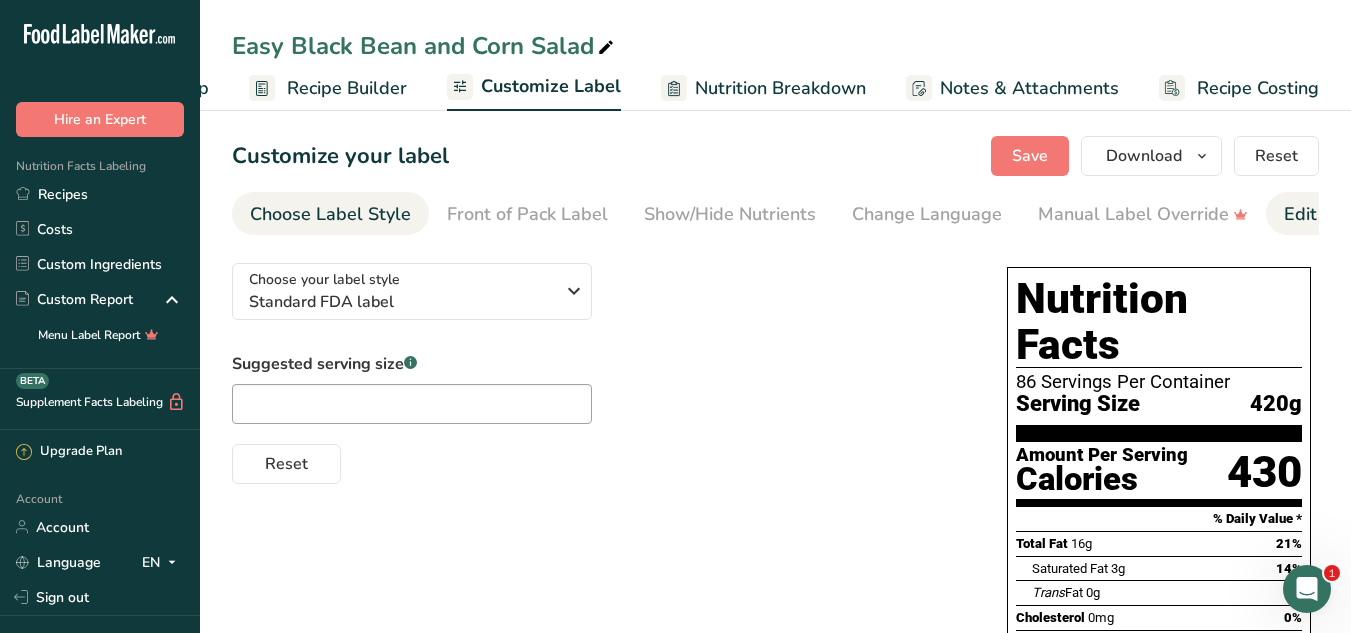 click on "Edit Ingredients/Allergens List" at bounding box center [1411, 214] 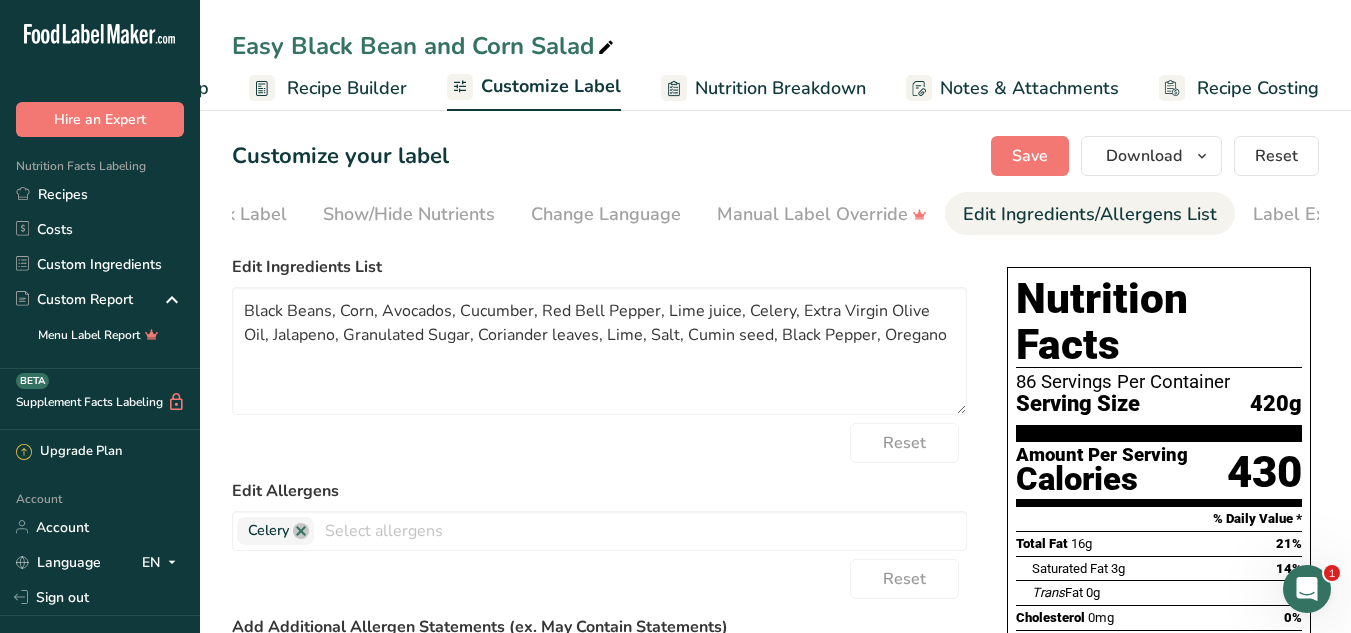 scroll, scrollTop: 0, scrollLeft: 390, axis: horizontal 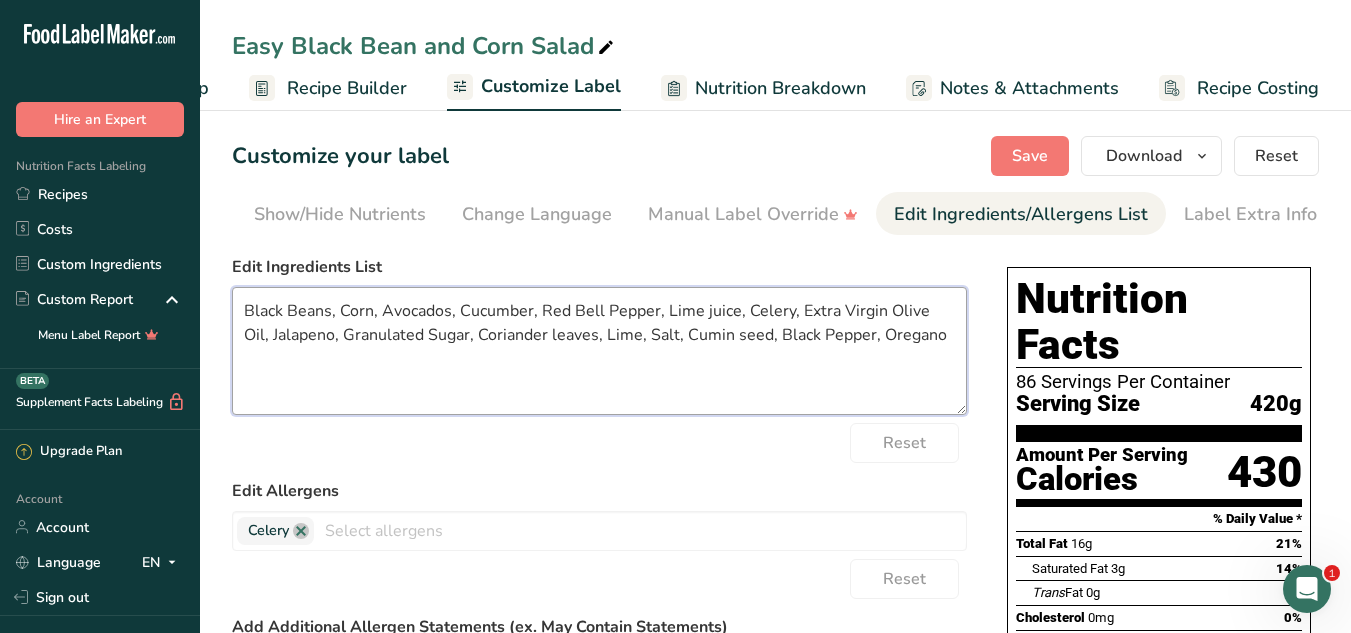 click on "Black Beans, Corn, Avocados, Cucumber, Red Bell Pepper, Lime juice, Celery, Extra Virgin Olive Oil, Jalapeno, Granulated Sugar, Coriander leaves, Lime, Salt, Cumin seed, Black Pepper, Oregano" at bounding box center (599, 351) 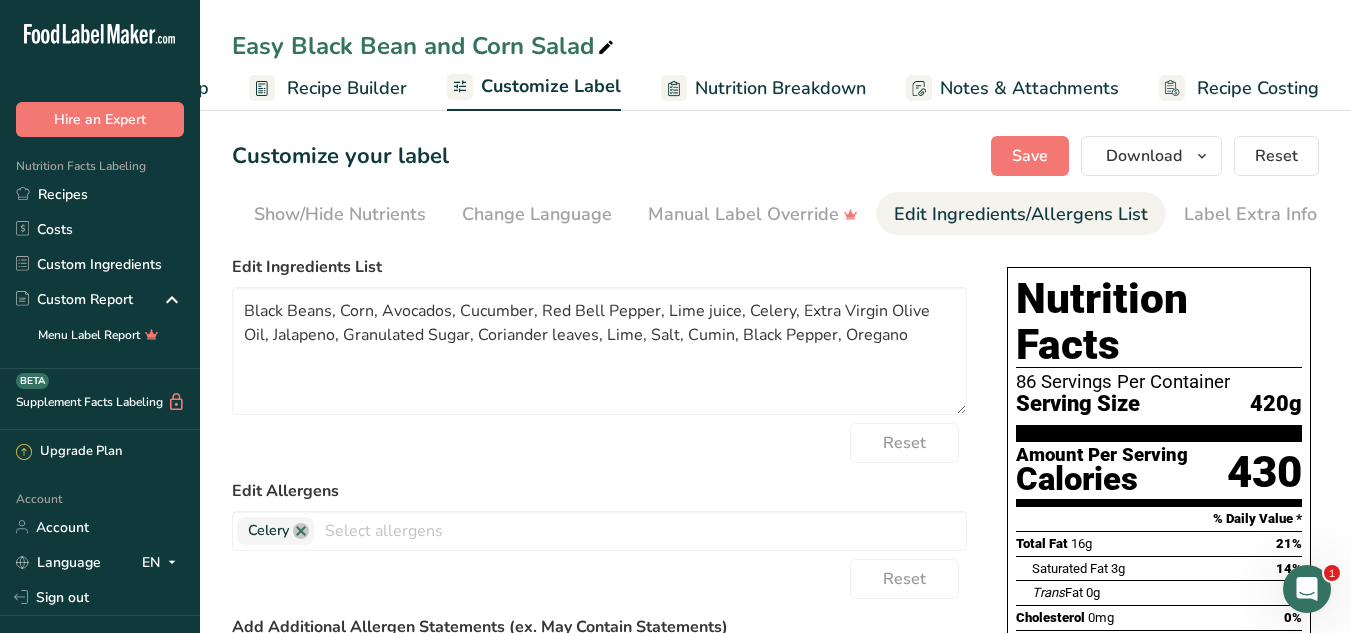 click on "Edit Ingredients List Black Beans, Corn, Avocados, Cucumber, Red Bell Pepper, Lime juice, Celery, Extra Virgin Olive Oil, Jalapeno, Granulated Sugar, Coriander leaves, Lime, Salt, Cumin, Black Pepper, Oregano
Reset
Edit Allergens
Celery
Soy
Tree Nuts
Wheat
Milk
Eggs
Fish
Peanuts
Sesame
Crustaceans
Sulphites
Mustard
Lupins
Mollusks
Gluten
Almond
Beech nut
Brazil nut
Butternut
Cashew
Chestnut
Chinquapin
Coconut
Hazelnut
Gingko nut
Hickory nut
Lichee nut" at bounding box center [599, 583] 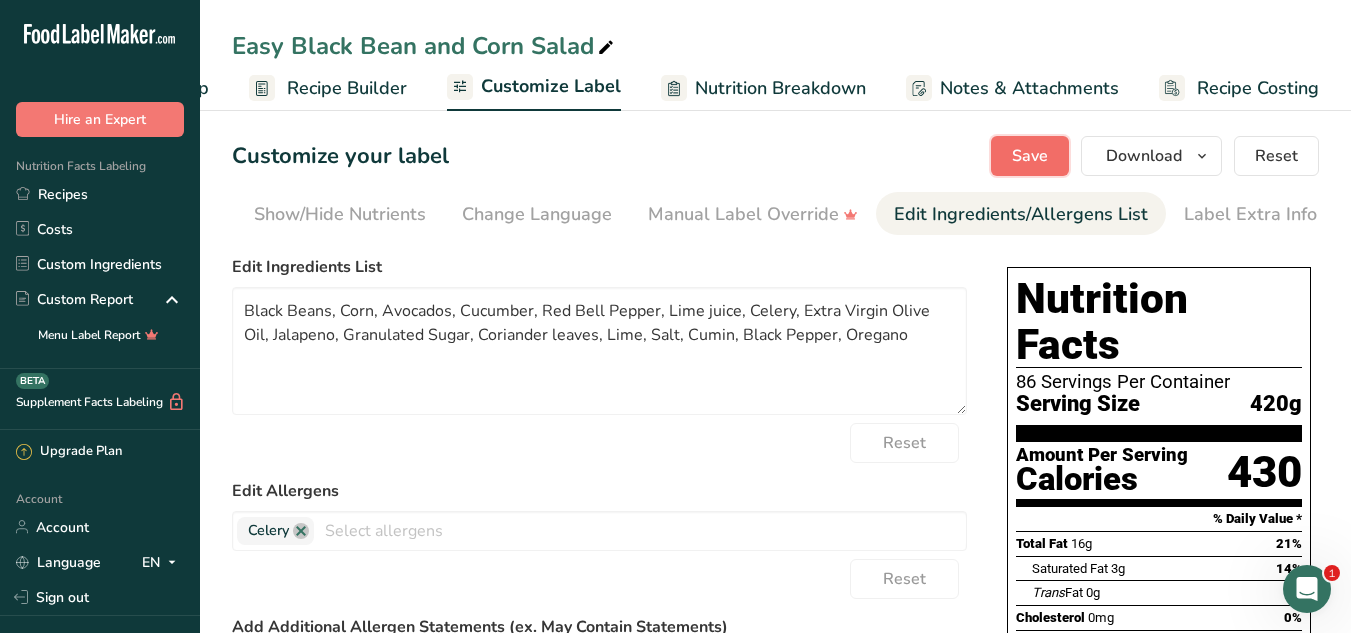 click on "Save" at bounding box center (1030, 156) 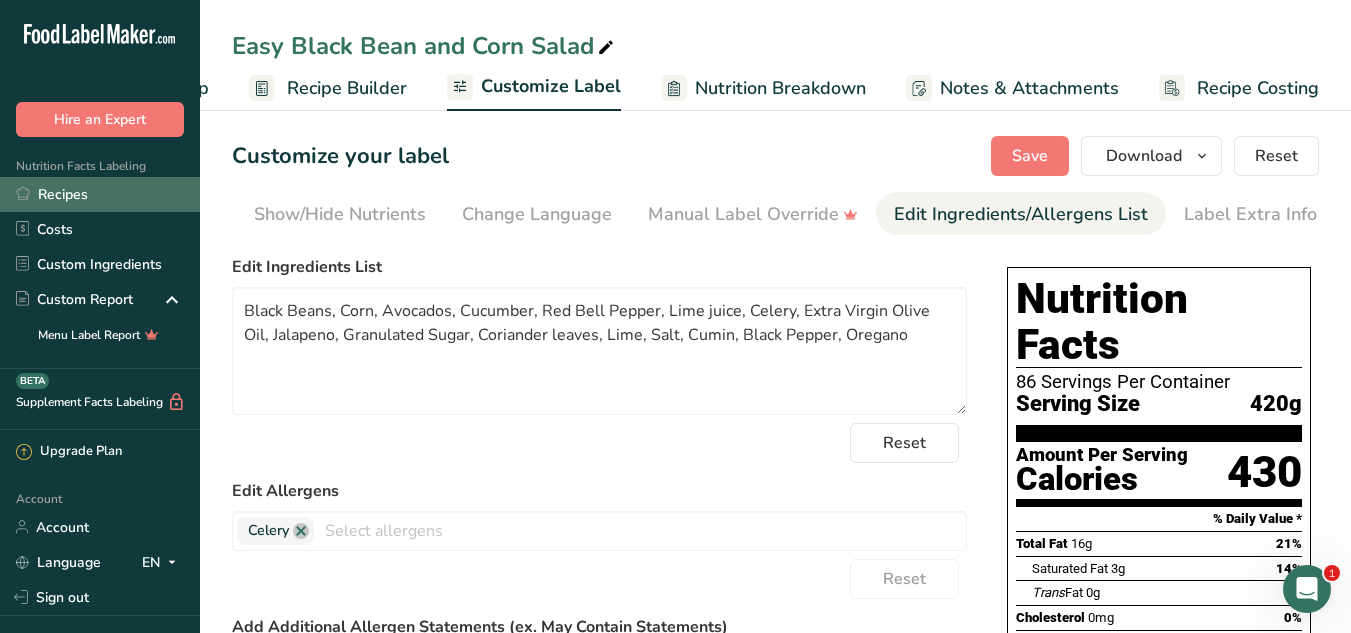 click on "Recipes" at bounding box center [100, 194] 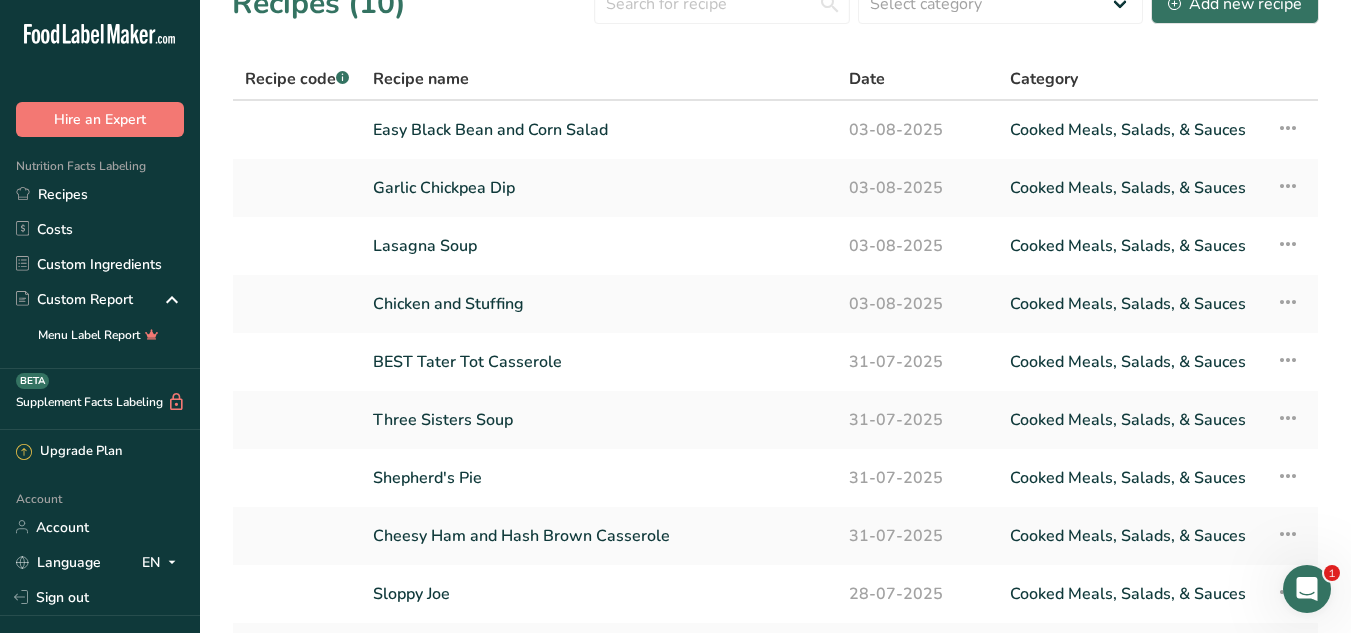 scroll, scrollTop: 29, scrollLeft: 0, axis: vertical 